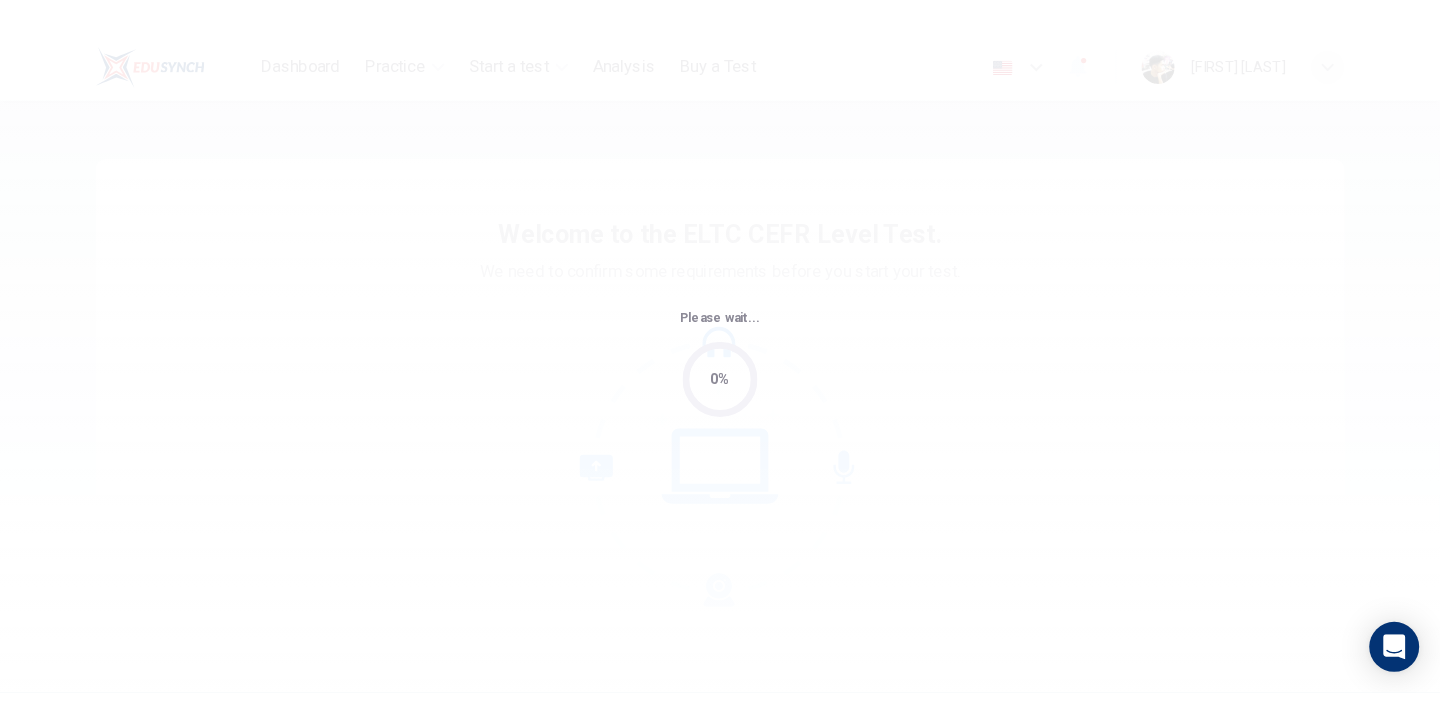 scroll, scrollTop: 0, scrollLeft: 0, axis: both 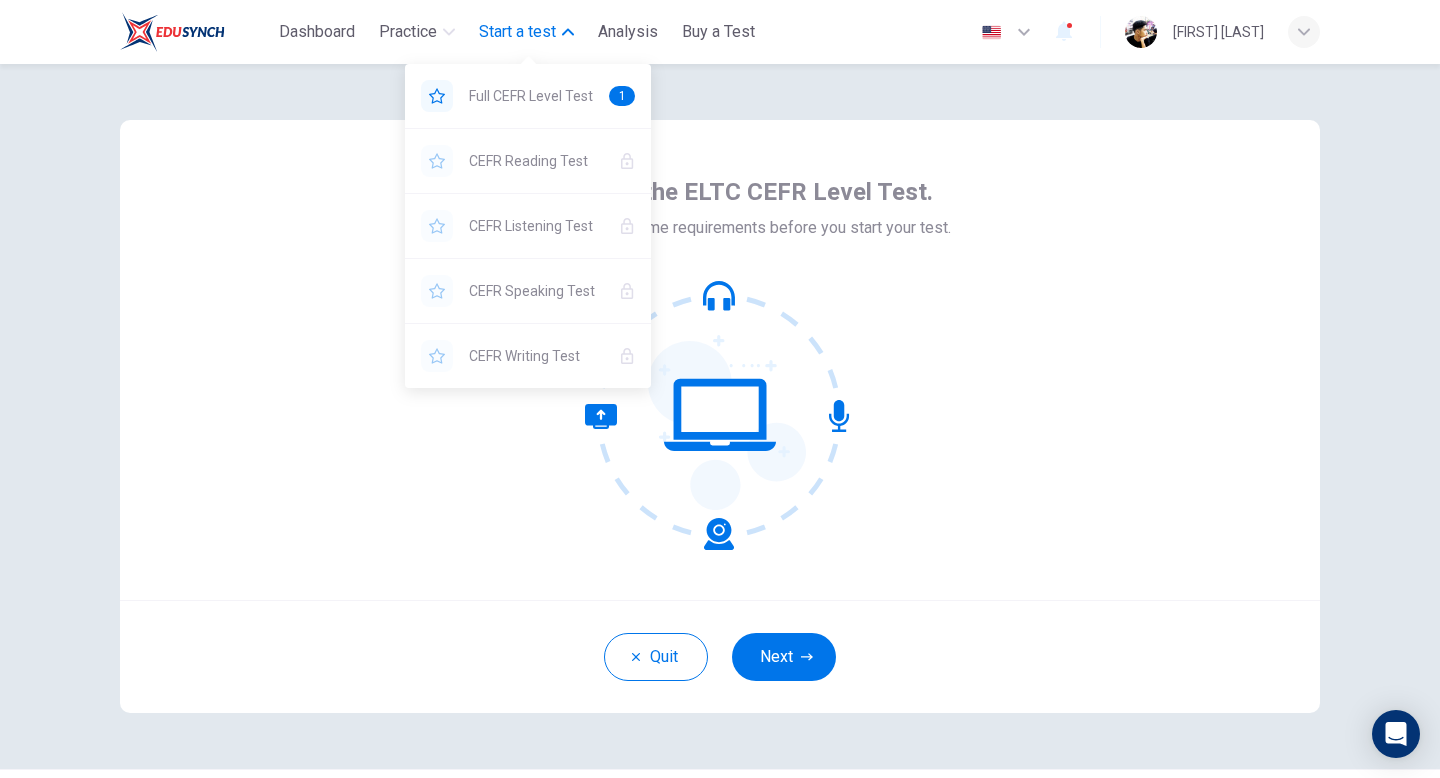 click on "Start a test" at bounding box center (526, 32) 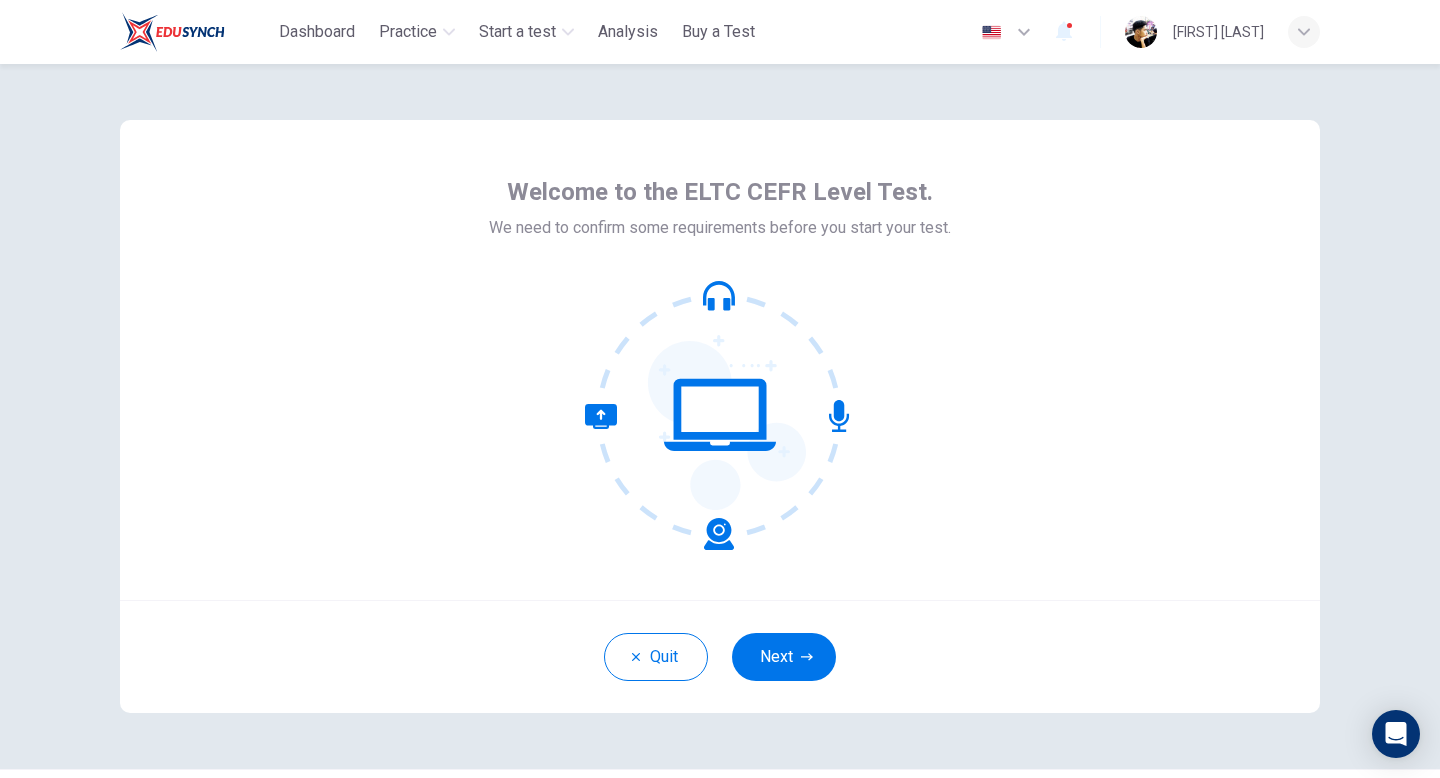 click on "Welcome to the ELTC CEFR Level Test. We need to confirm some requirements before you start your test." at bounding box center (720, 360) 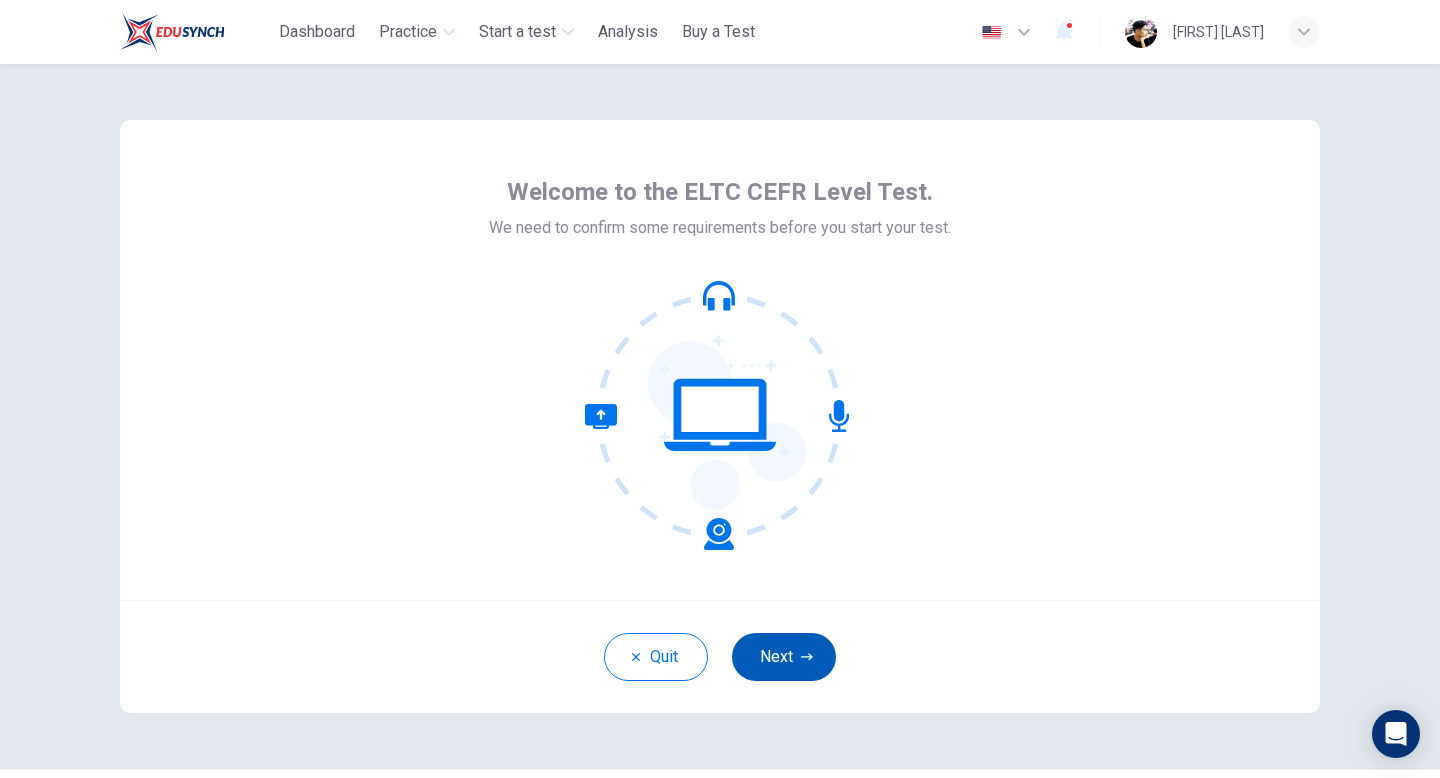 click on "Next" at bounding box center [784, 657] 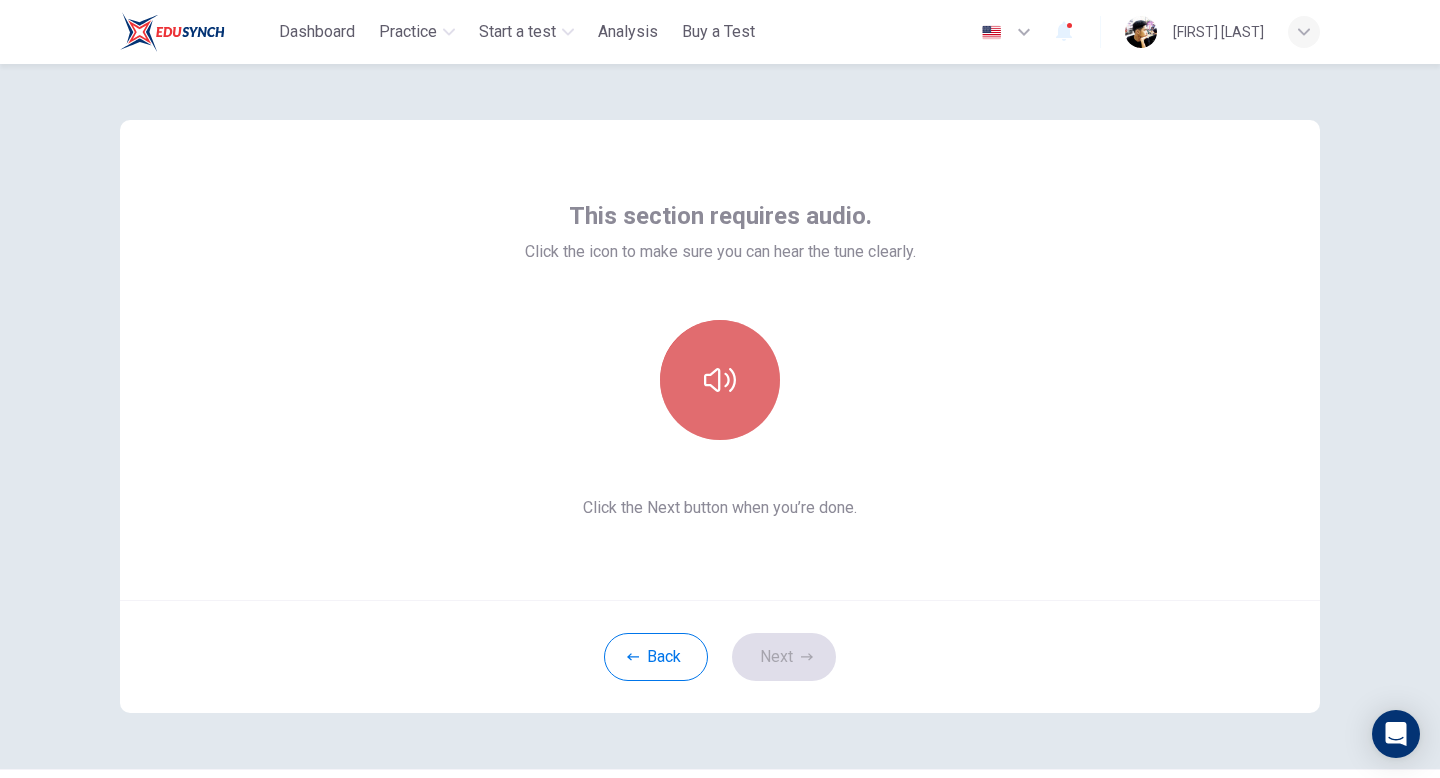 click 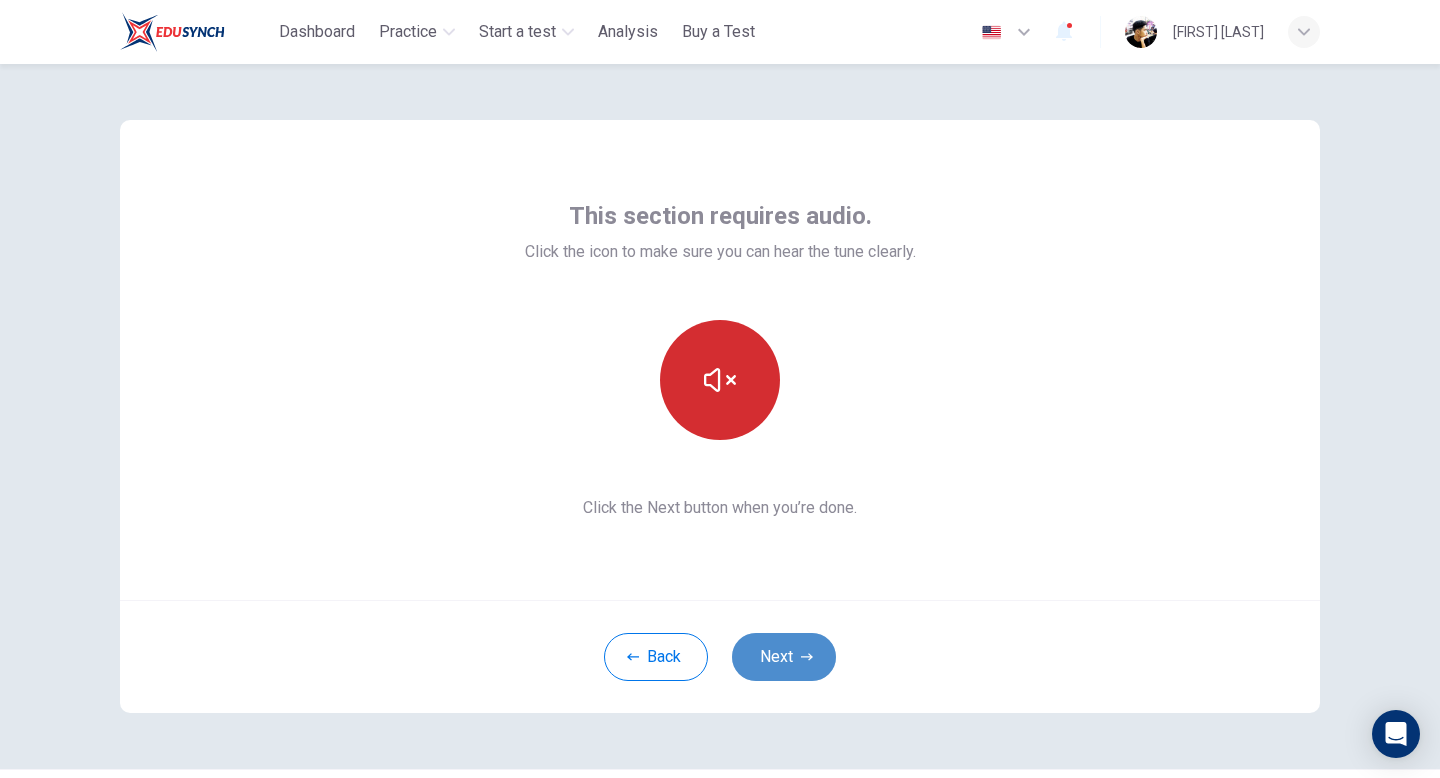 click on "Next" at bounding box center (784, 657) 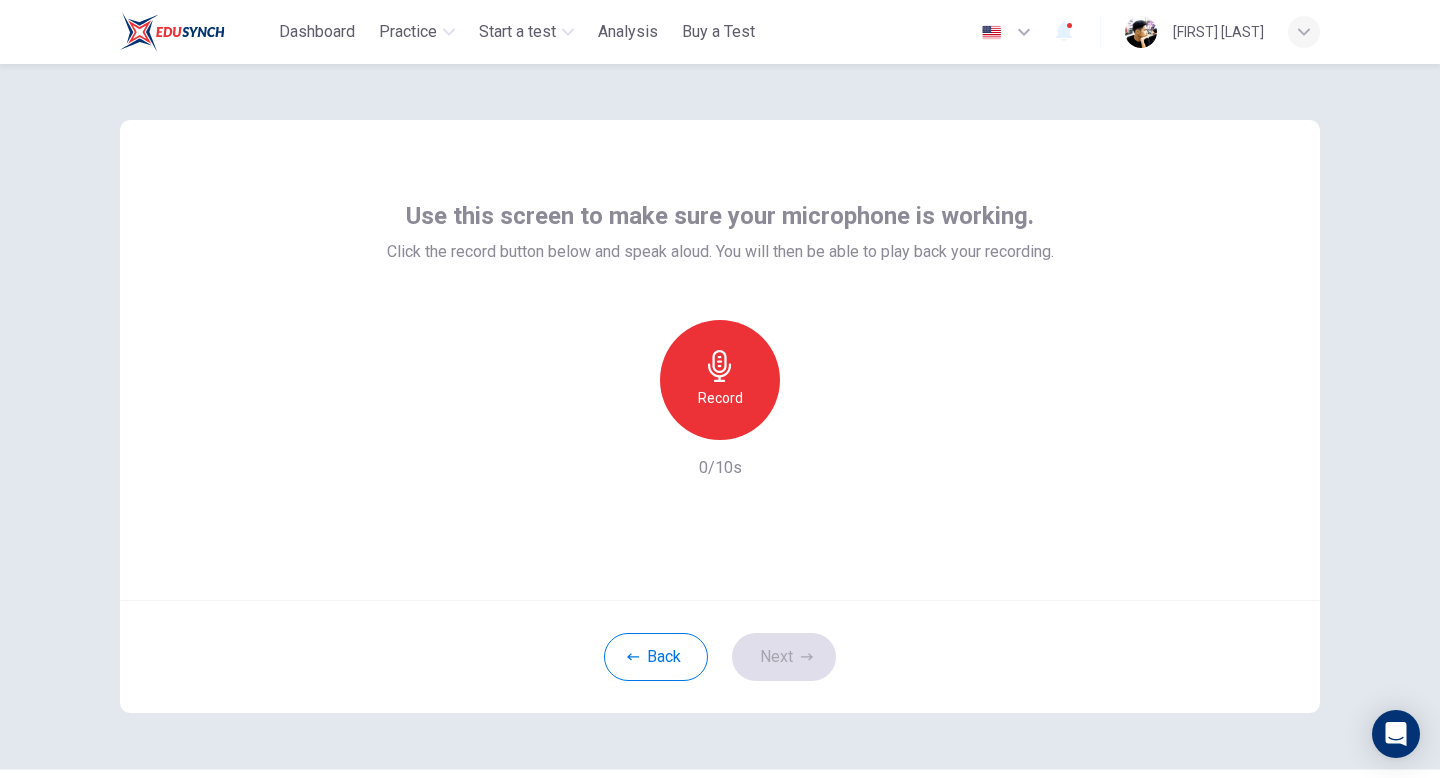 click on "Record" at bounding box center (720, 380) 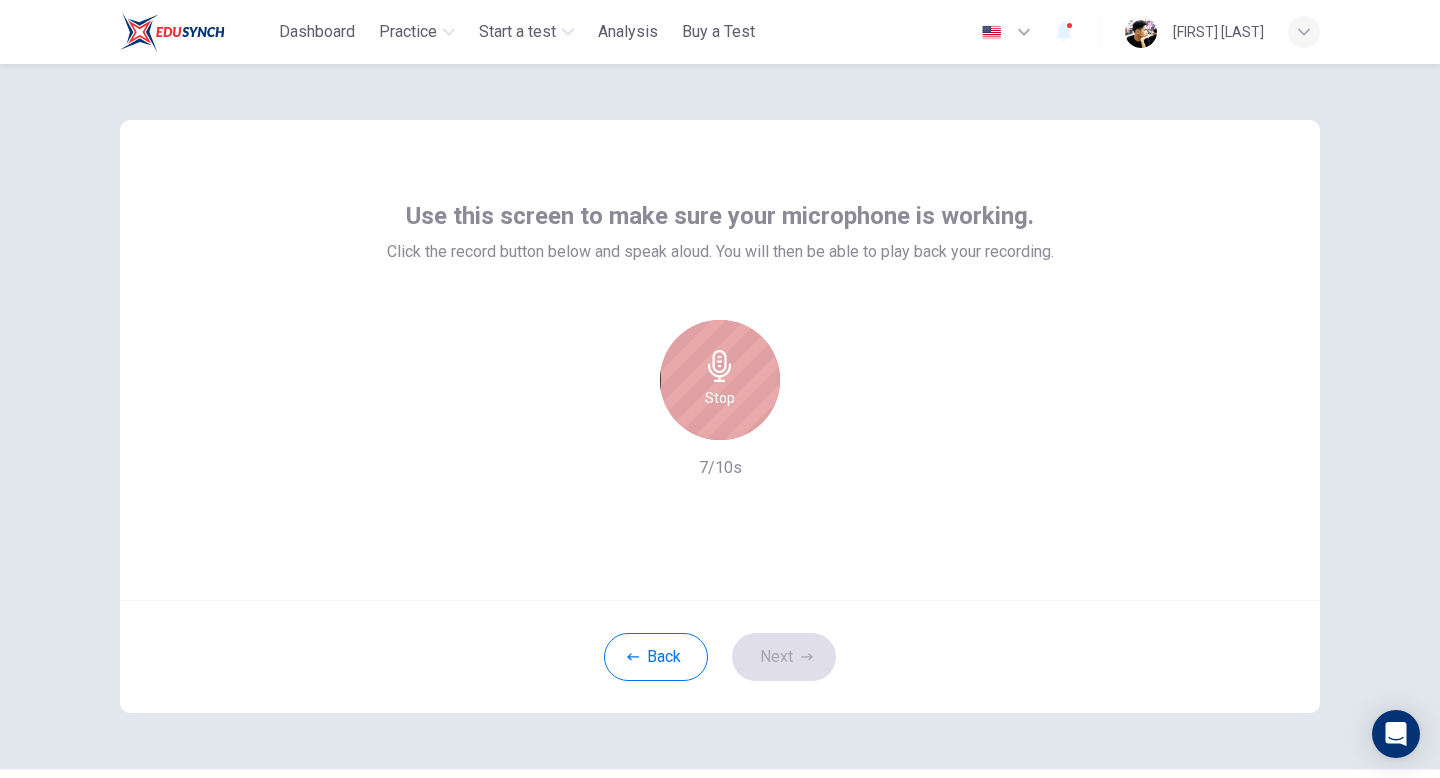 click on "Stop" at bounding box center (720, 380) 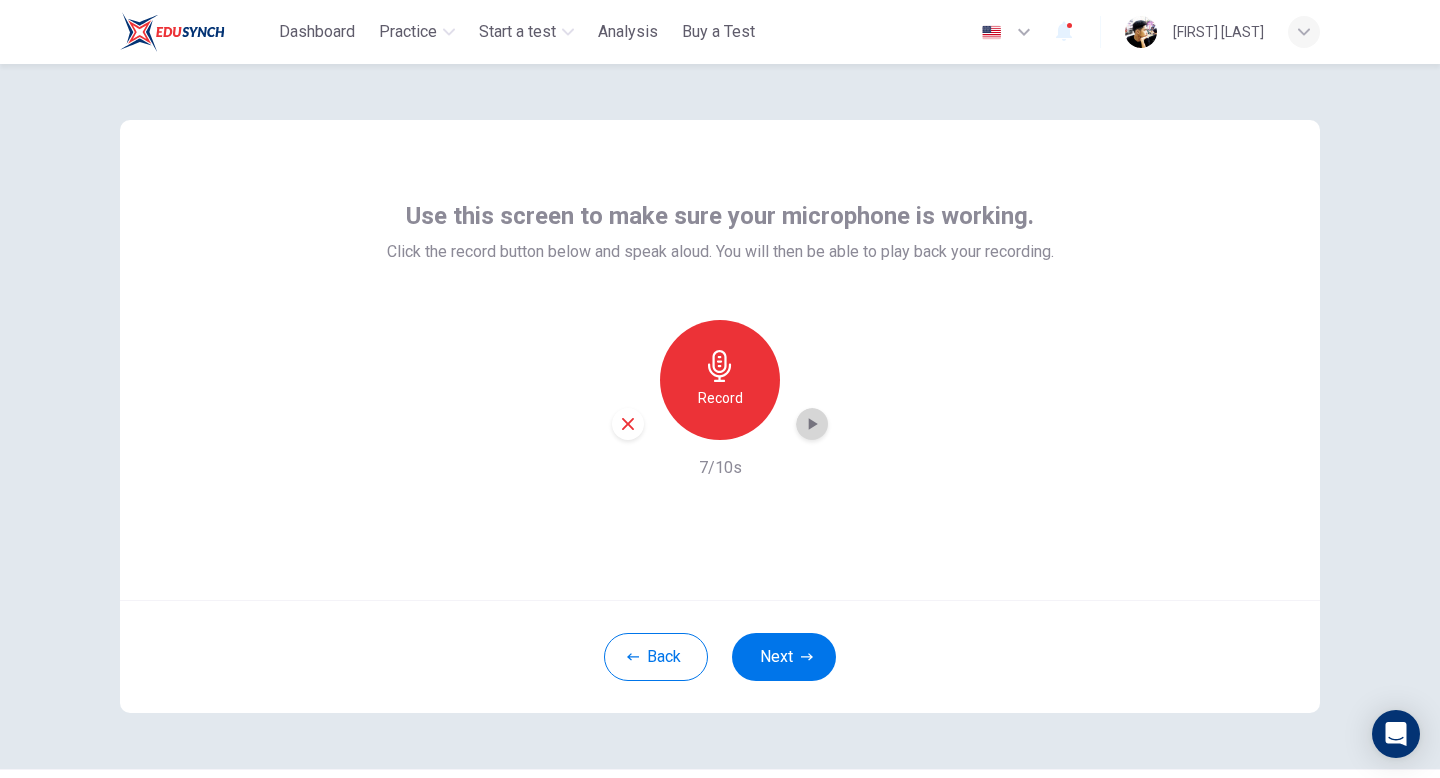 click at bounding box center [812, 424] 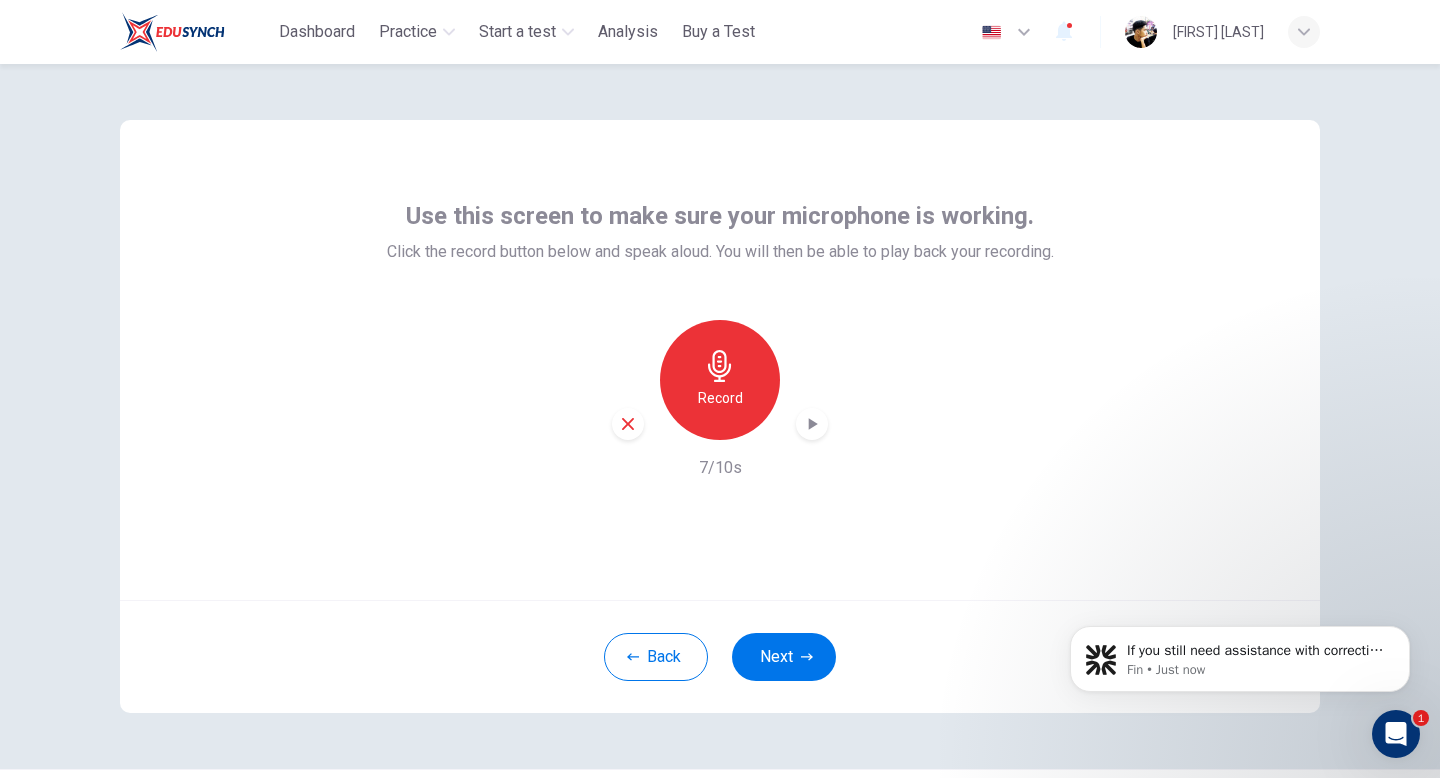 scroll, scrollTop: 0, scrollLeft: 0, axis: both 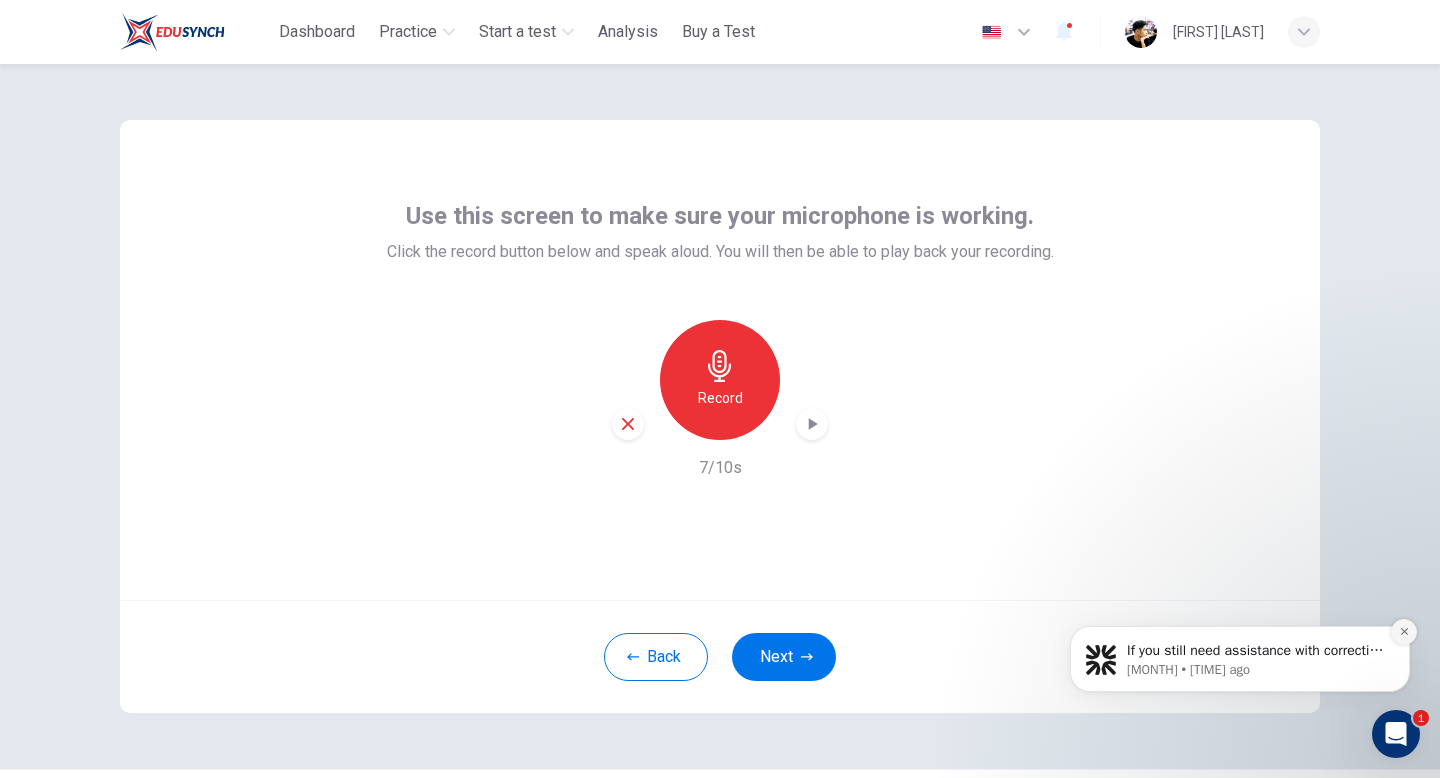 click 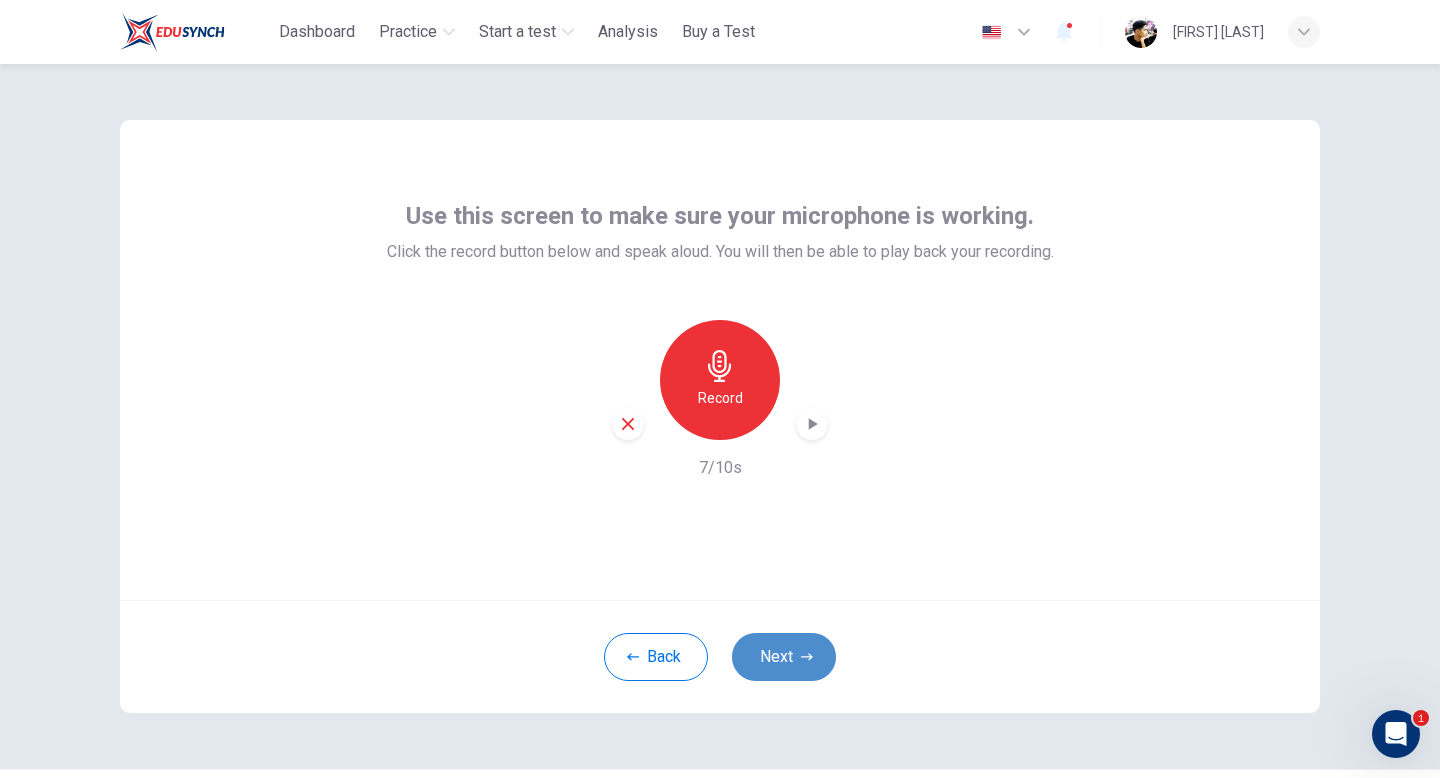 click on "Next" at bounding box center (784, 657) 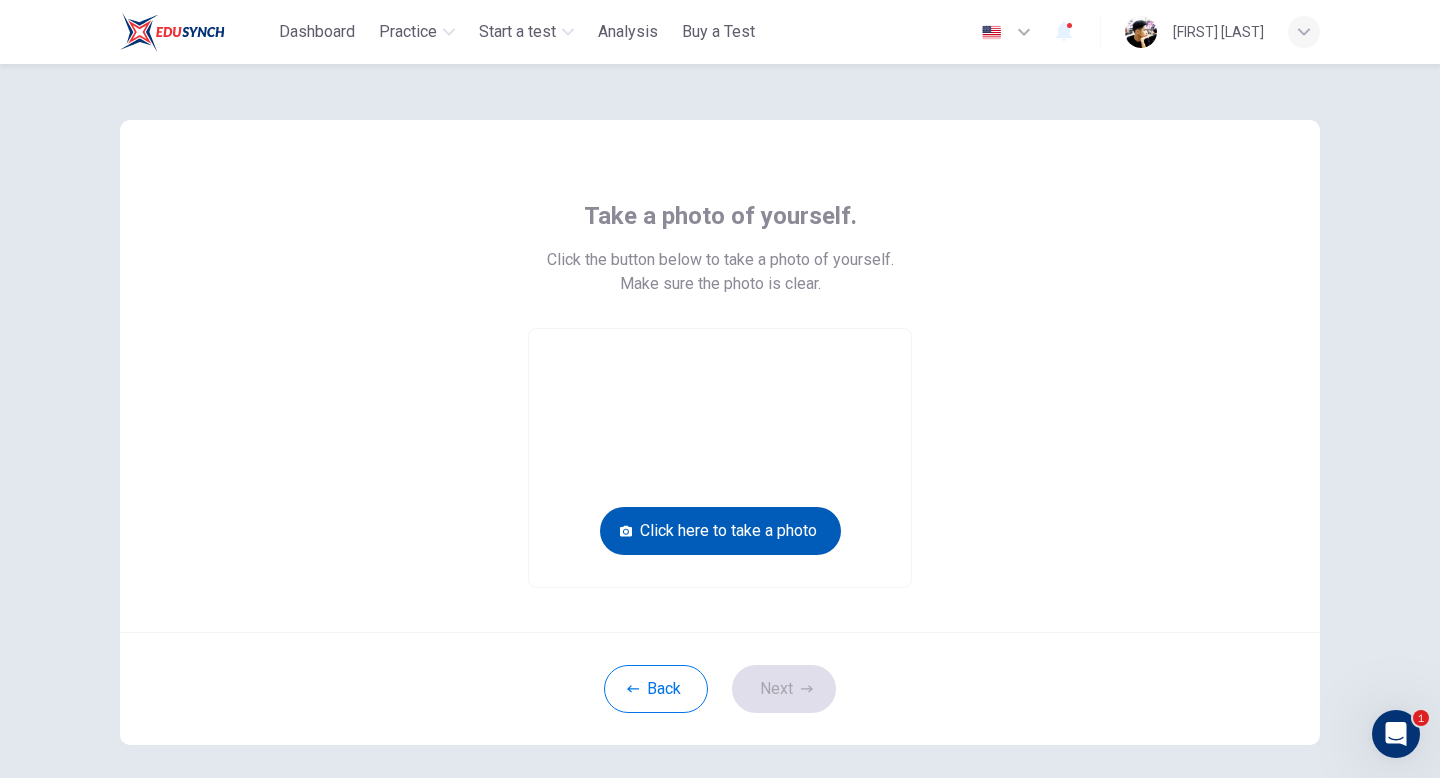 click on "Click here to take a photo" at bounding box center (720, 531) 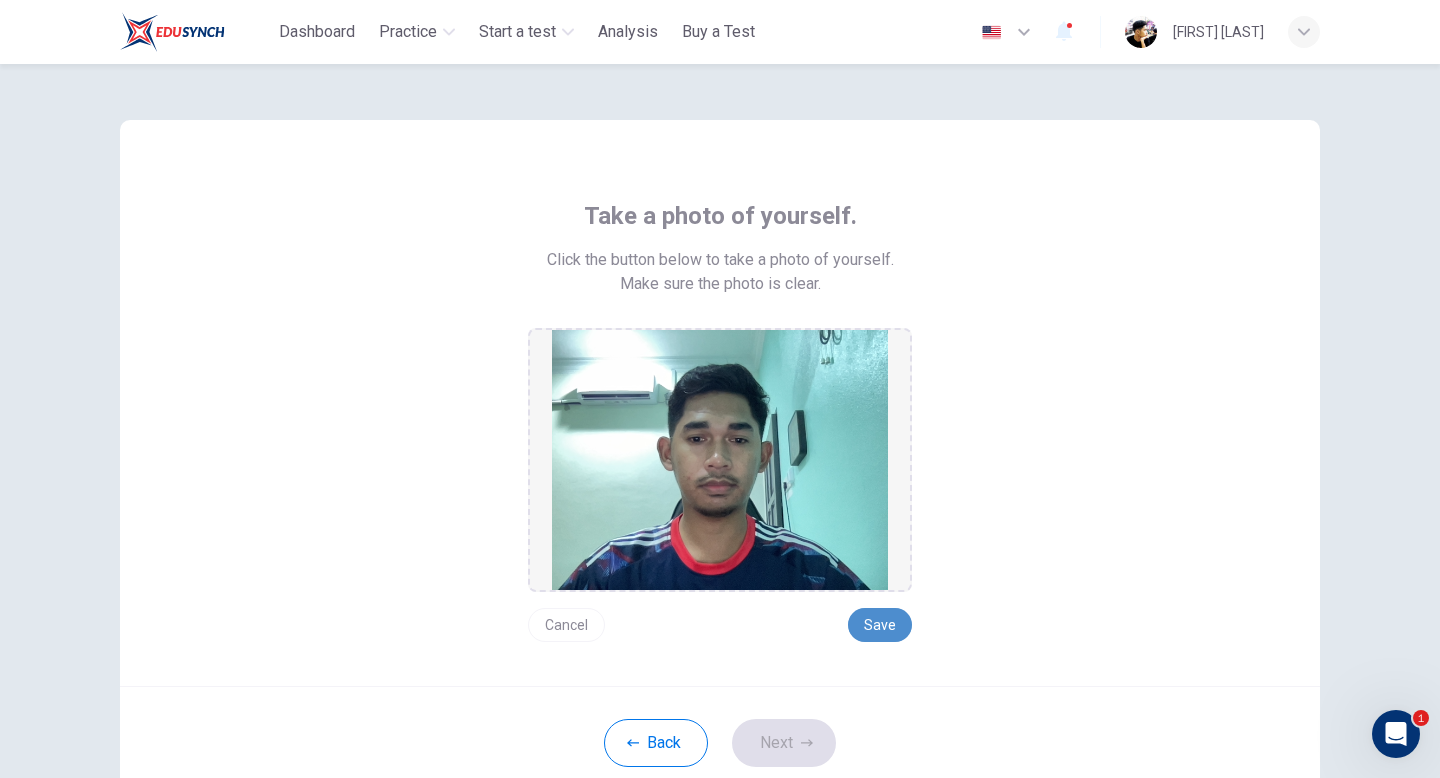 click on "Save" at bounding box center [880, 625] 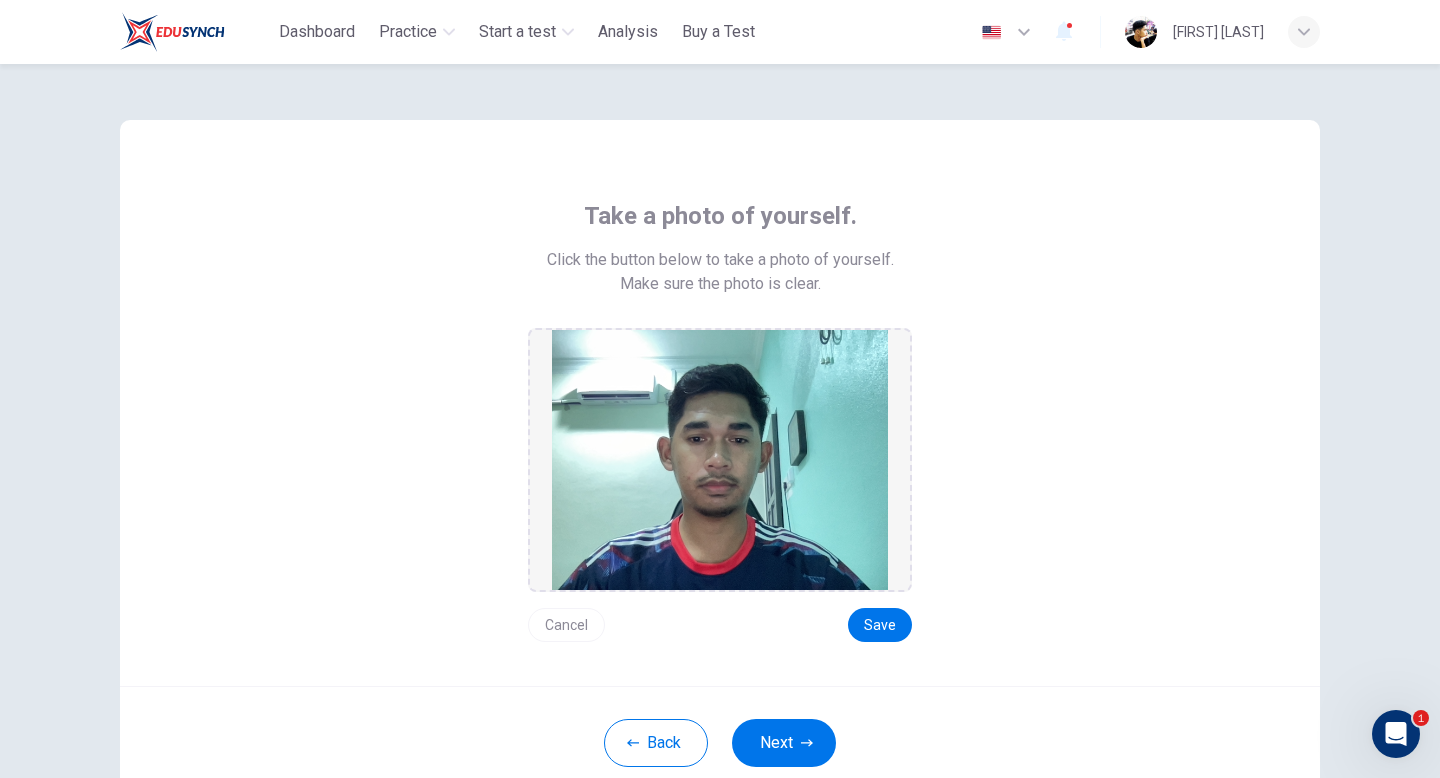 drag, startPoint x: 793, startPoint y: 754, endPoint x: 847, endPoint y: 725, distance: 61.294373 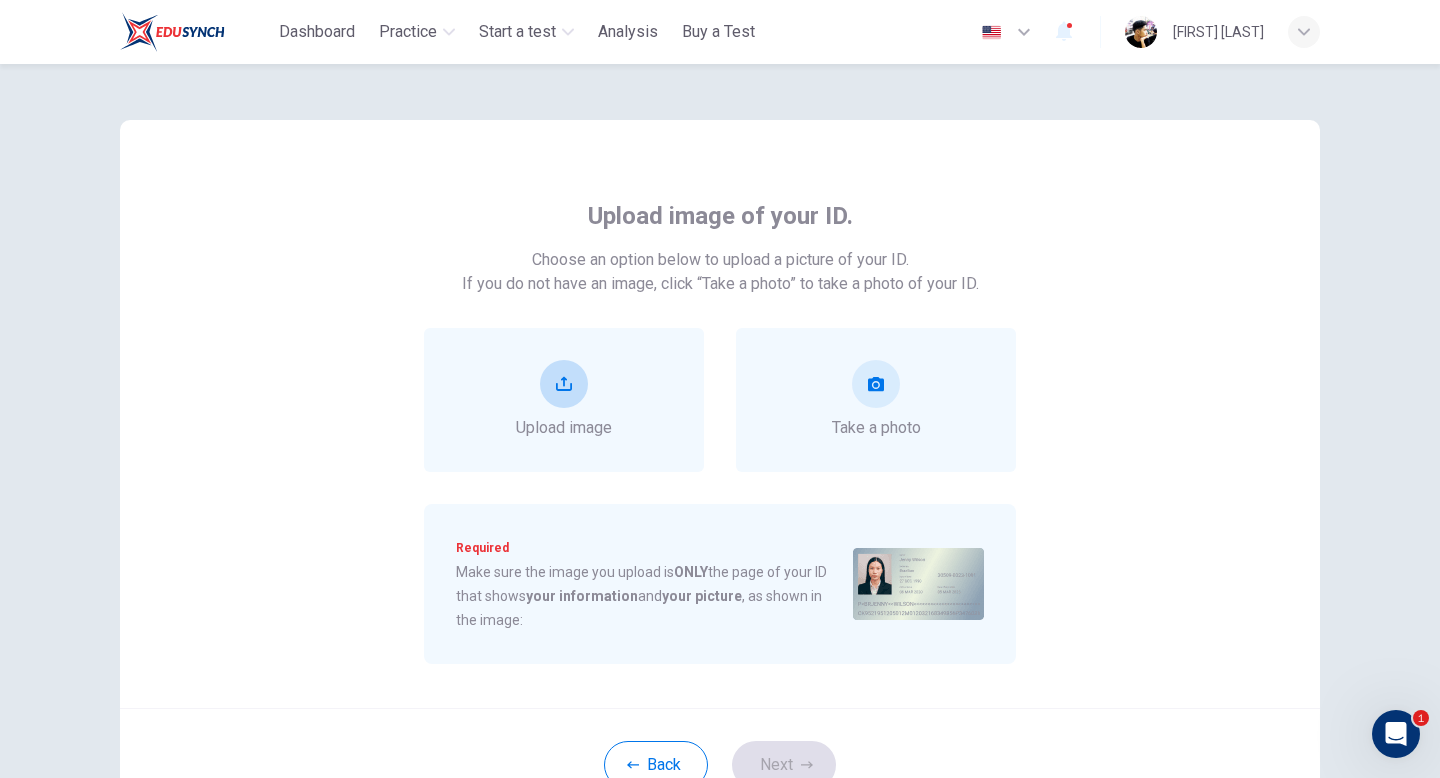 click on "Upload image" at bounding box center [564, 428] 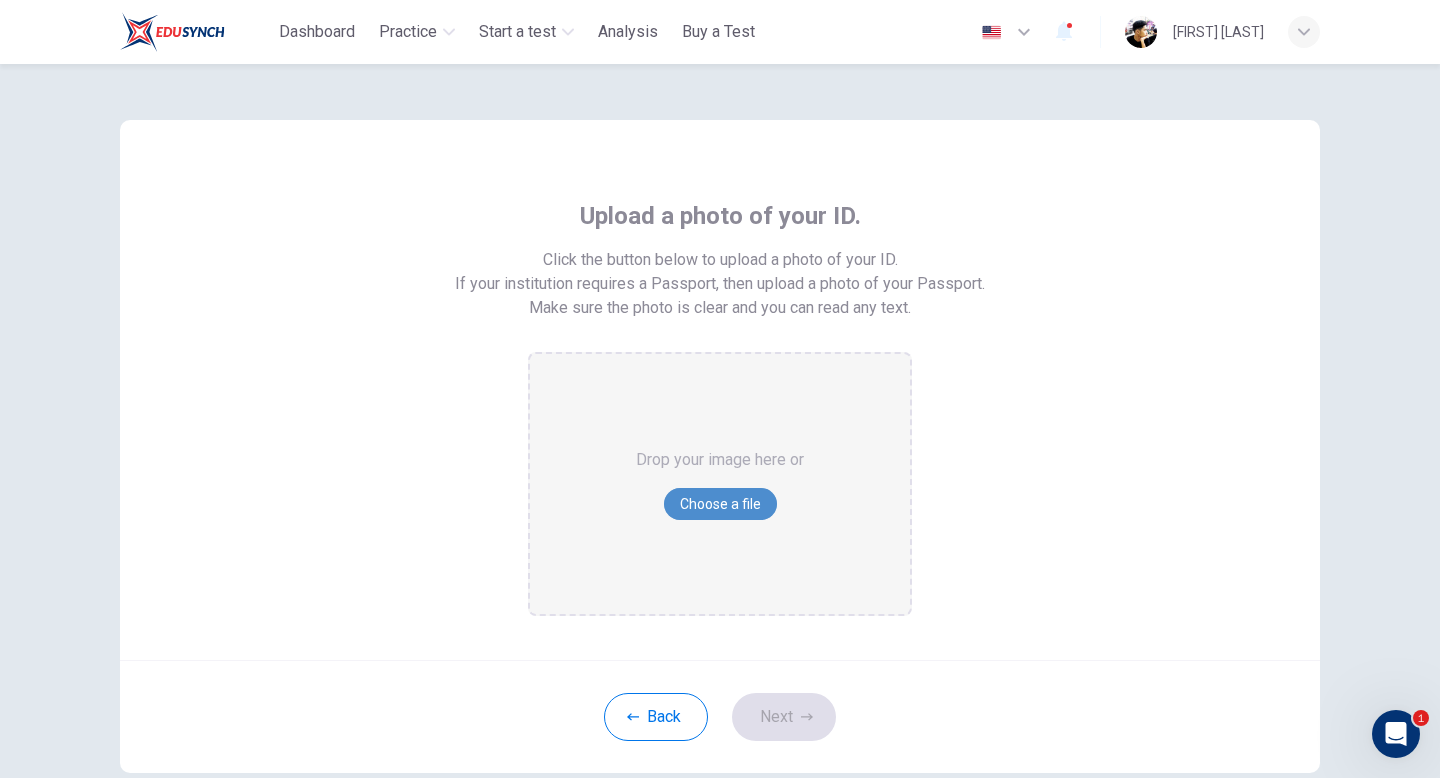 click on "Choose a file" at bounding box center (720, 504) 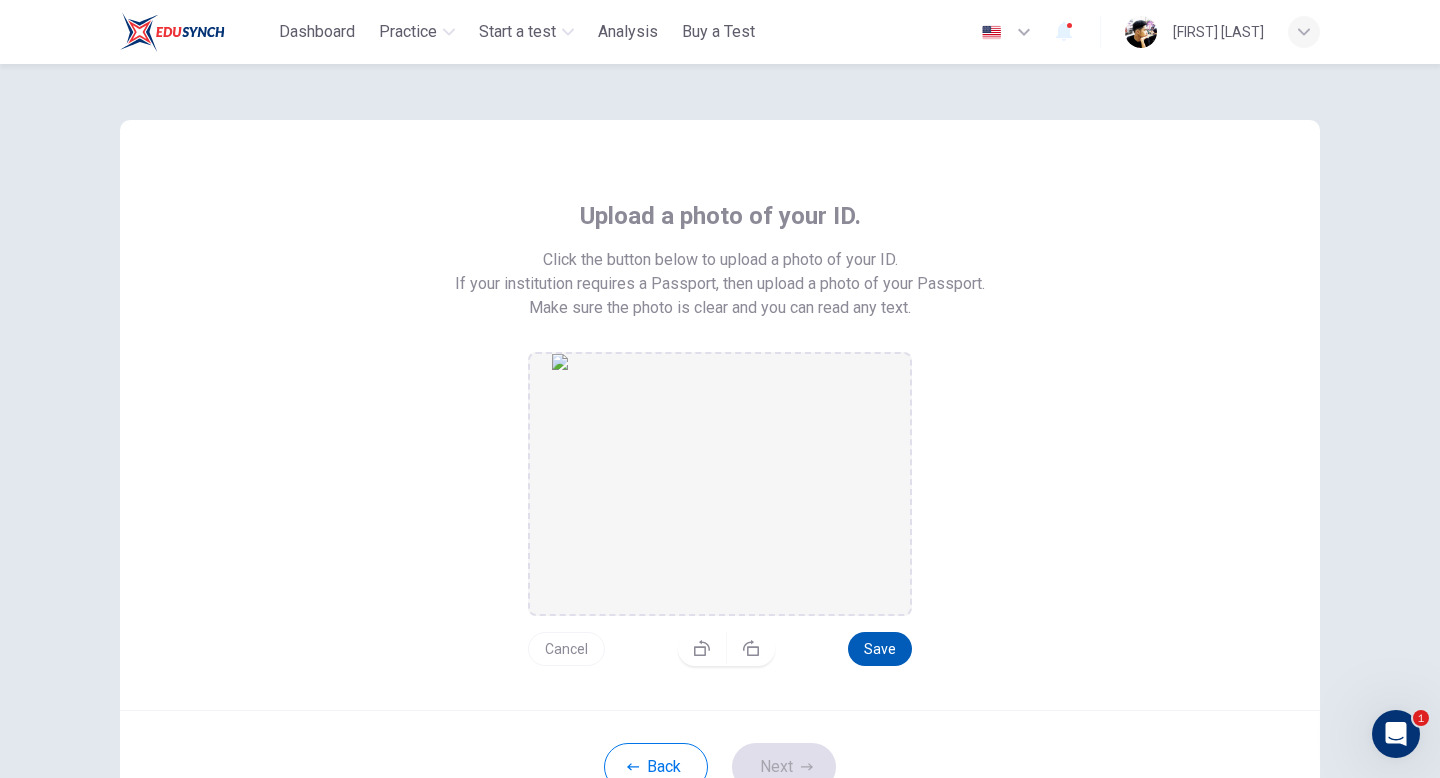 click on "Save" at bounding box center (880, 649) 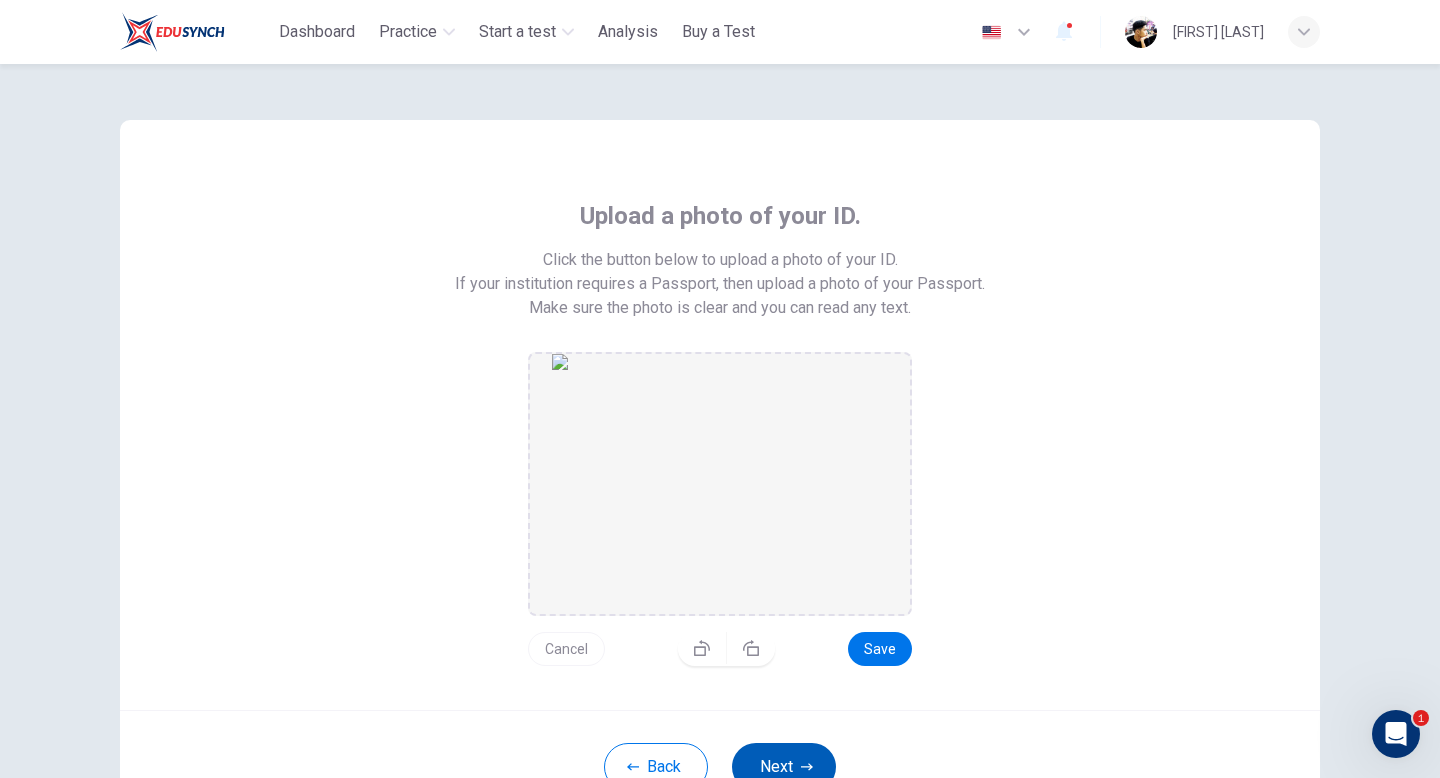 click on "Next" at bounding box center (784, 767) 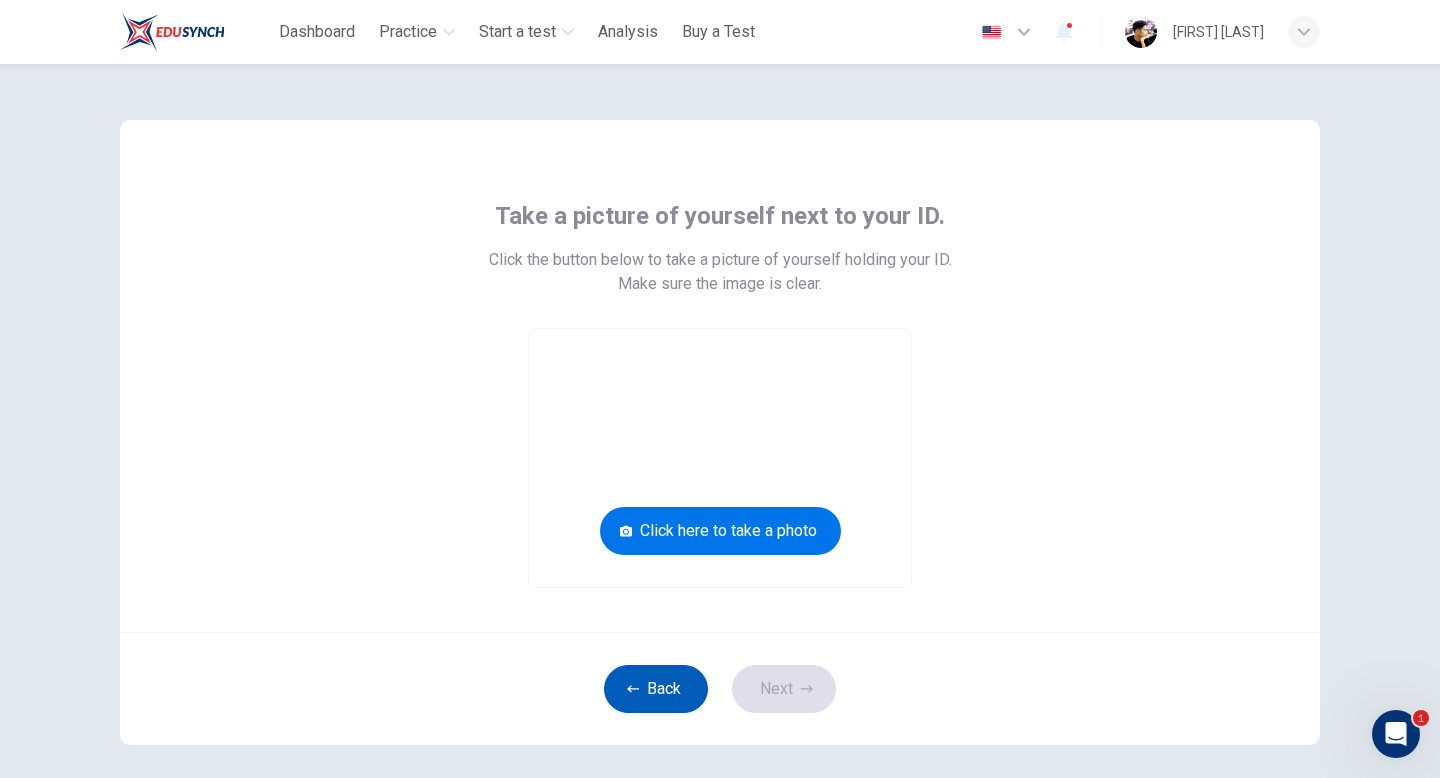 click on "Back" at bounding box center (656, 689) 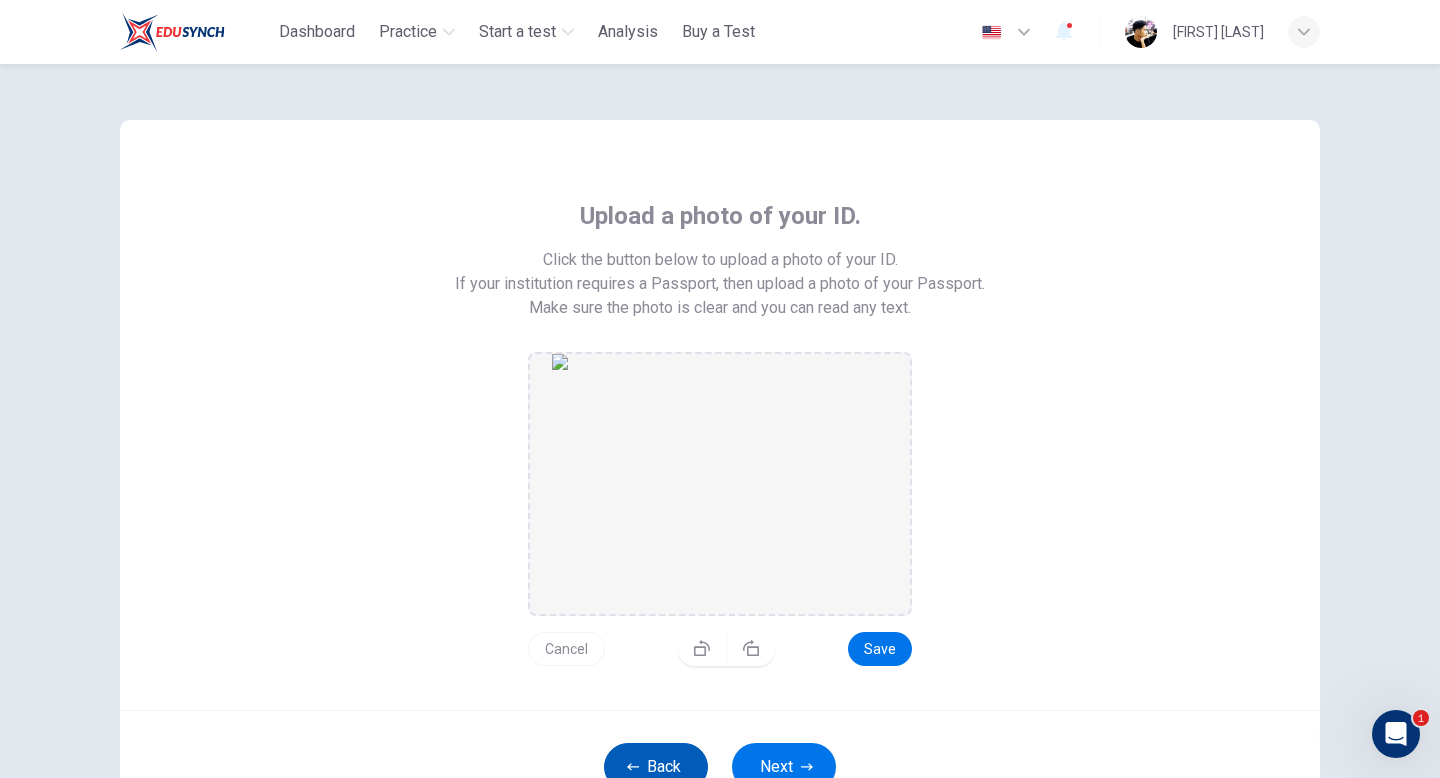 click on "Back" at bounding box center [656, 767] 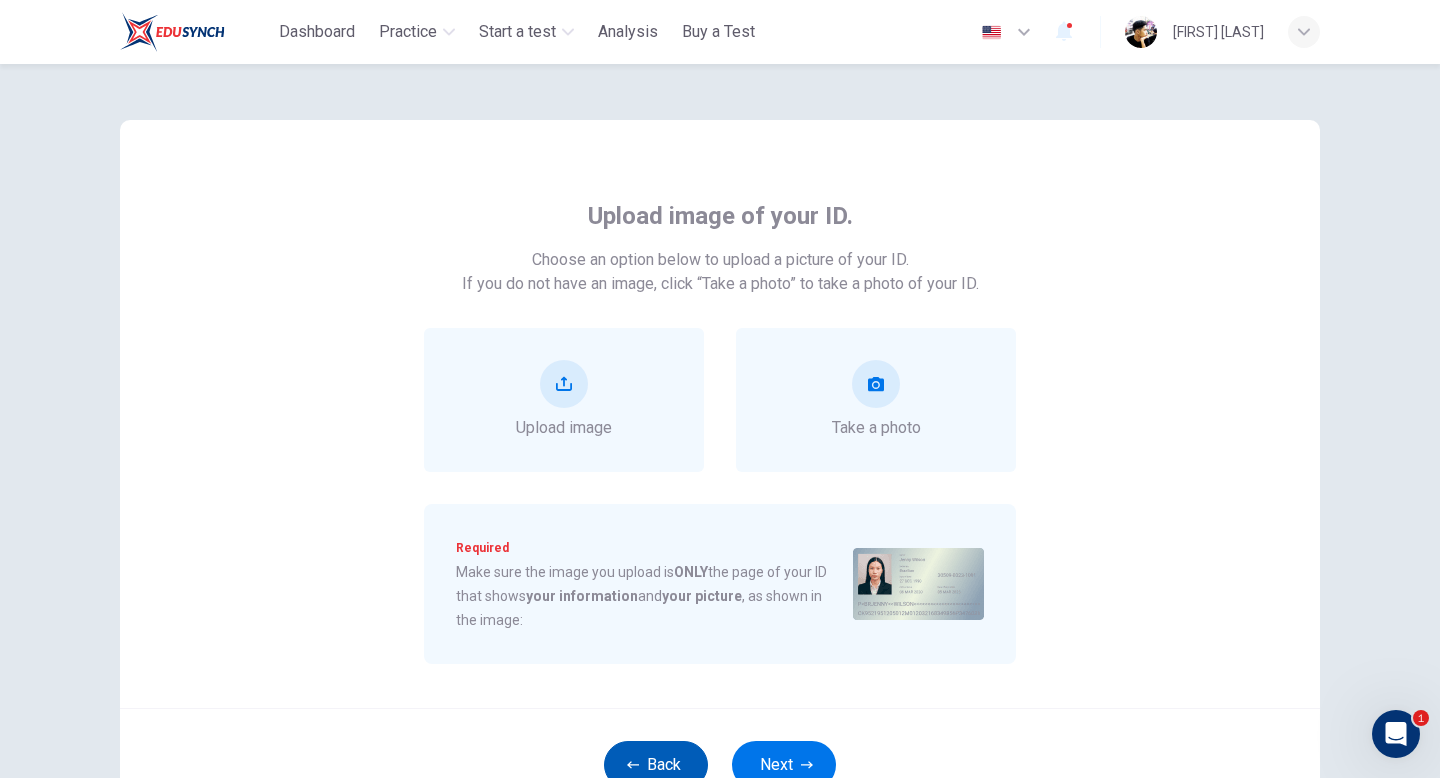 click on "Back" at bounding box center [656, 765] 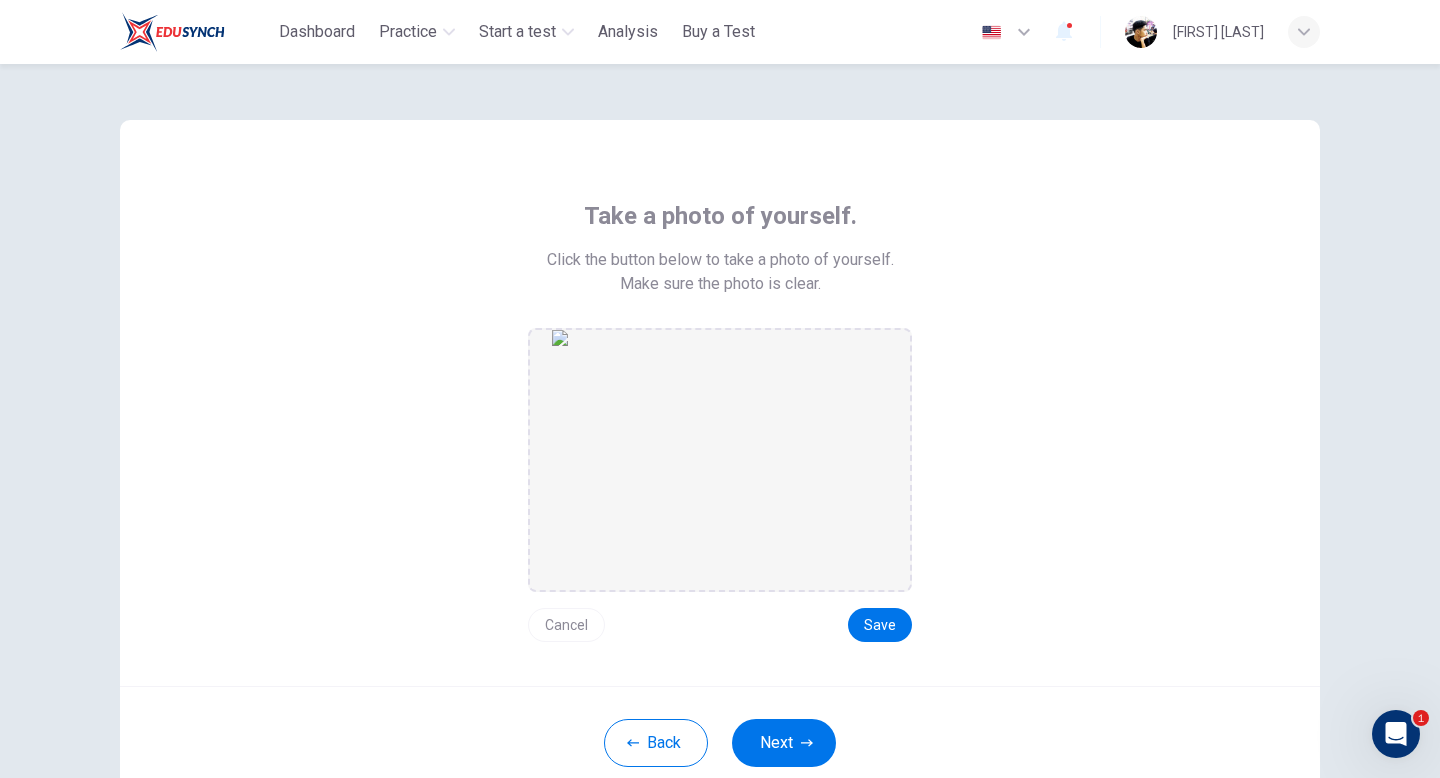 click on "Cancel" at bounding box center (566, 625) 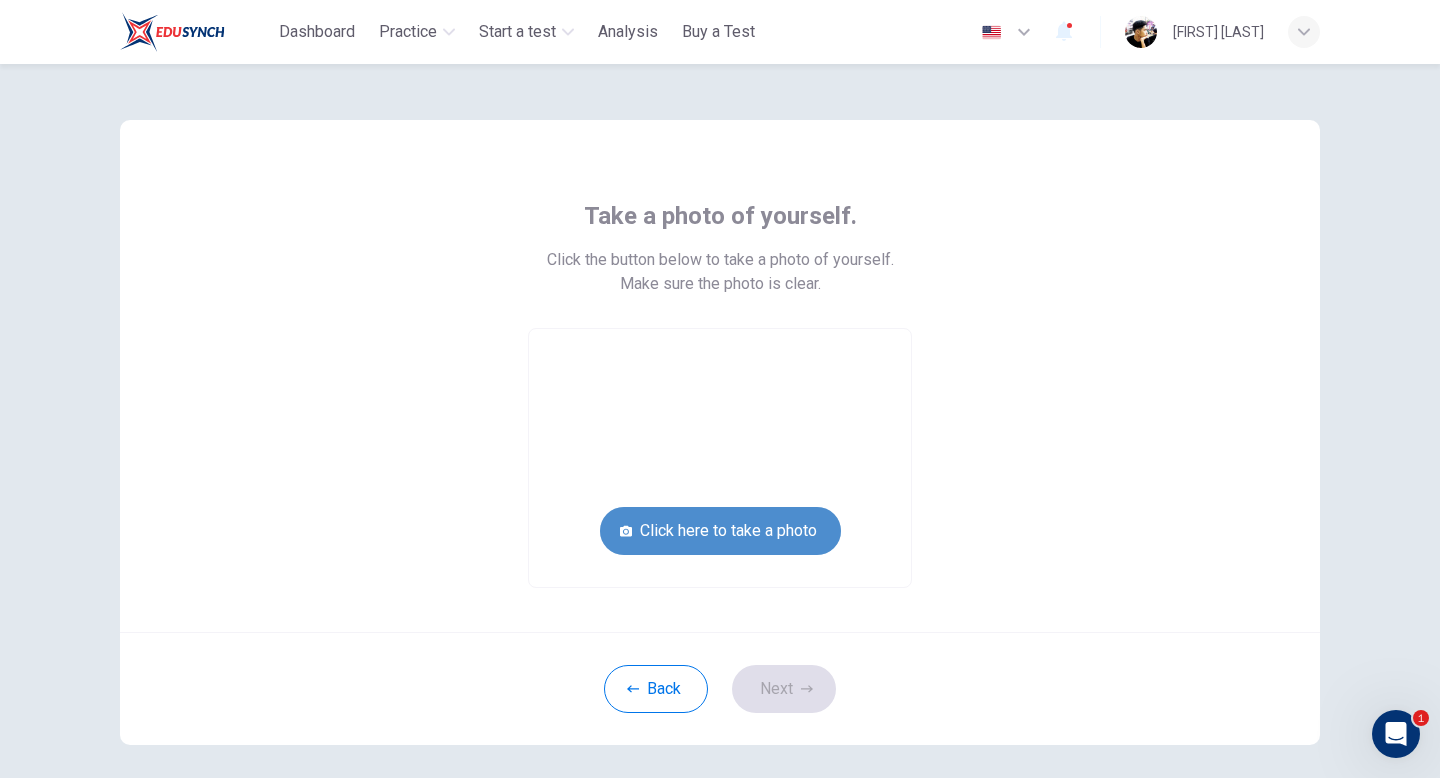 click on "Click here to take a photo" at bounding box center (720, 531) 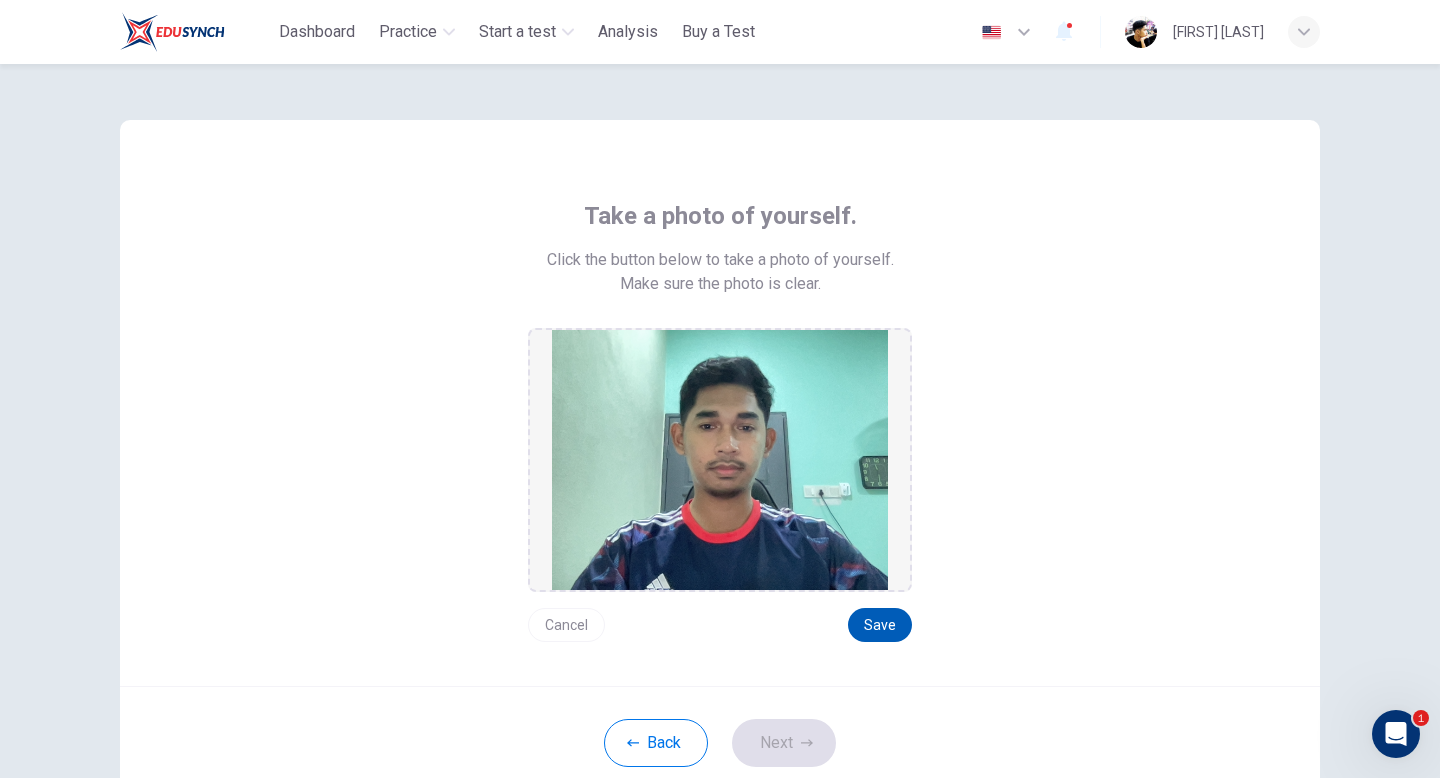 click on "Save" at bounding box center (880, 625) 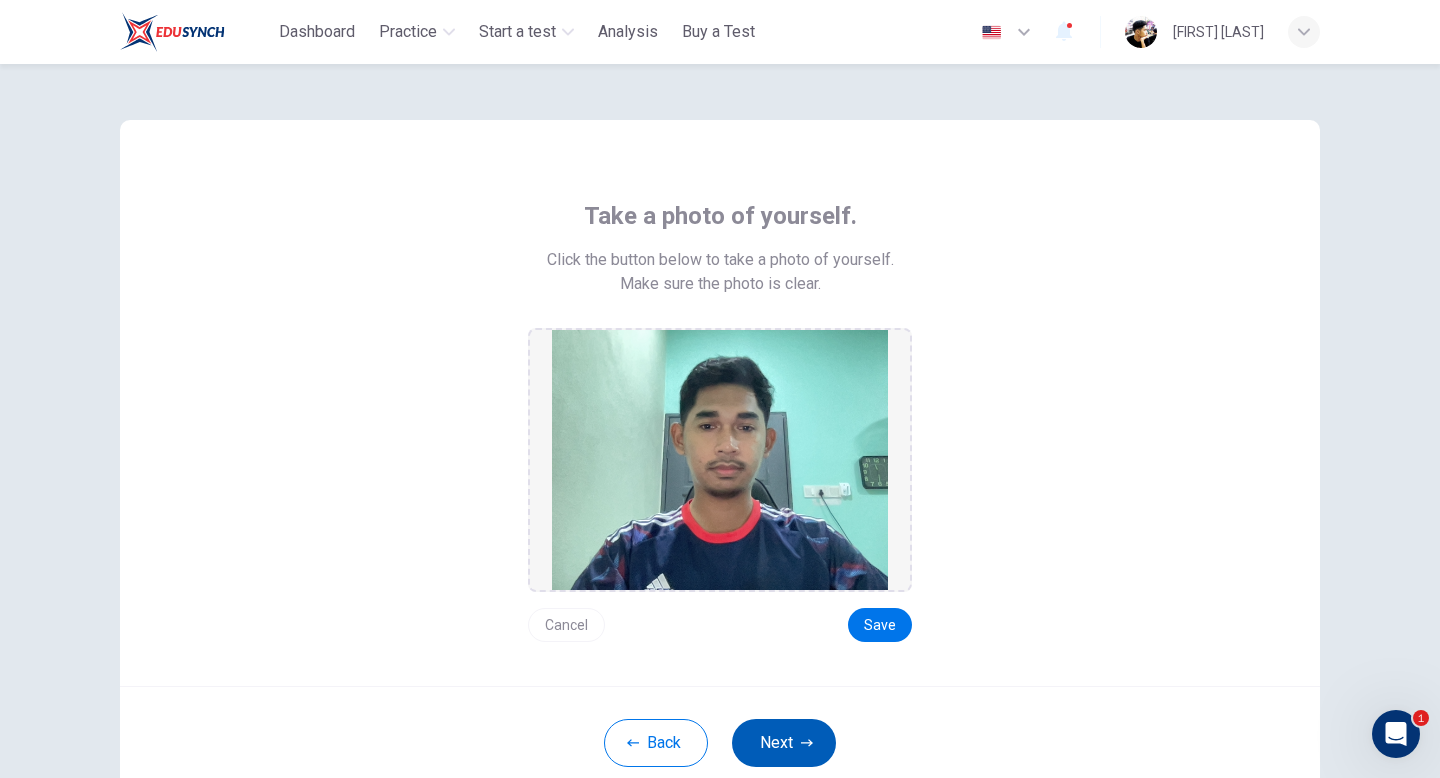 click on "Next" at bounding box center (784, 743) 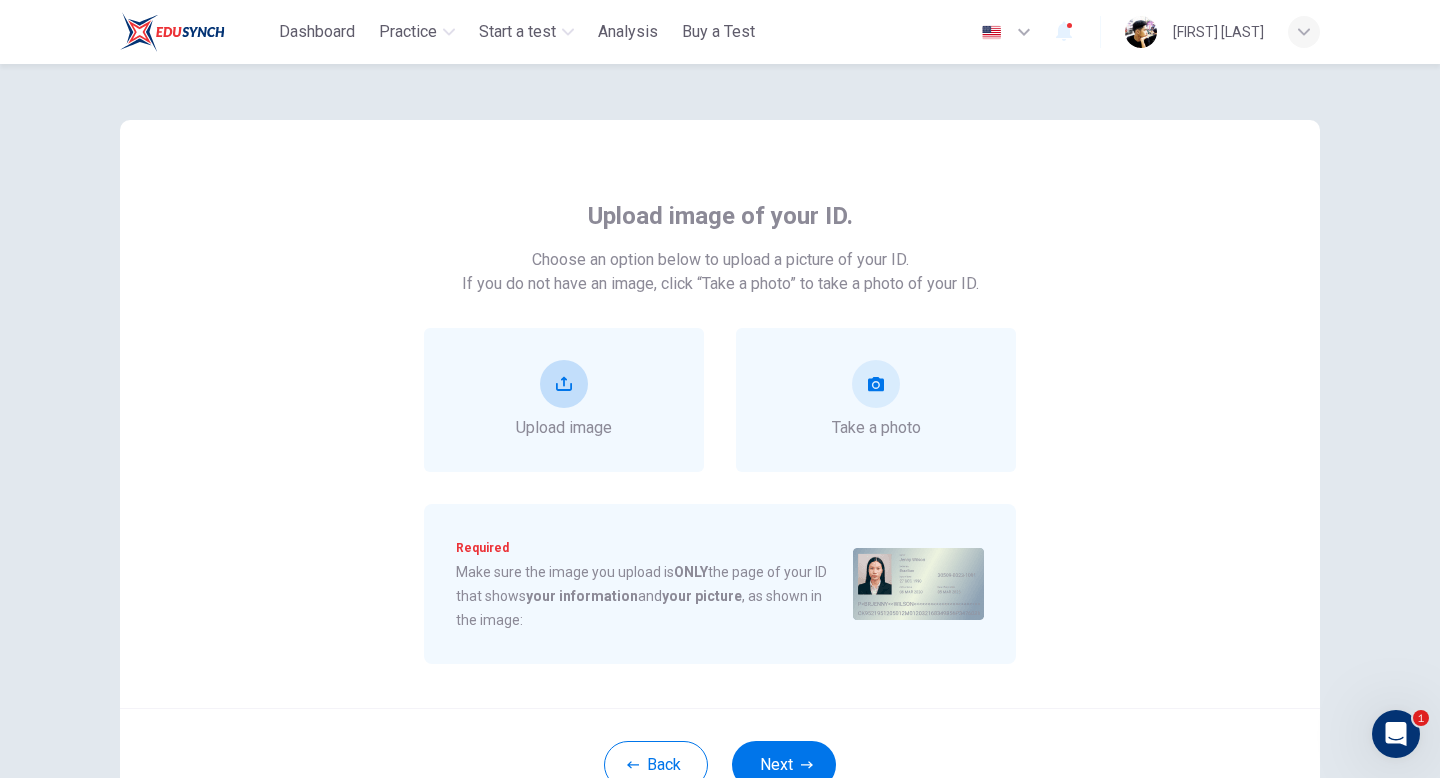 click on "Upload image" at bounding box center (564, 400) 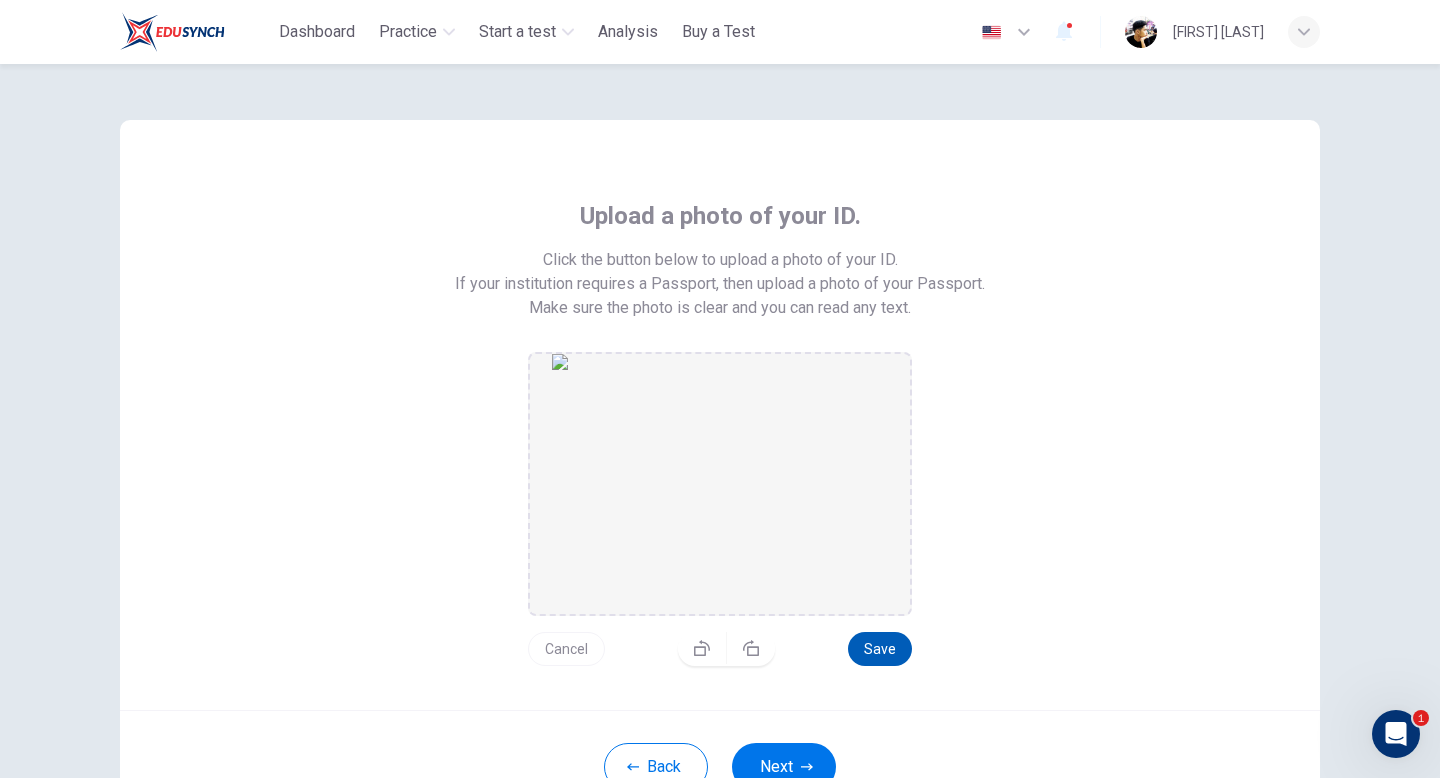 click on "Save" at bounding box center [880, 649] 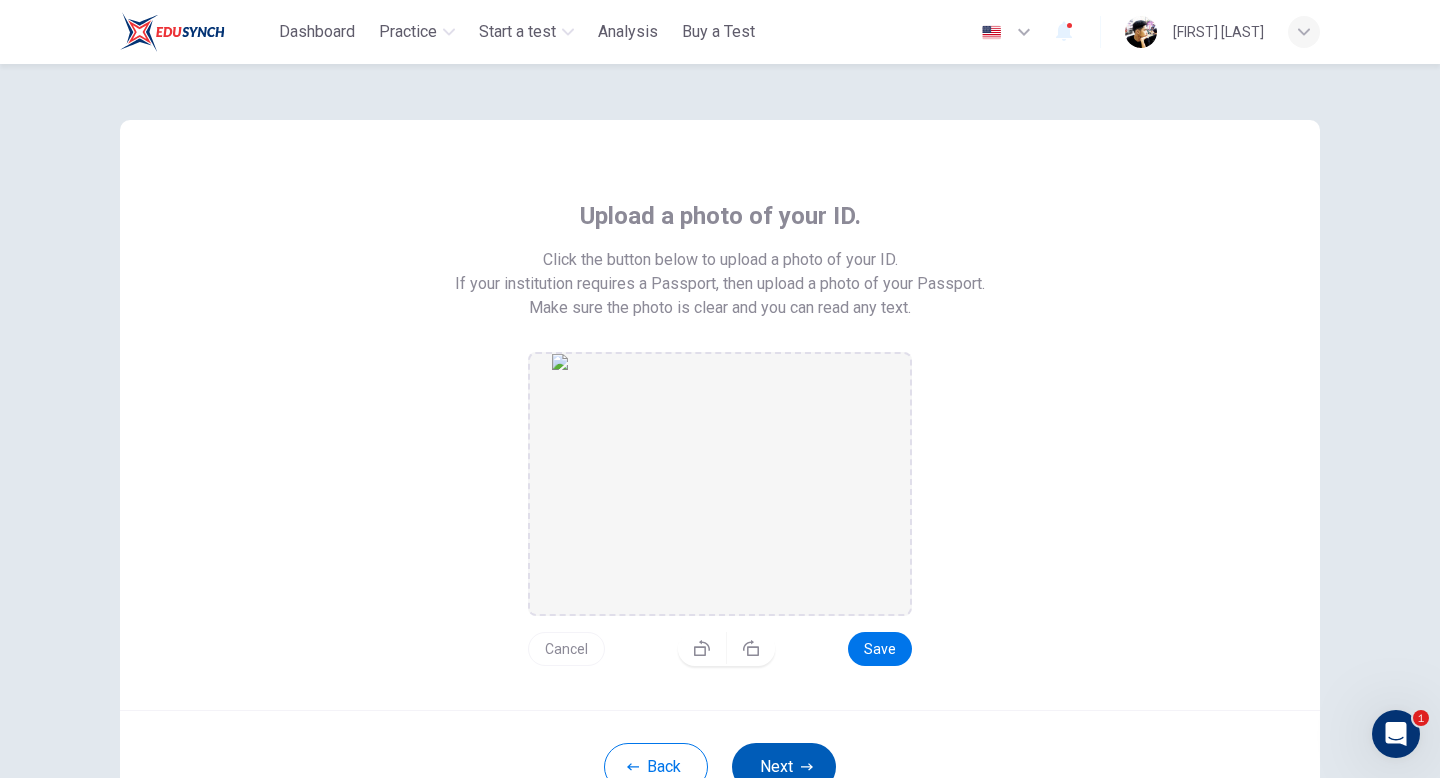 click 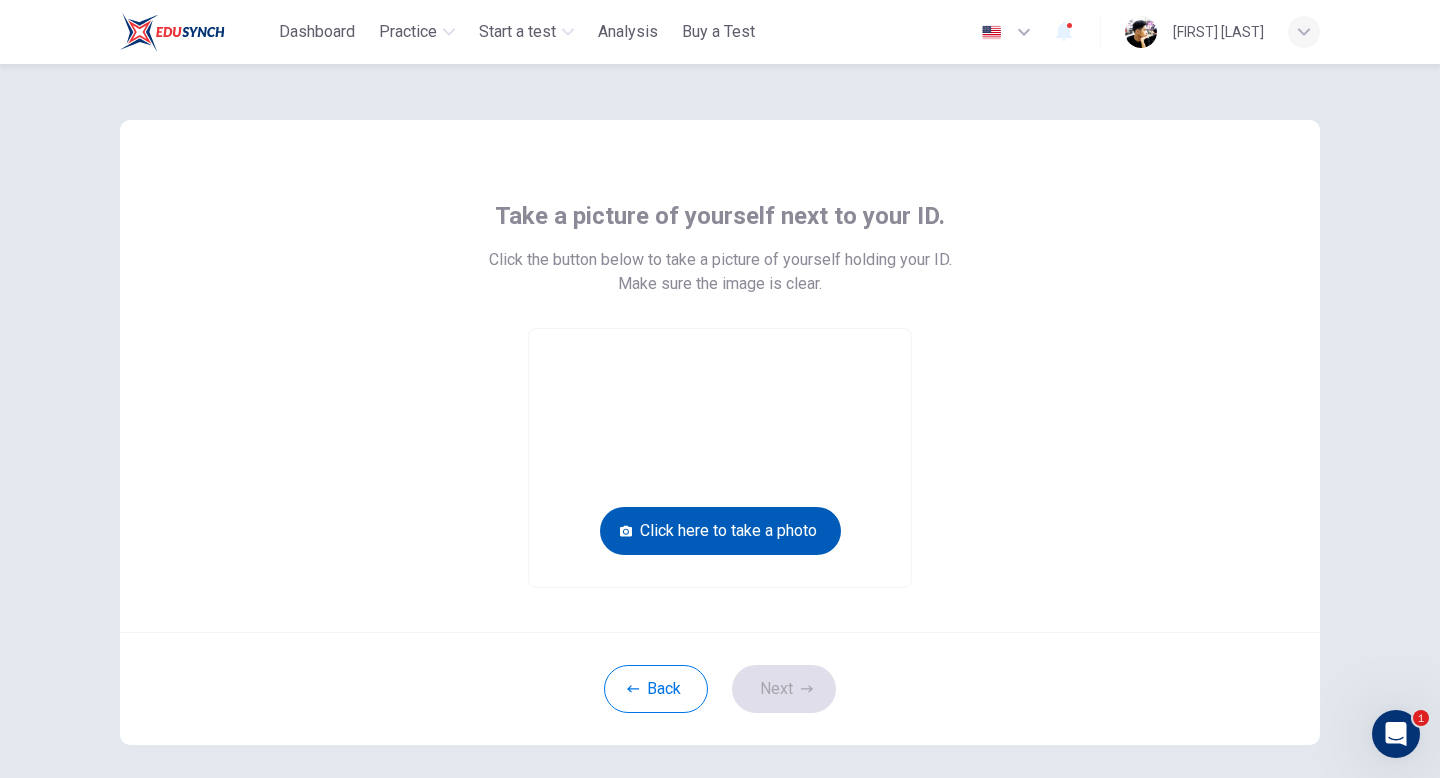click on "Click here to take a photo" at bounding box center (720, 531) 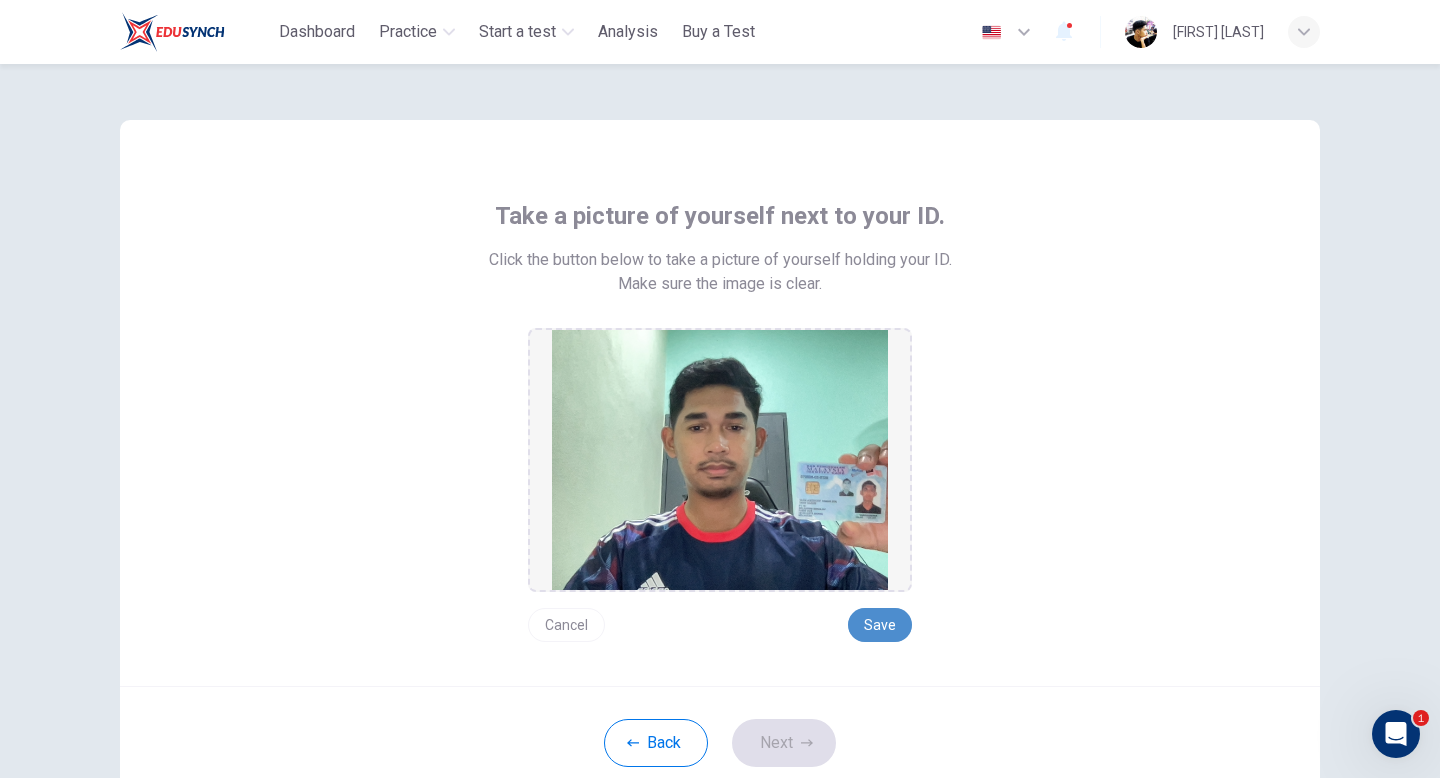 click on "Save" at bounding box center (880, 625) 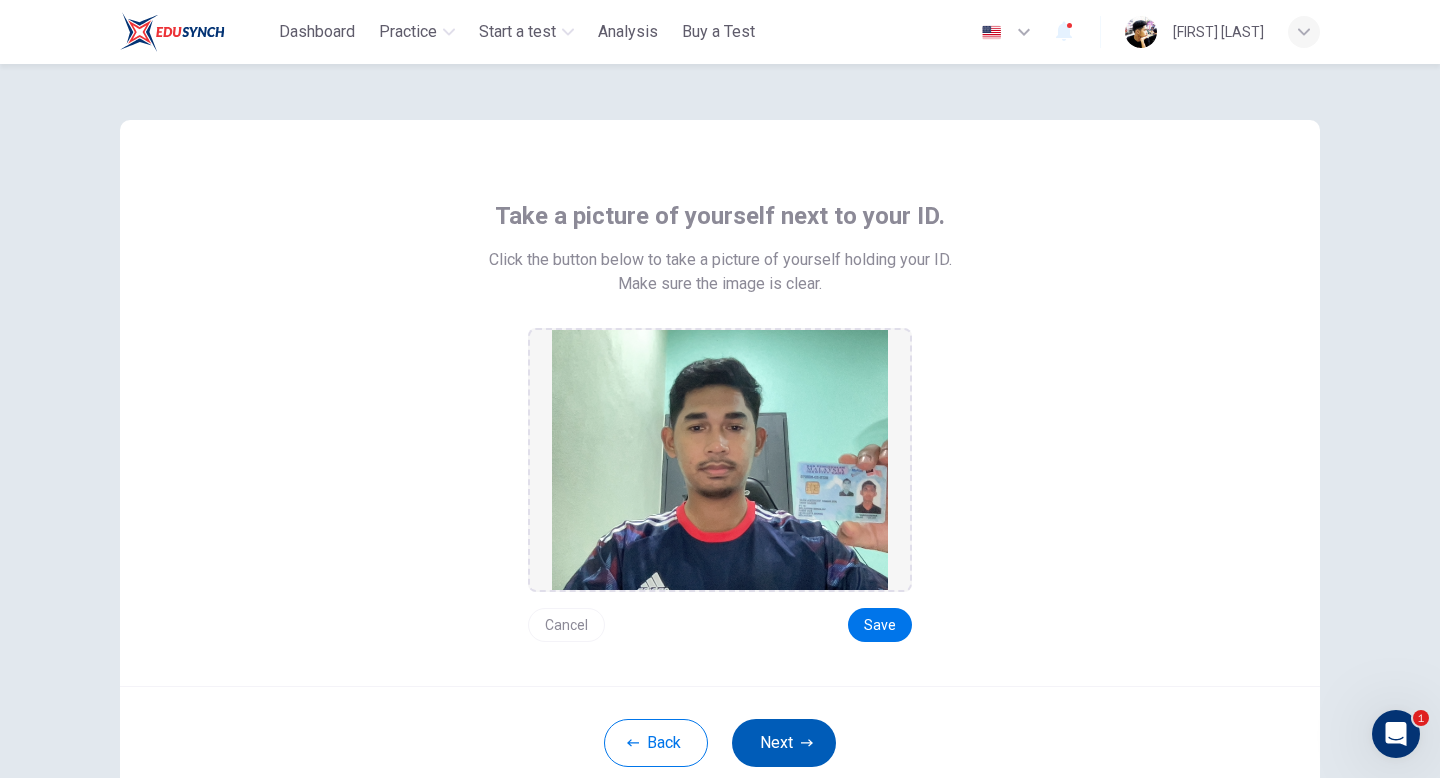 click on "Next" at bounding box center (784, 743) 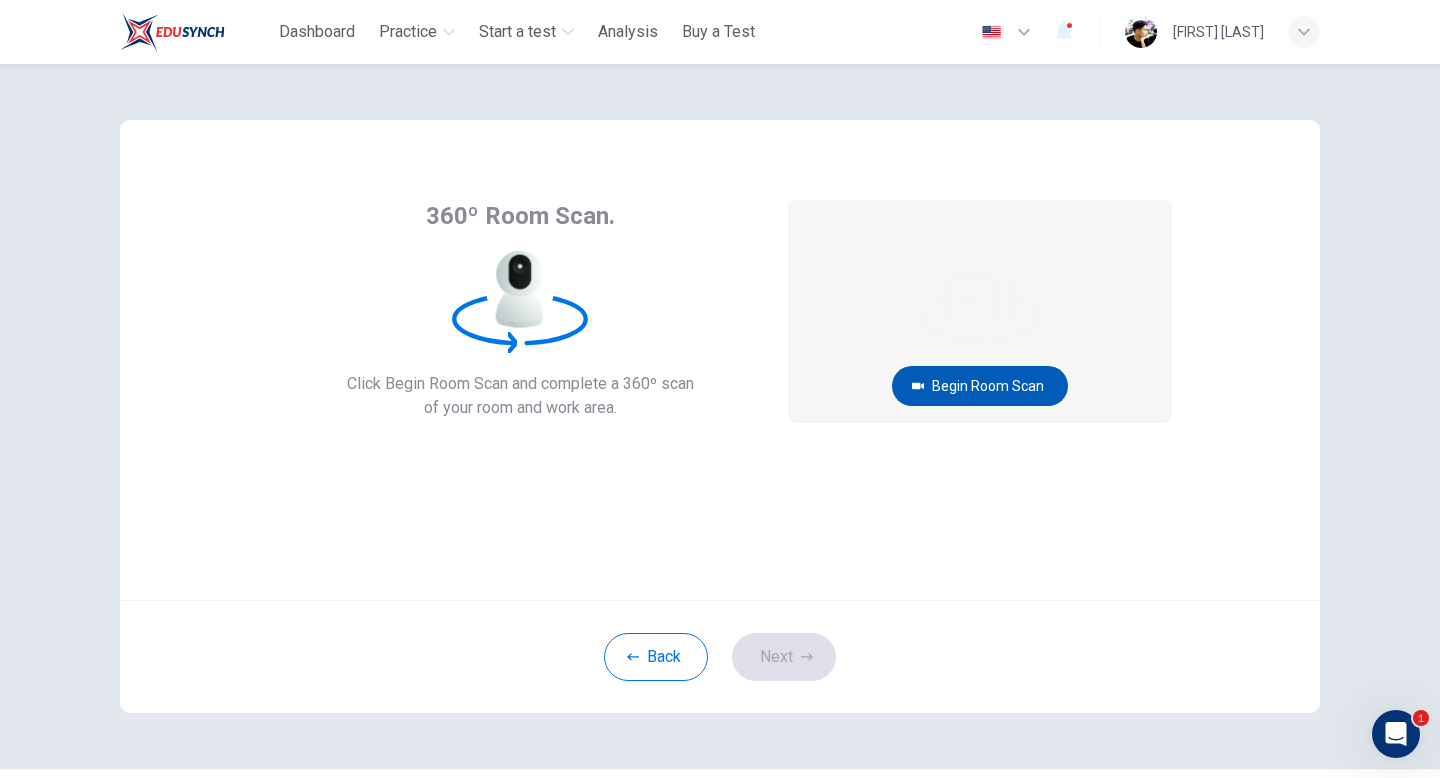 click on "Begin Room Scan" at bounding box center [980, 386] 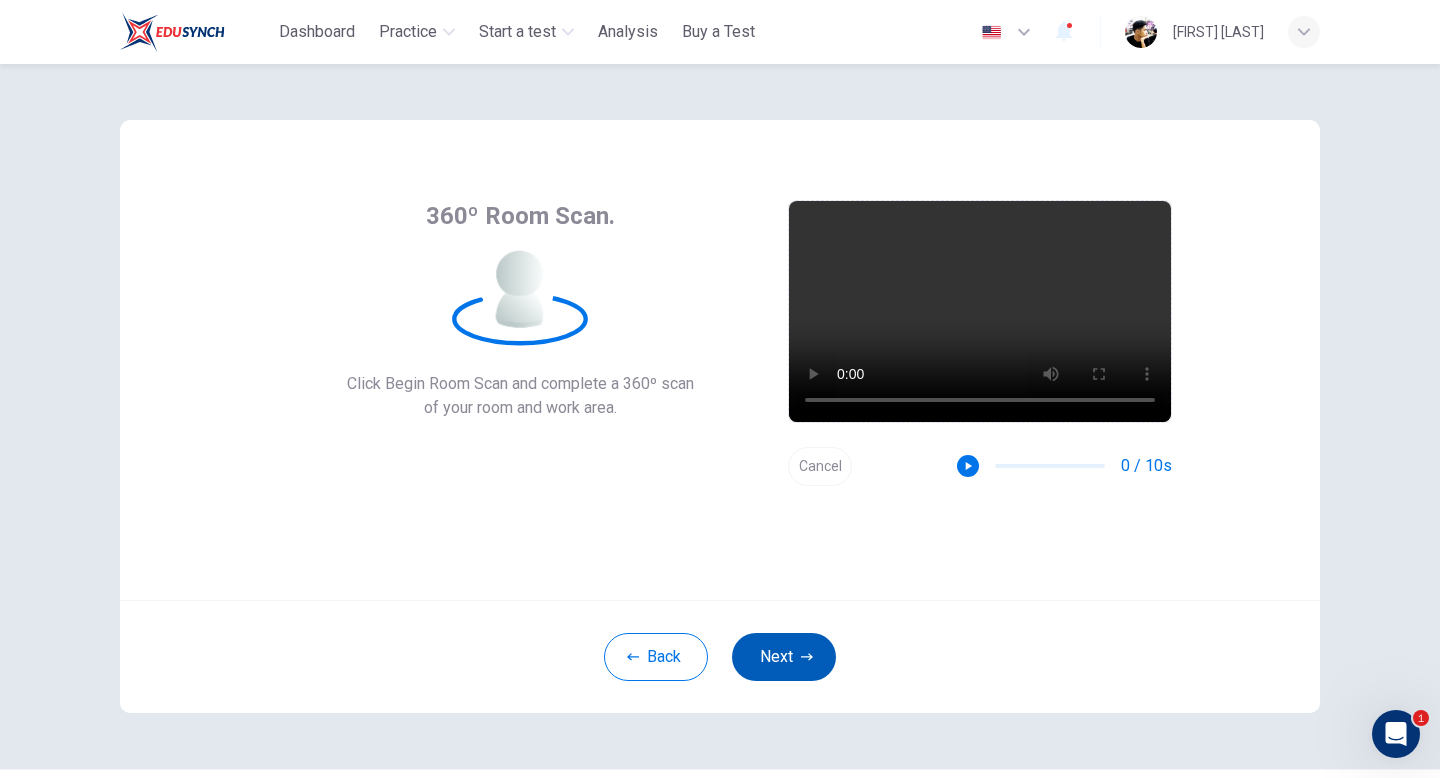 click on "Next" at bounding box center [784, 657] 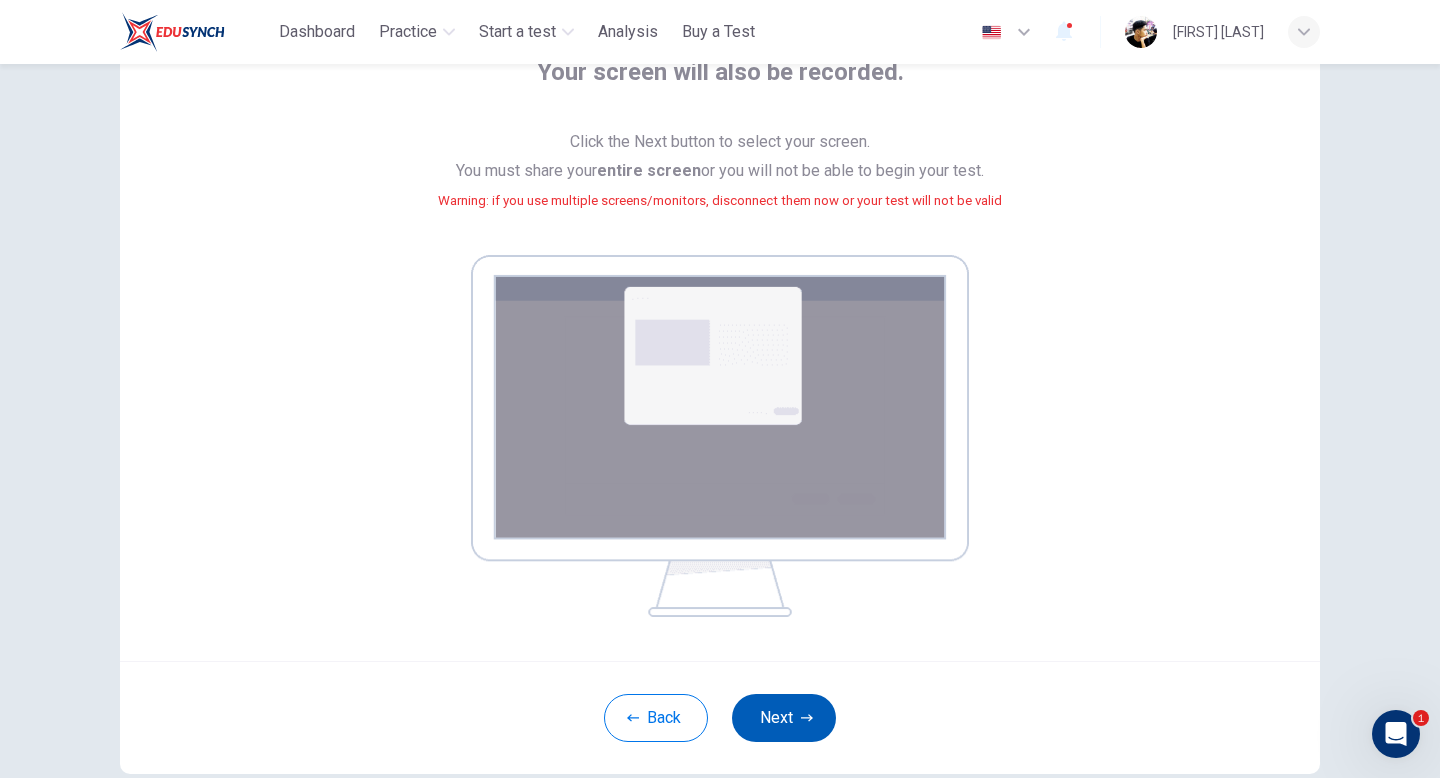 scroll, scrollTop: 162, scrollLeft: 0, axis: vertical 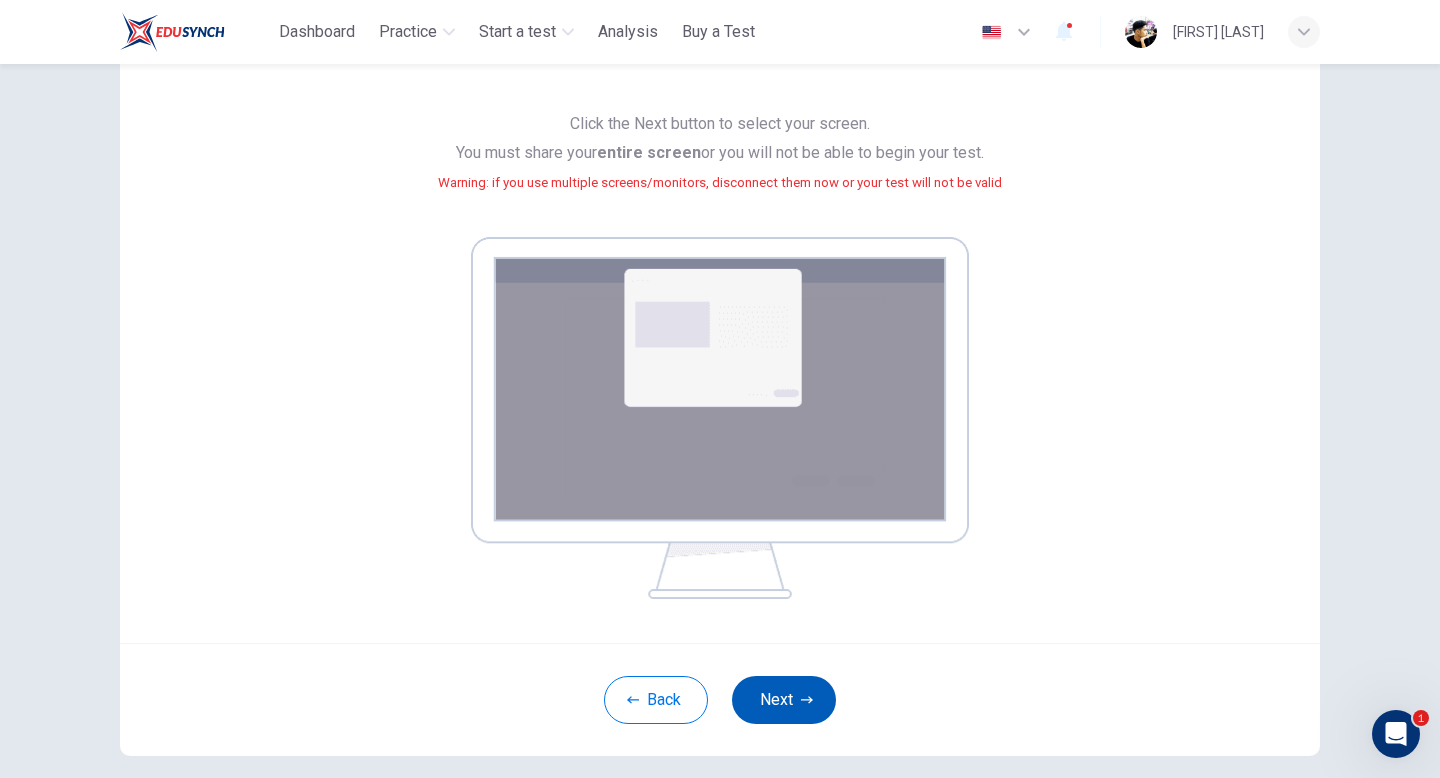 click on "Next" at bounding box center (784, 700) 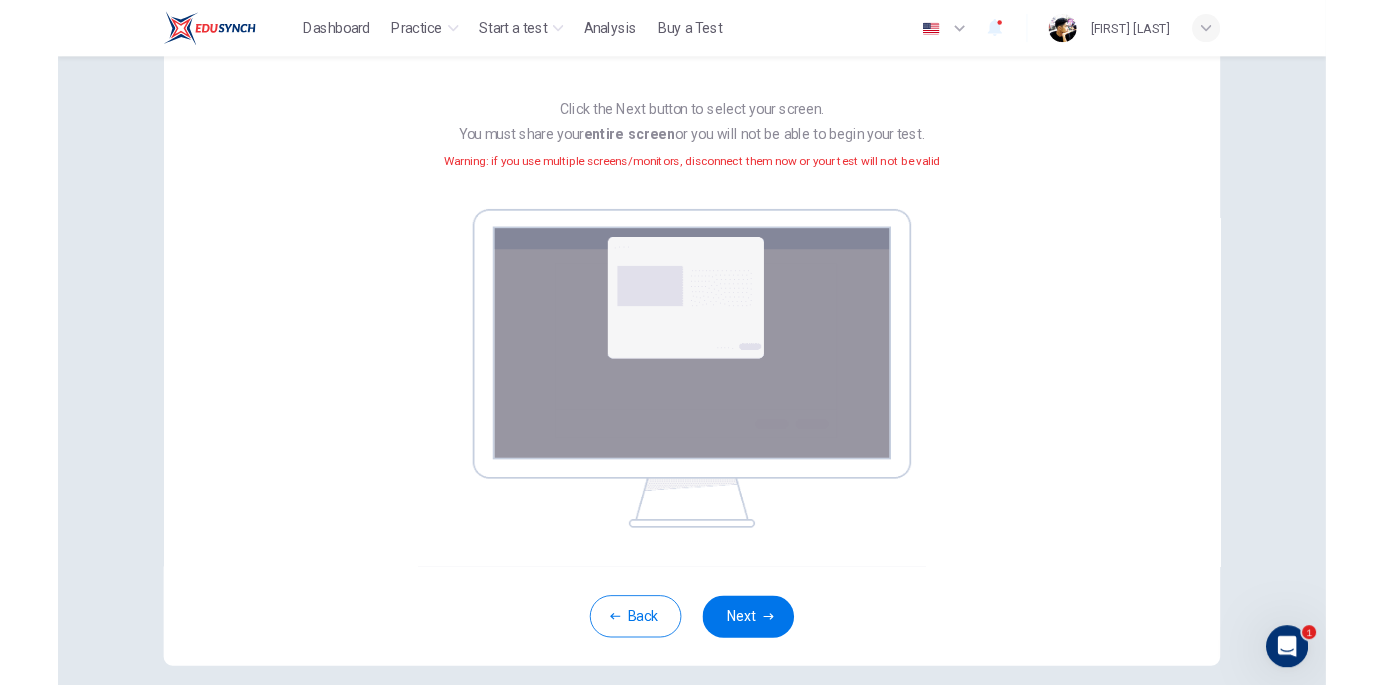 scroll, scrollTop: 55, scrollLeft: 0, axis: vertical 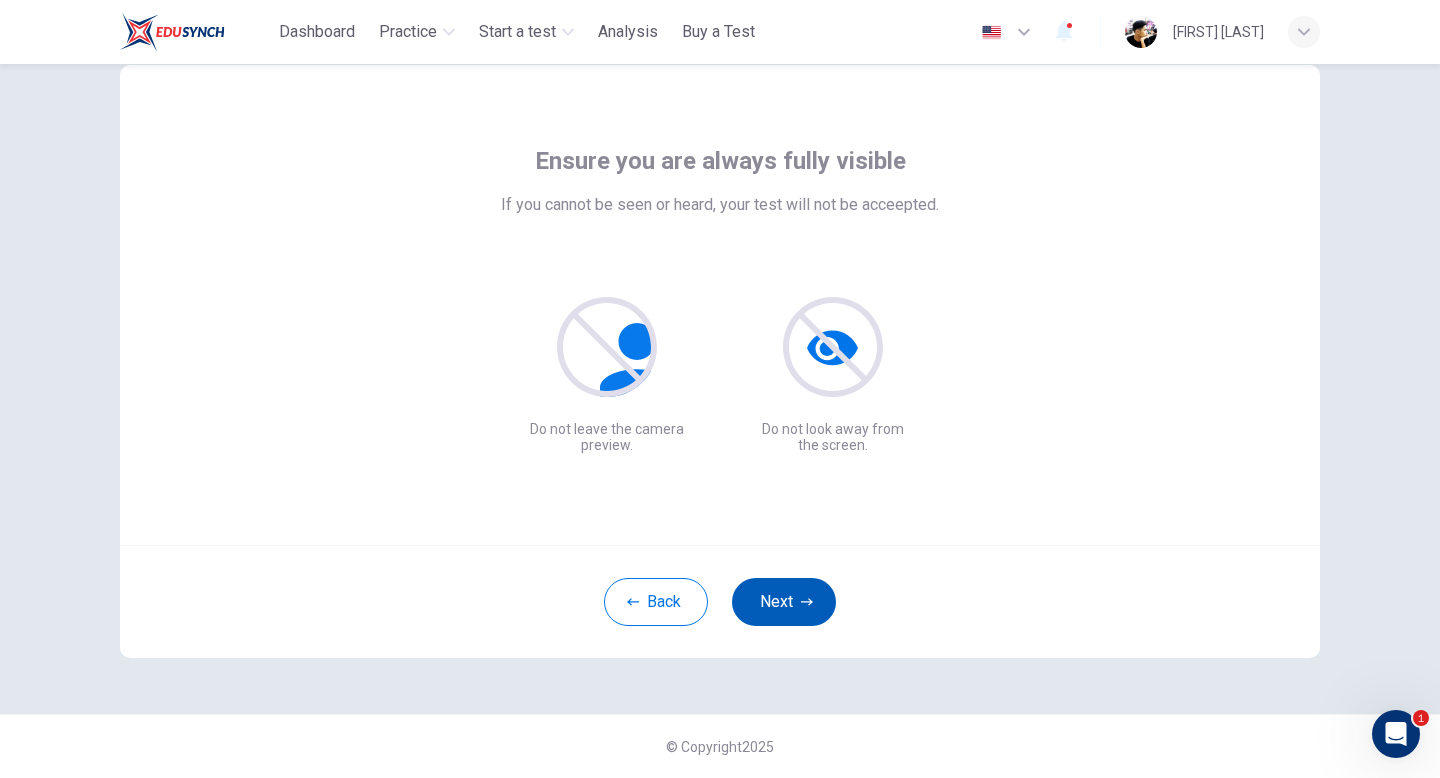 click on "Next" at bounding box center [784, 602] 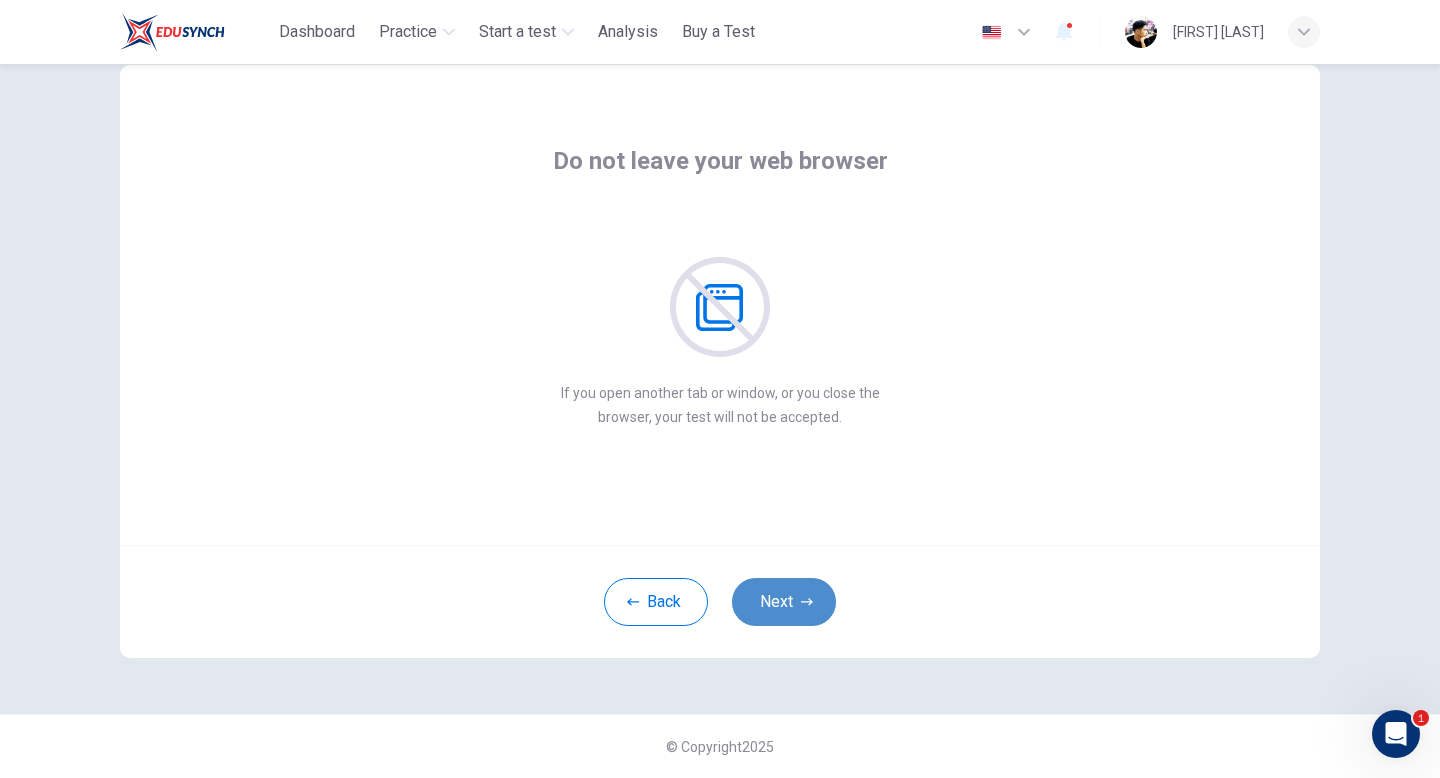 click on "Next" at bounding box center [784, 602] 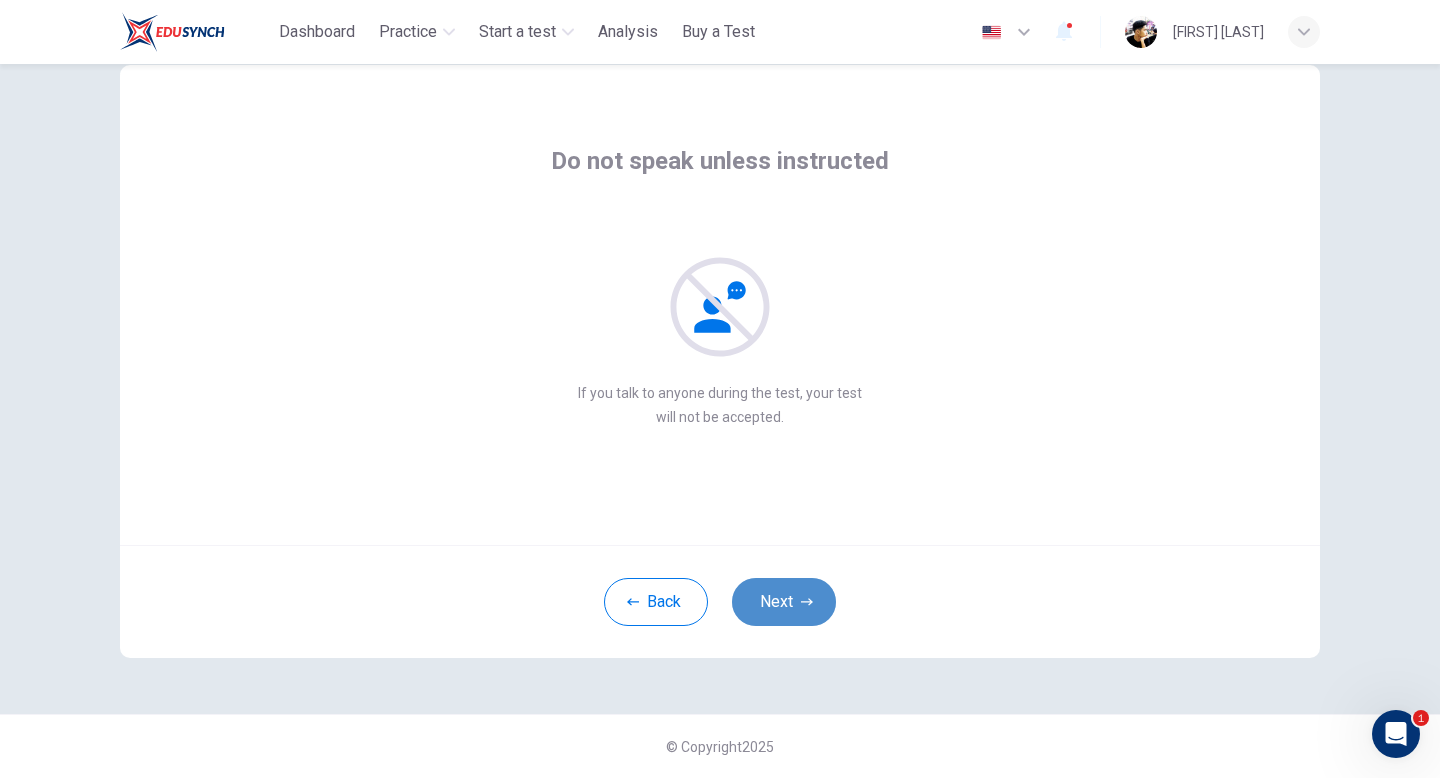 click on "Next" at bounding box center [784, 602] 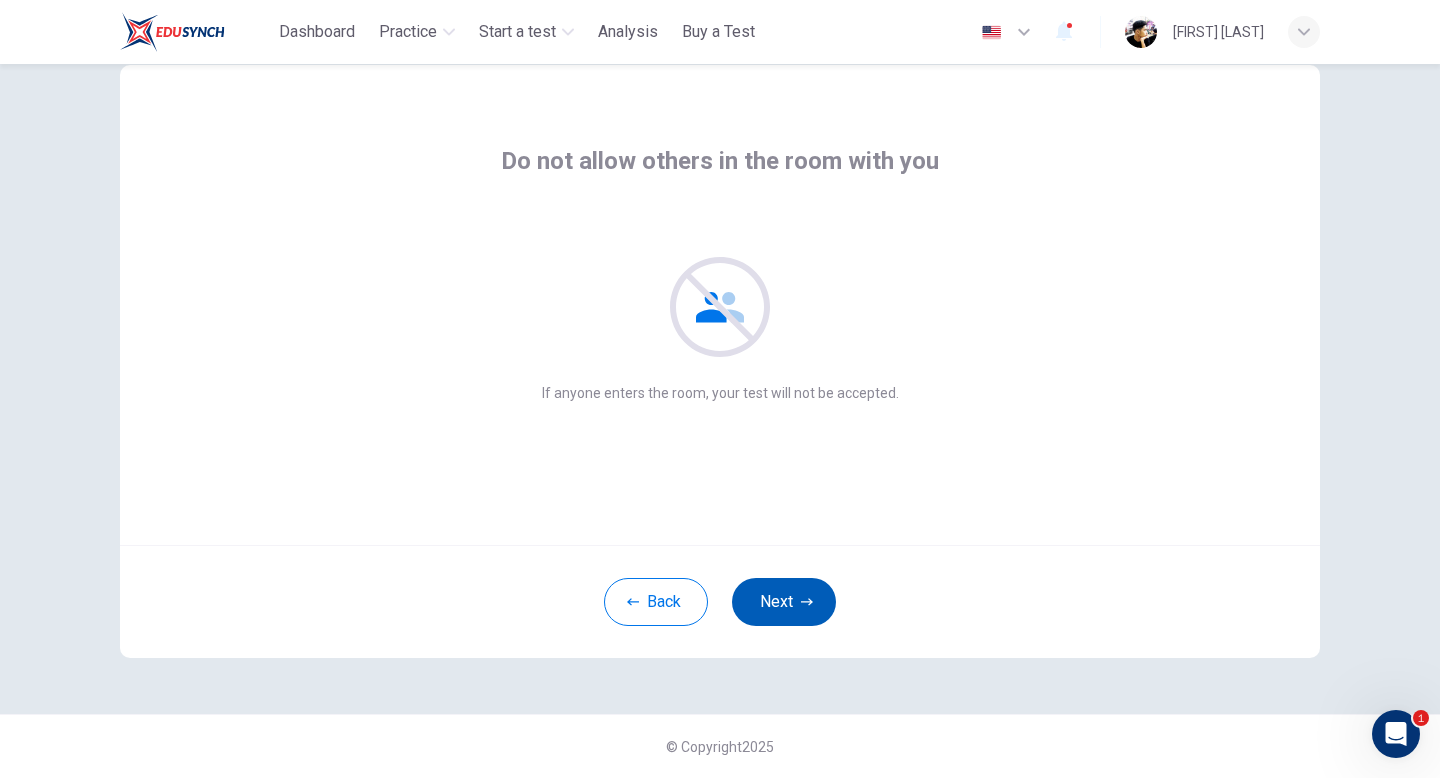 click on "Next" at bounding box center [784, 602] 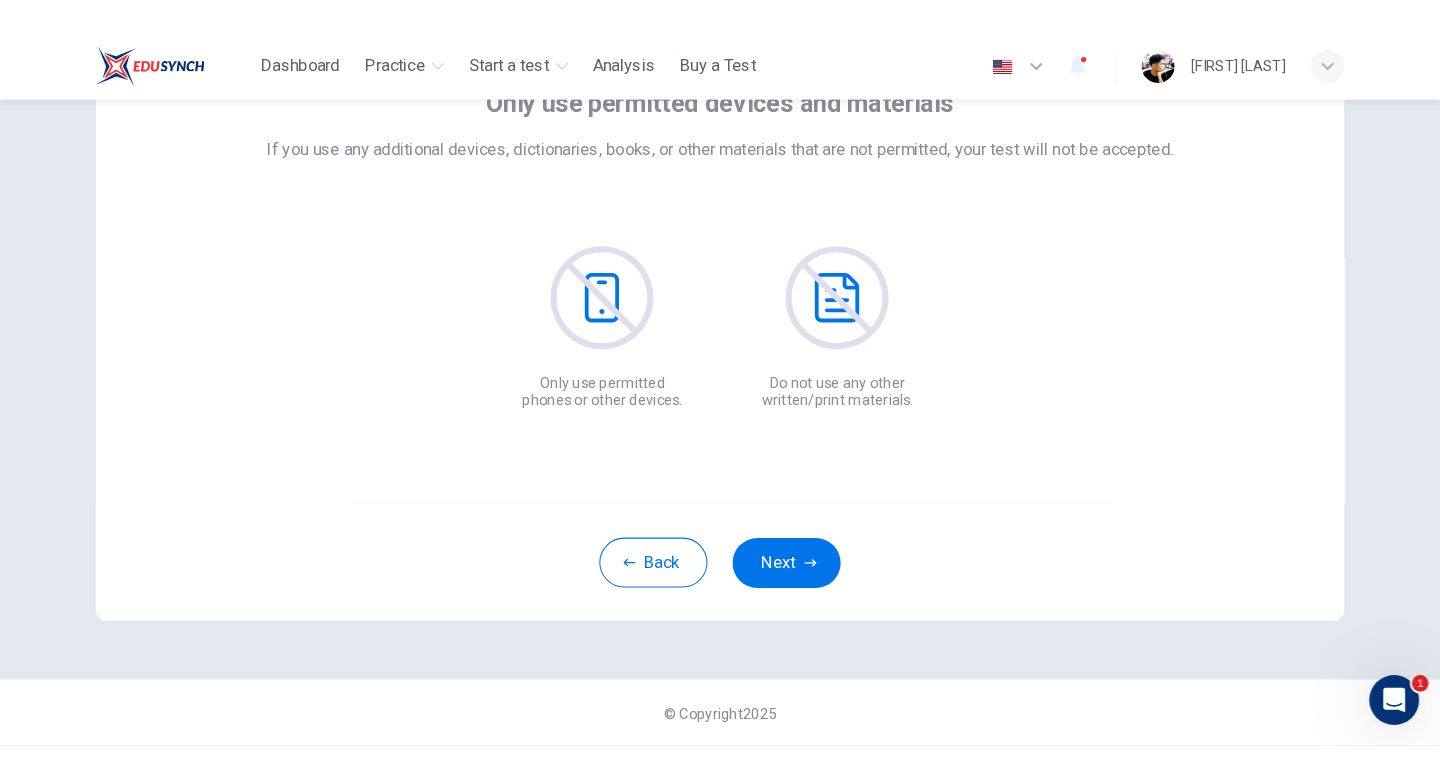 scroll, scrollTop: 0, scrollLeft: 0, axis: both 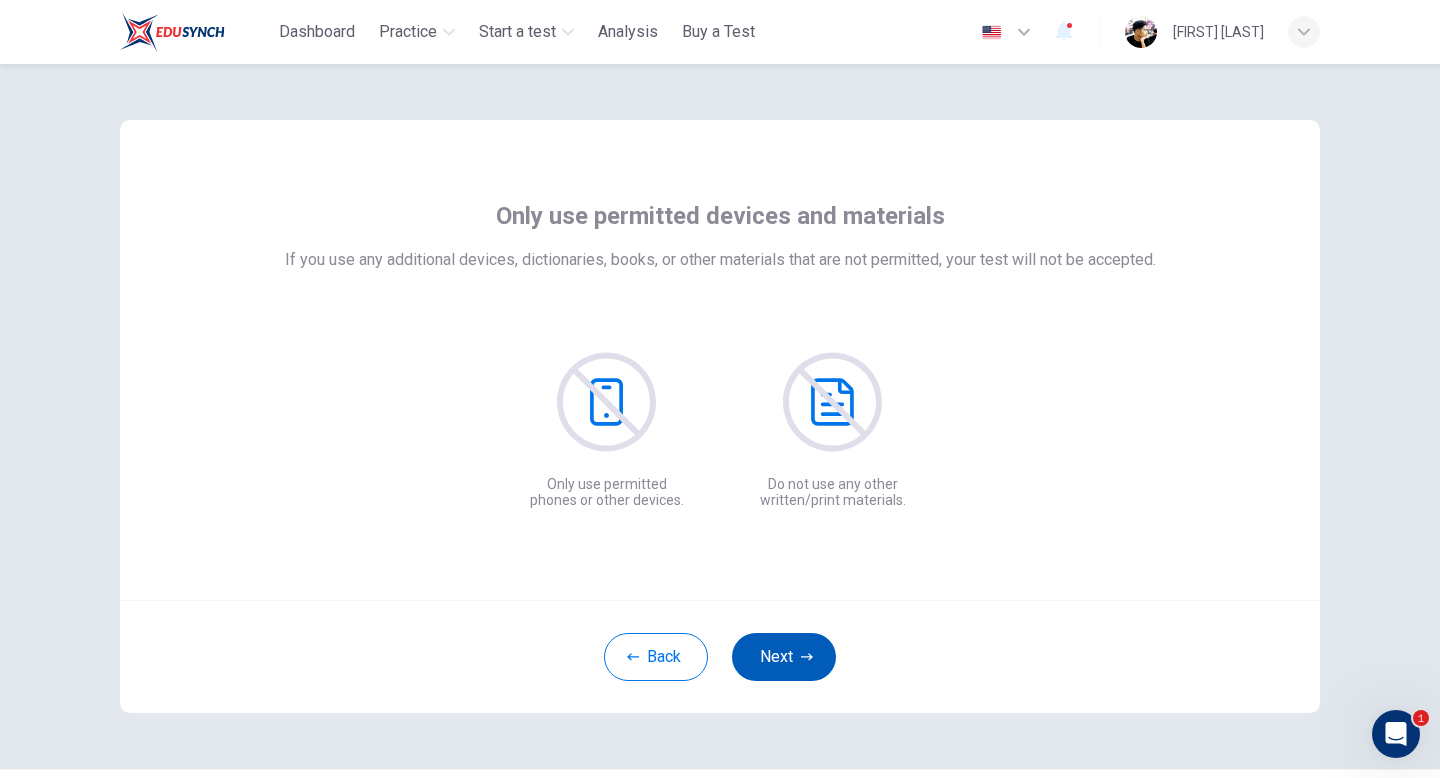 click on "Next" at bounding box center (784, 657) 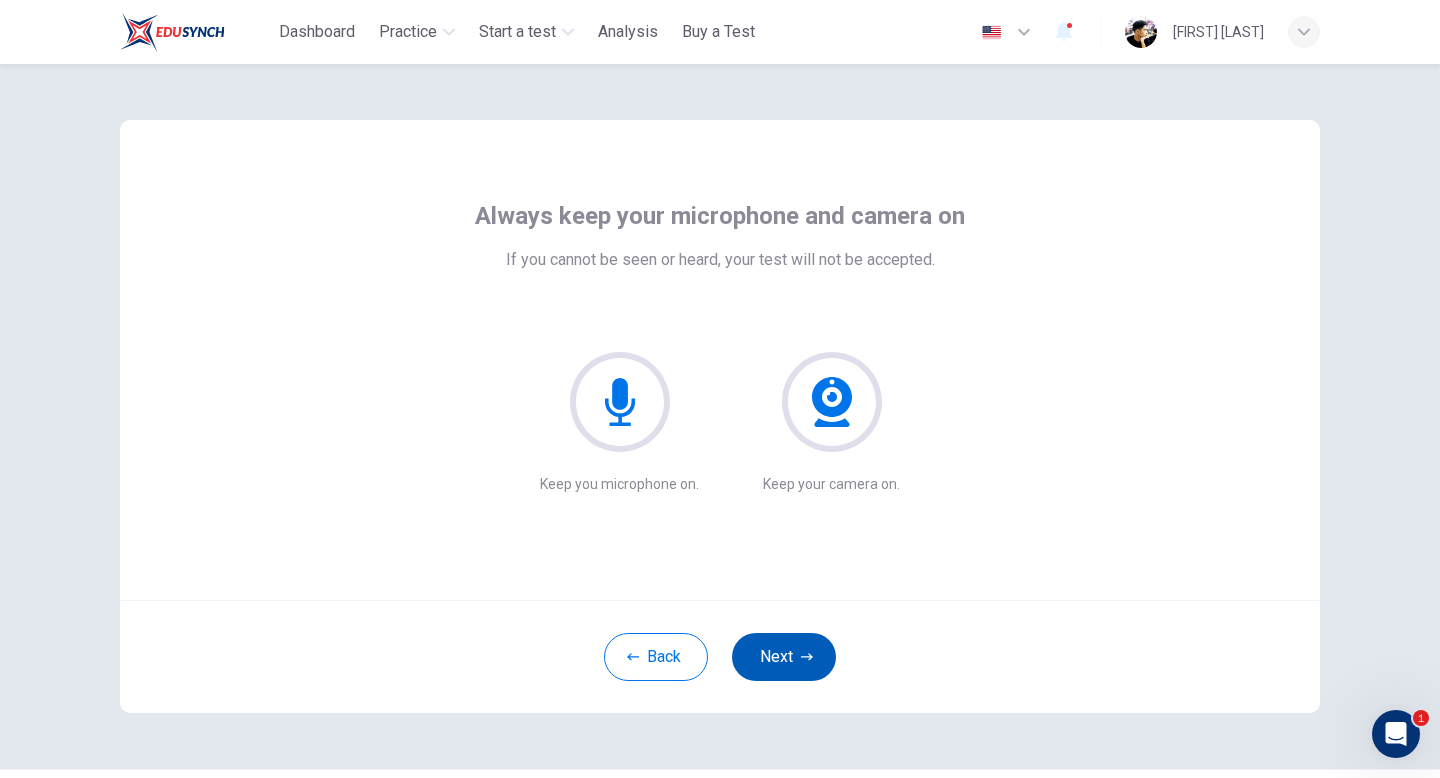 click on "Next" at bounding box center (784, 657) 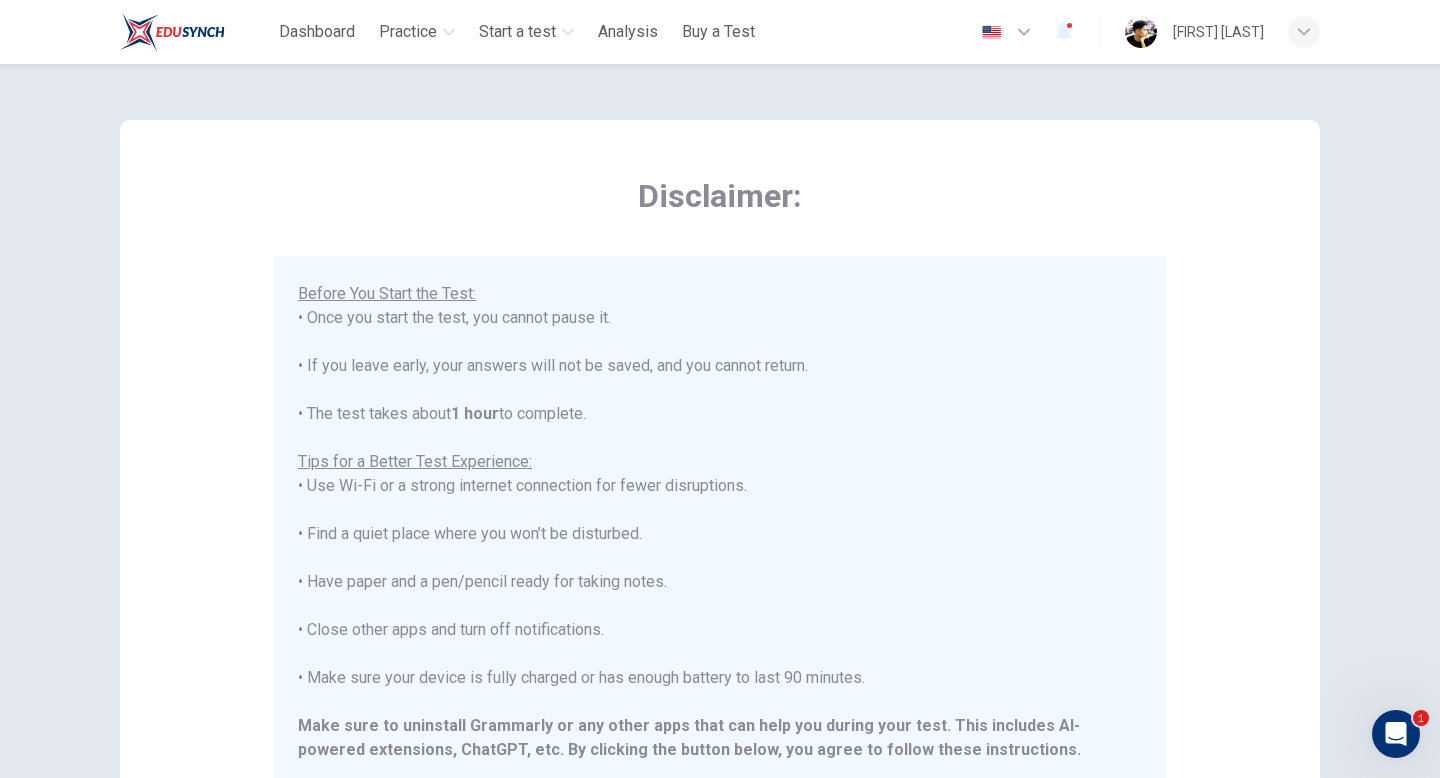 scroll, scrollTop: 191, scrollLeft: 0, axis: vertical 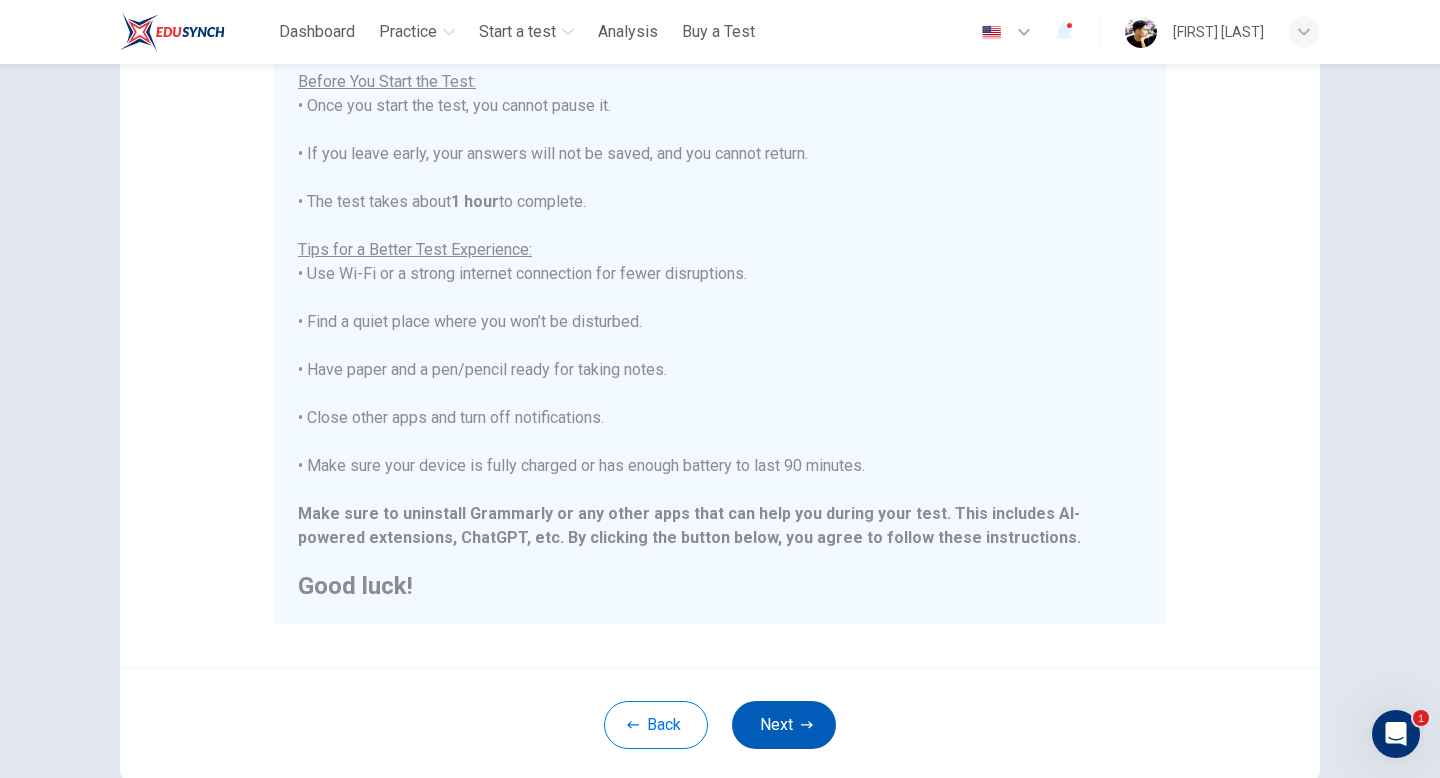 click on "Next" at bounding box center (784, 725) 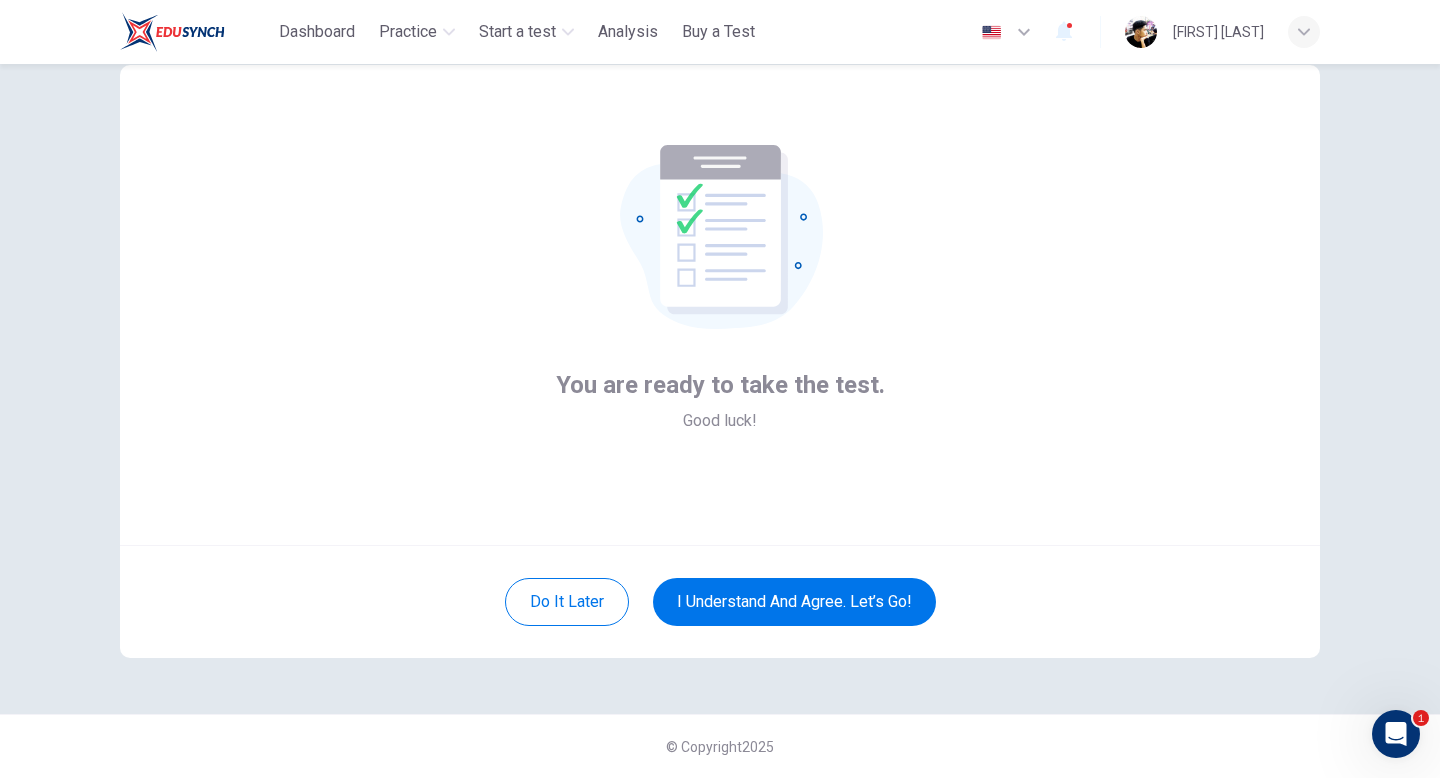 scroll, scrollTop: 55, scrollLeft: 0, axis: vertical 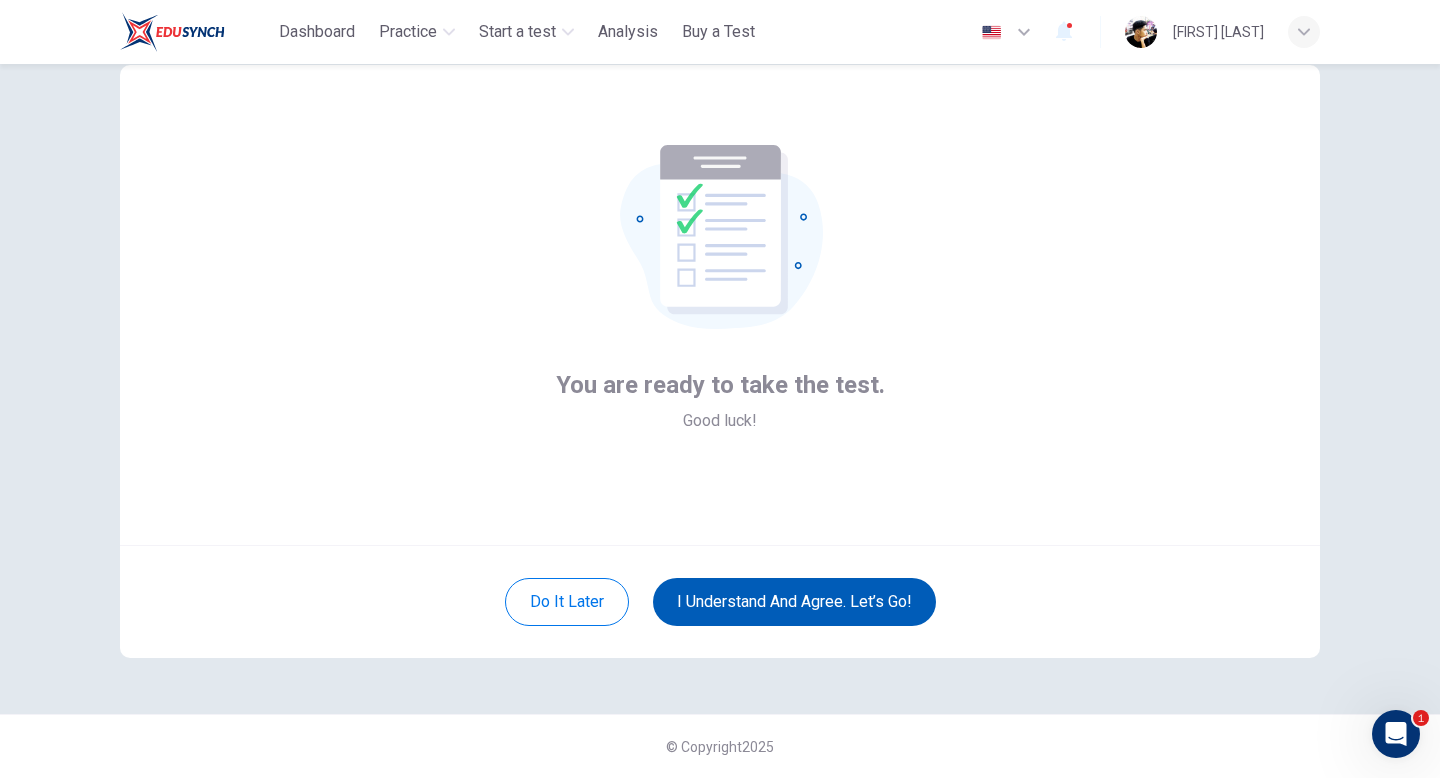 click on "I understand and agree. Let’s go!" at bounding box center [794, 602] 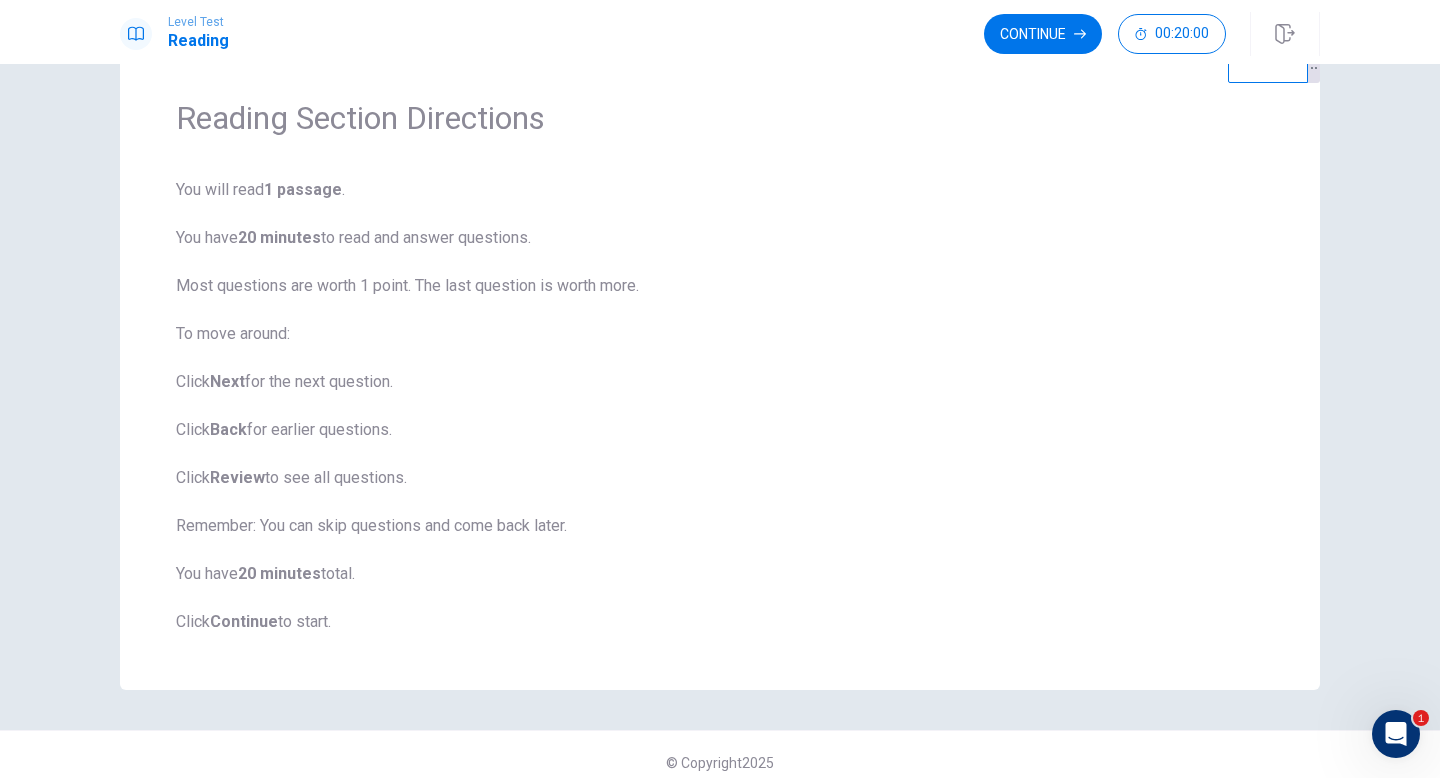 scroll, scrollTop: 61, scrollLeft: 0, axis: vertical 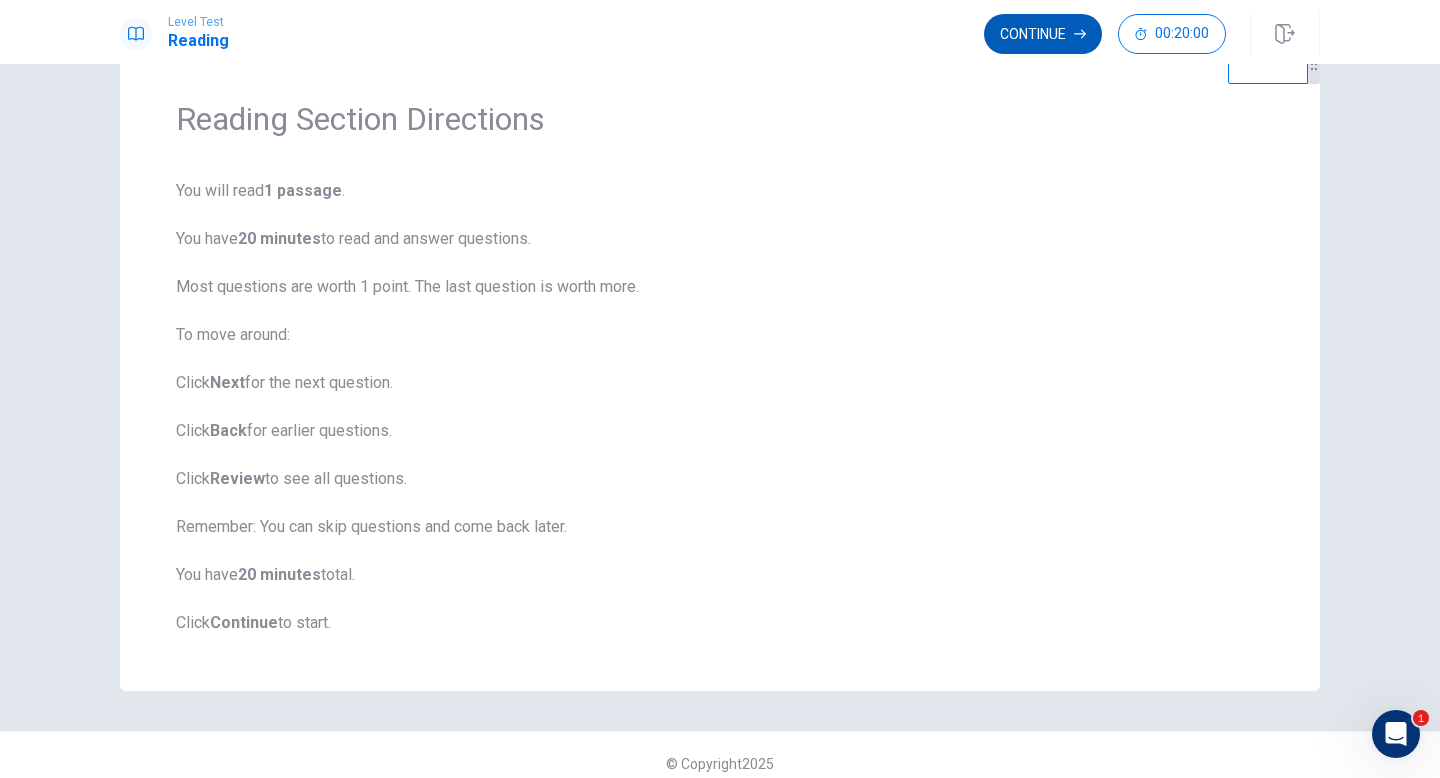 click on "Continue" at bounding box center (1043, 34) 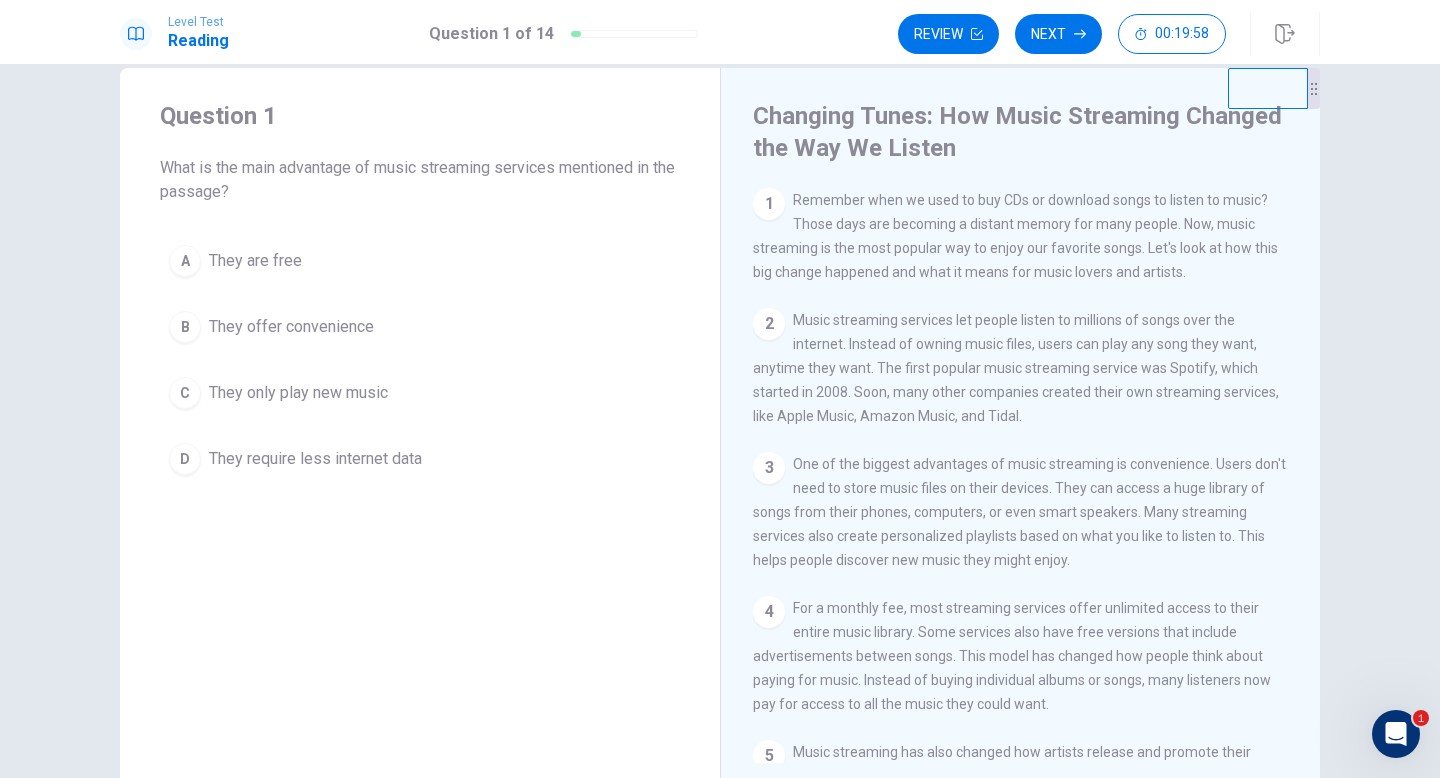 scroll, scrollTop: 30, scrollLeft: 0, axis: vertical 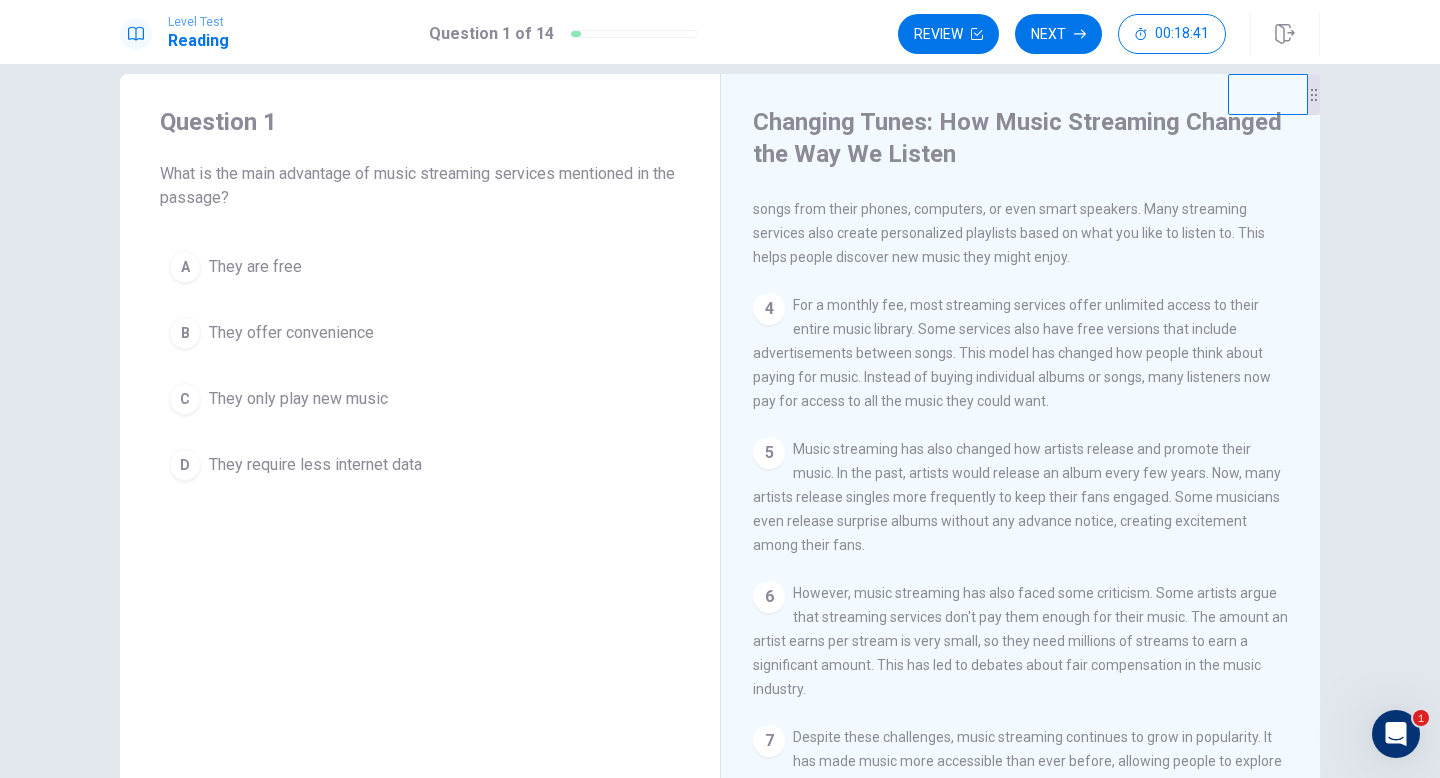click on "They offer convenience" at bounding box center (291, 333) 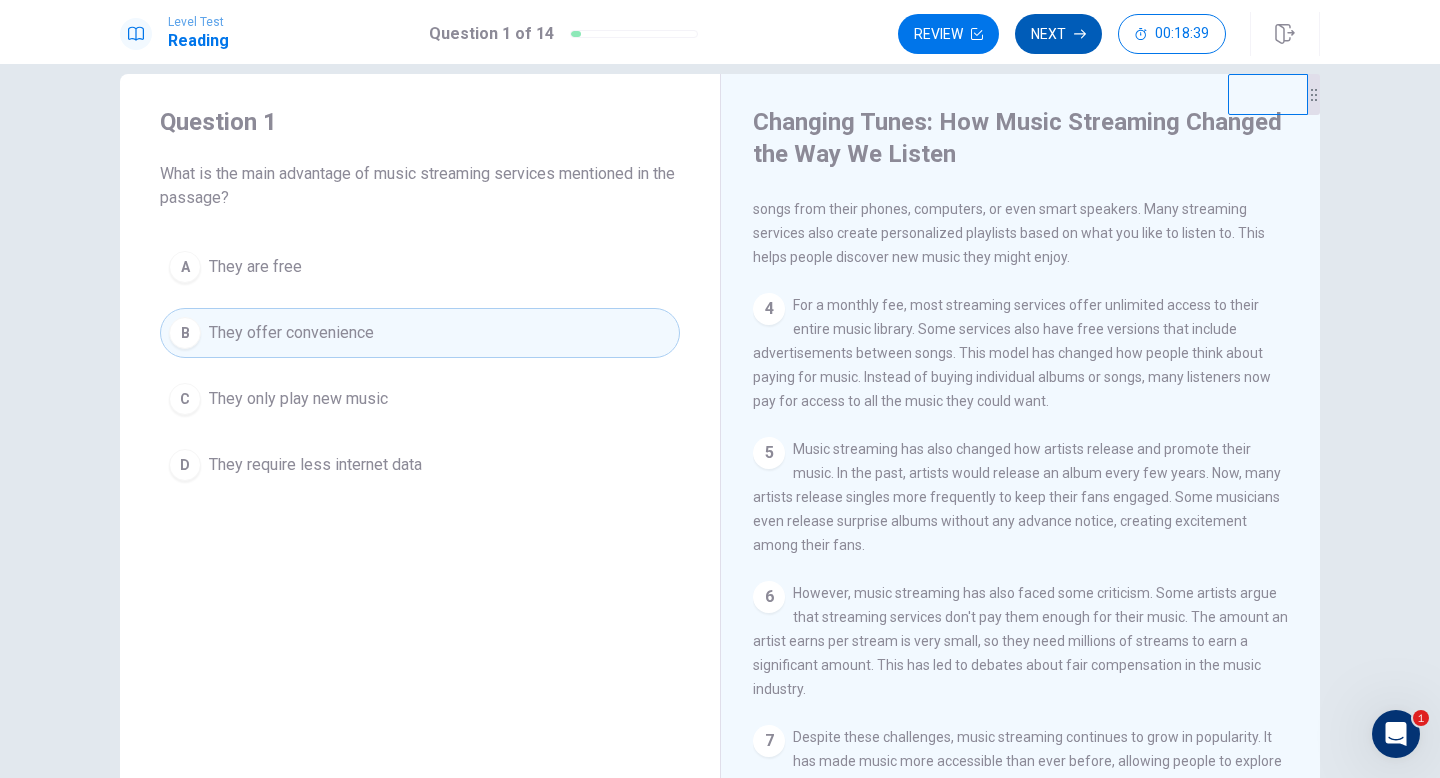 click on "Next" at bounding box center (1058, 34) 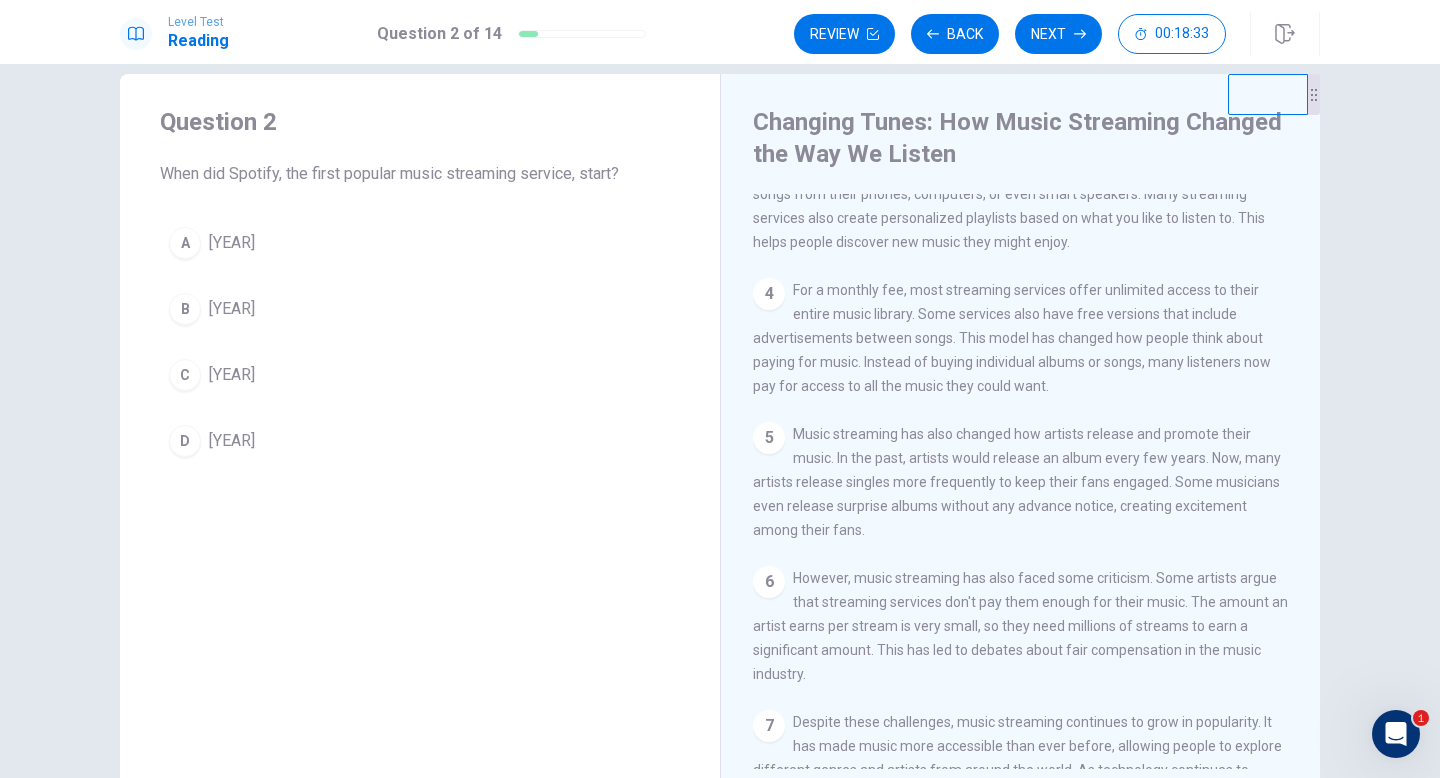 scroll, scrollTop: 418, scrollLeft: 0, axis: vertical 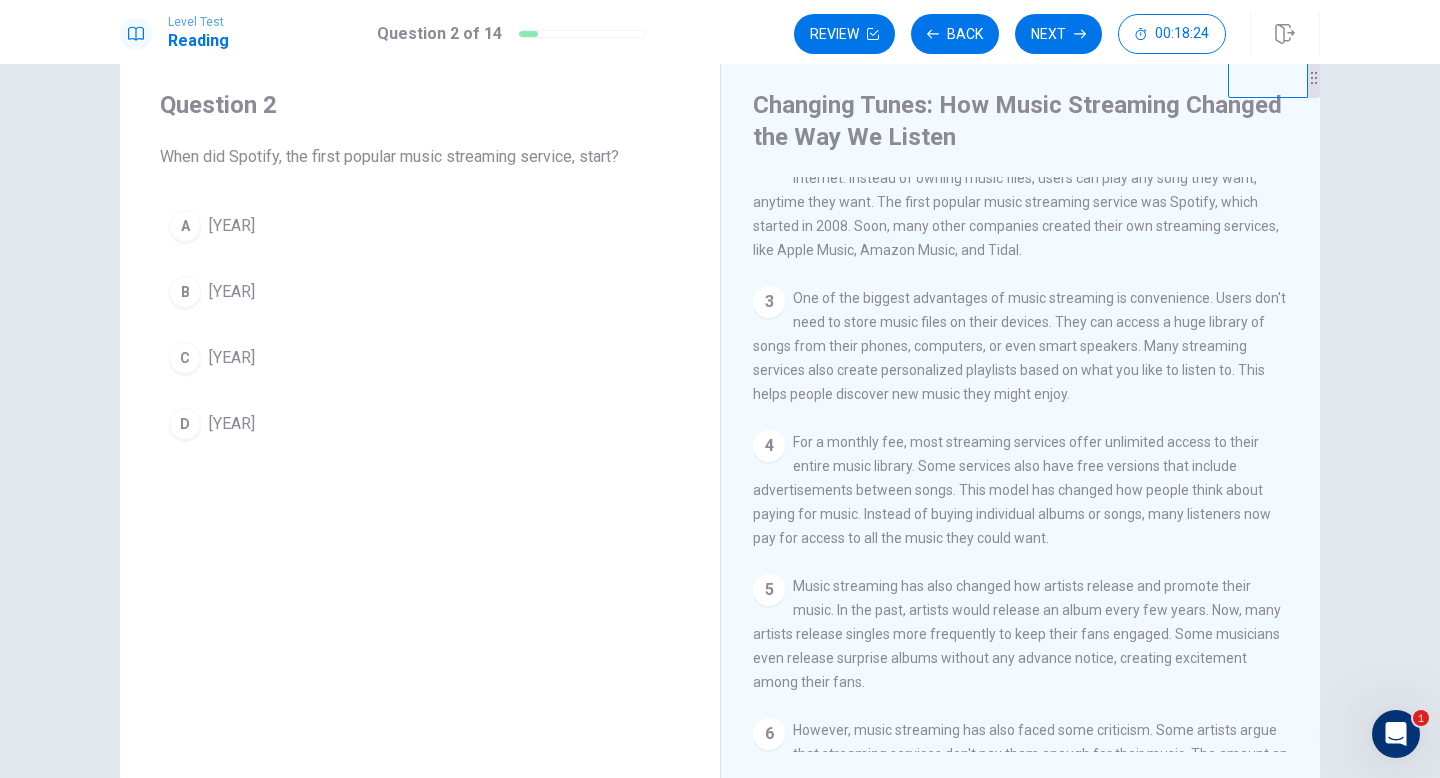 click on "C" at bounding box center (185, 358) 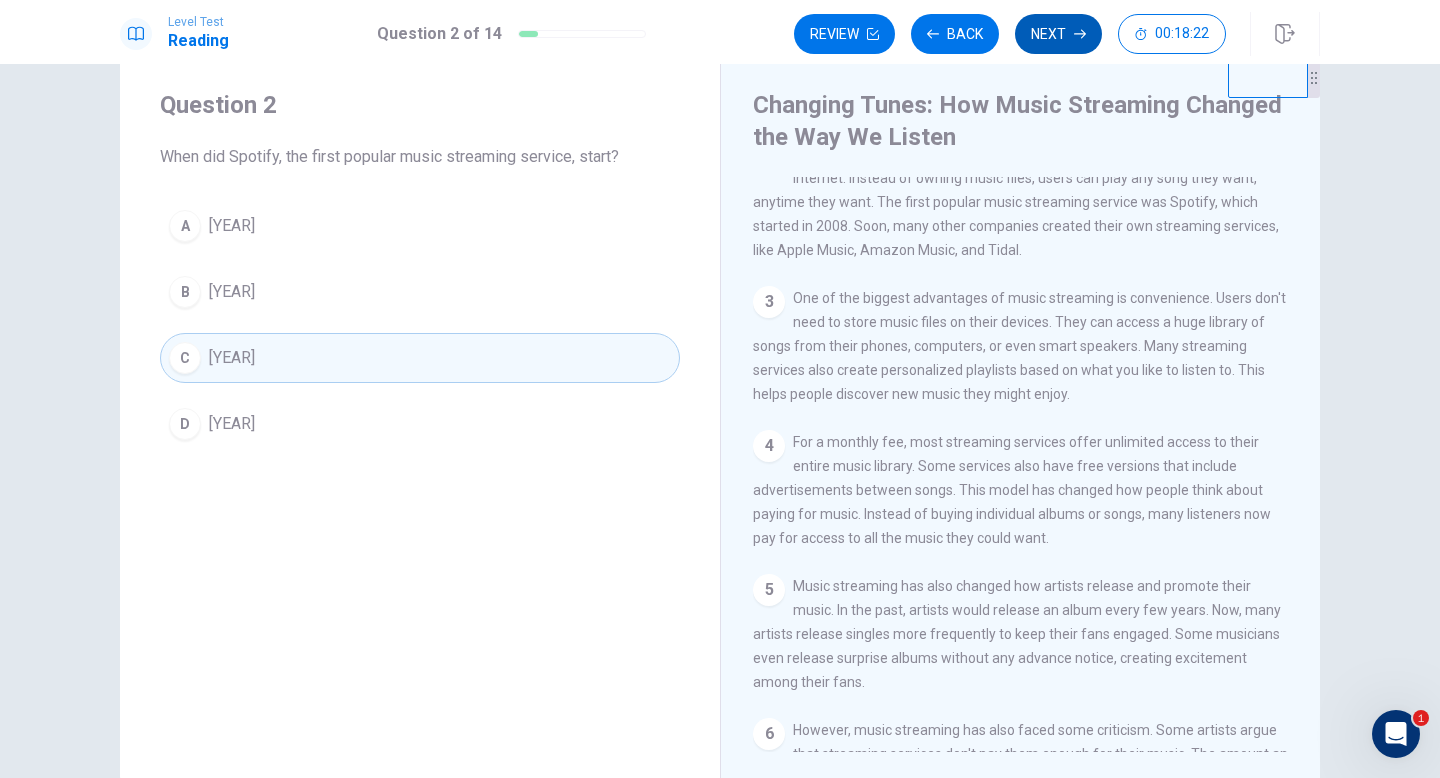 click on "Next" at bounding box center [1058, 34] 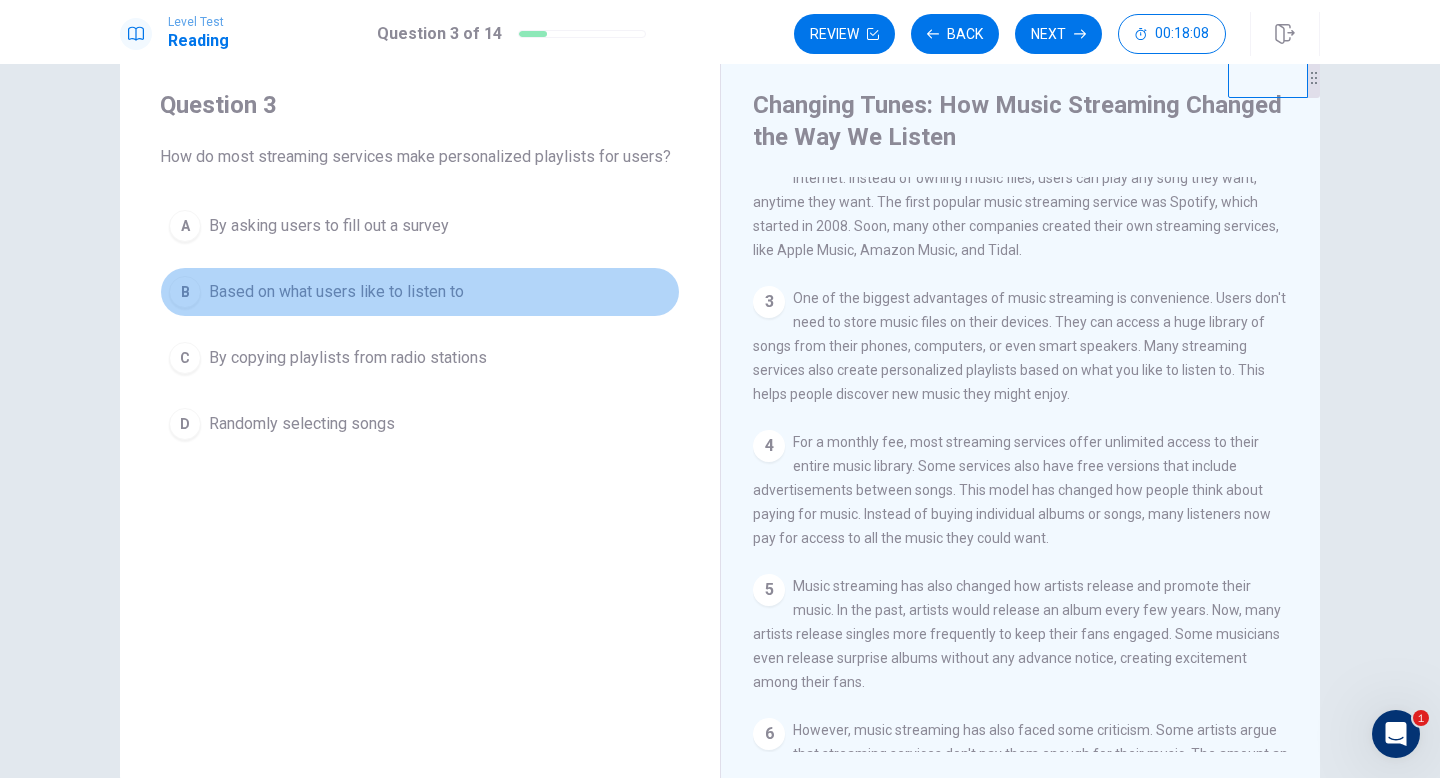 click on "B Based on what users like to listen to" at bounding box center [420, 292] 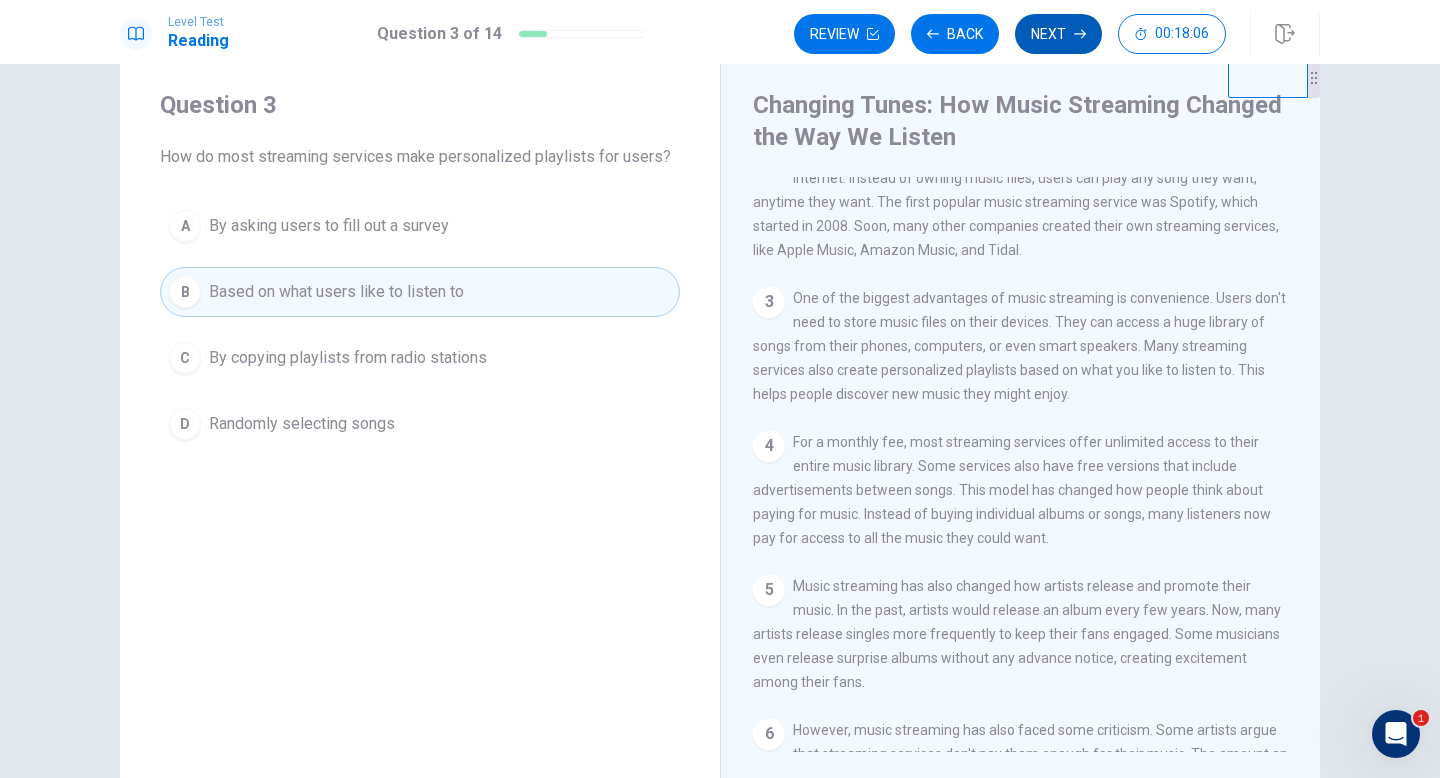 click on "Next" at bounding box center (1058, 34) 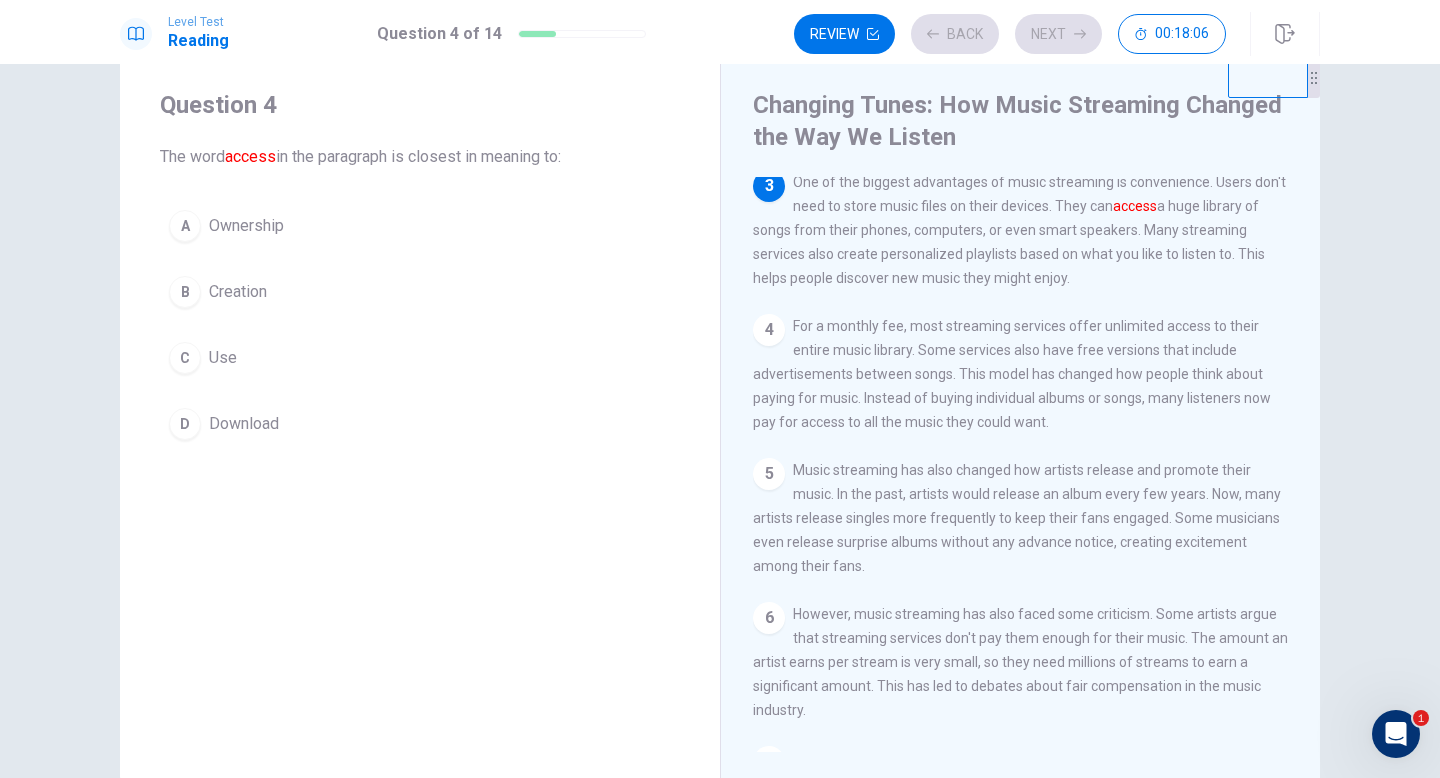 scroll, scrollTop: 273, scrollLeft: 0, axis: vertical 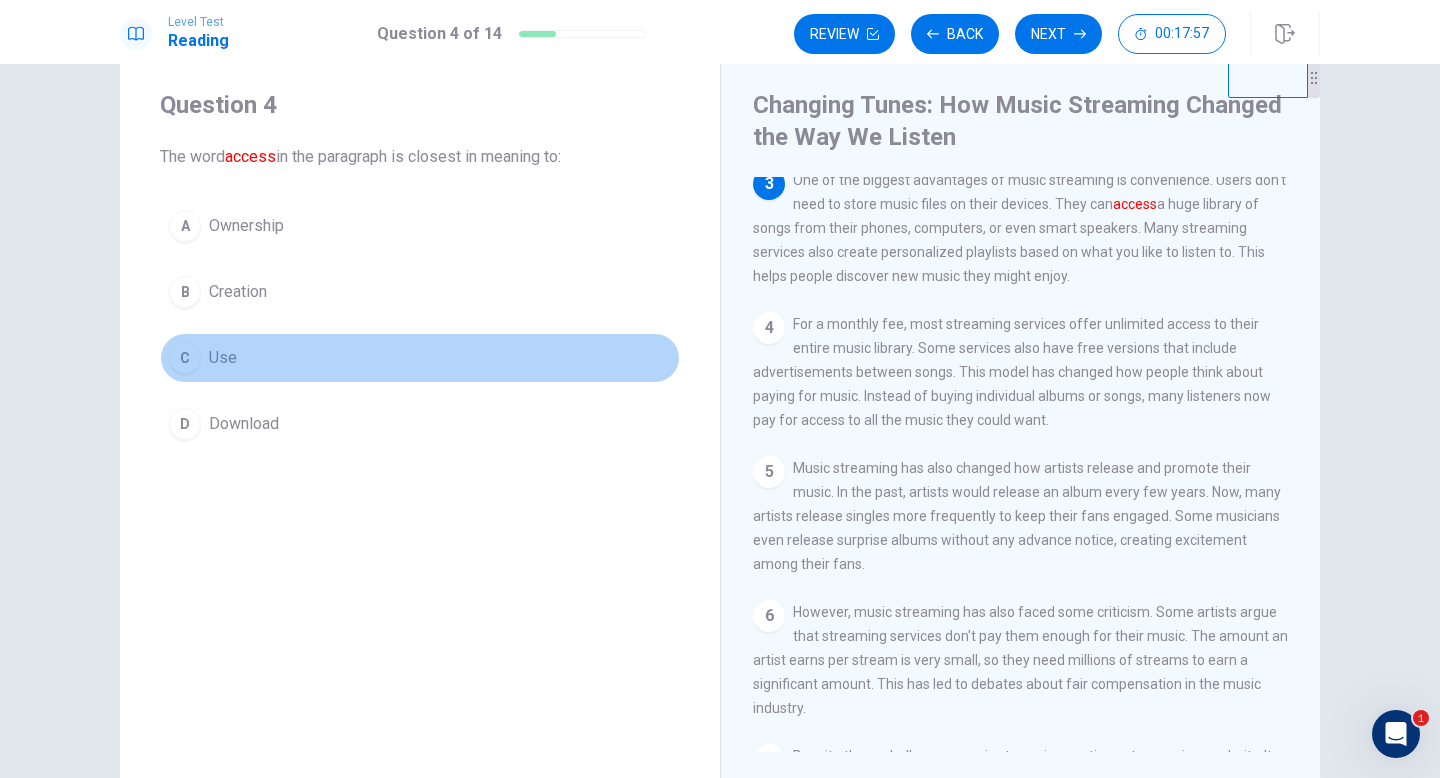 click on "C Use" at bounding box center (420, 358) 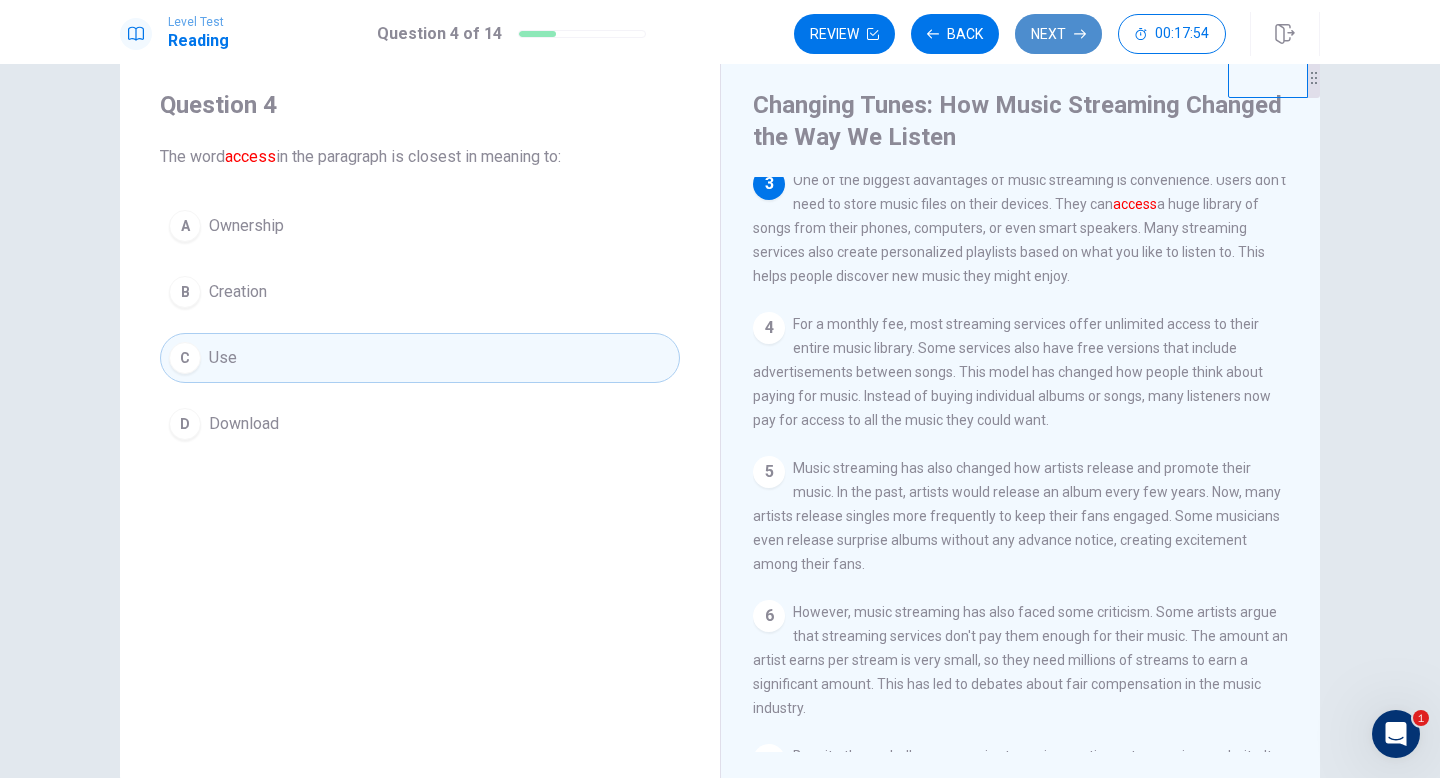 click on "Next" at bounding box center [1058, 34] 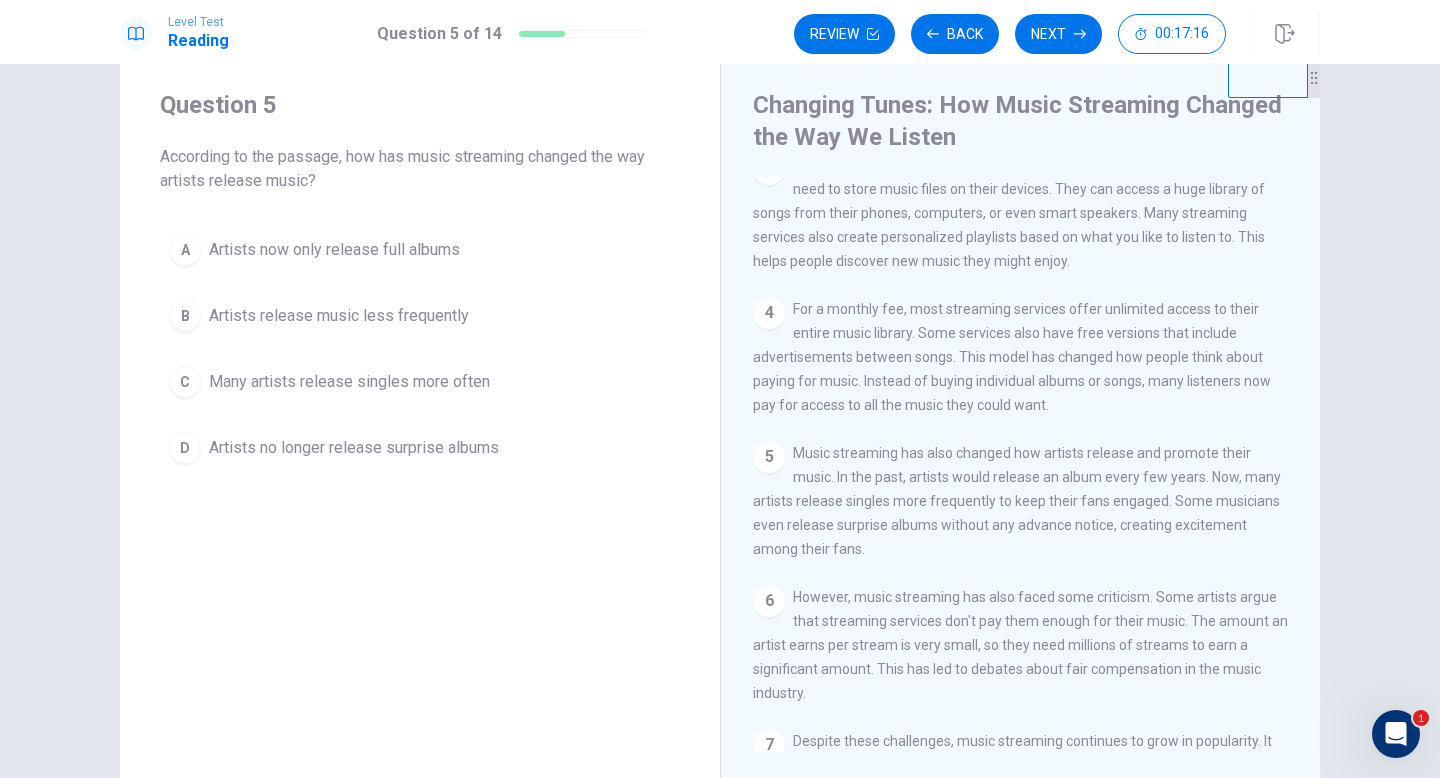 scroll, scrollTop: 289, scrollLeft: 0, axis: vertical 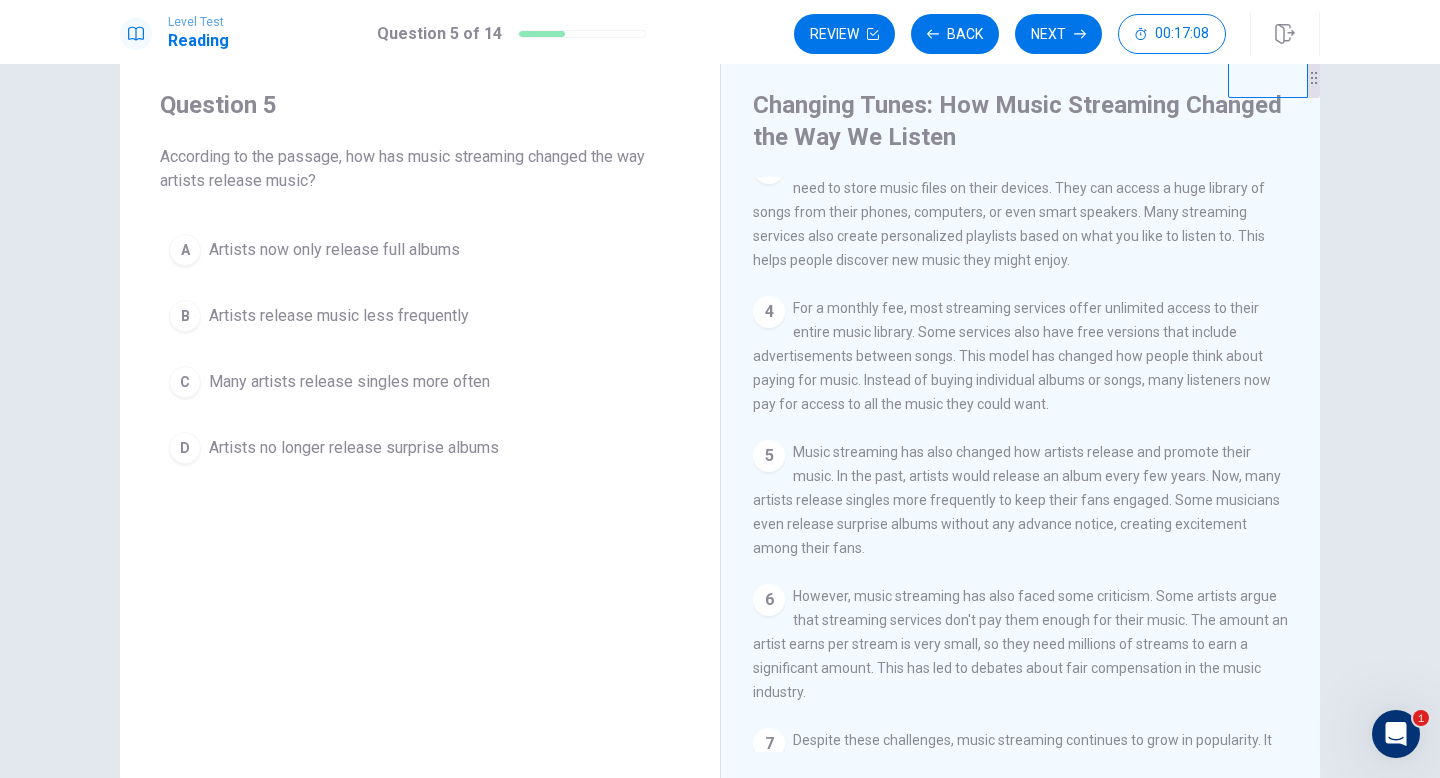 click on "Many artists release singles more often" at bounding box center [349, 382] 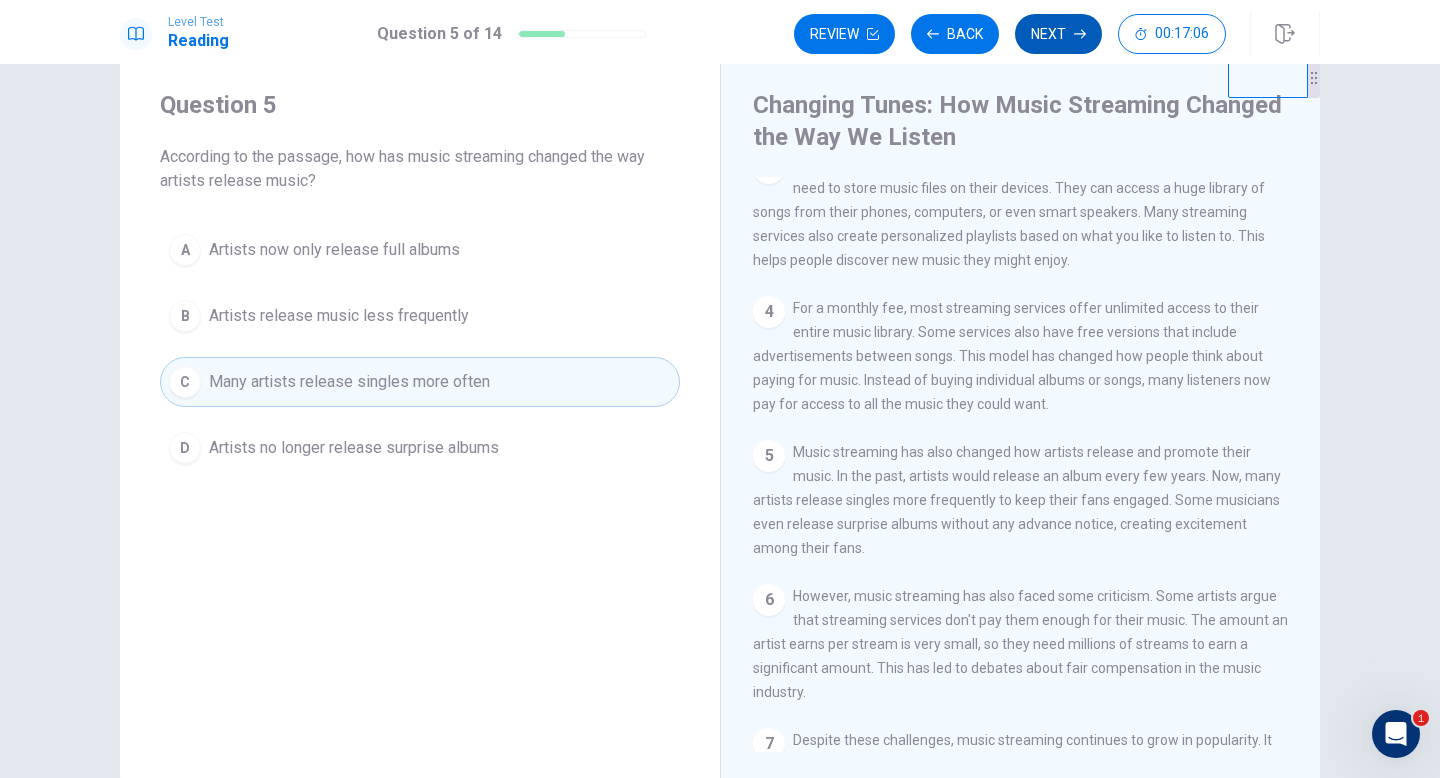 click on "Next" at bounding box center [1058, 34] 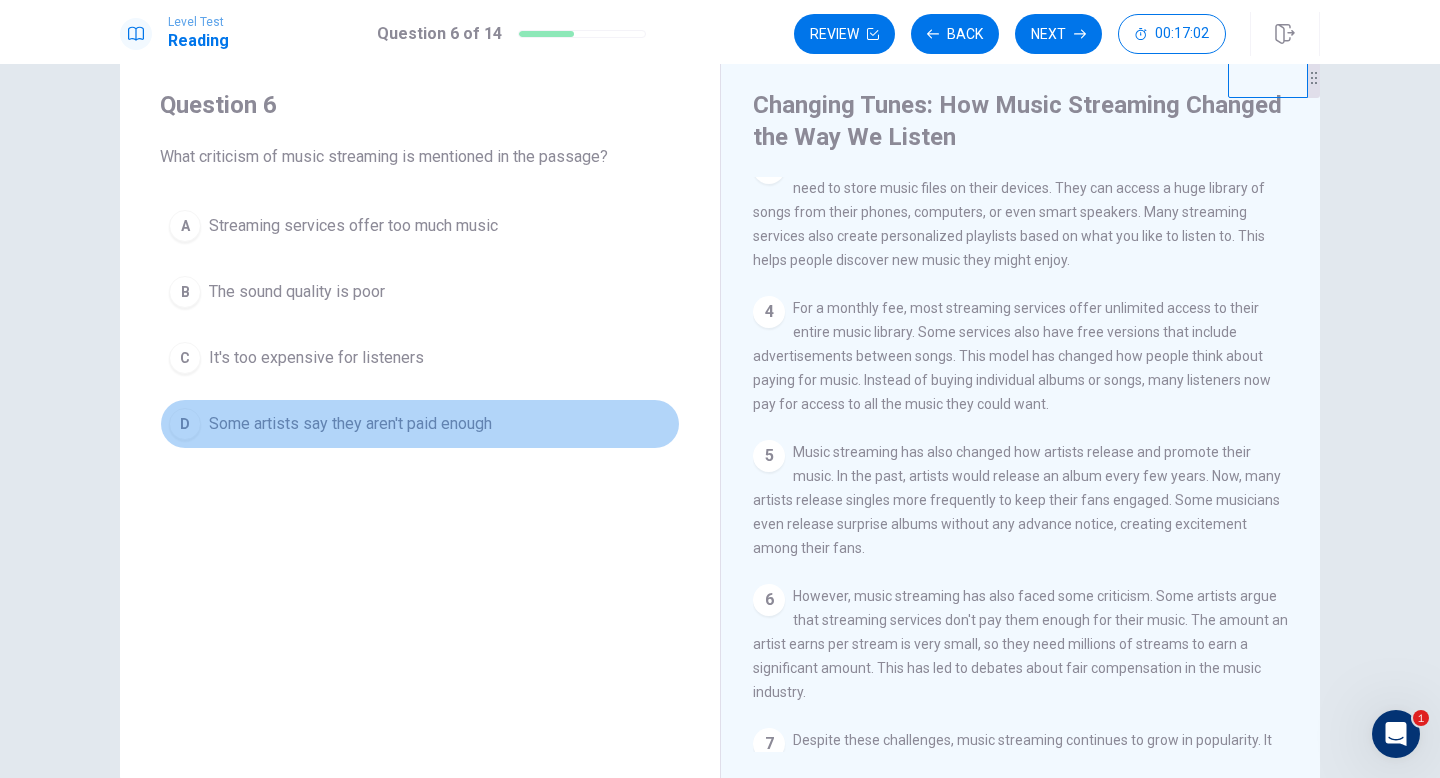 click on "Some artists say they aren't paid enough" at bounding box center [350, 424] 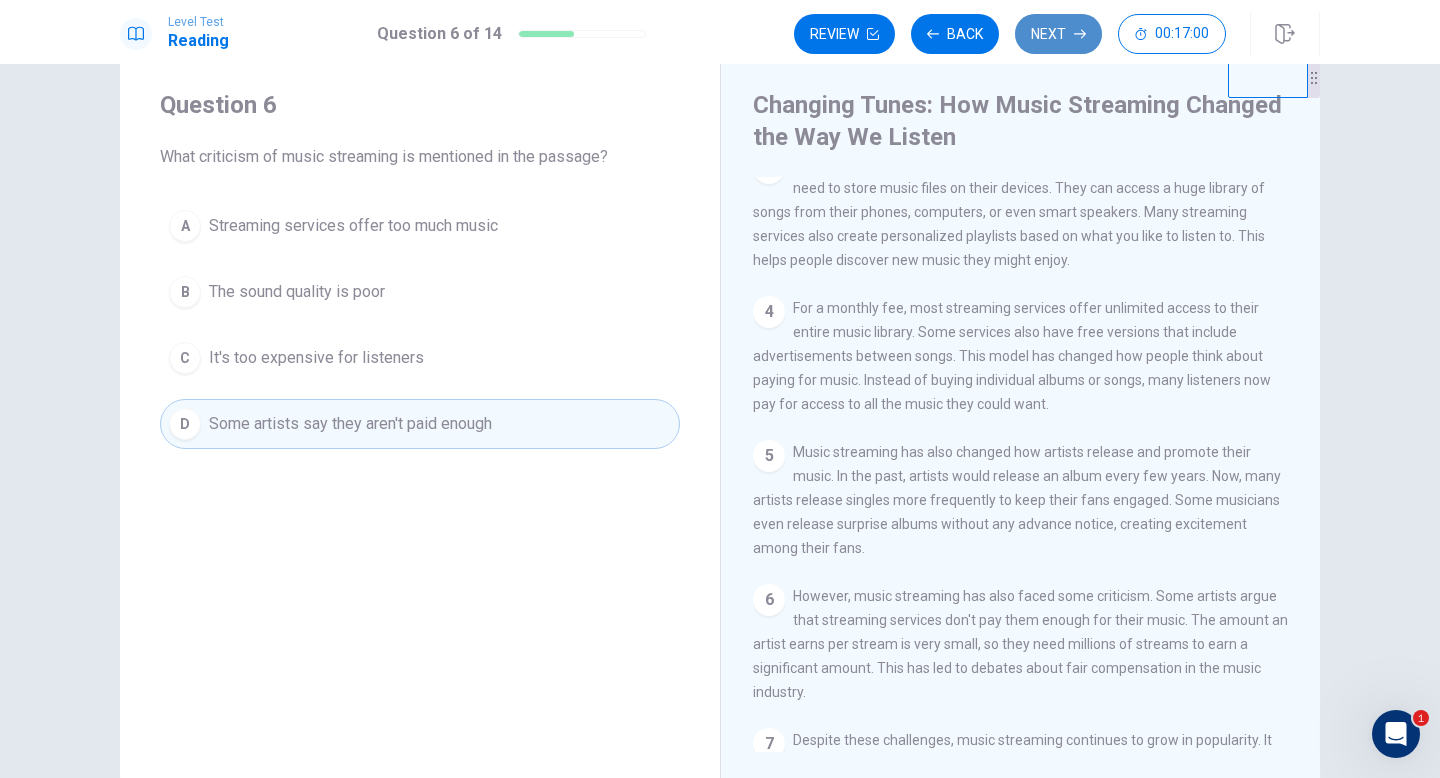 click on "Next" at bounding box center [1058, 34] 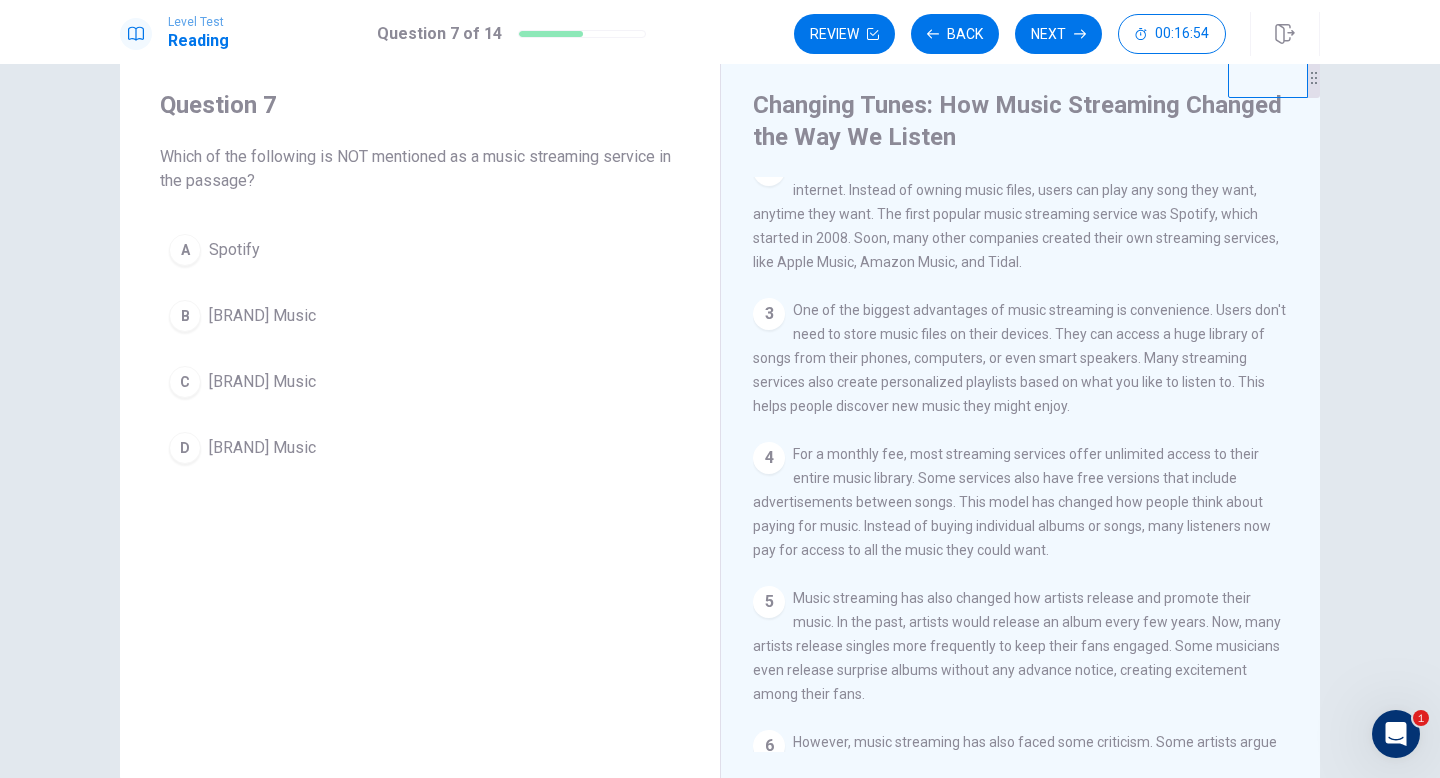 scroll, scrollTop: 122, scrollLeft: 0, axis: vertical 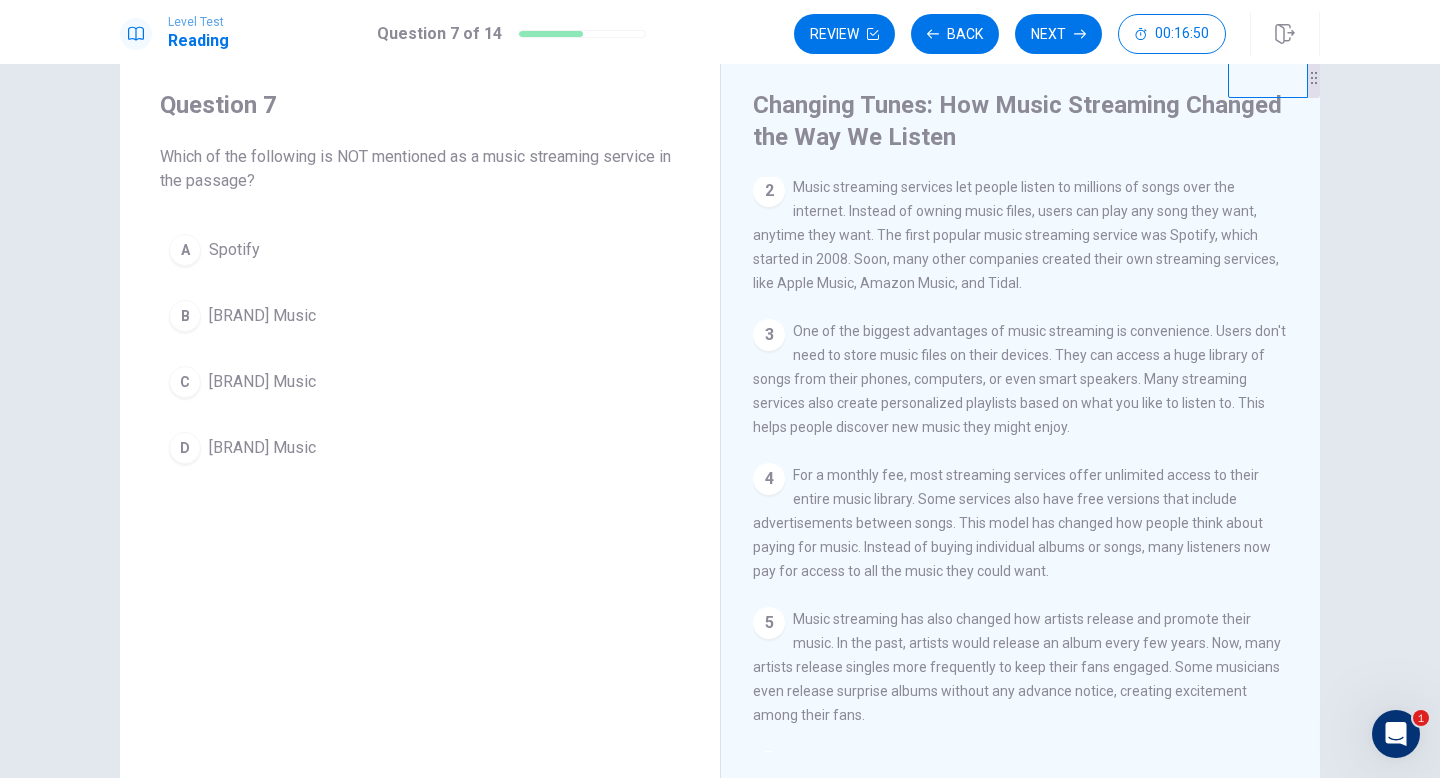 click on "C" at bounding box center (185, 382) 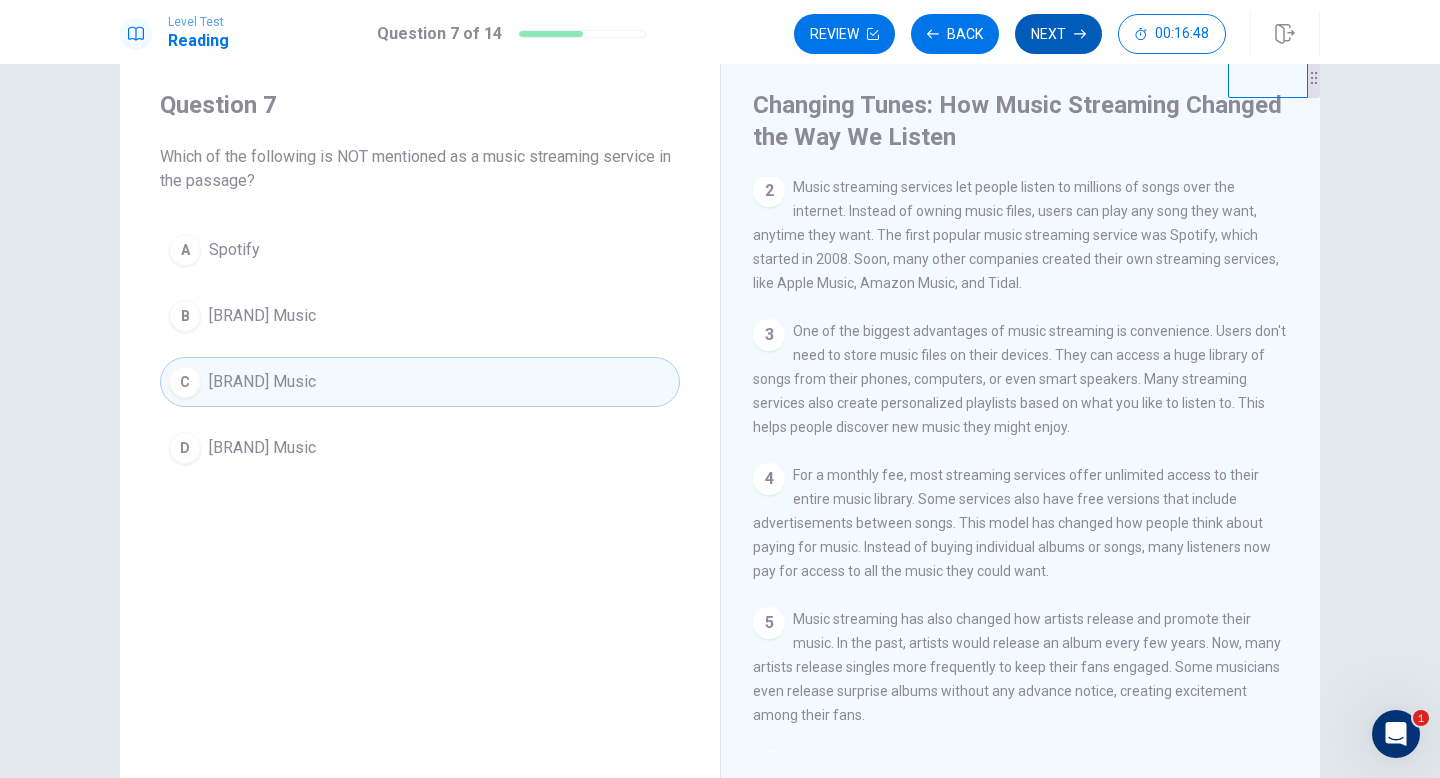 click 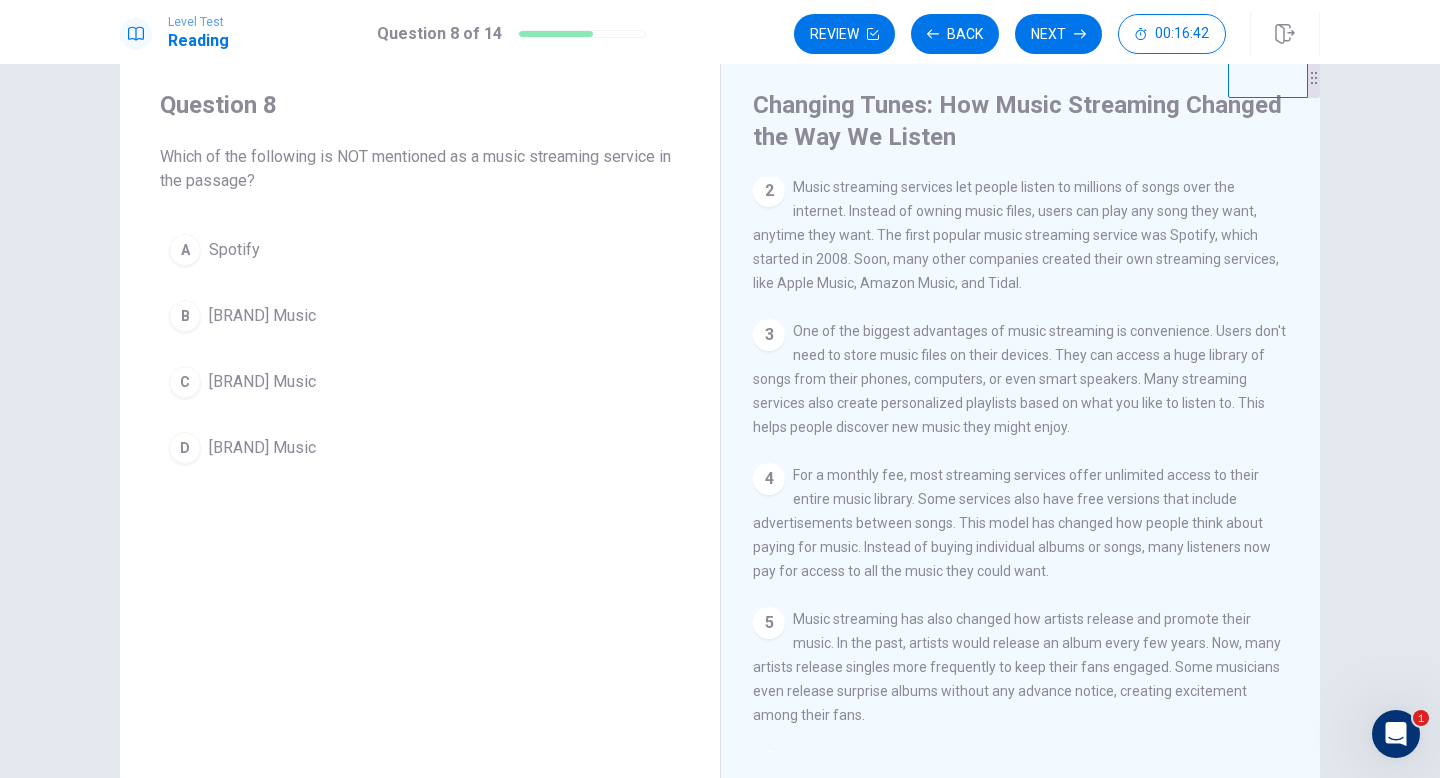 click on "C [BRAND] Music" at bounding box center [420, 382] 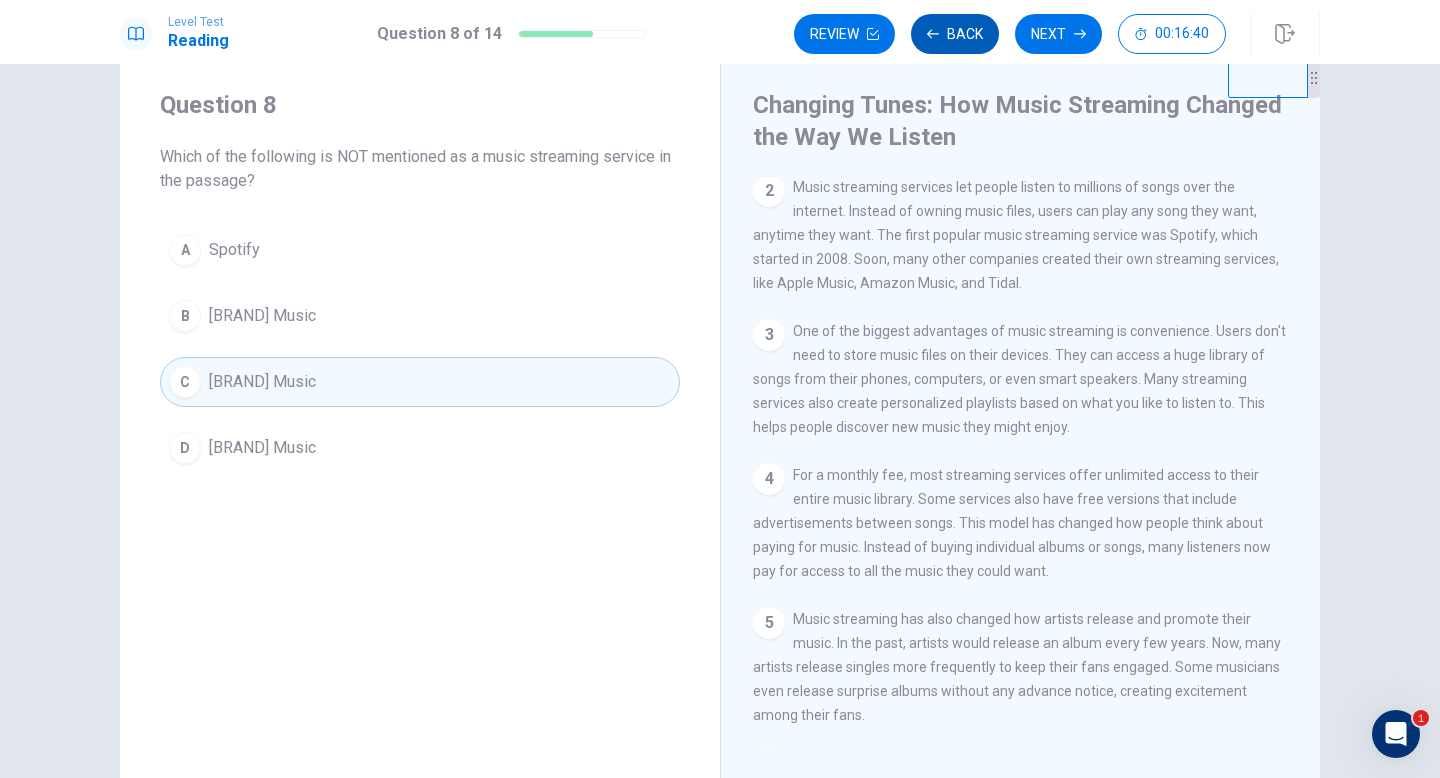 click on "Back" at bounding box center [955, 34] 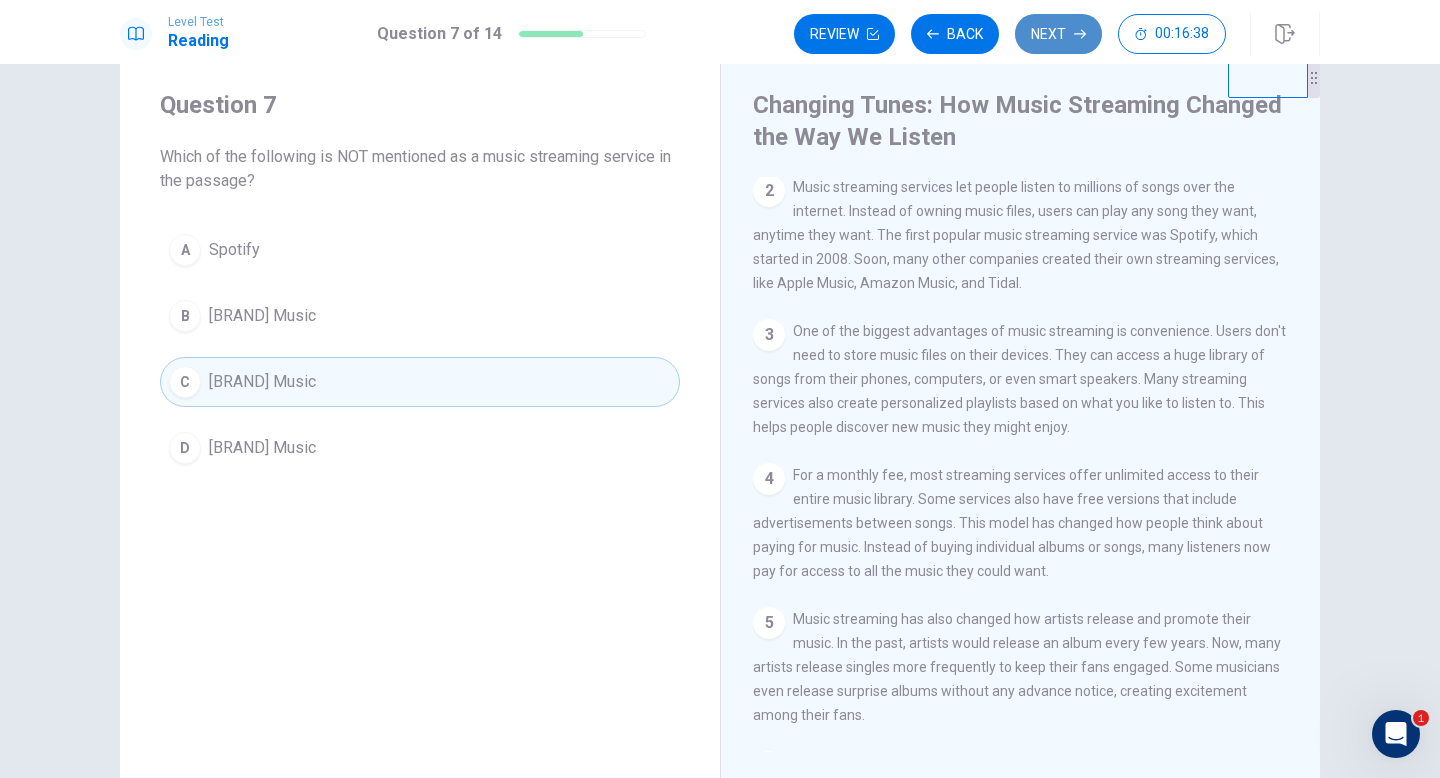 click on "Next" at bounding box center (1058, 34) 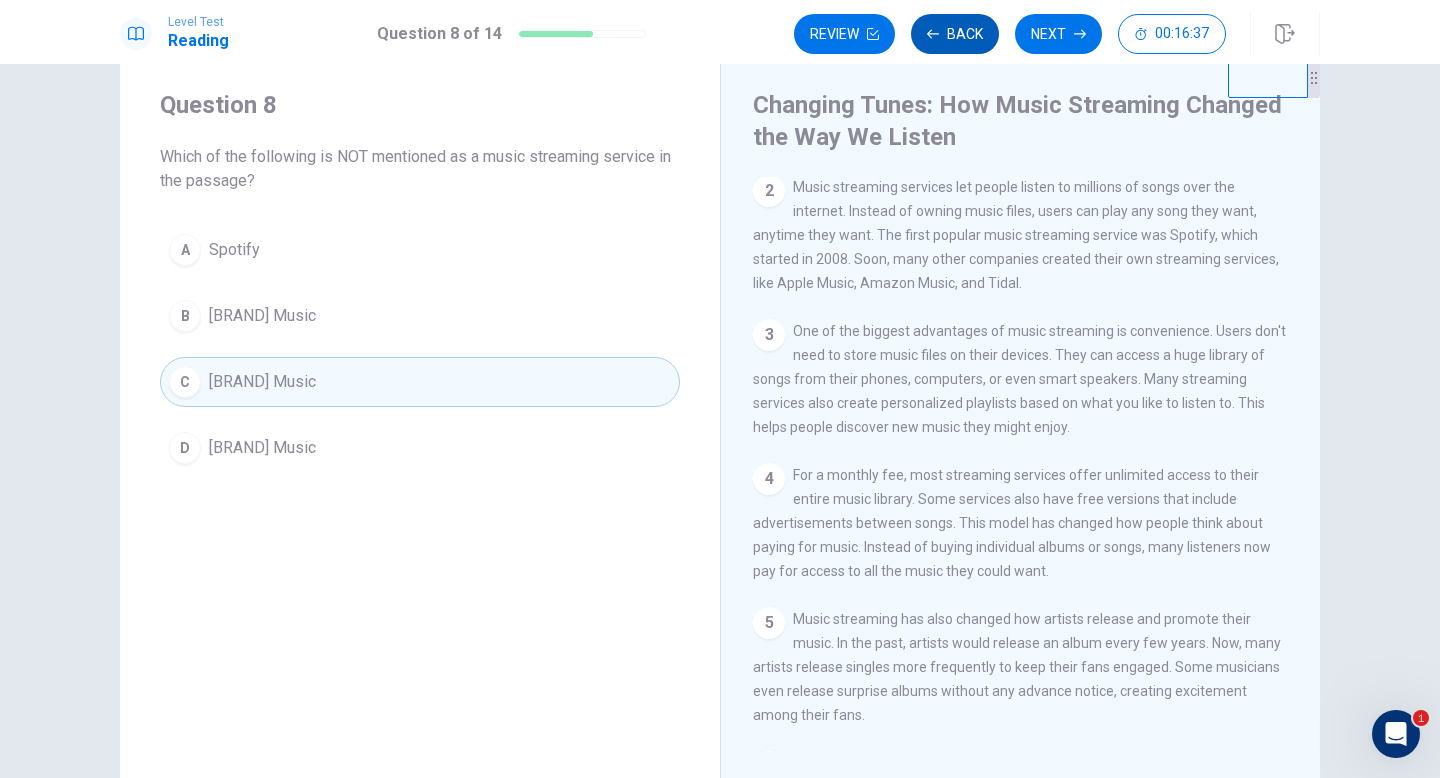 click on "Back" at bounding box center (955, 34) 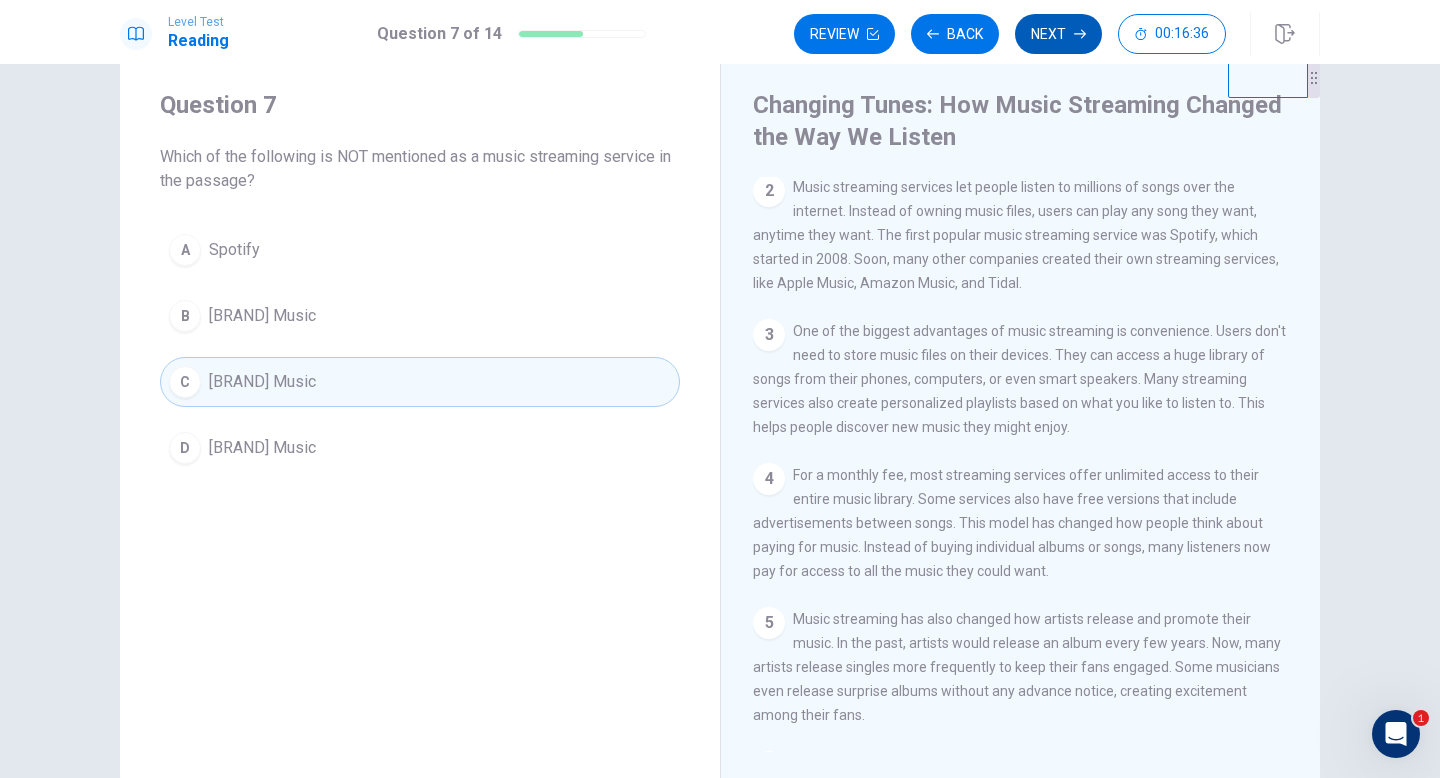 click on "Next" at bounding box center (1058, 34) 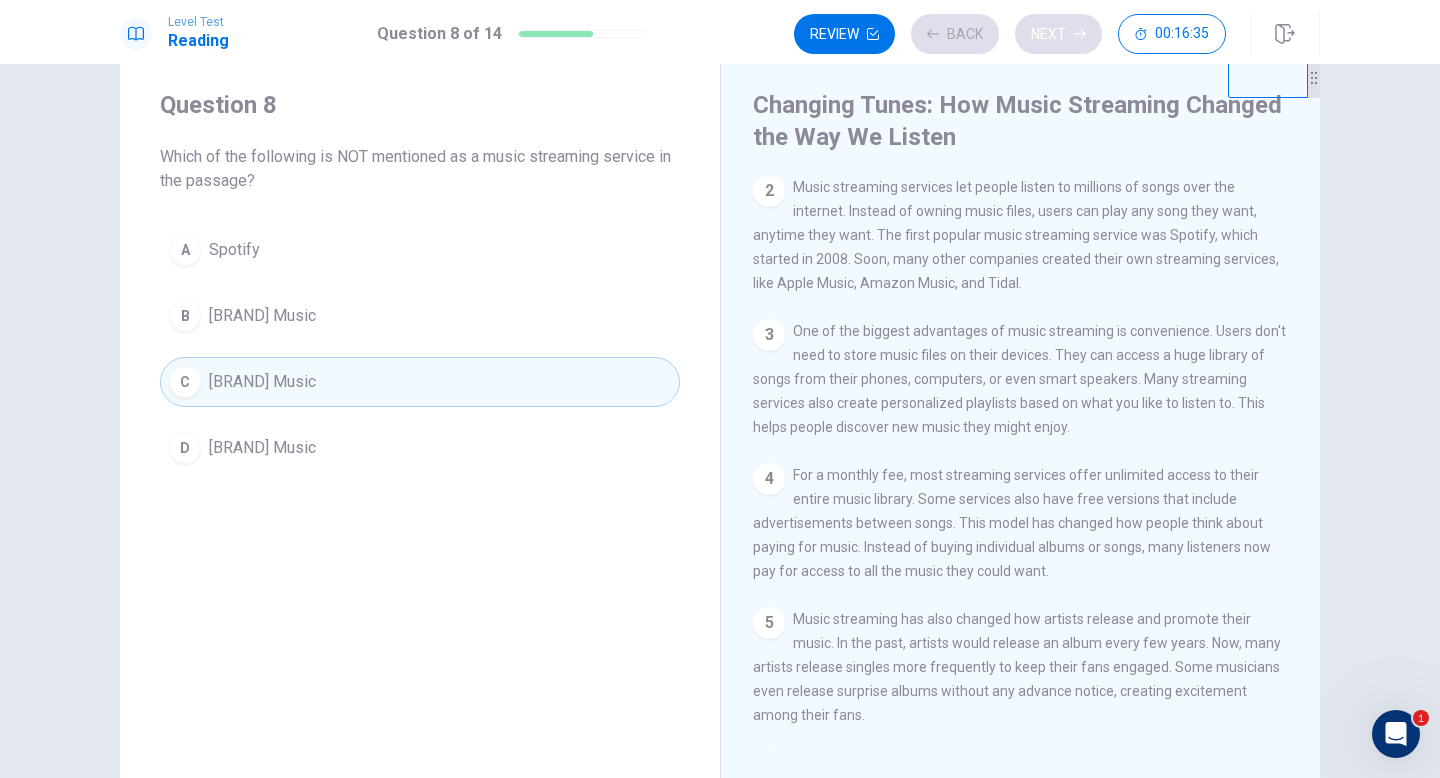 click on "Review Back Next [TIME]" at bounding box center [1010, 34] 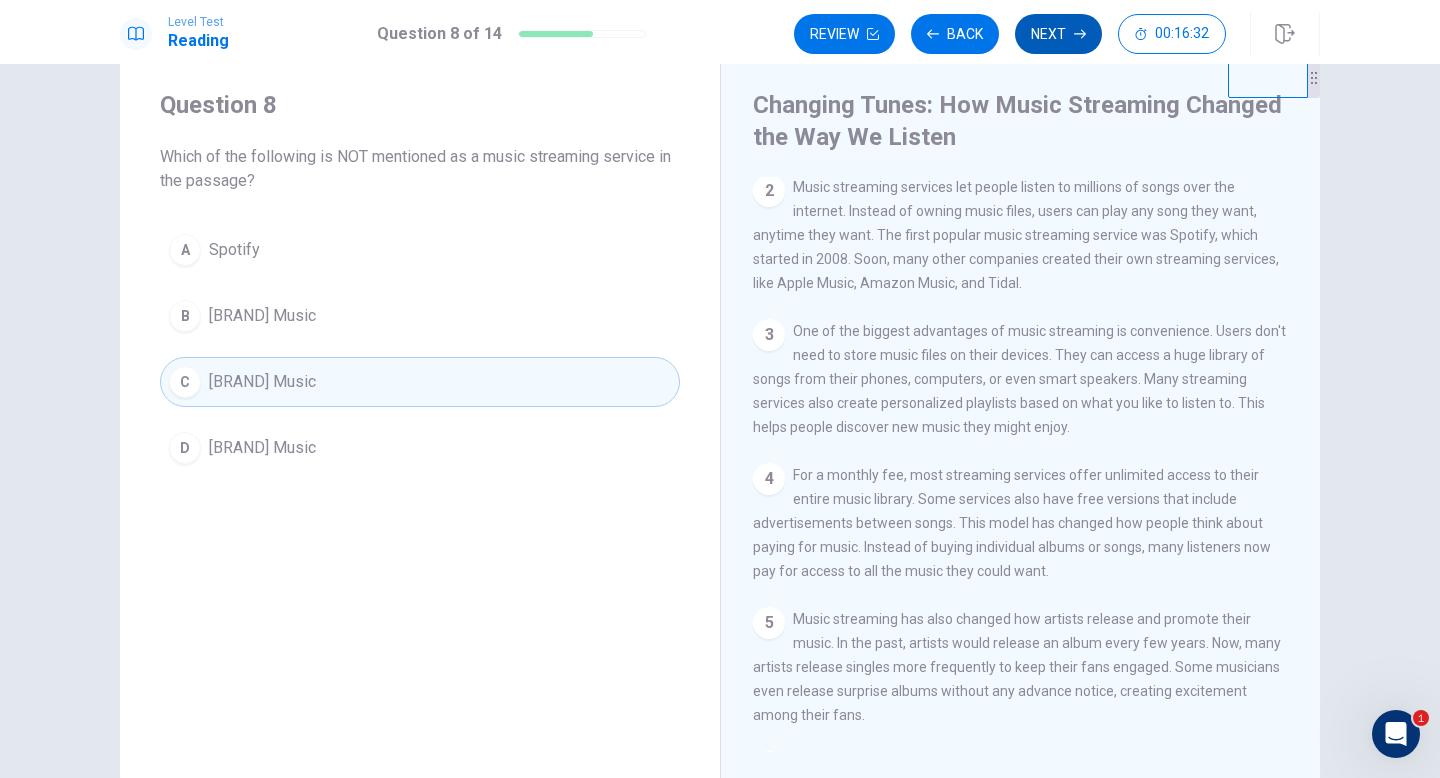 click 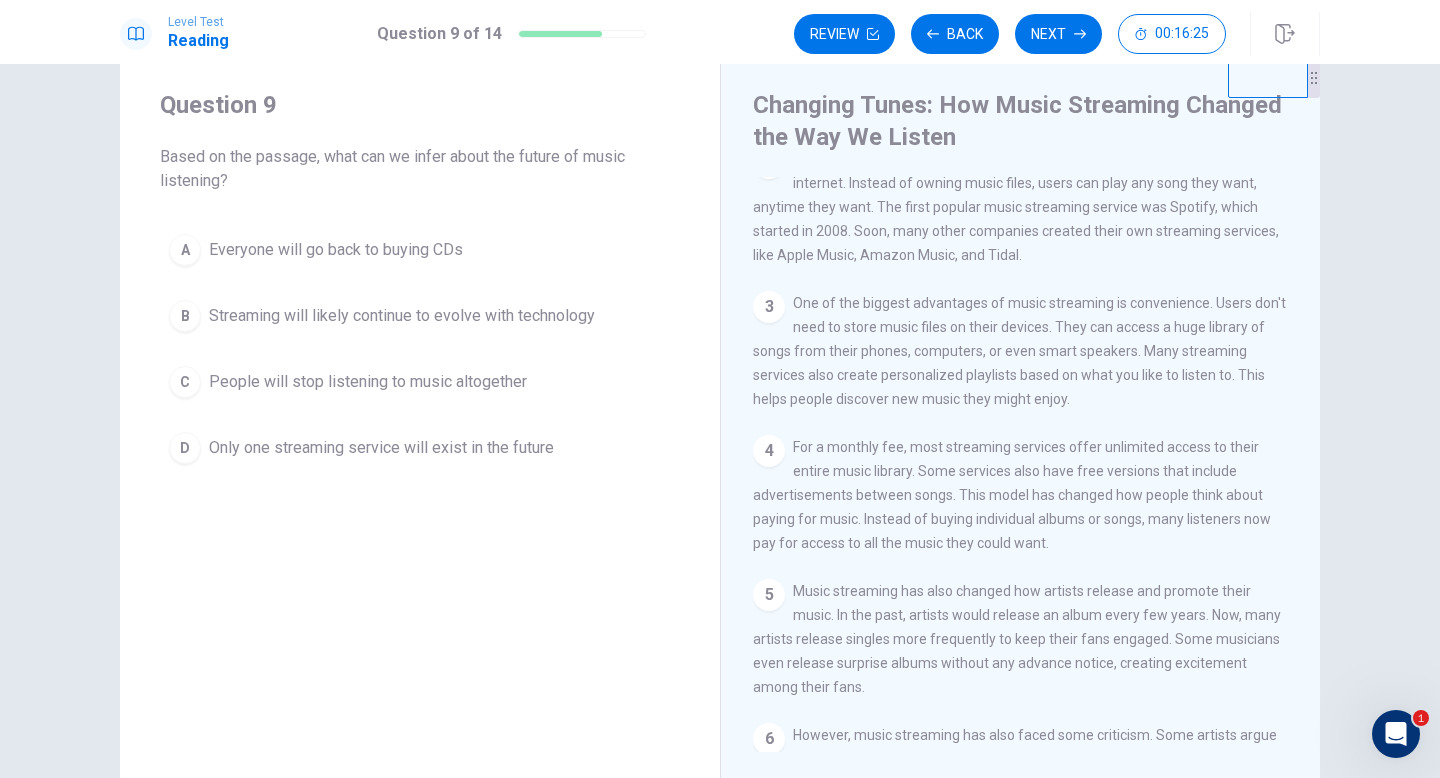 scroll, scrollTop: 151, scrollLeft: 0, axis: vertical 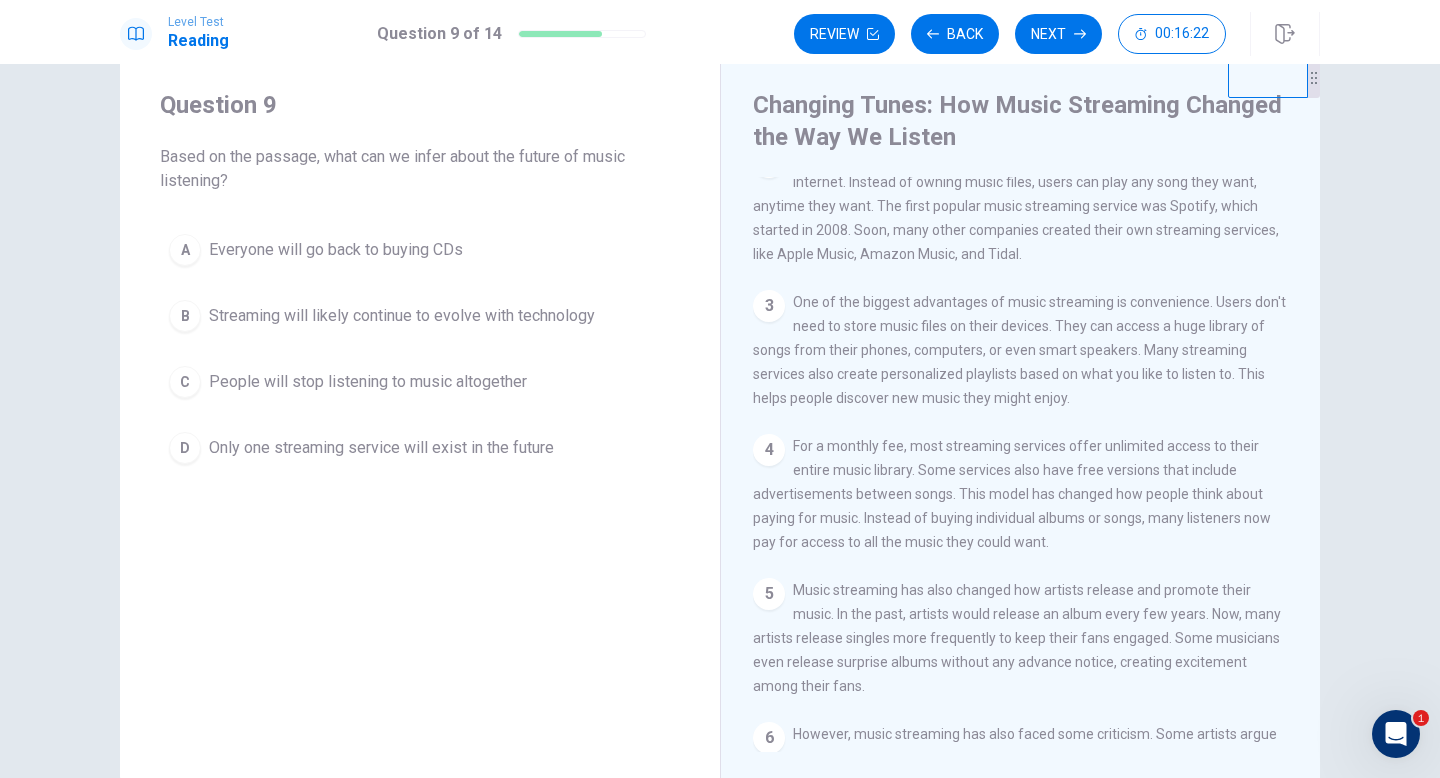 click on "Streaming will likely continue to evolve with technology" at bounding box center (402, 316) 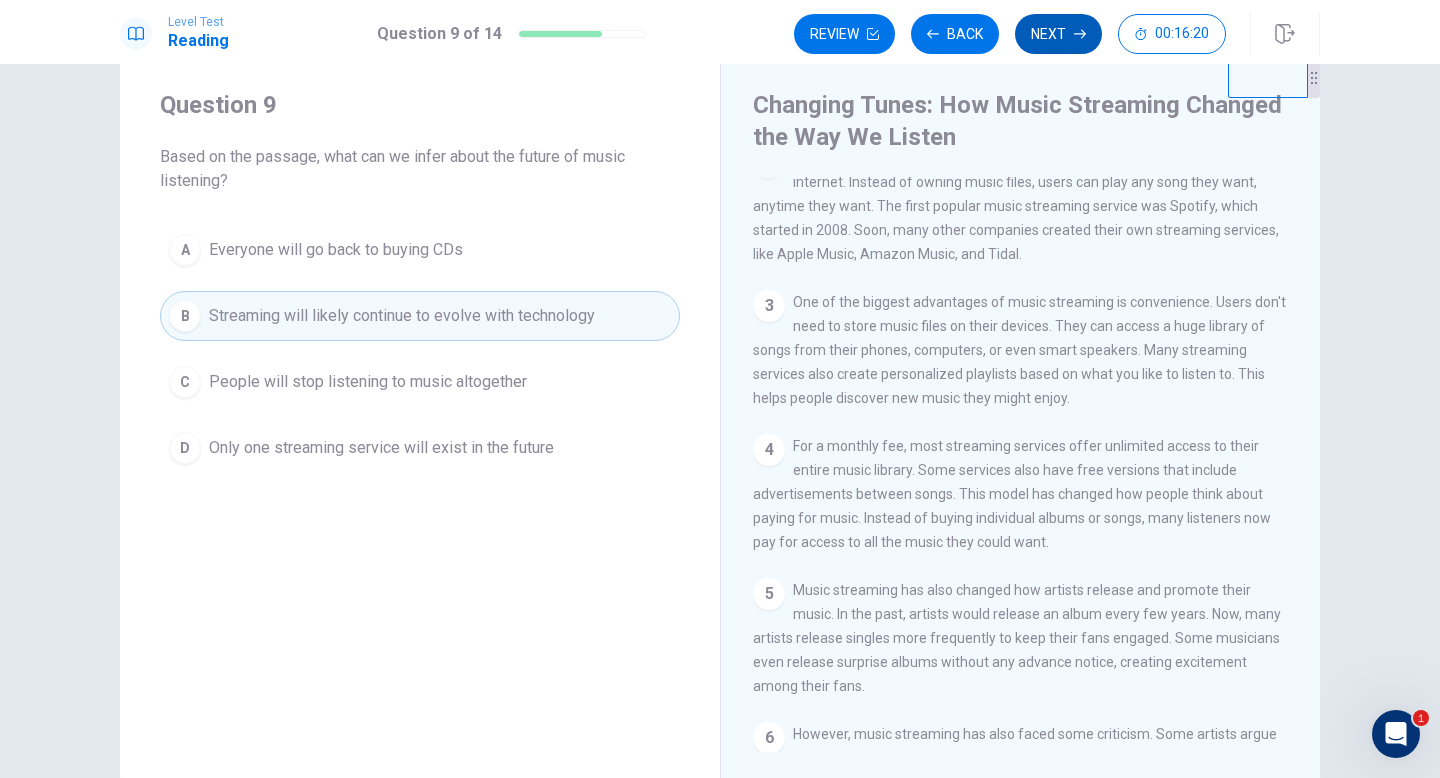 click on "Next" at bounding box center (1058, 34) 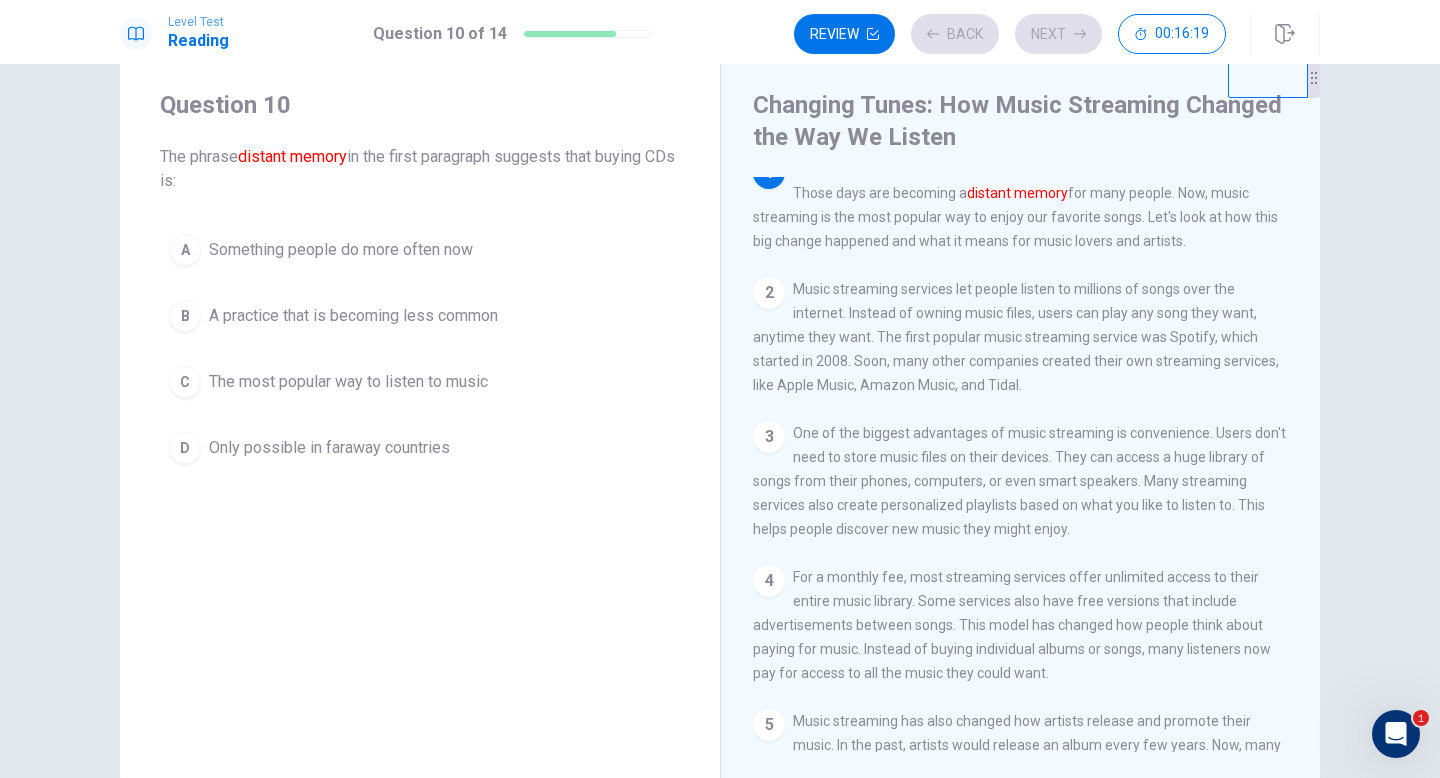 scroll, scrollTop: 0, scrollLeft: 0, axis: both 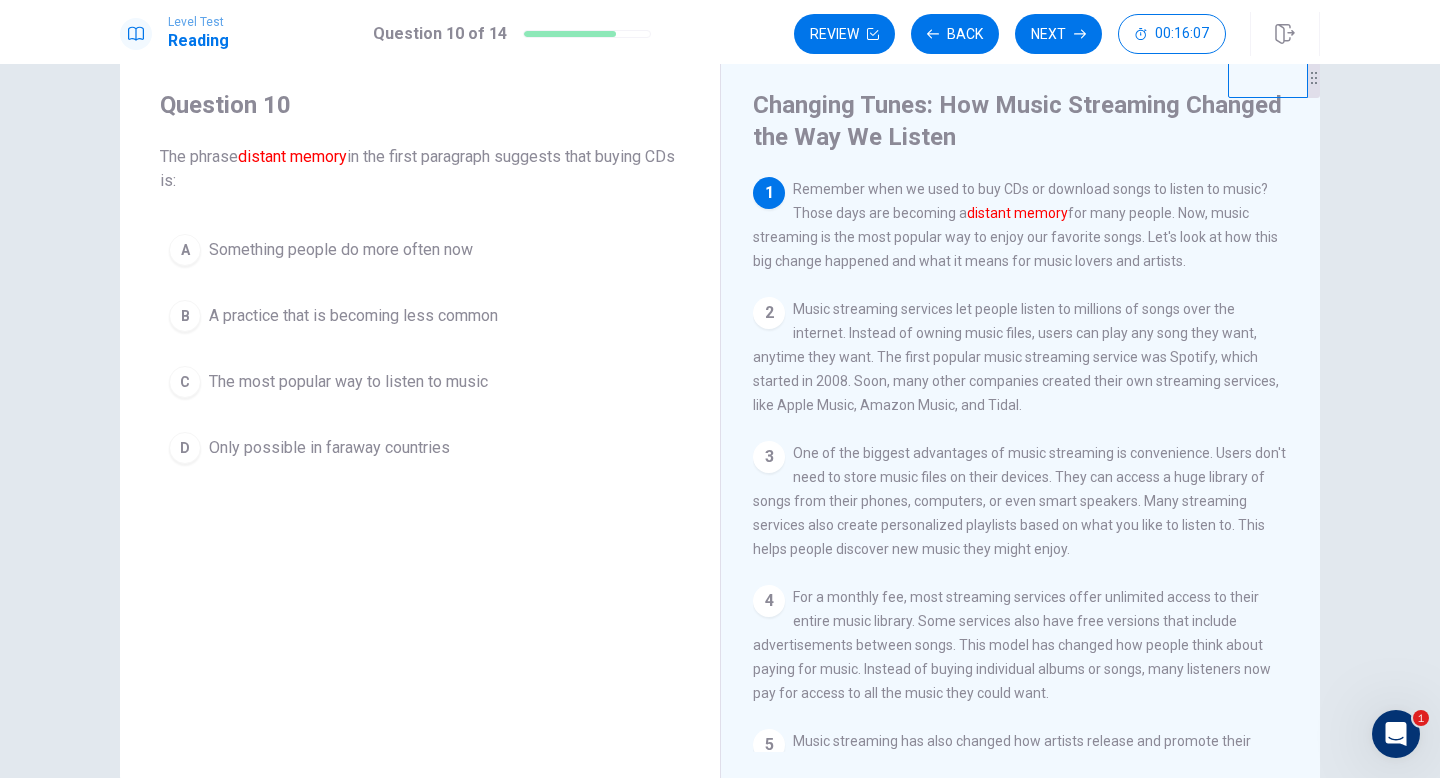 click on "A practice that is becoming less common" at bounding box center [353, 316] 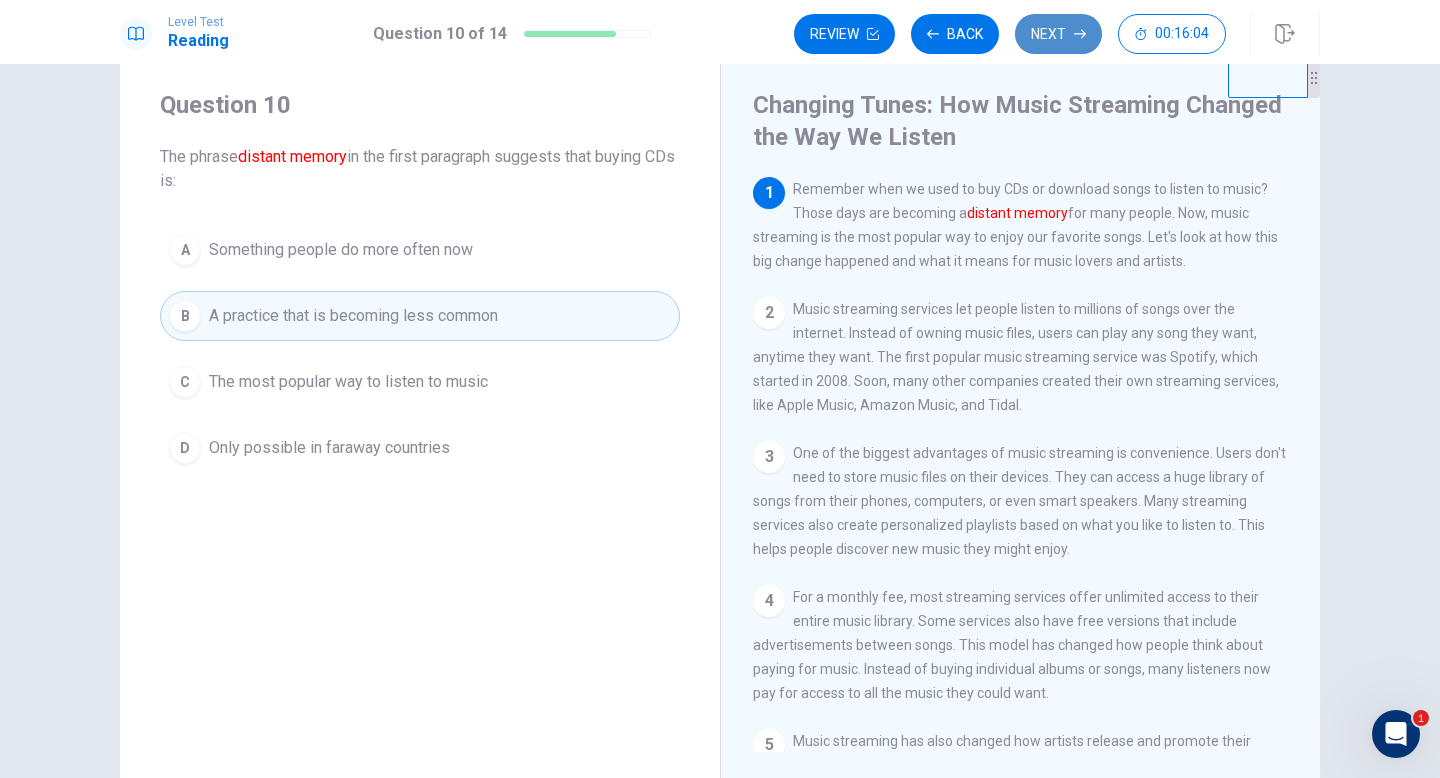 click 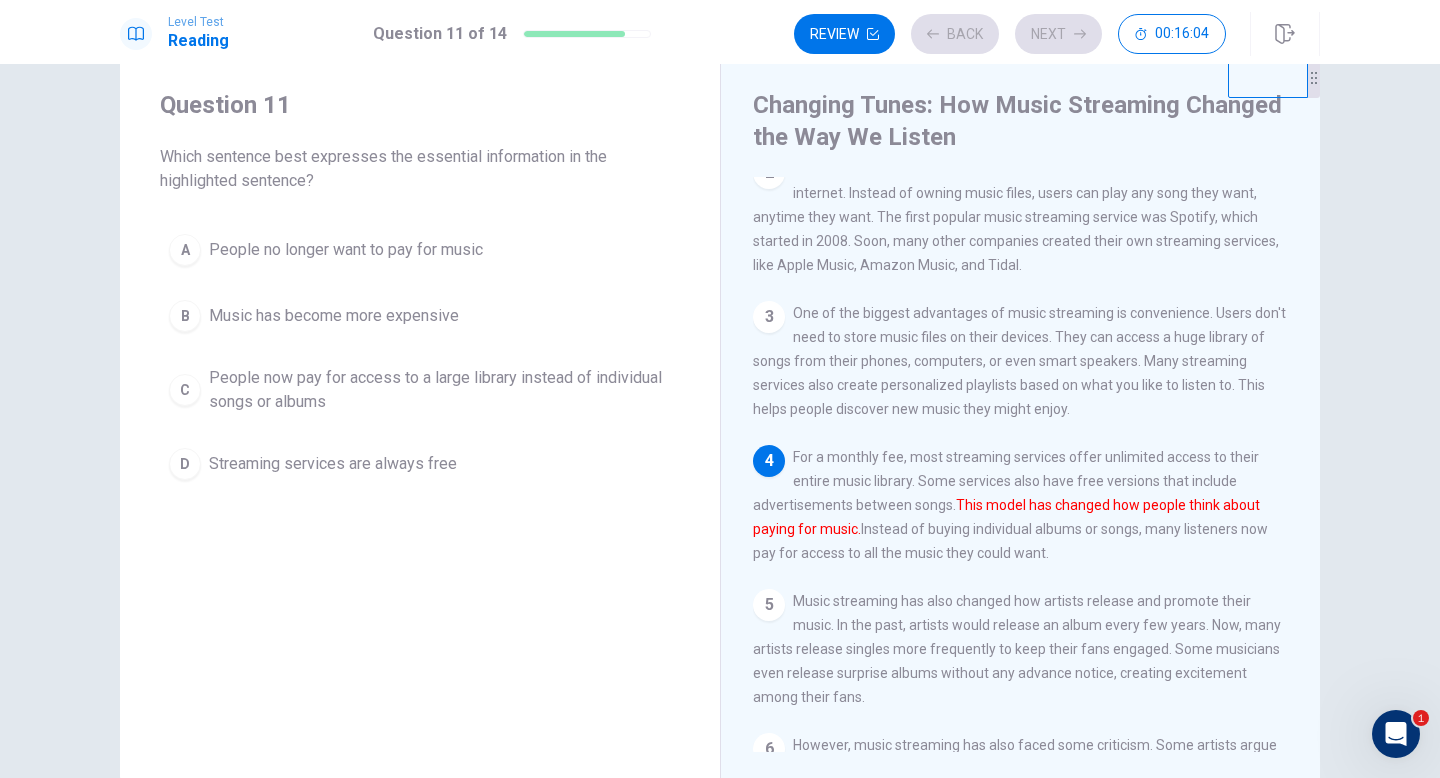 scroll, scrollTop: 172, scrollLeft: 0, axis: vertical 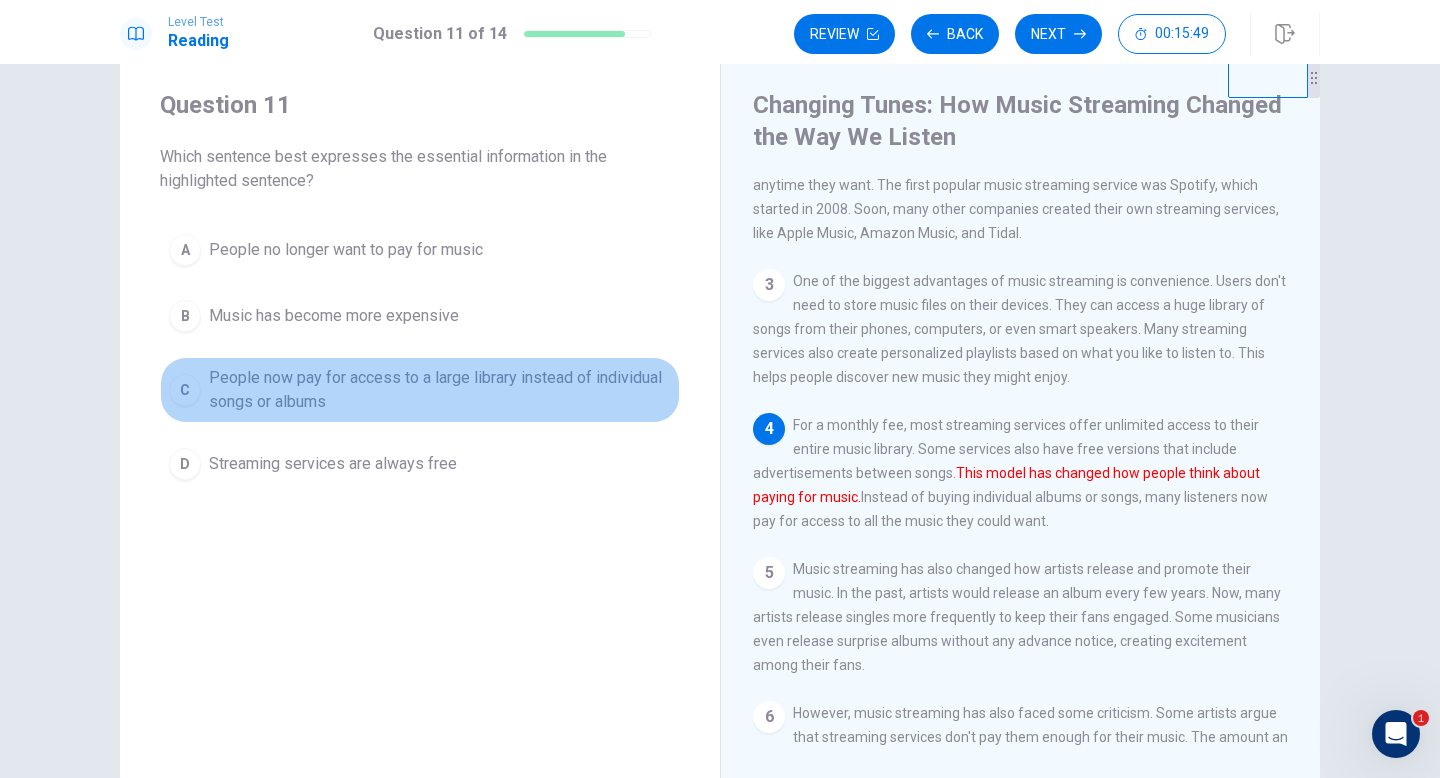 click on "People now pay for access to a large library instead of individual songs or albums" at bounding box center (440, 390) 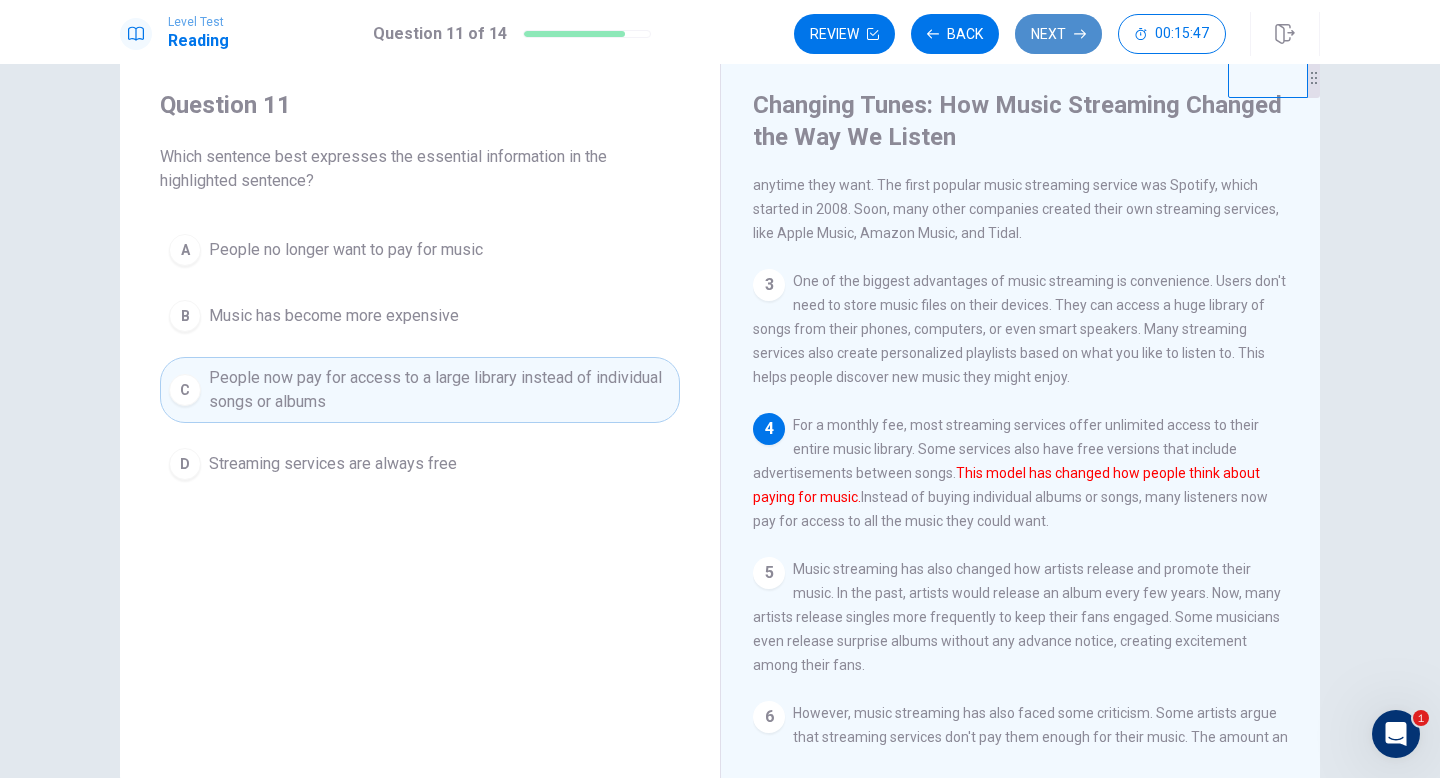 click on "Next" at bounding box center [1058, 34] 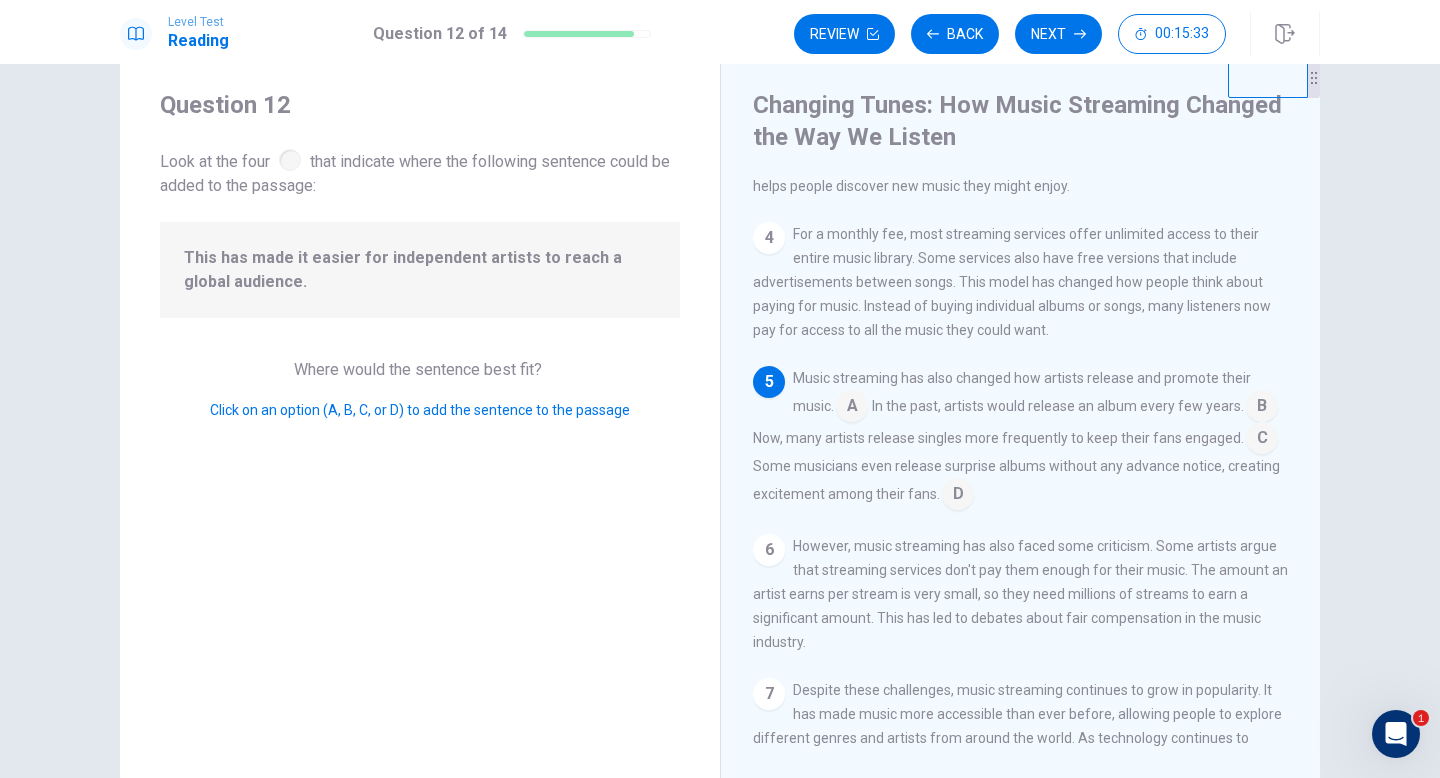 scroll, scrollTop: 364, scrollLeft: 0, axis: vertical 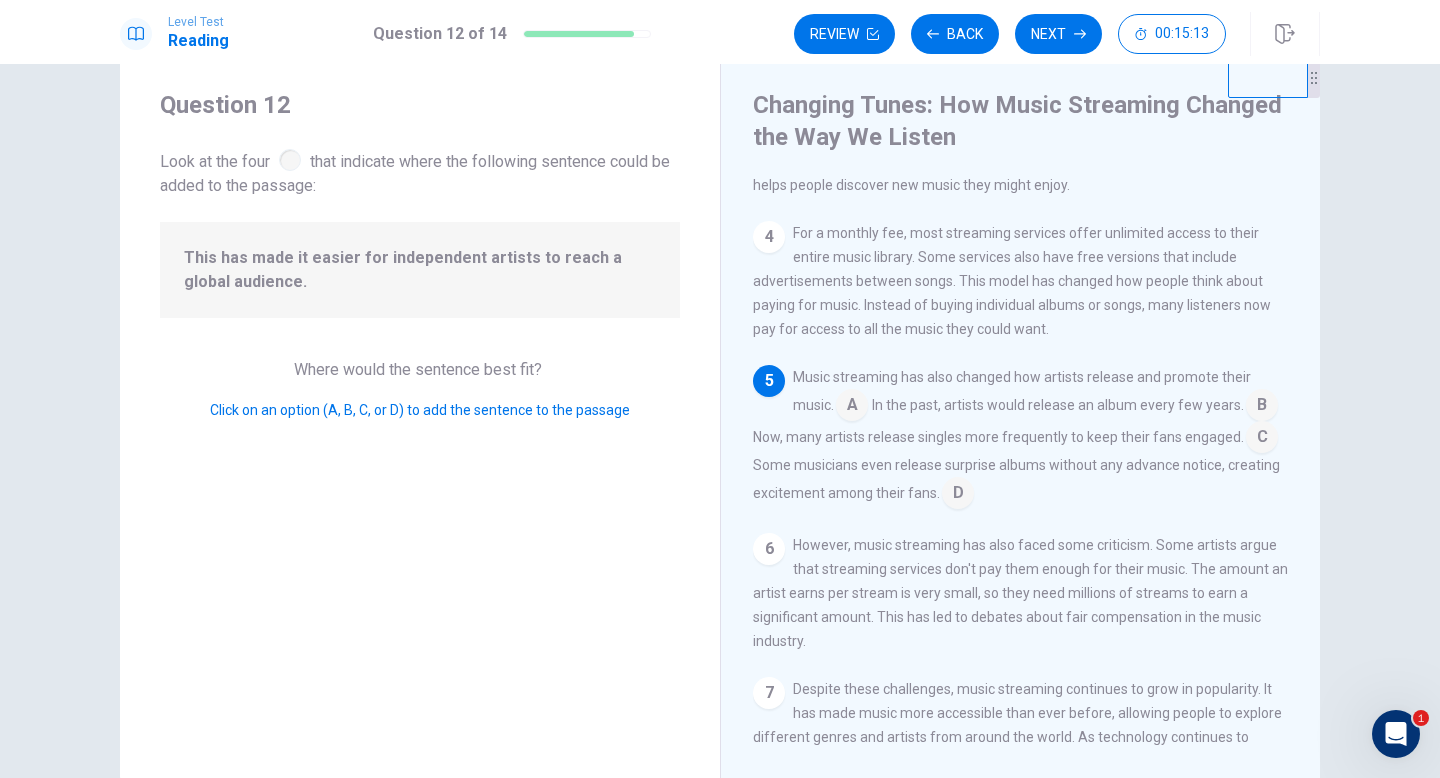 click at bounding box center (1262, 407) 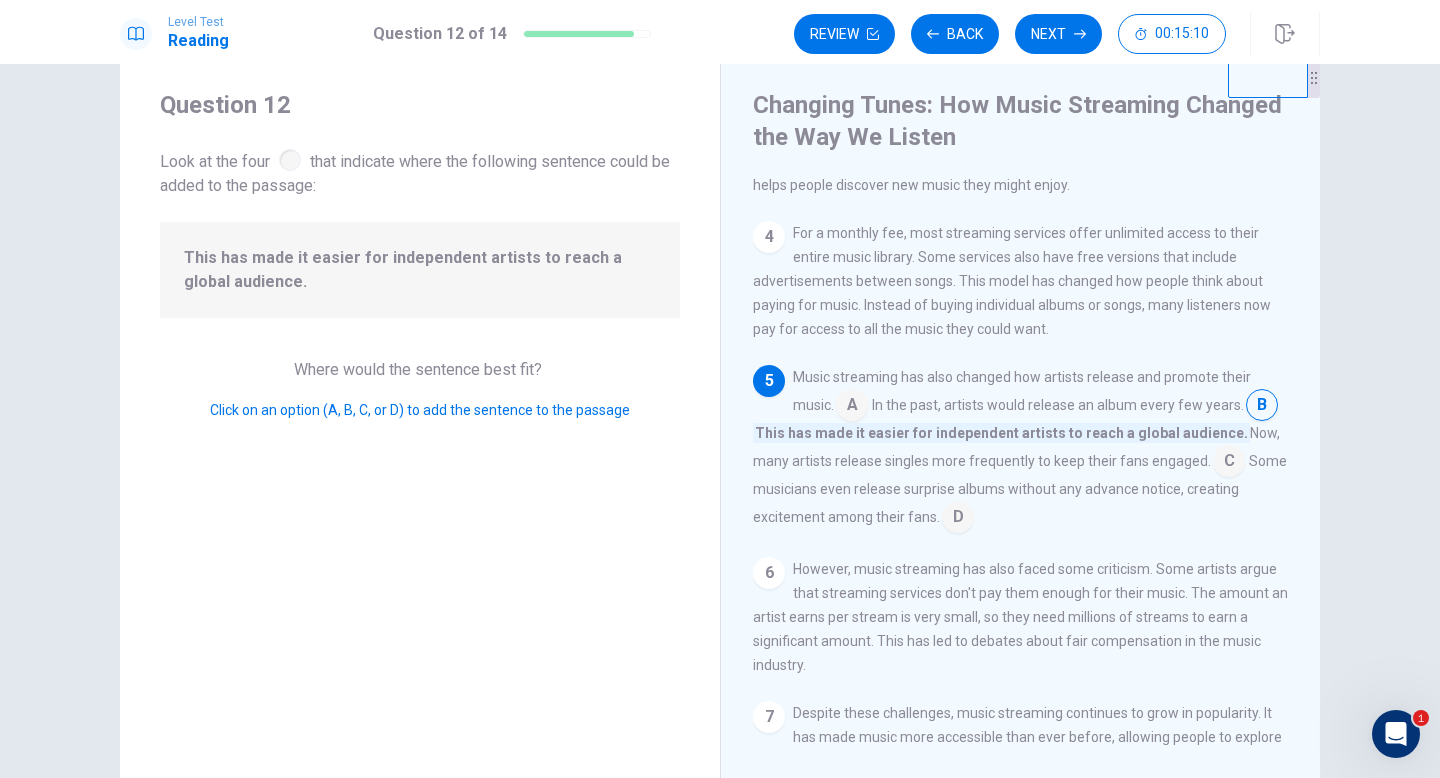 click at bounding box center [1262, 407] 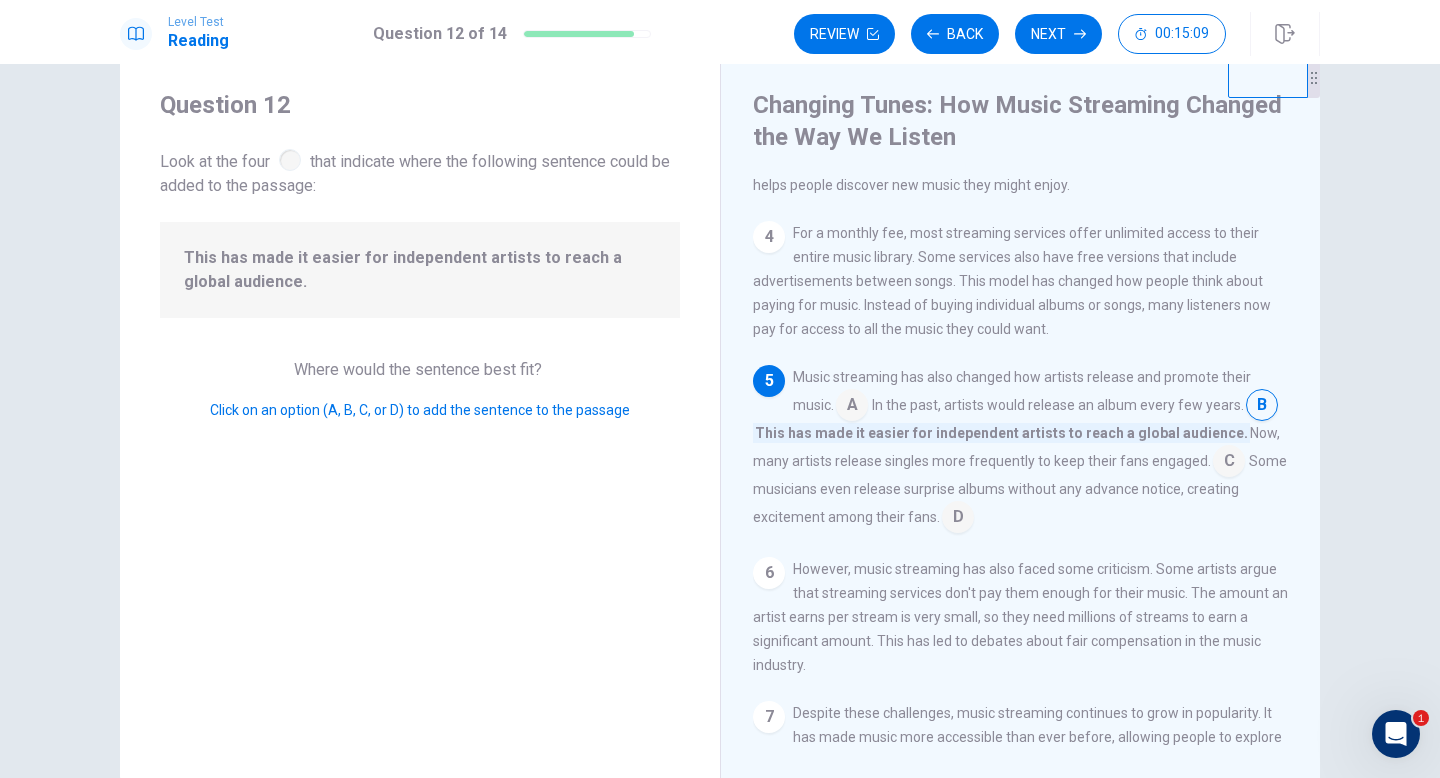 click at bounding box center [1229, 463] 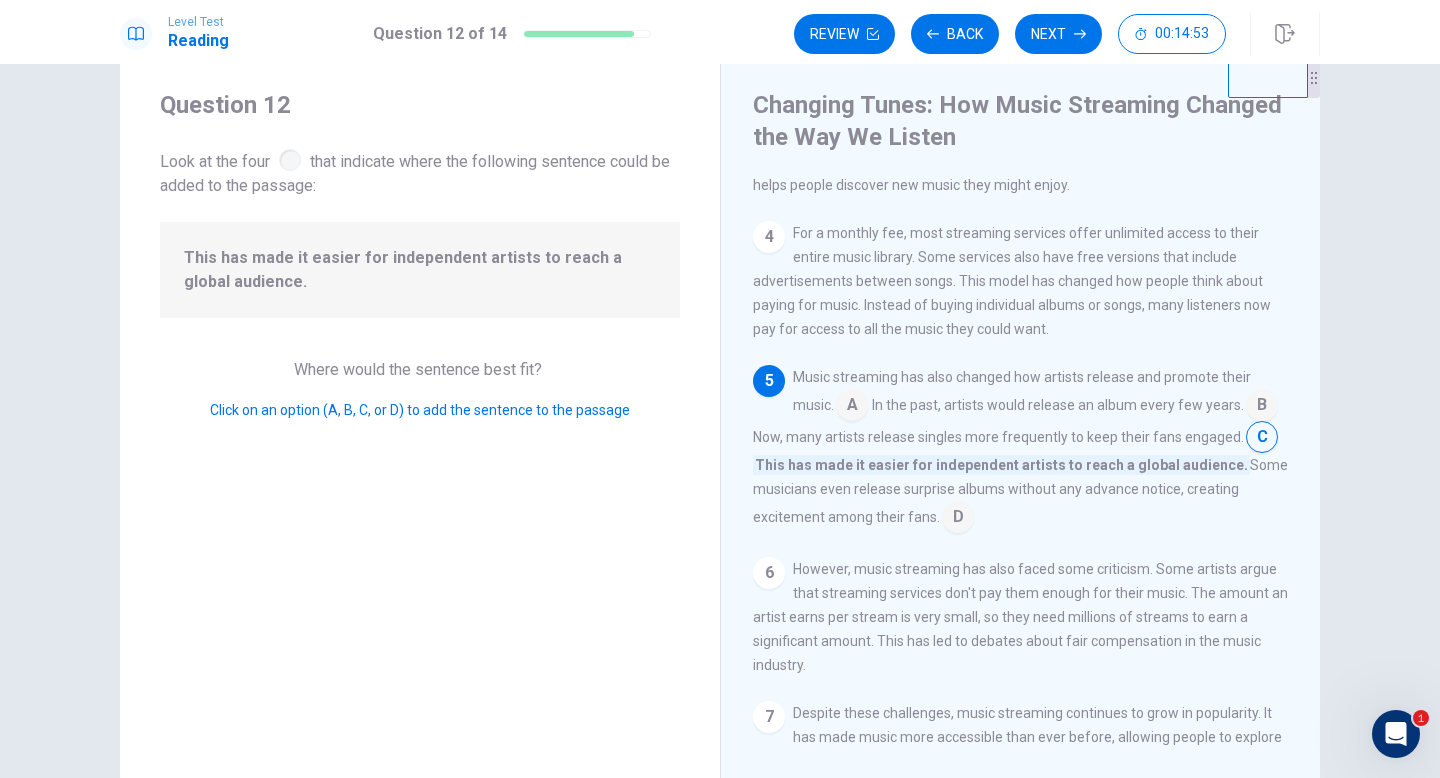 click at bounding box center [958, 519] 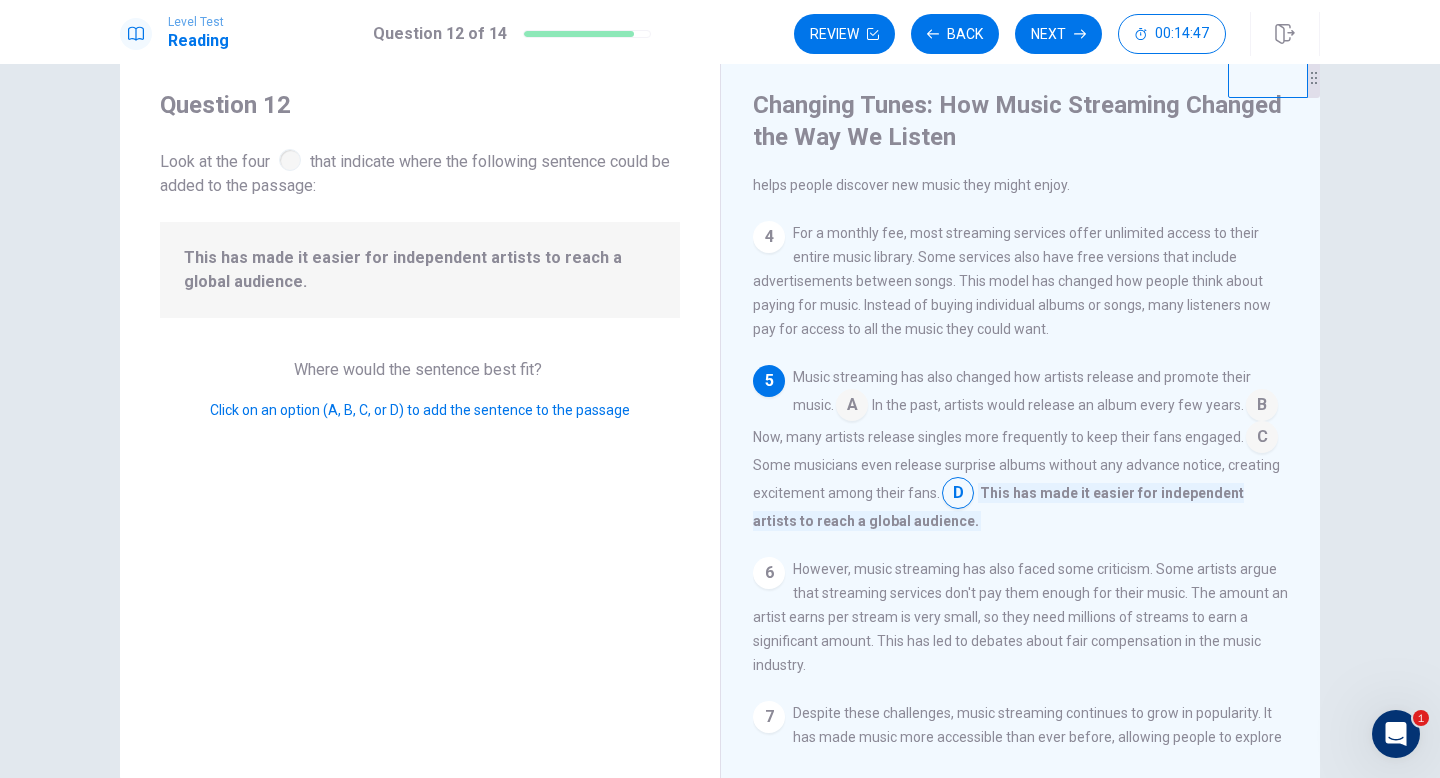 click at bounding box center [958, 495] 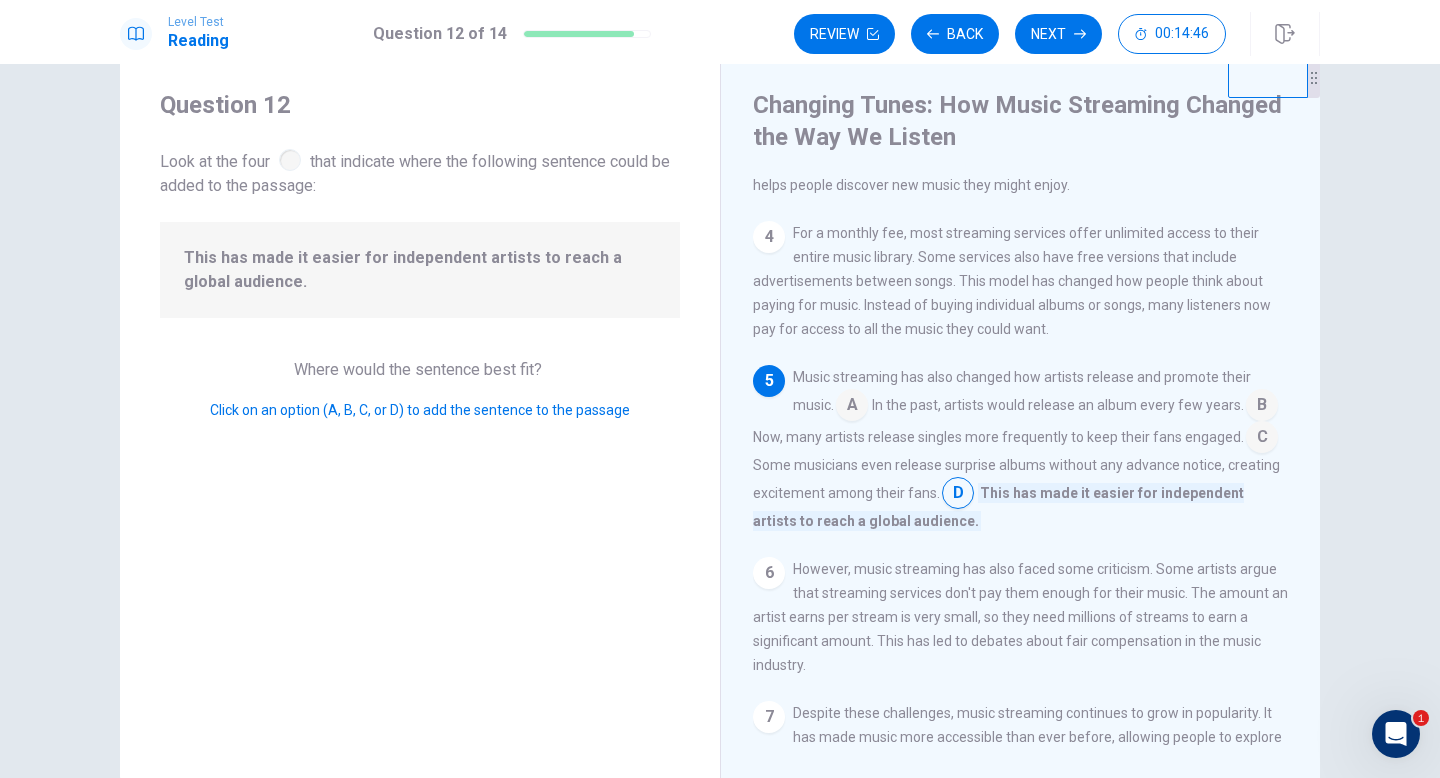 click at bounding box center [1262, 439] 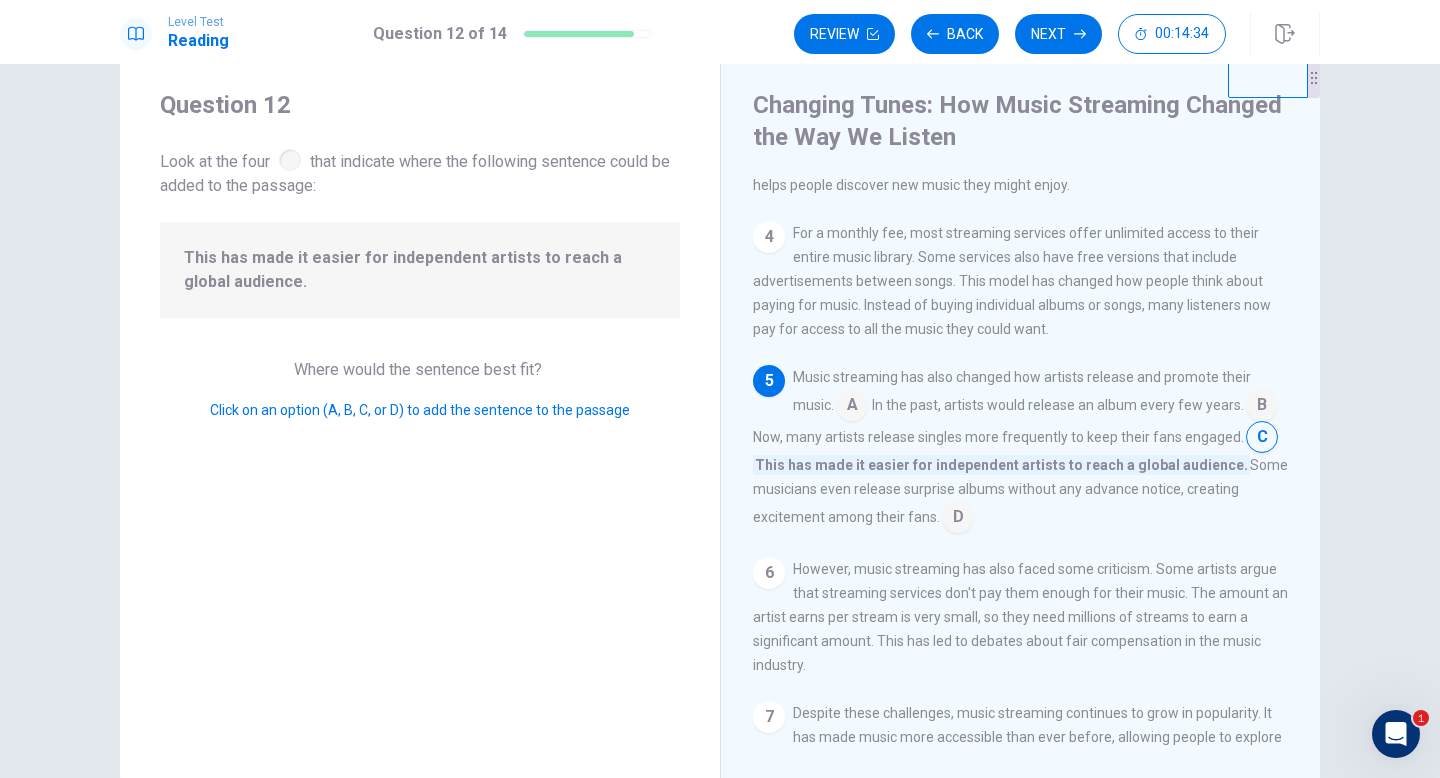 click at bounding box center (958, 519) 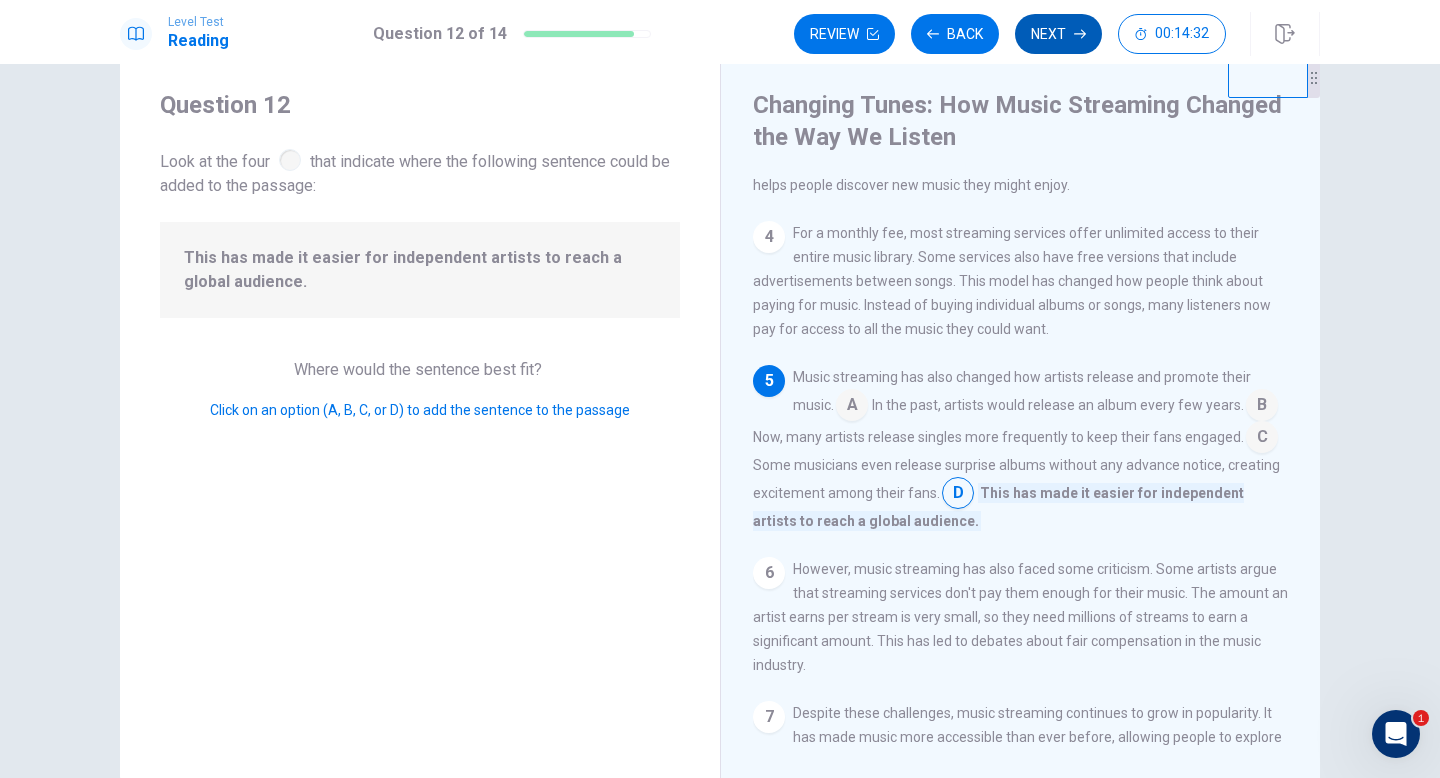 click on "Next" at bounding box center (1058, 34) 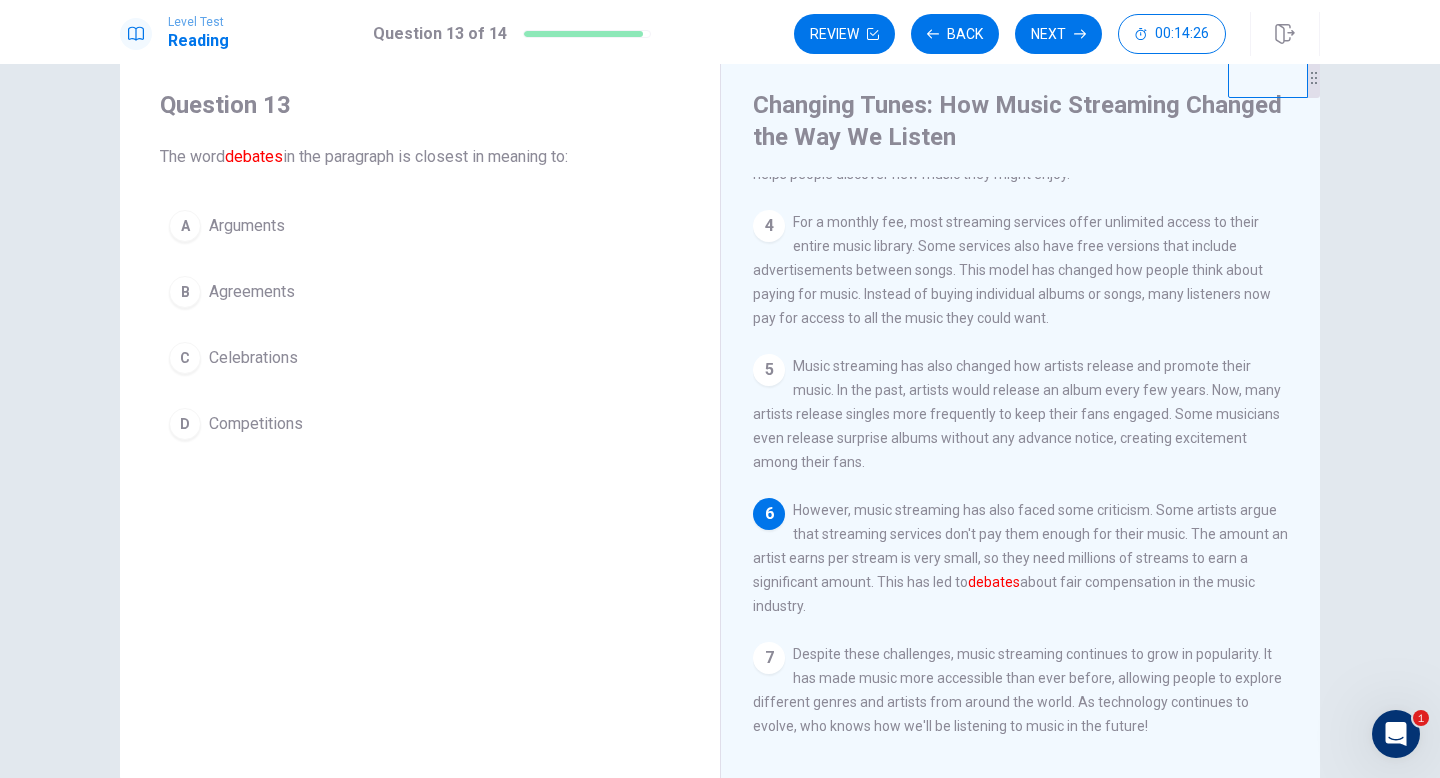 scroll, scrollTop: 378, scrollLeft: 0, axis: vertical 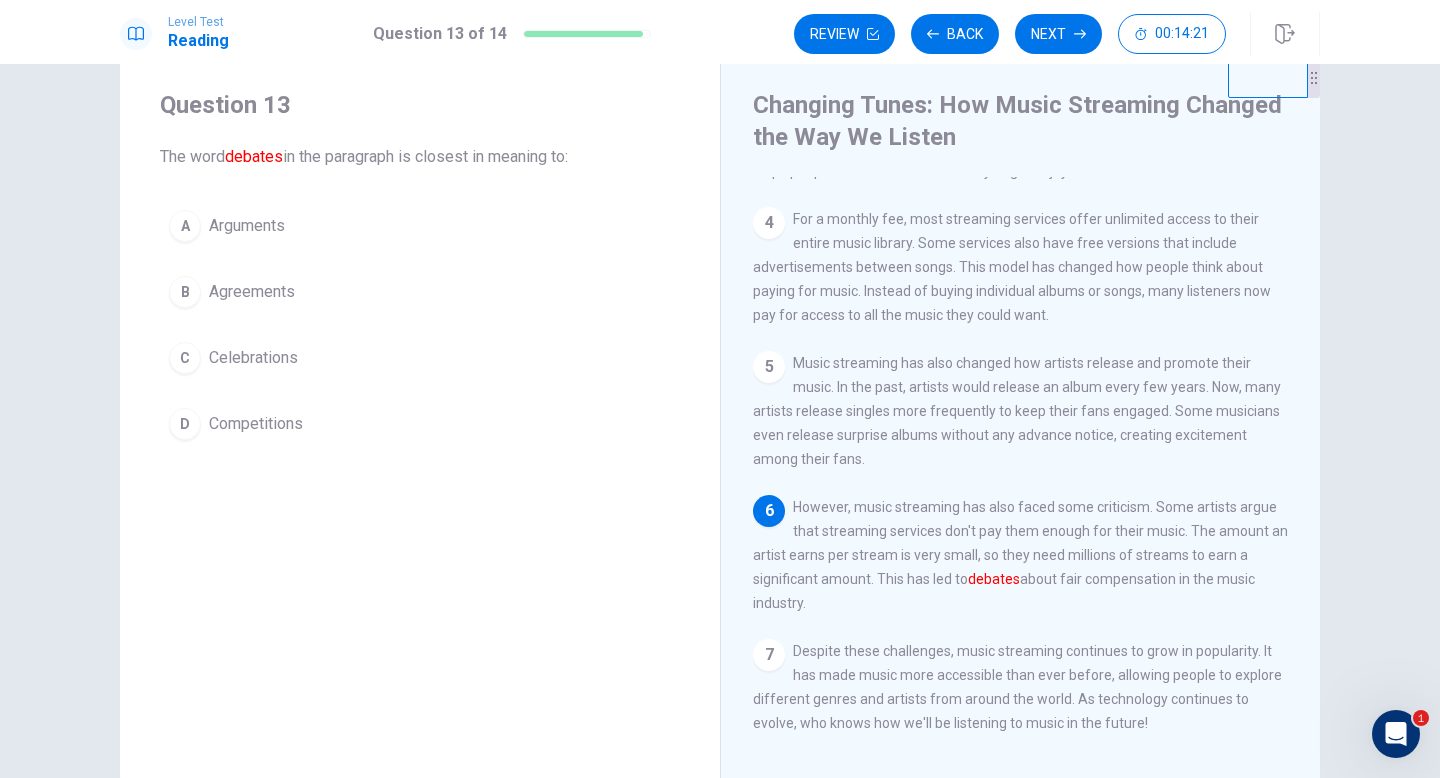 click on "A Arguments" at bounding box center (420, 226) 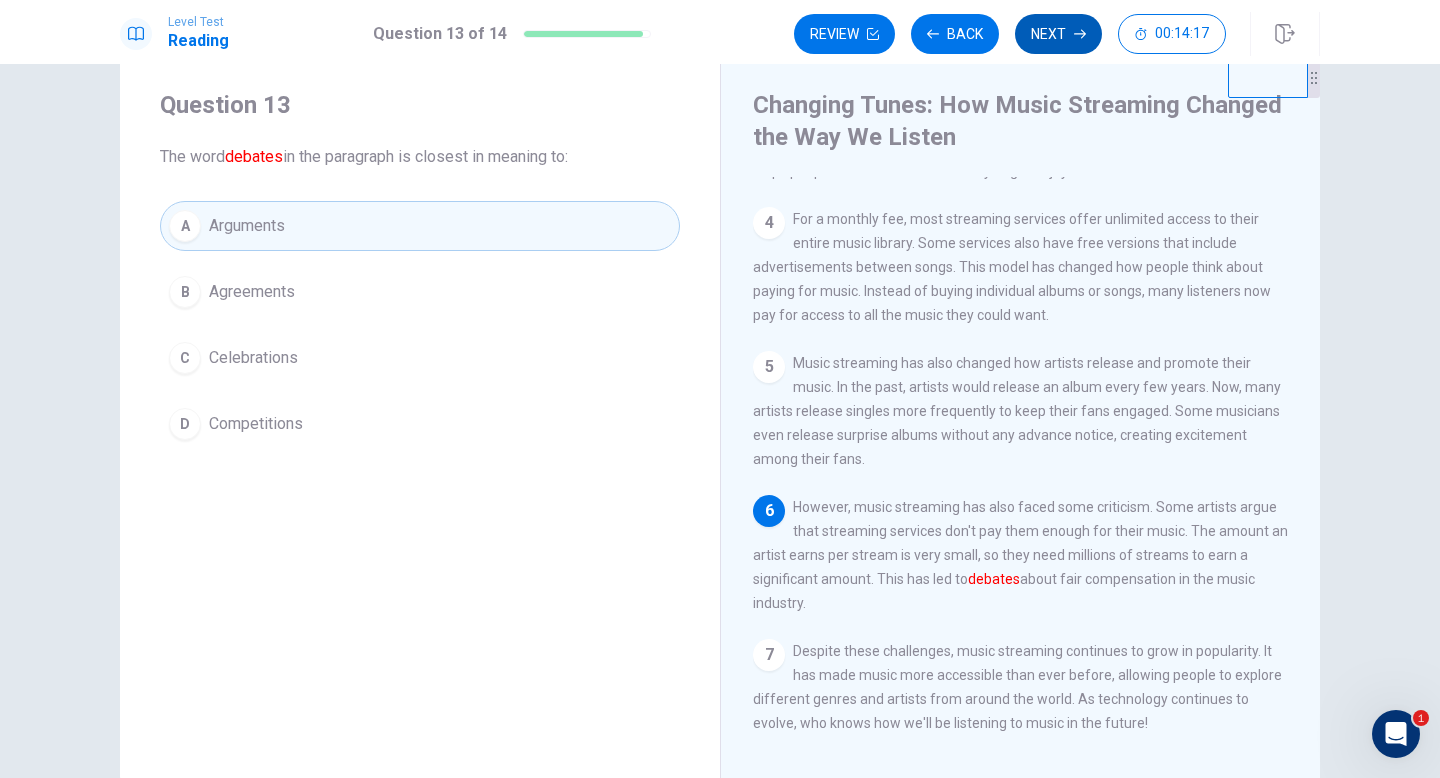 click on "Next" at bounding box center (1058, 34) 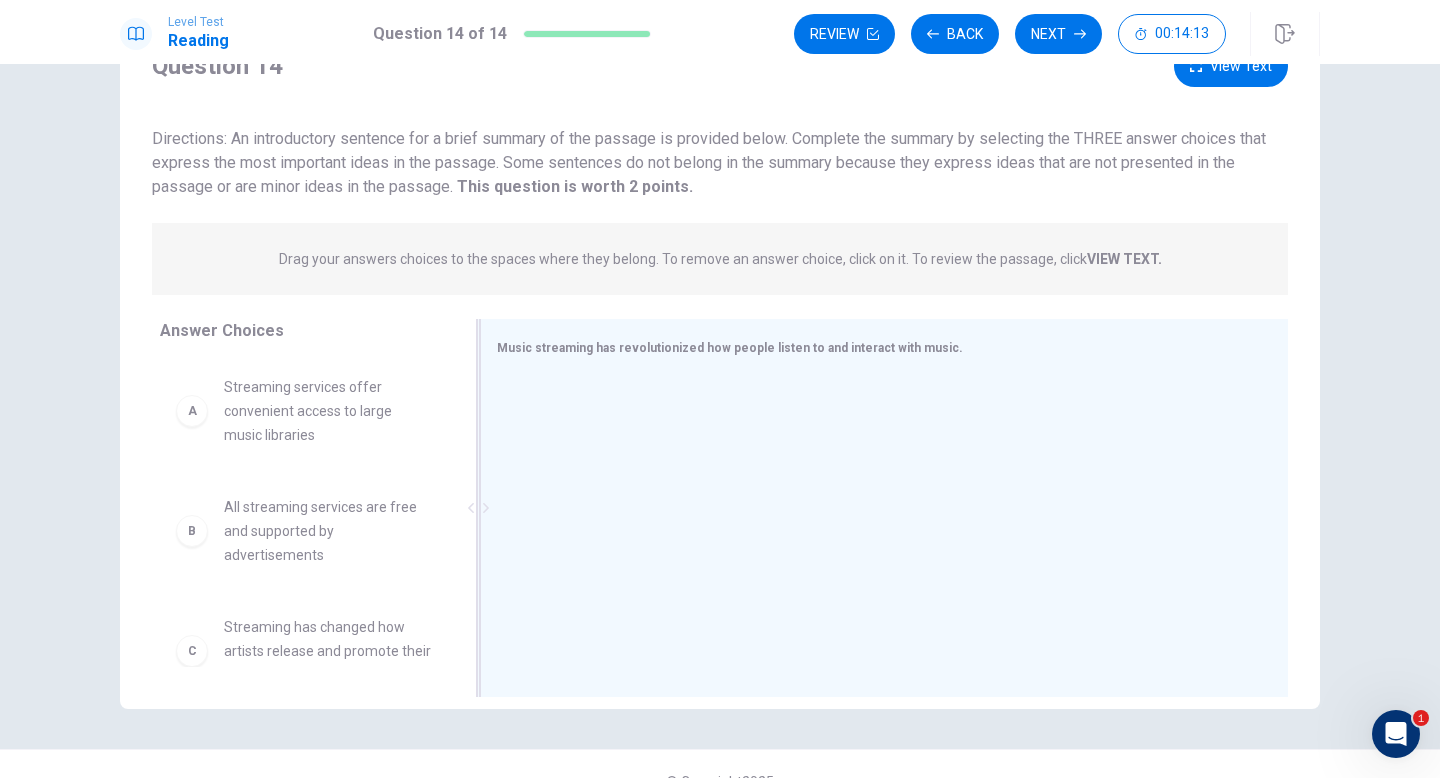 scroll, scrollTop: 125, scrollLeft: 0, axis: vertical 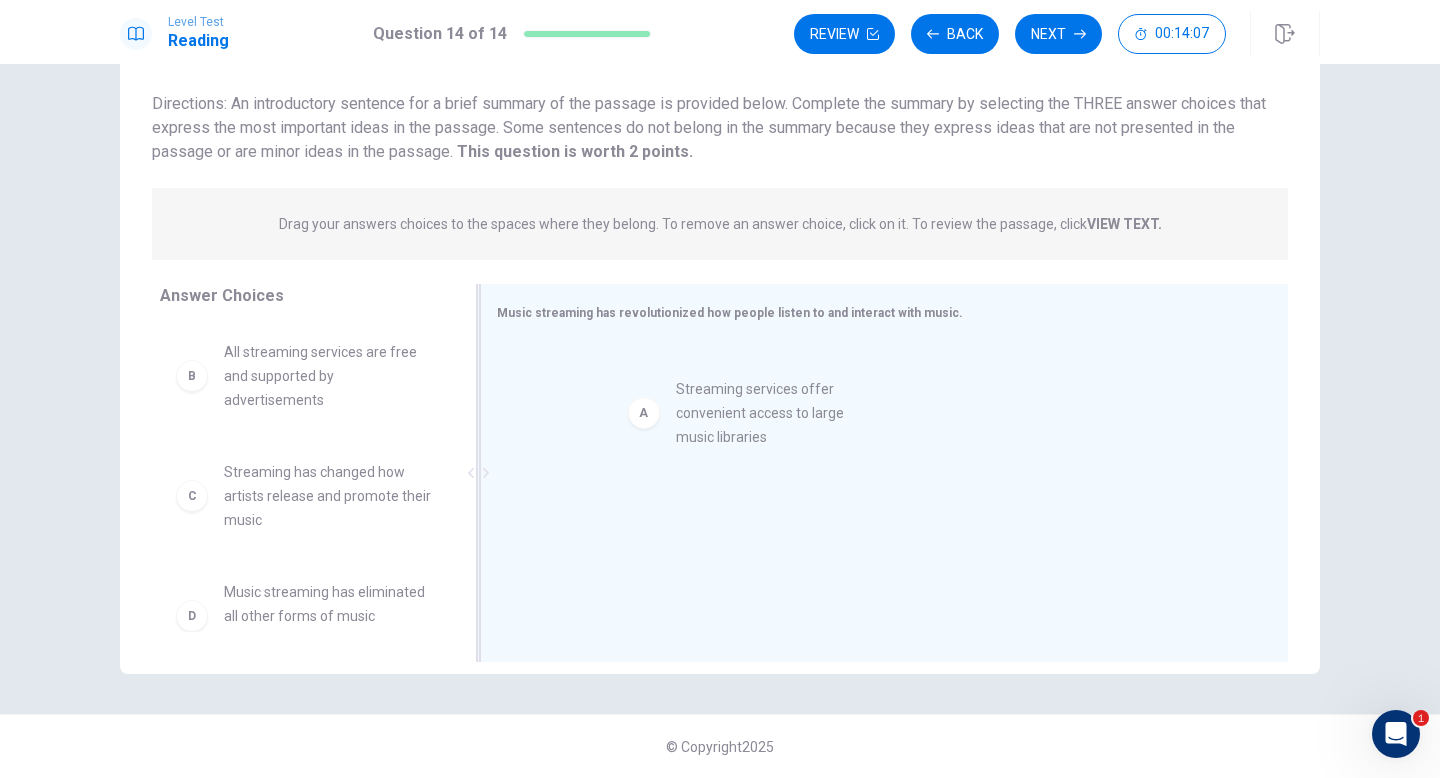 drag, startPoint x: 364, startPoint y: 395, endPoint x: 763, endPoint y: 425, distance: 400.12622 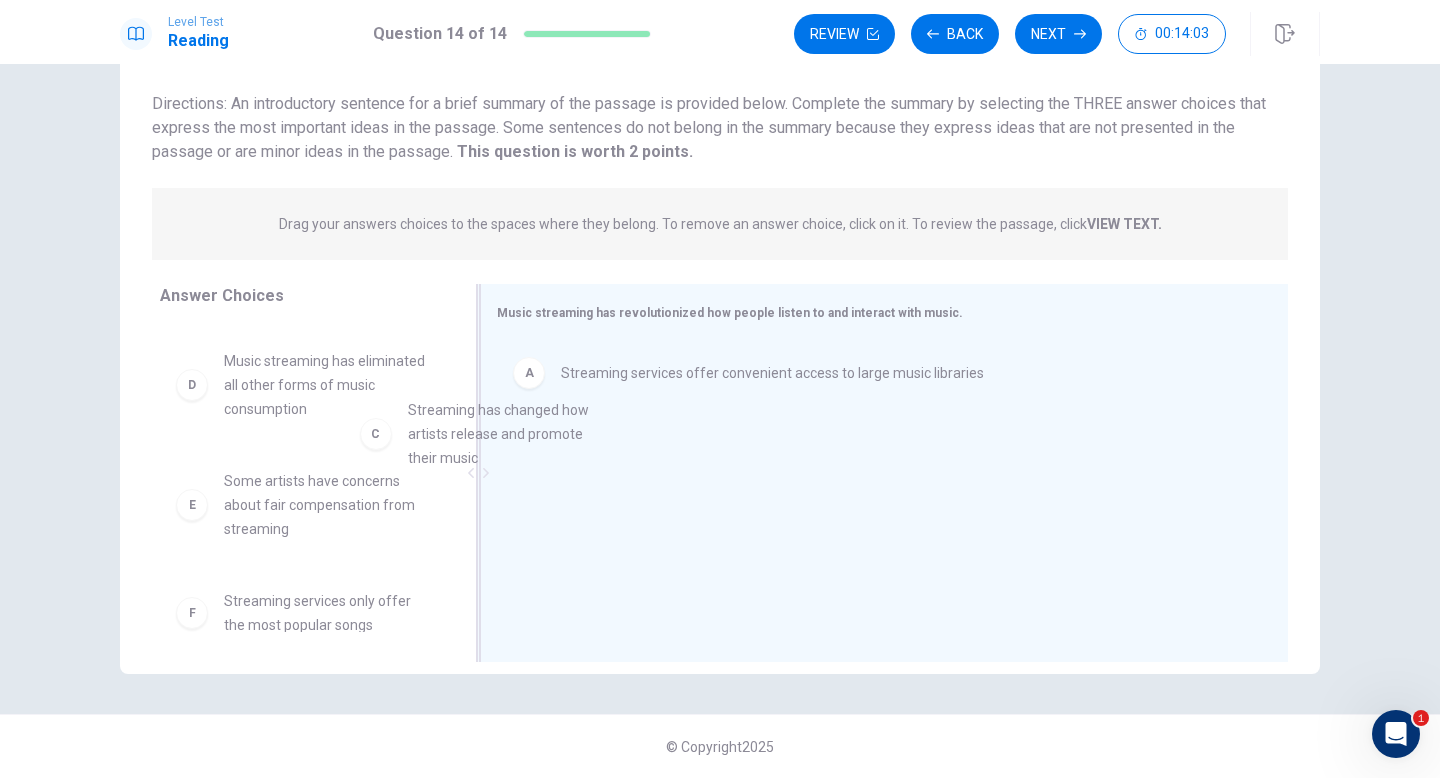 scroll, scrollTop: 108, scrollLeft: 0, axis: vertical 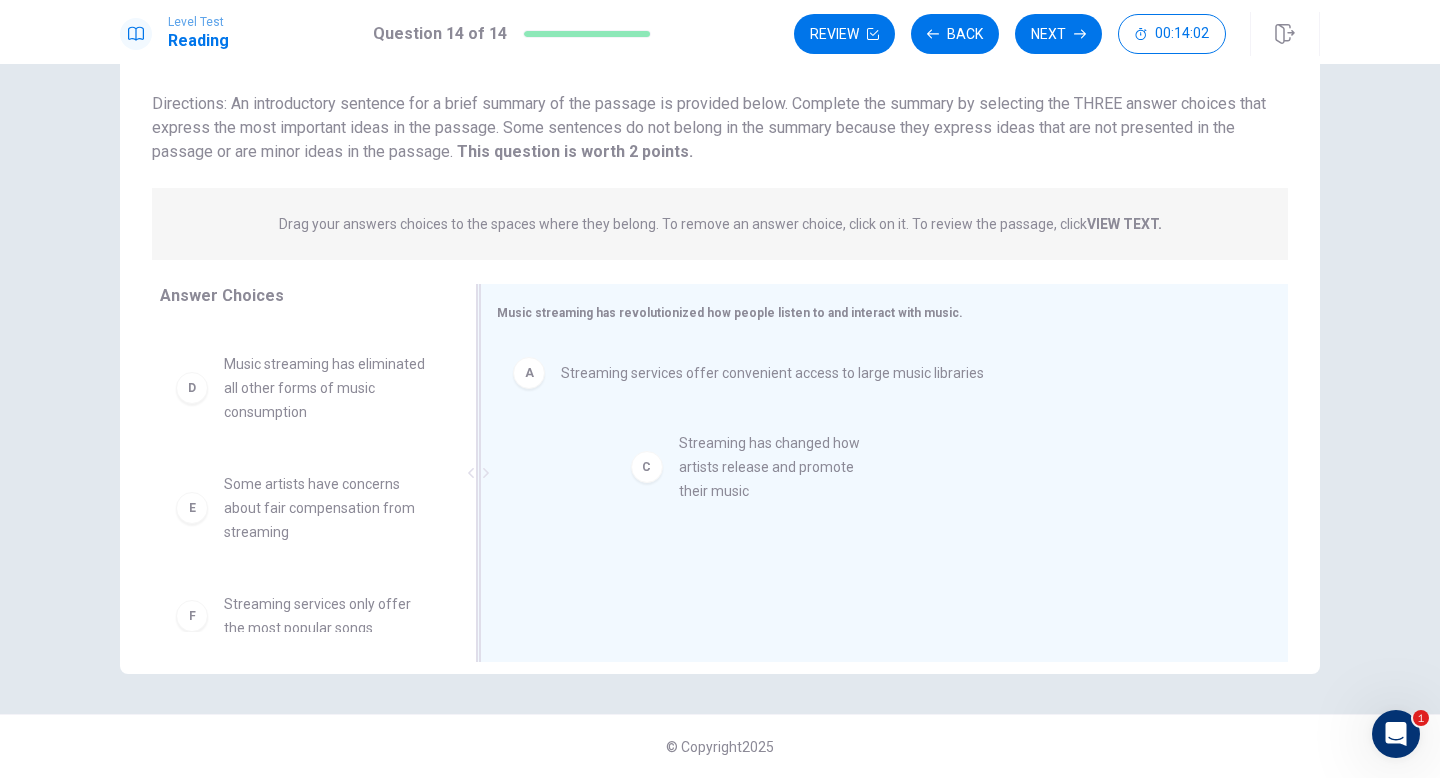 drag, startPoint x: 319, startPoint y: 389, endPoint x: 770, endPoint y: 462, distance: 456.86978 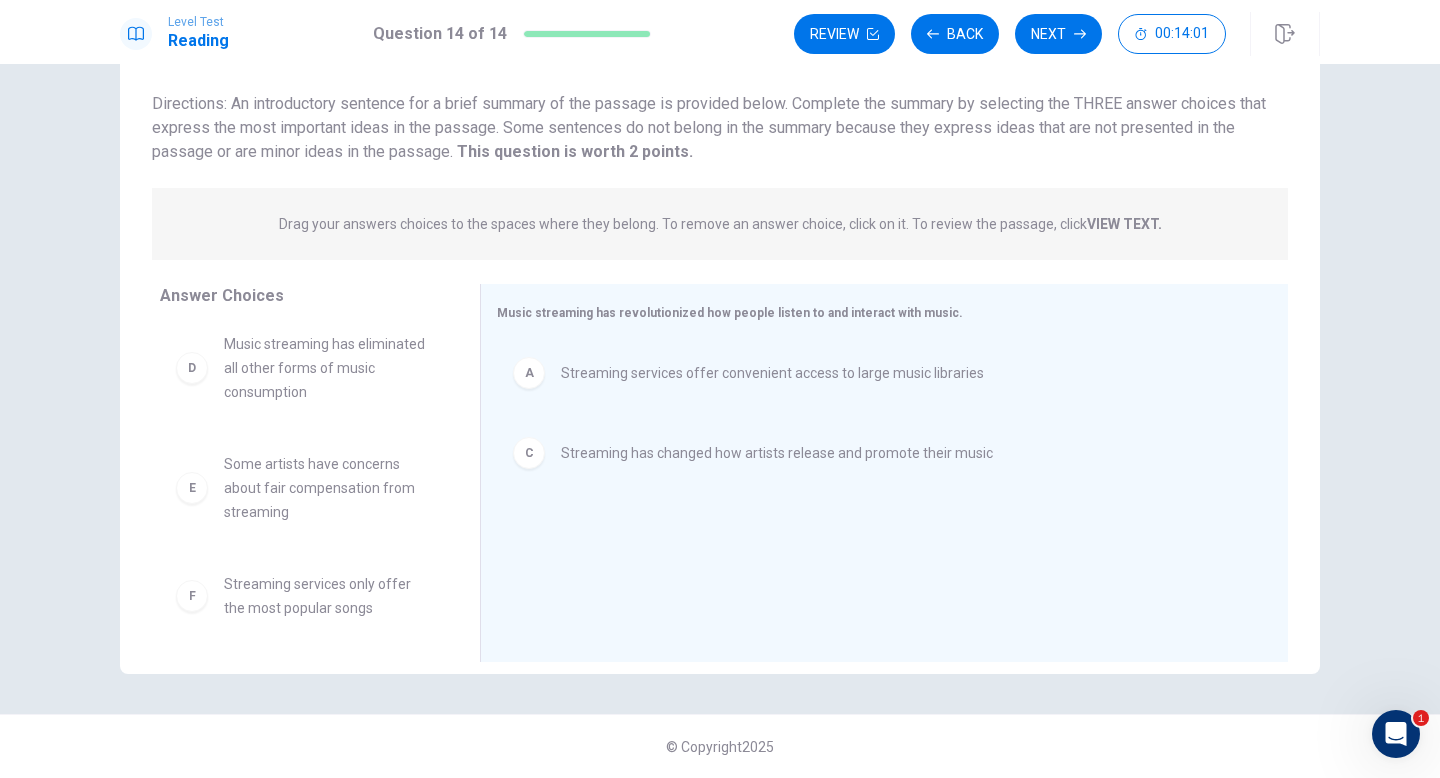 scroll, scrollTop: 132, scrollLeft: 0, axis: vertical 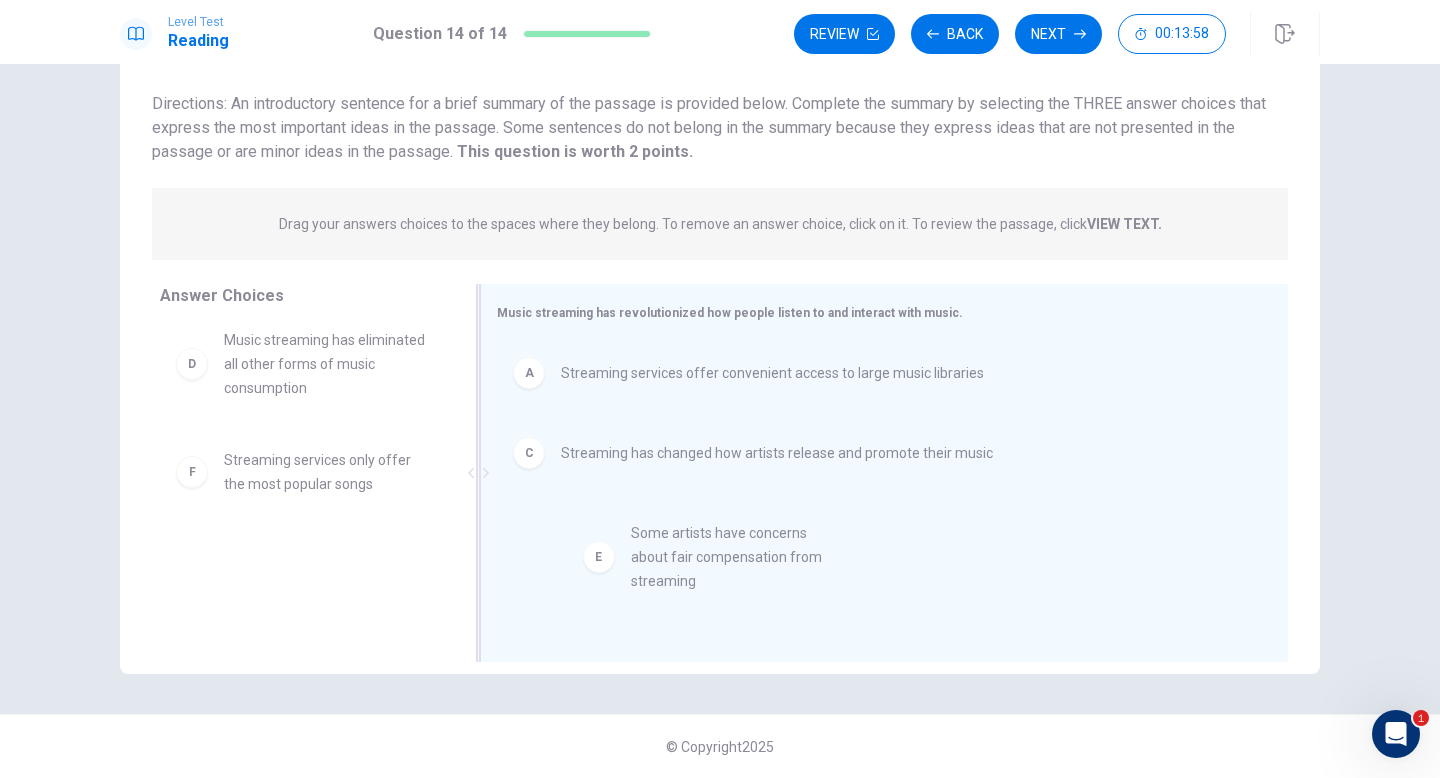 drag, startPoint x: 545, startPoint y: 507, endPoint x: 756, endPoint y: 538, distance: 213.26509 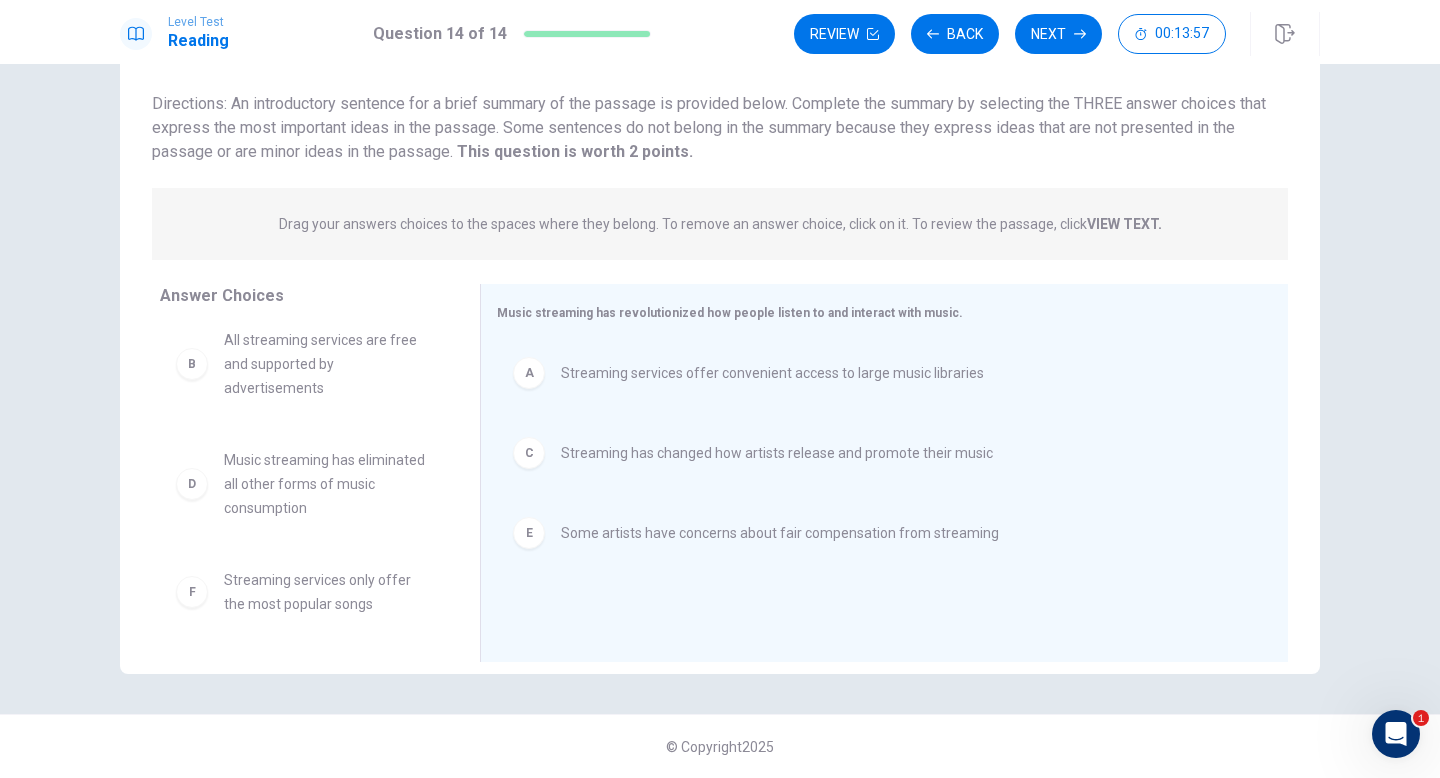 scroll, scrollTop: 12, scrollLeft: 0, axis: vertical 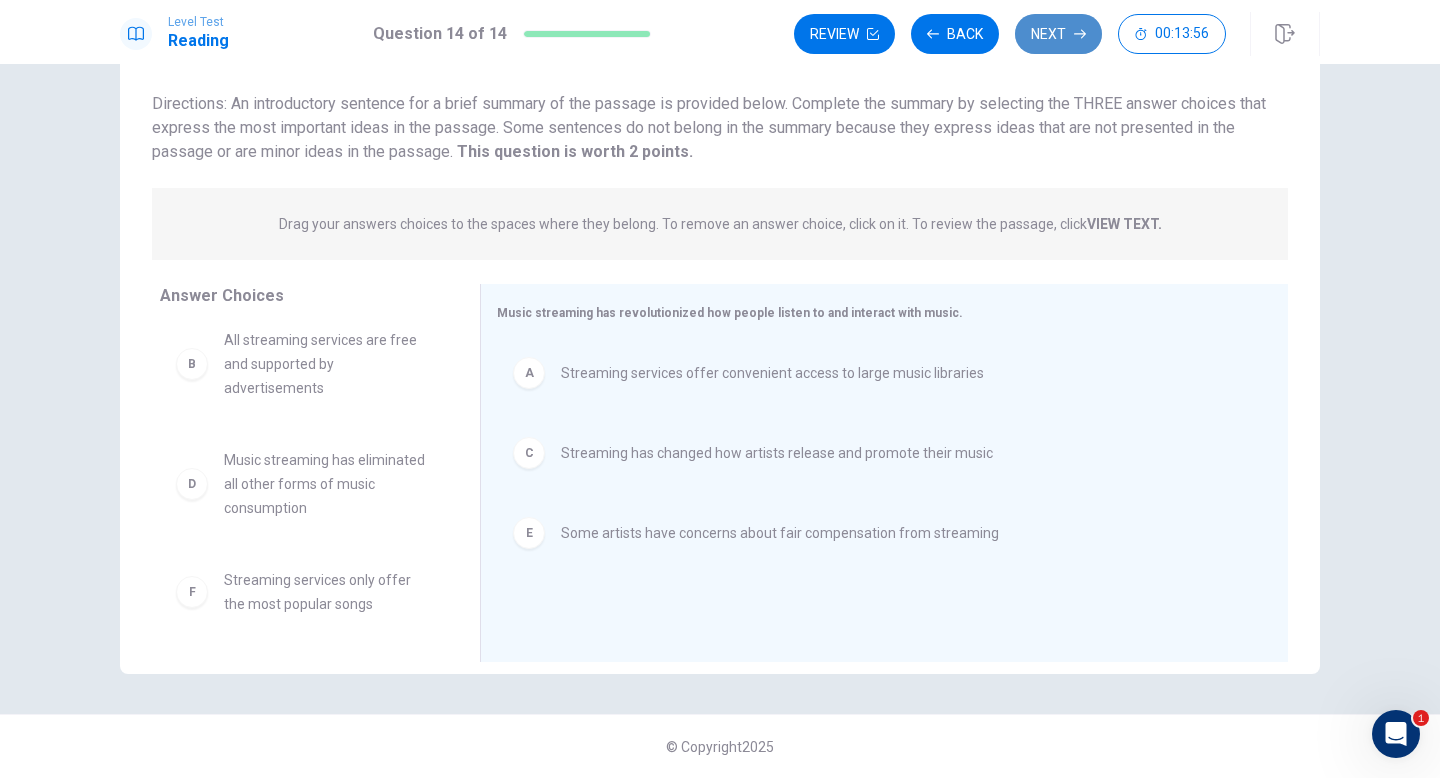click on "Next" at bounding box center [1058, 34] 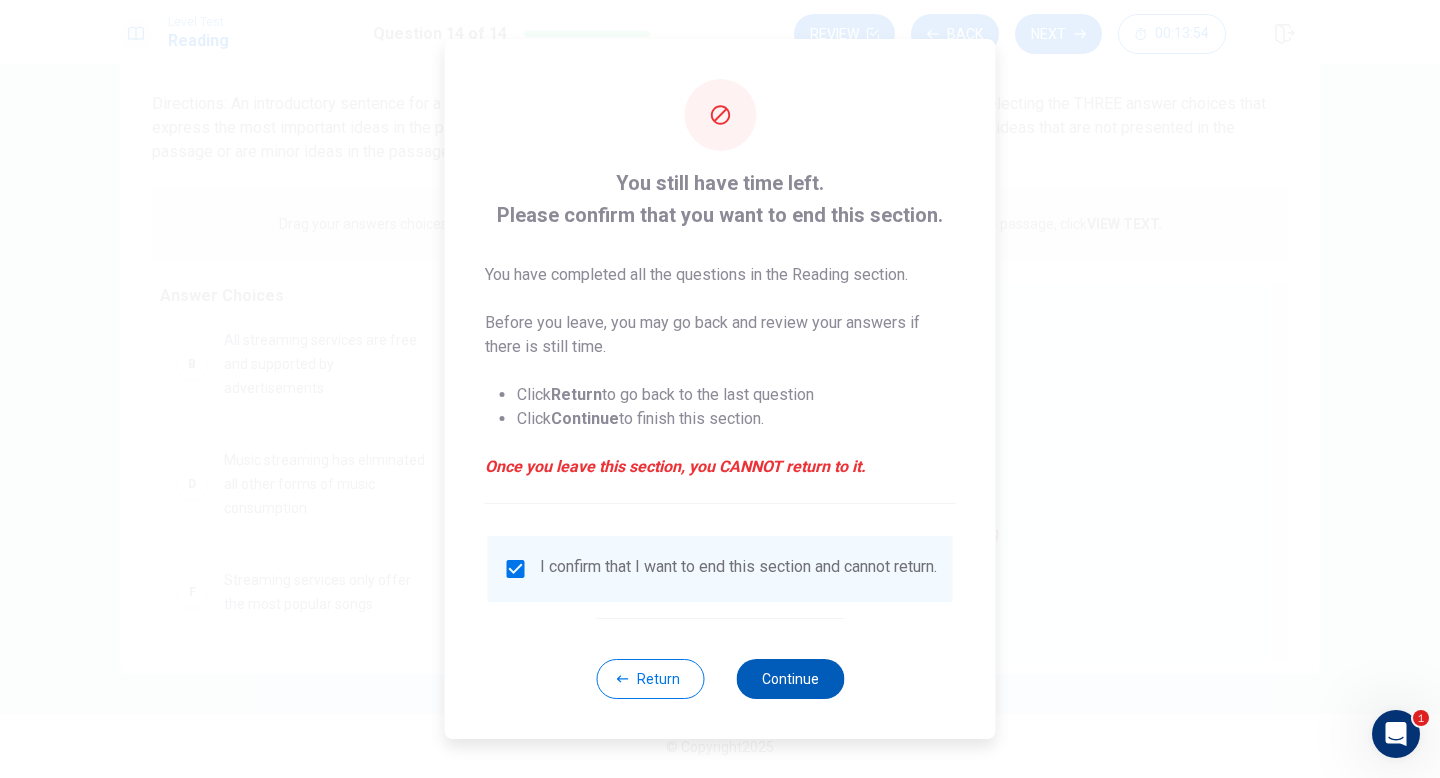 click on "Continue" at bounding box center (790, 679) 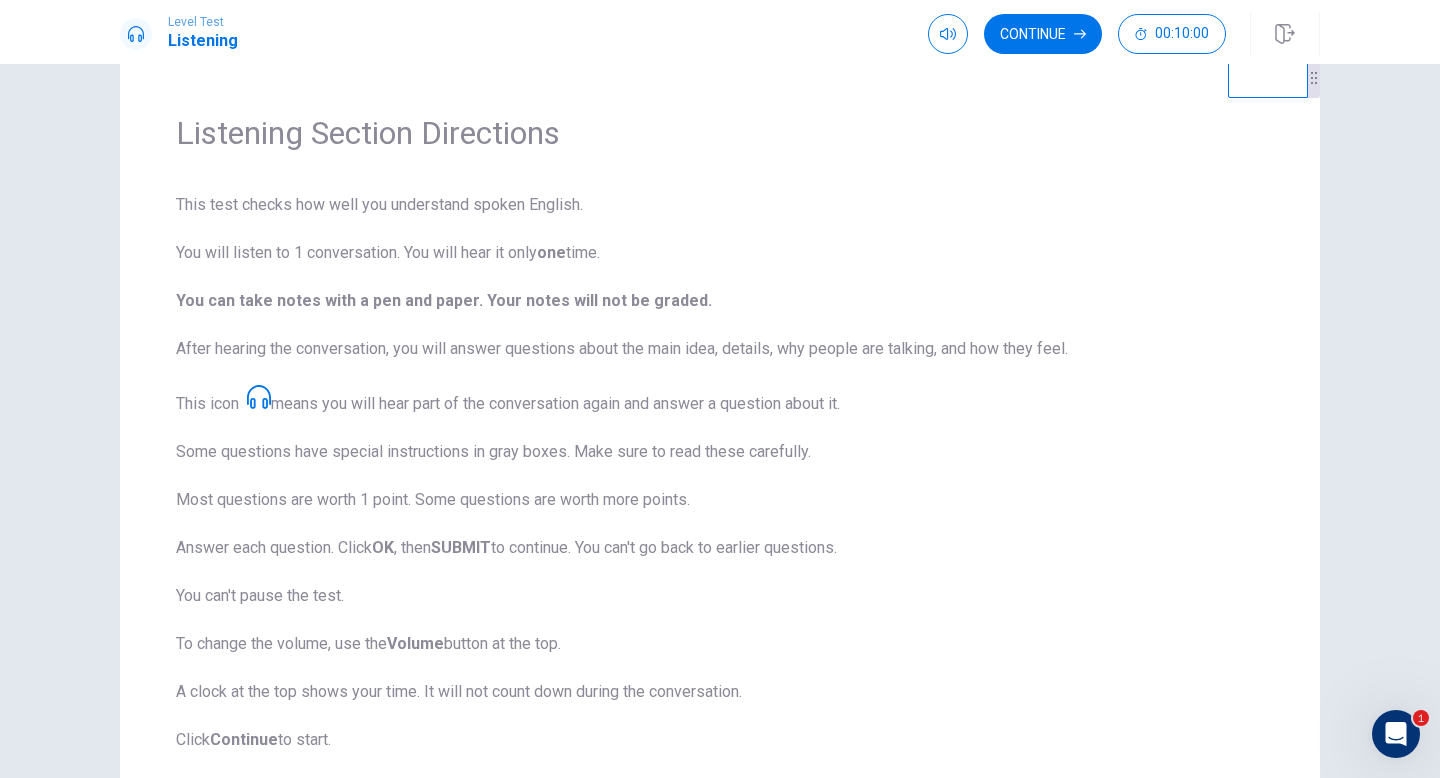 scroll, scrollTop: 0, scrollLeft: 0, axis: both 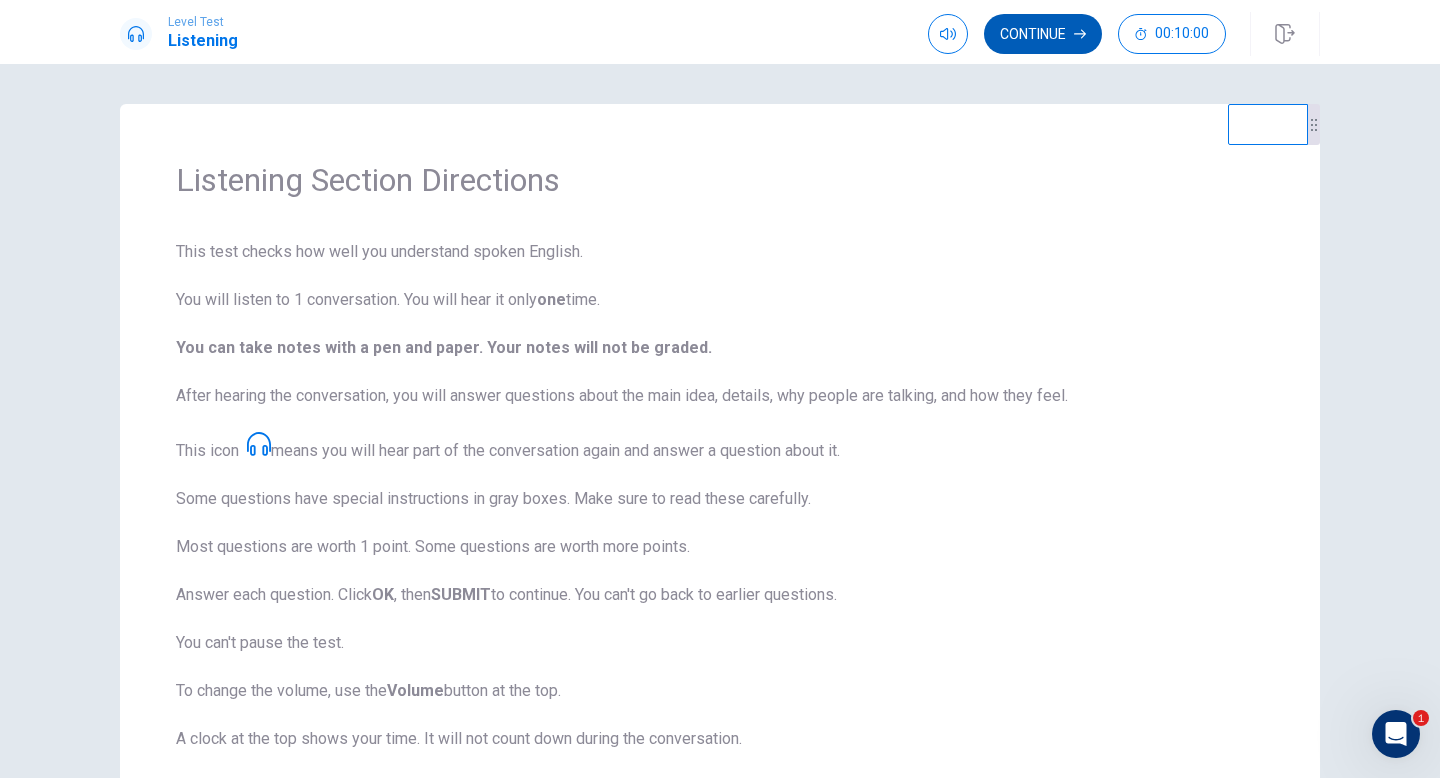 click on "Continue" at bounding box center [1043, 34] 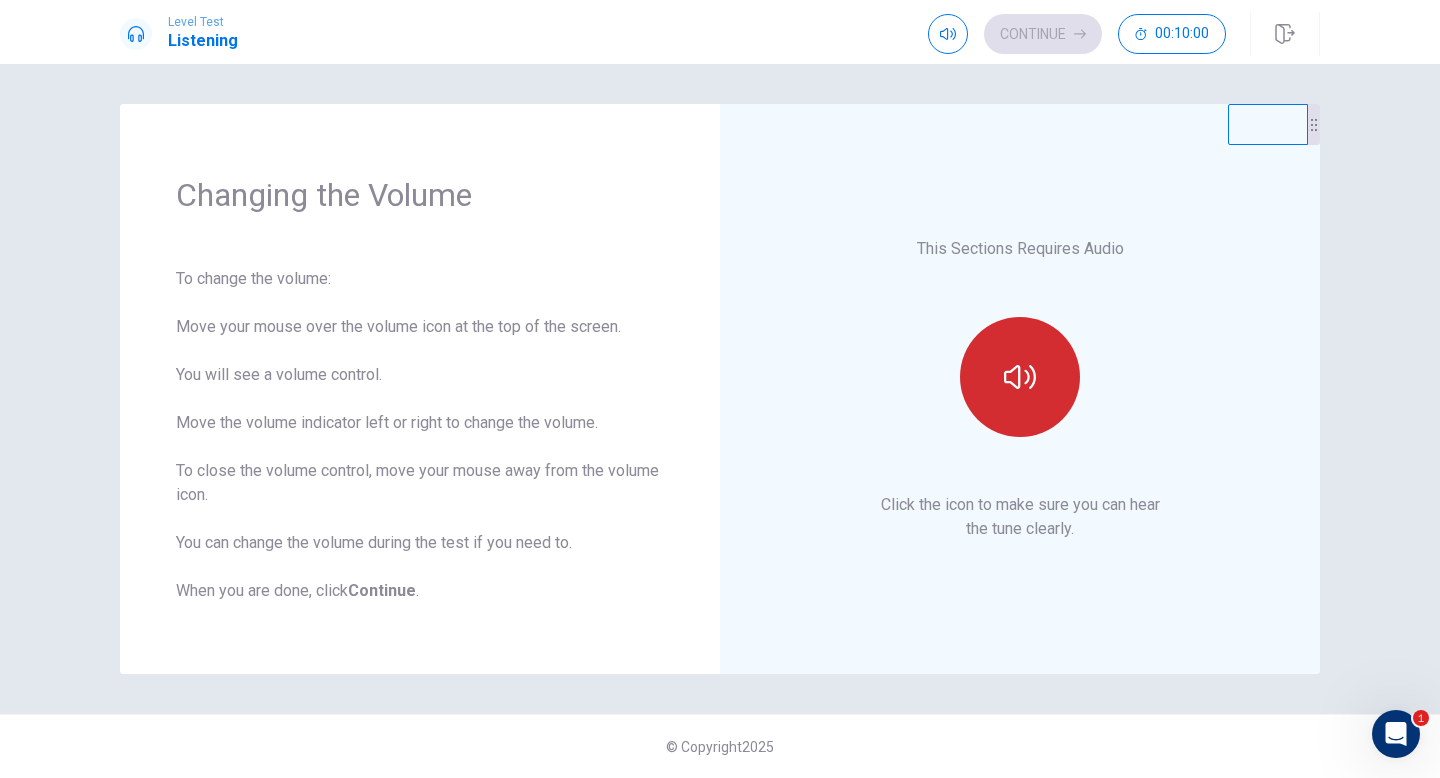 click at bounding box center (1020, 377) 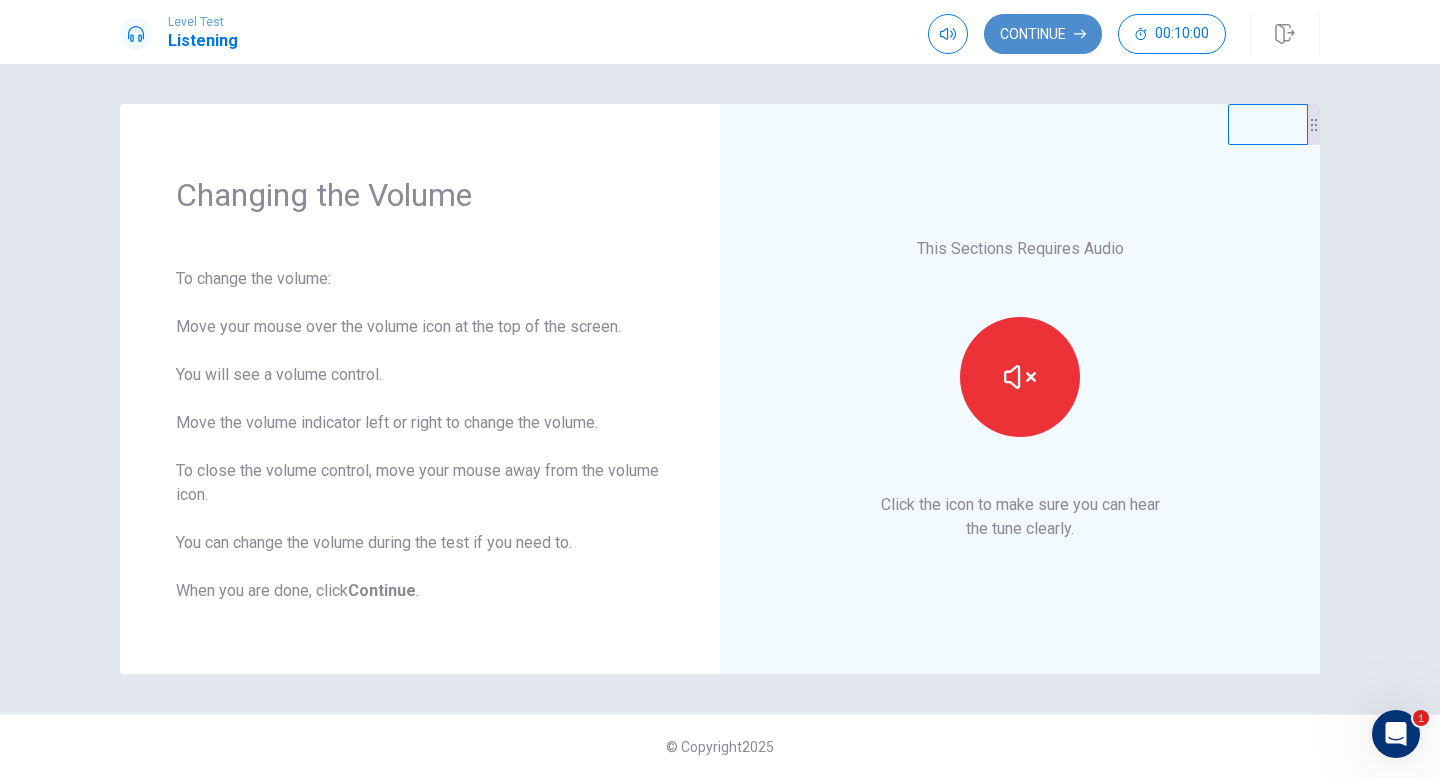 click on "Continue" at bounding box center [1043, 34] 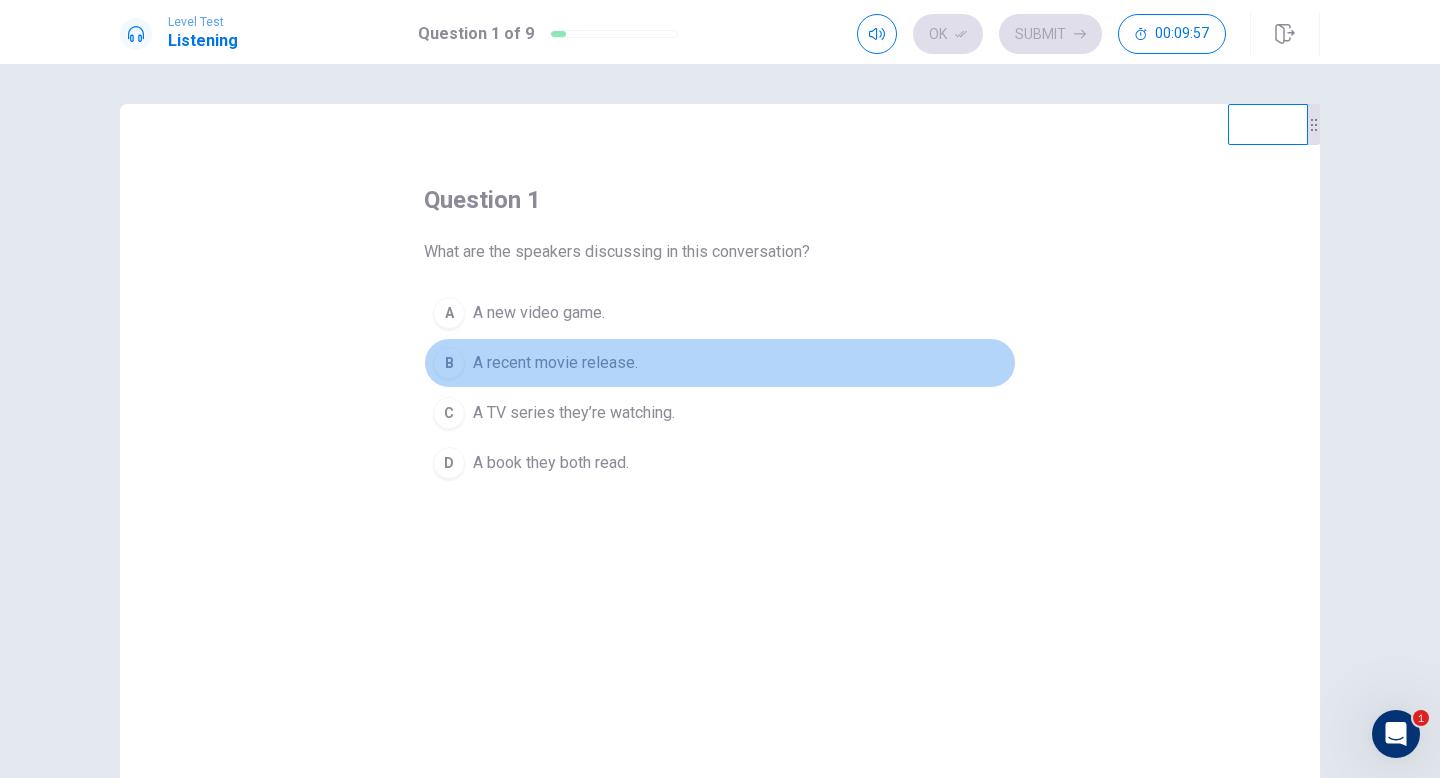 click on "A recent movie release." at bounding box center [555, 363] 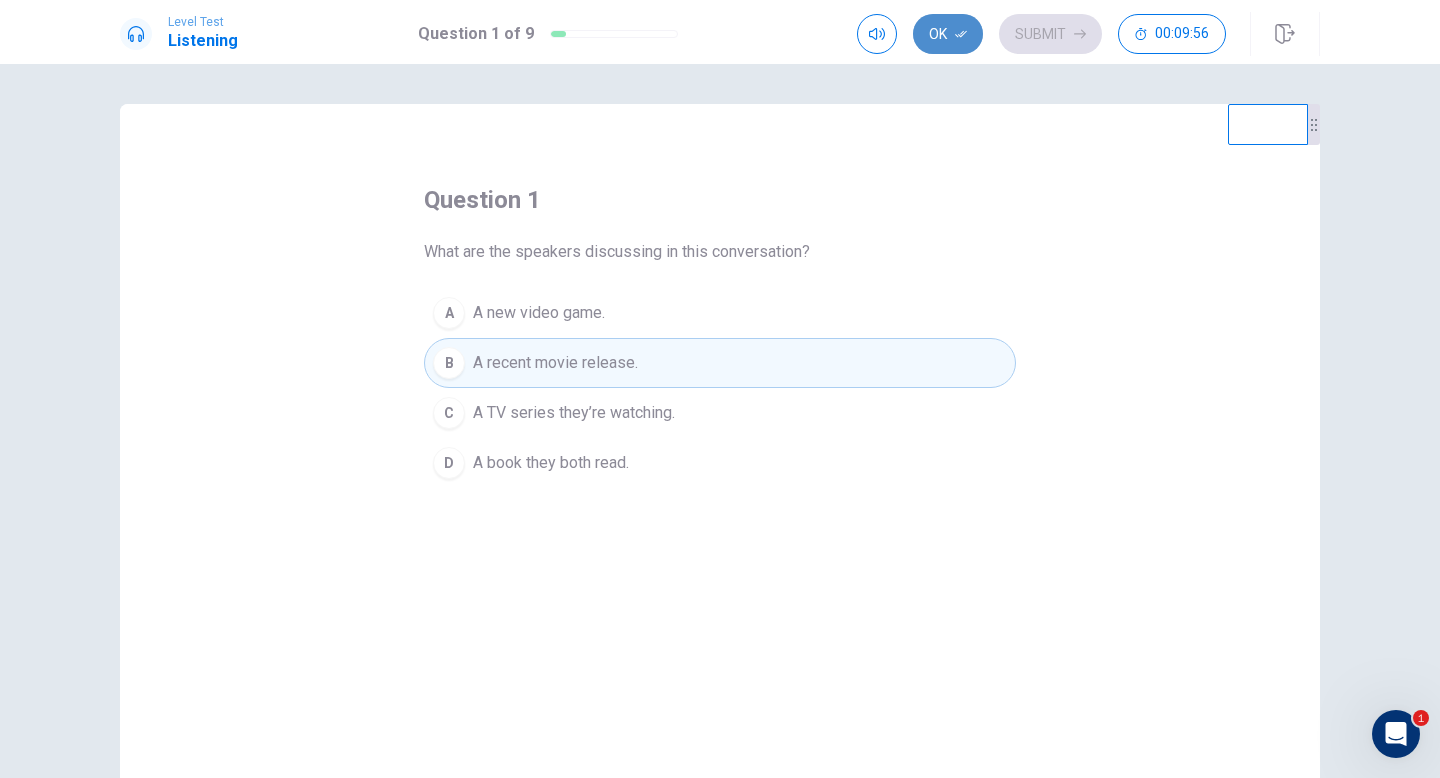 click on "Ok" at bounding box center [948, 34] 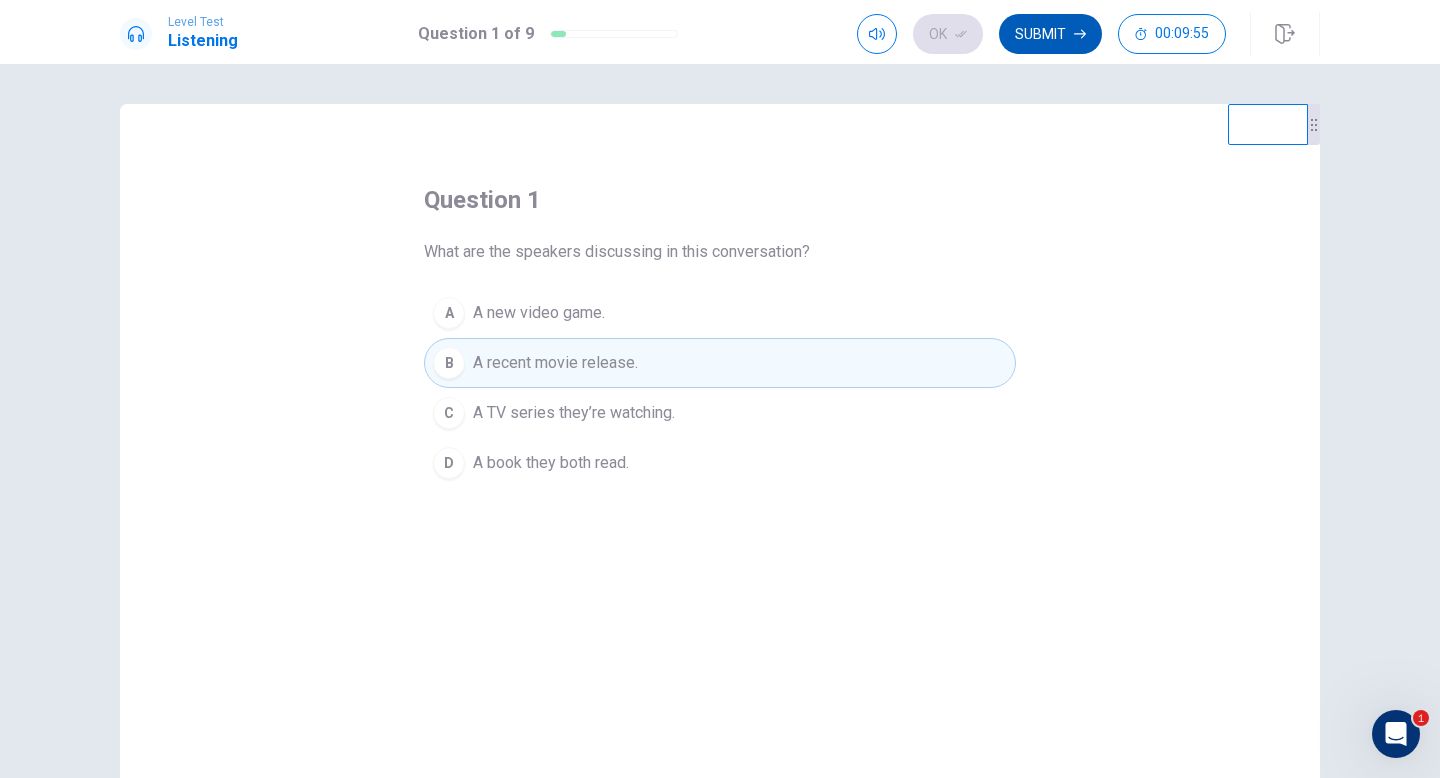 click on "Submit" at bounding box center (1050, 34) 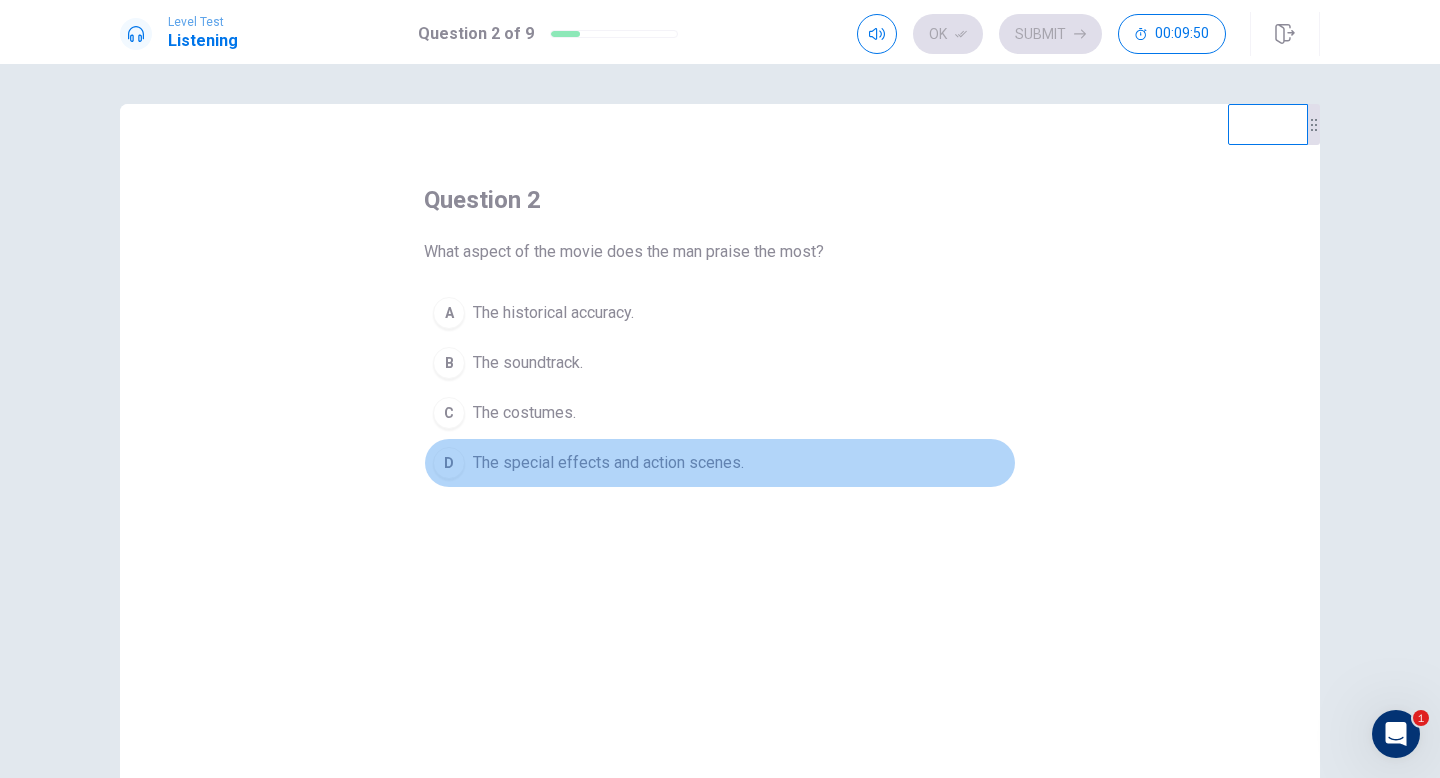 click on "D The special effects and action scenes." at bounding box center (720, 463) 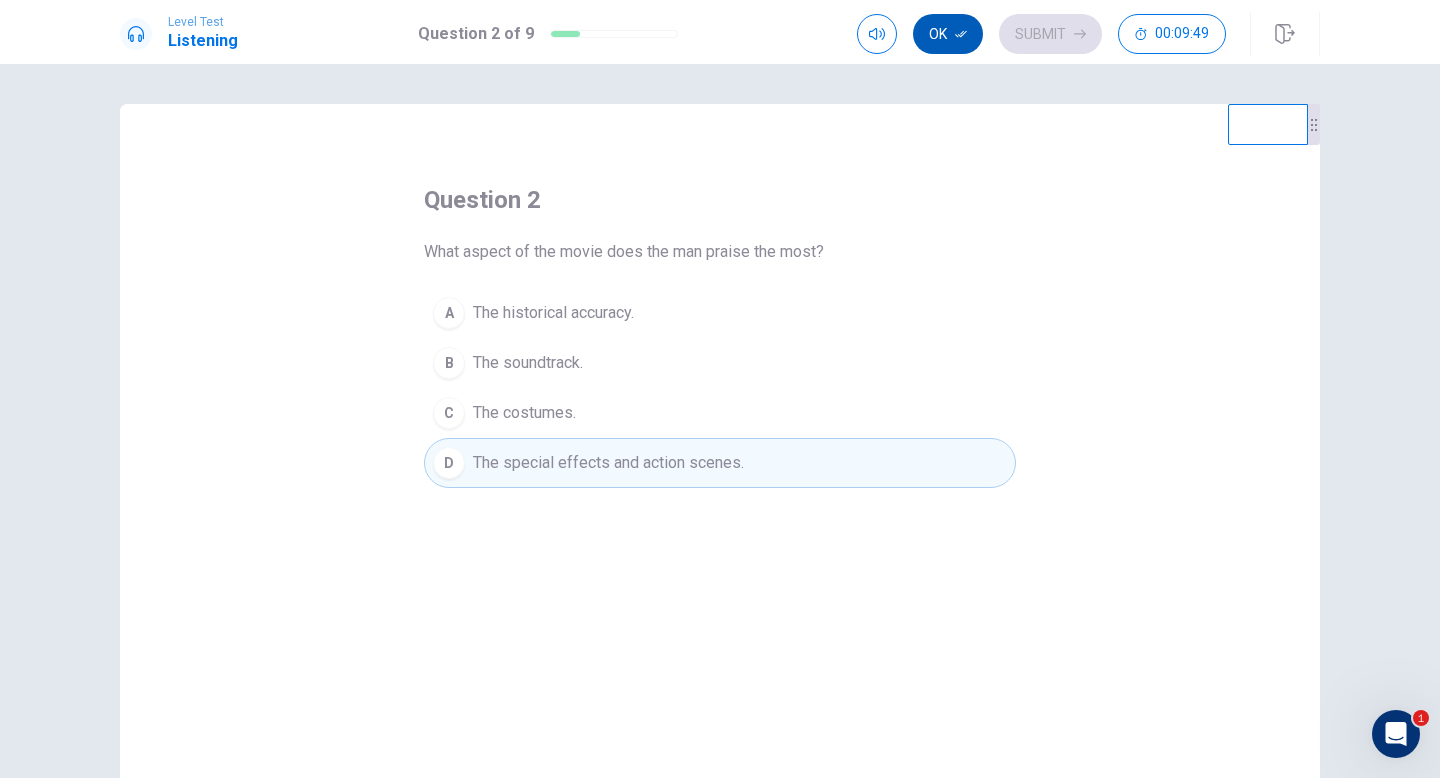 click on "Ok" at bounding box center (948, 34) 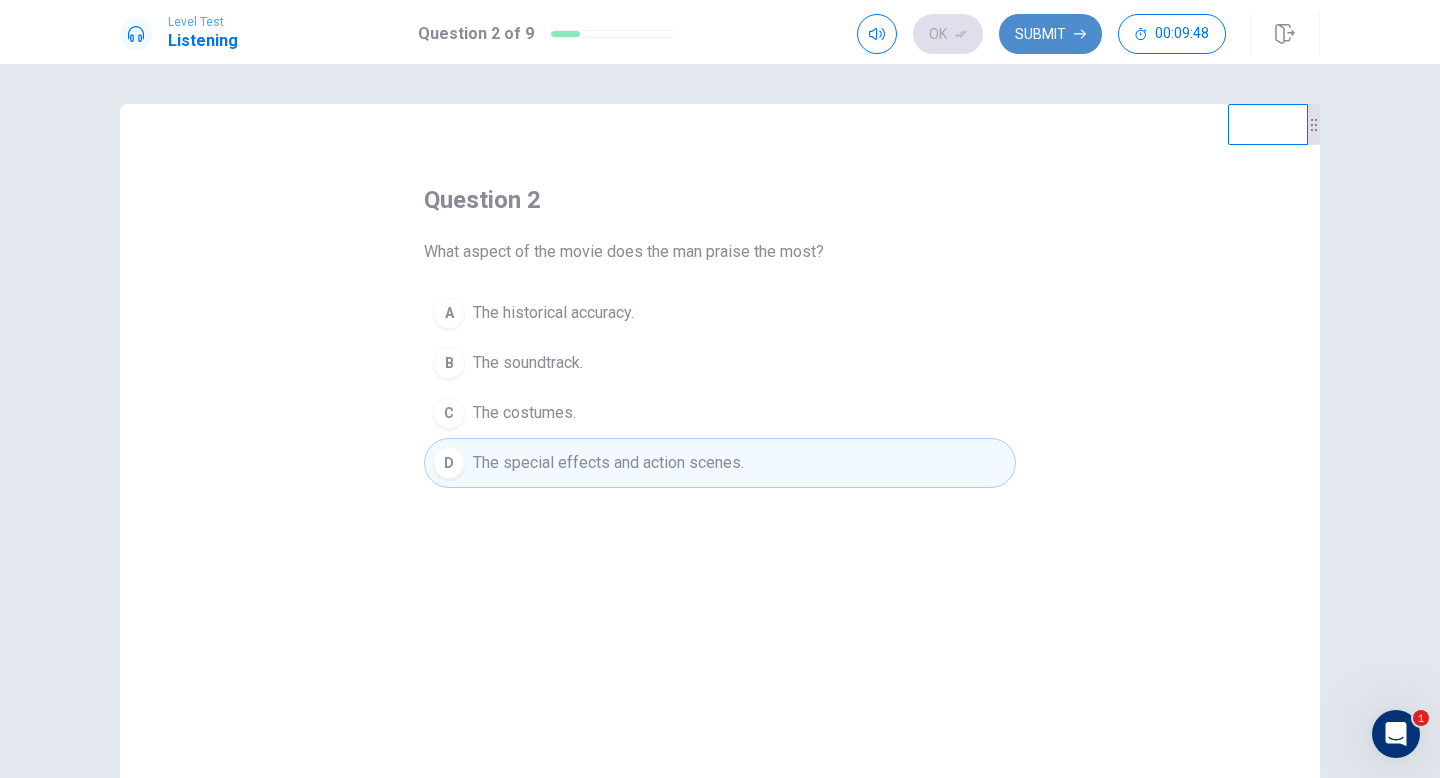click on "Submit" at bounding box center [1050, 34] 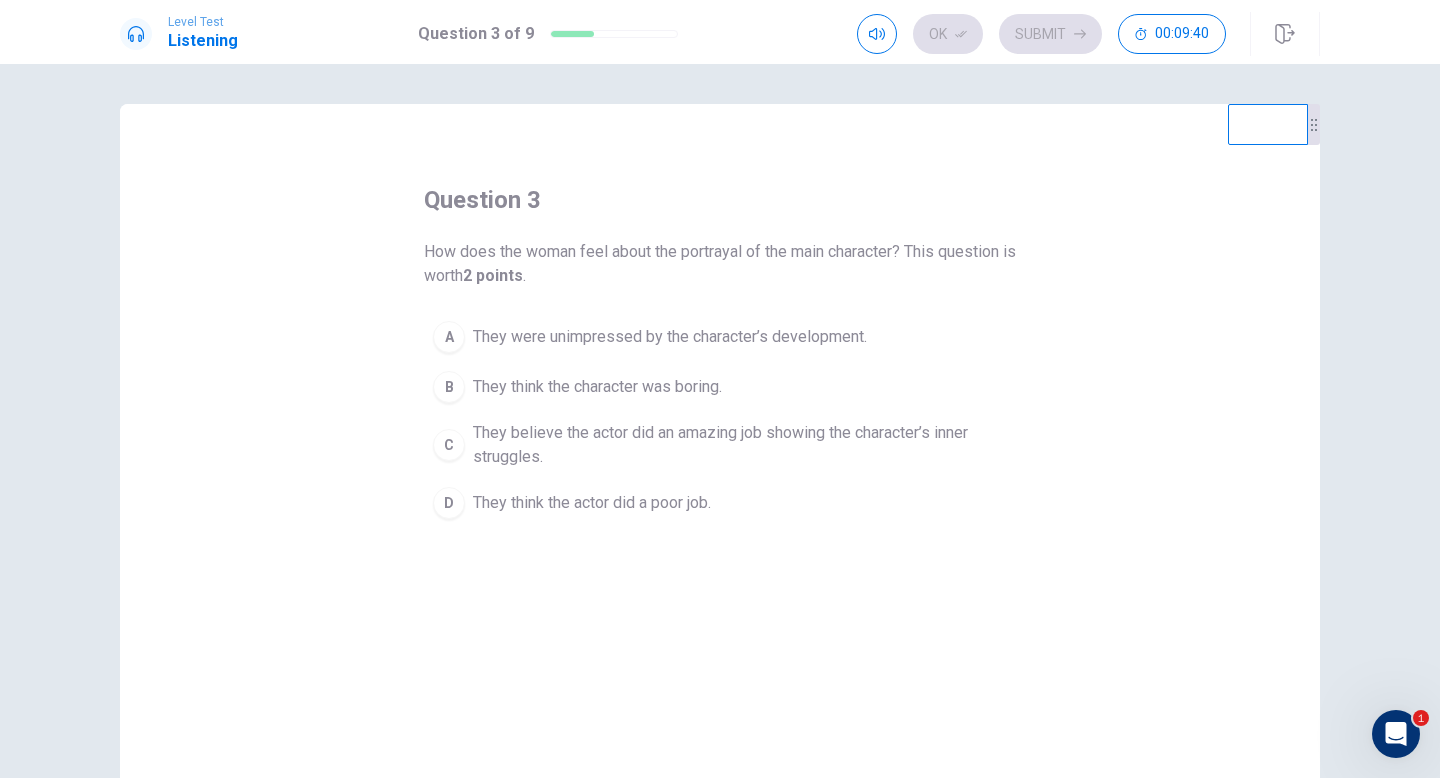 click on "They believe the actor did an amazing job showing the character’s inner struggles." at bounding box center [740, 445] 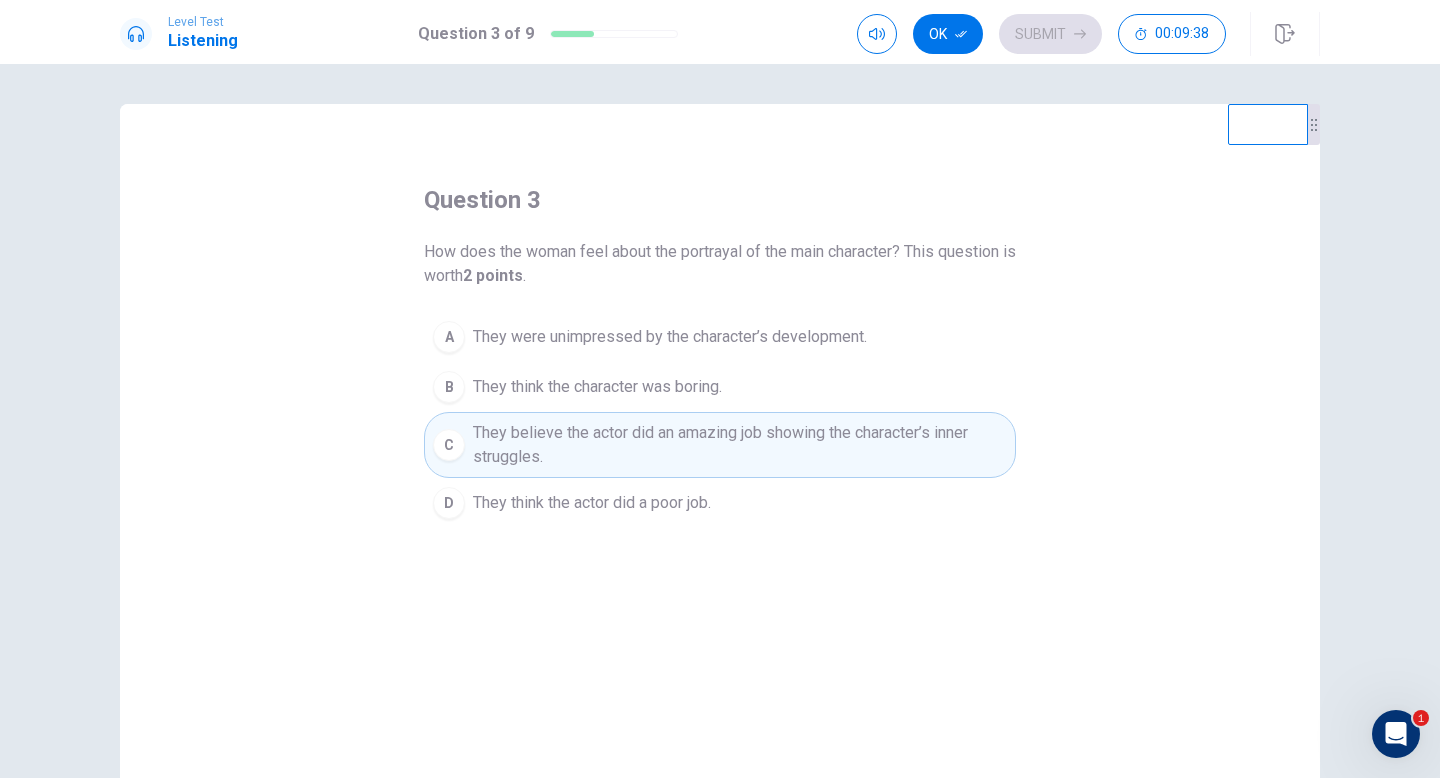 click on "Ok" at bounding box center (948, 34) 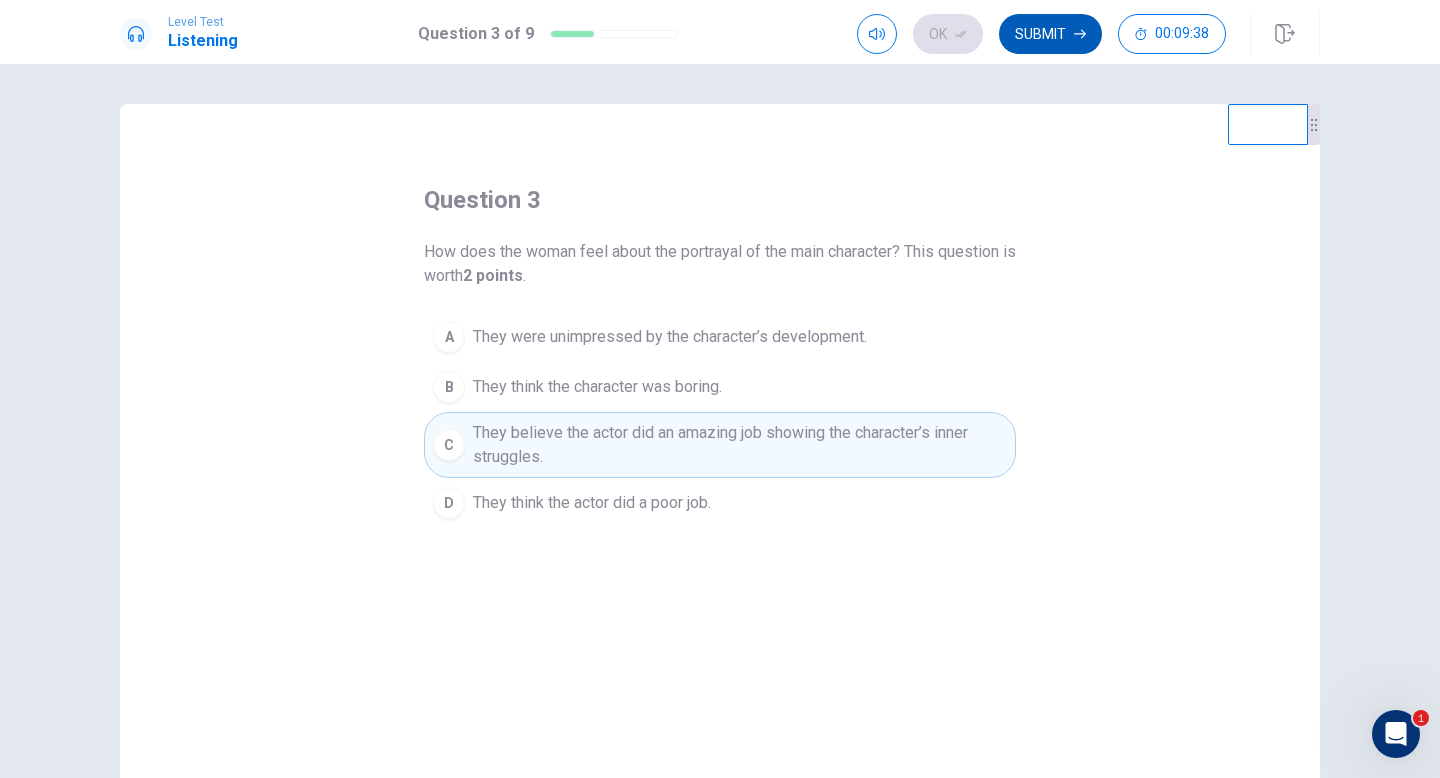 click 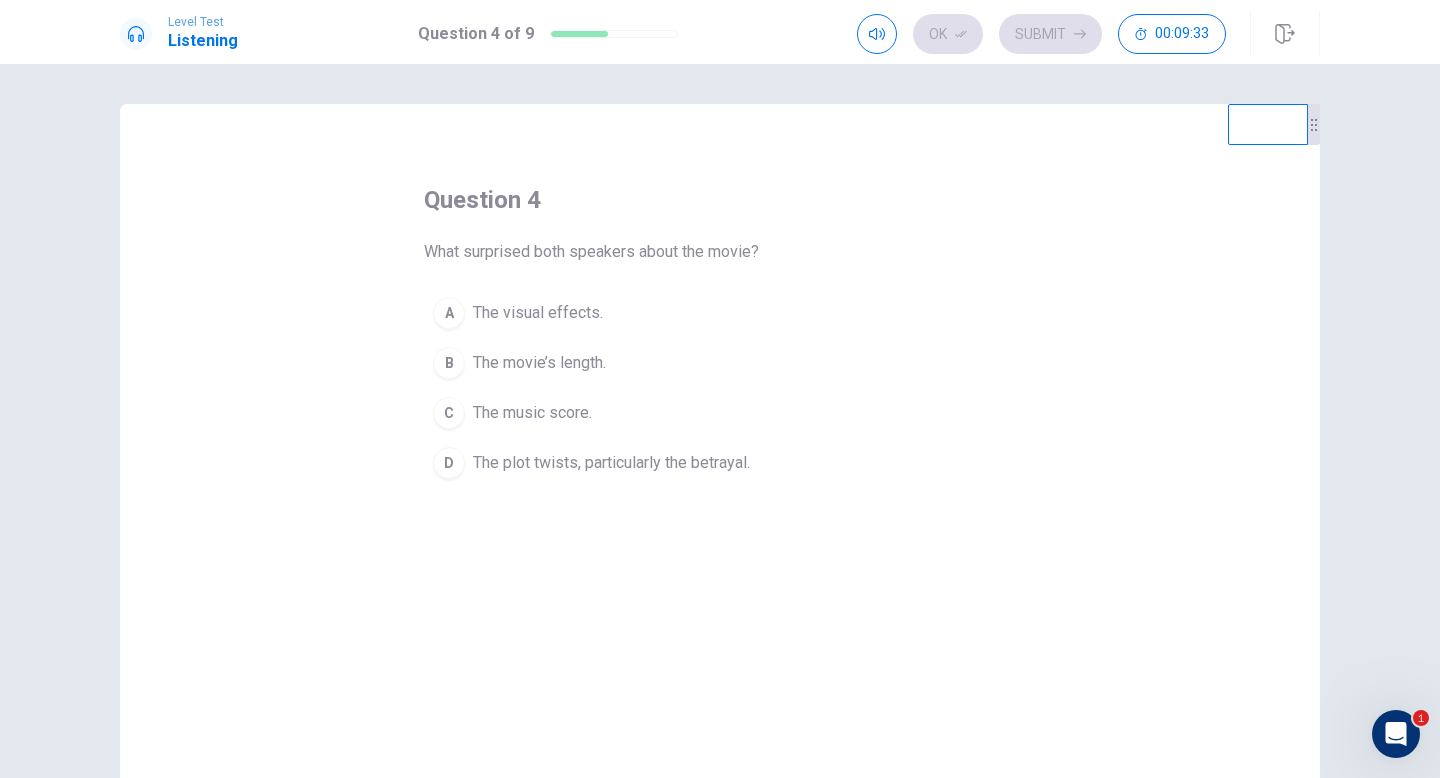 click on "The plot twists, particularly the betrayal." at bounding box center [611, 463] 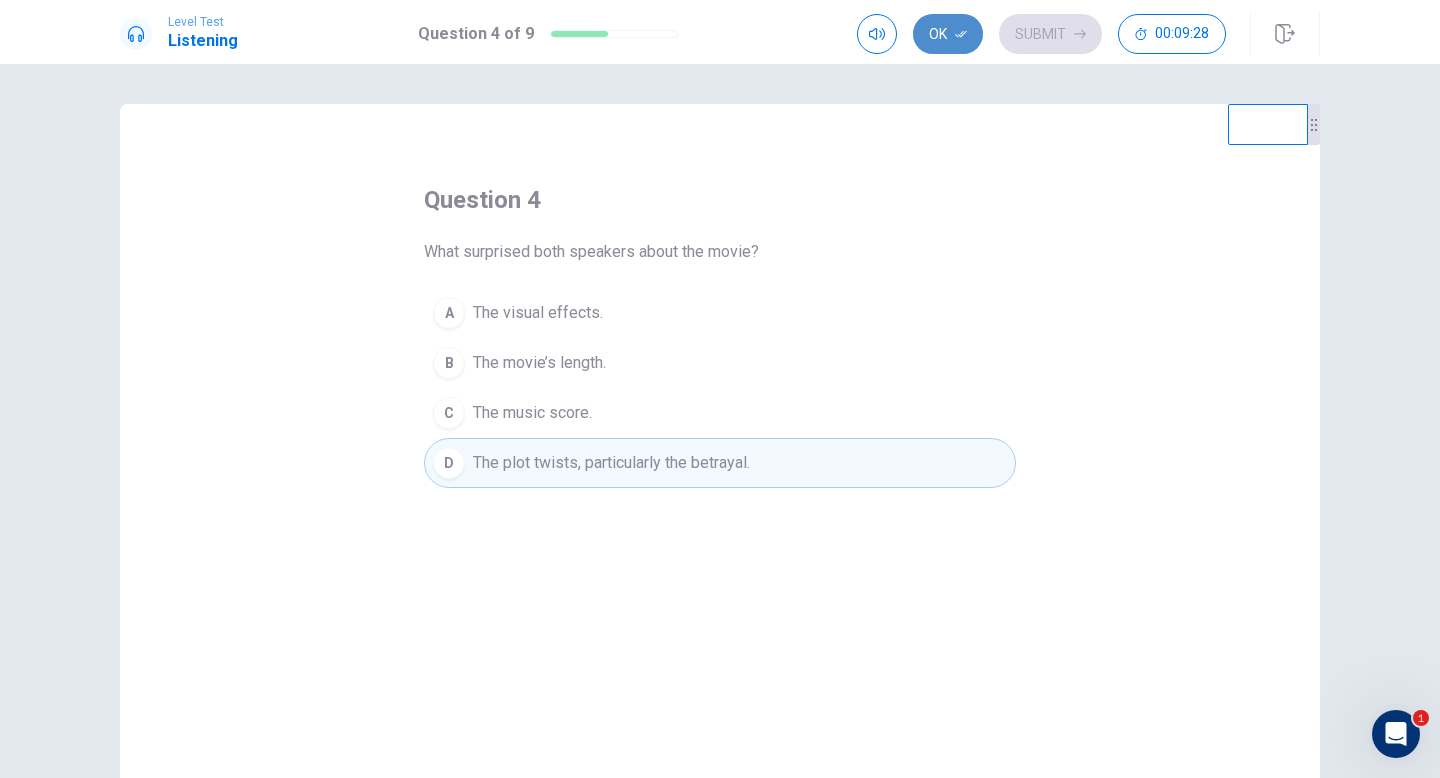 click on "Ok" at bounding box center [948, 34] 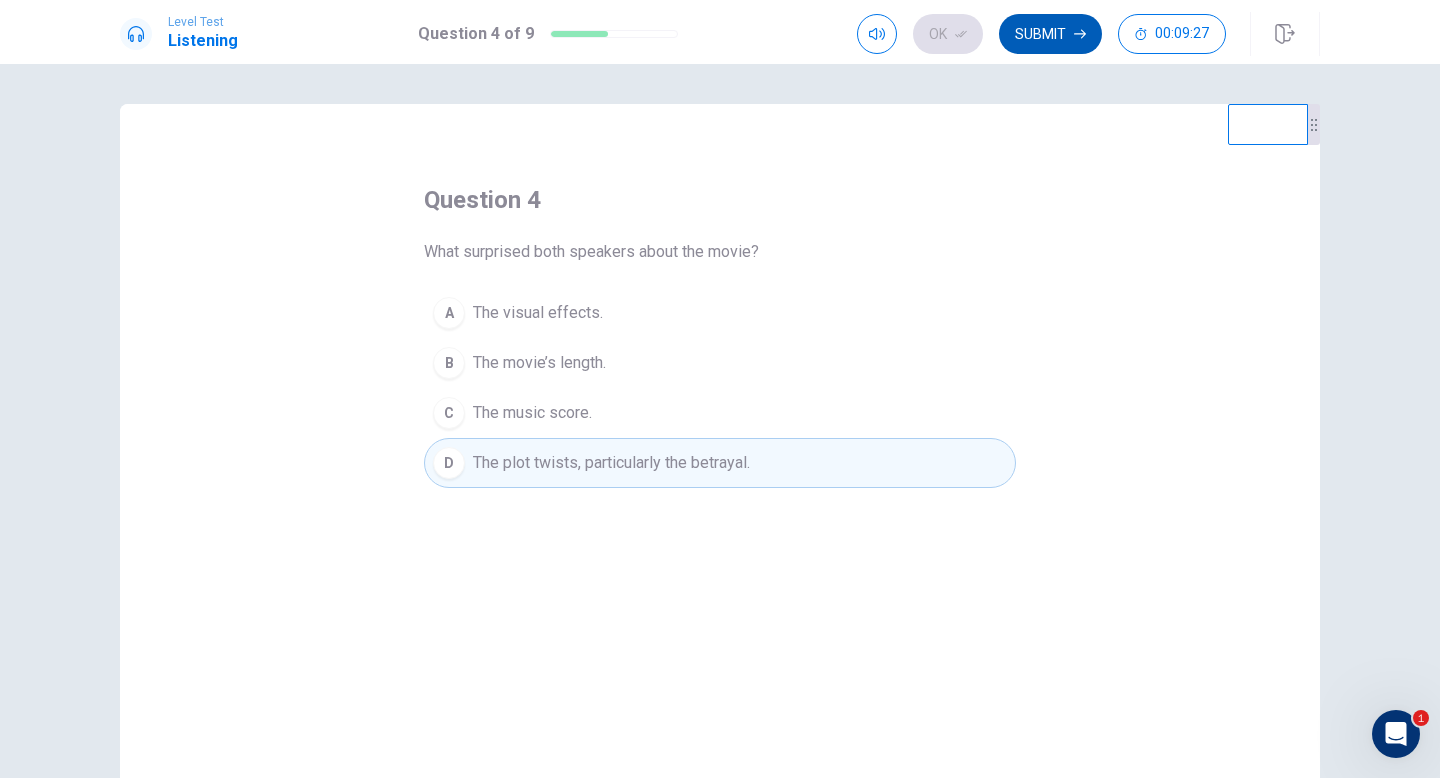 click on "Submit" at bounding box center (1050, 34) 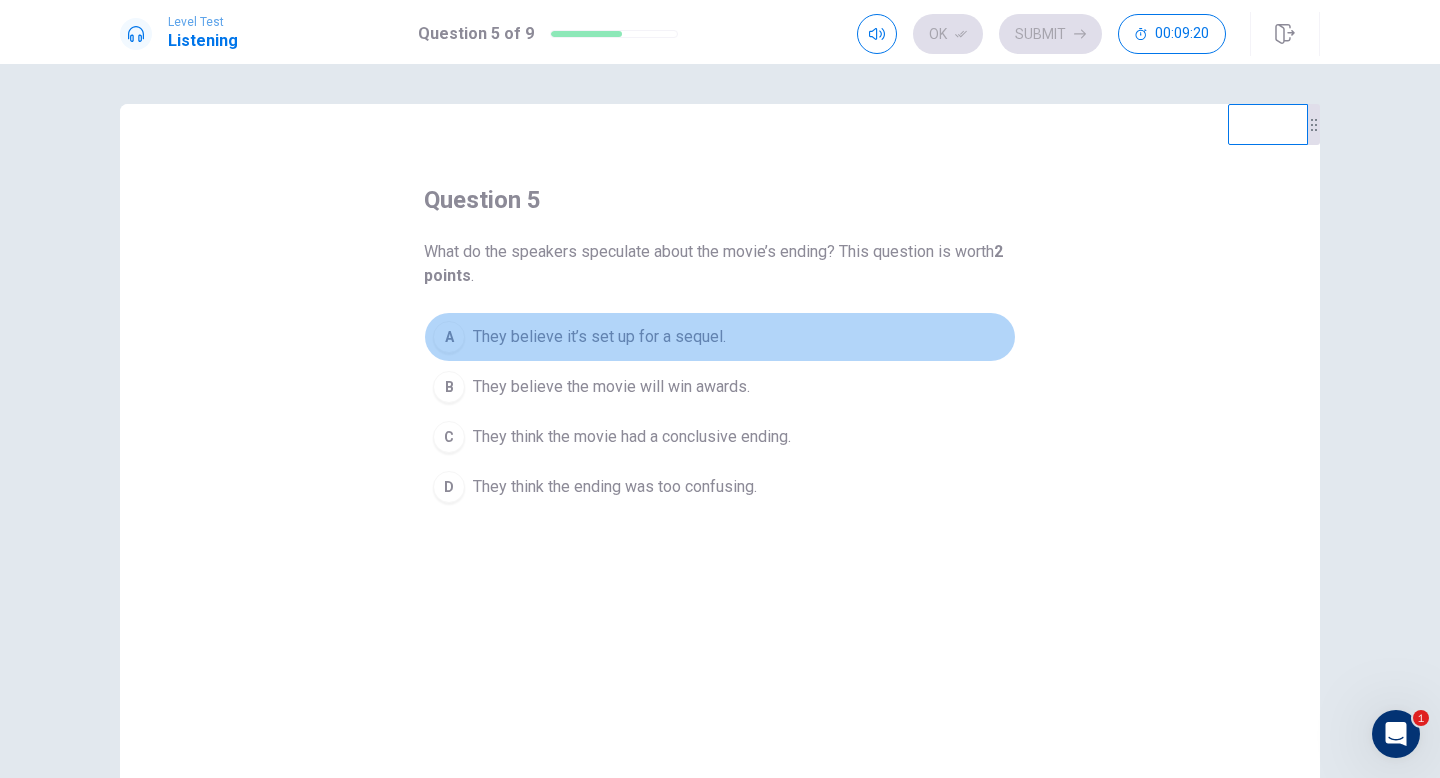 click on "They believe it’s set up for a sequel." at bounding box center (599, 337) 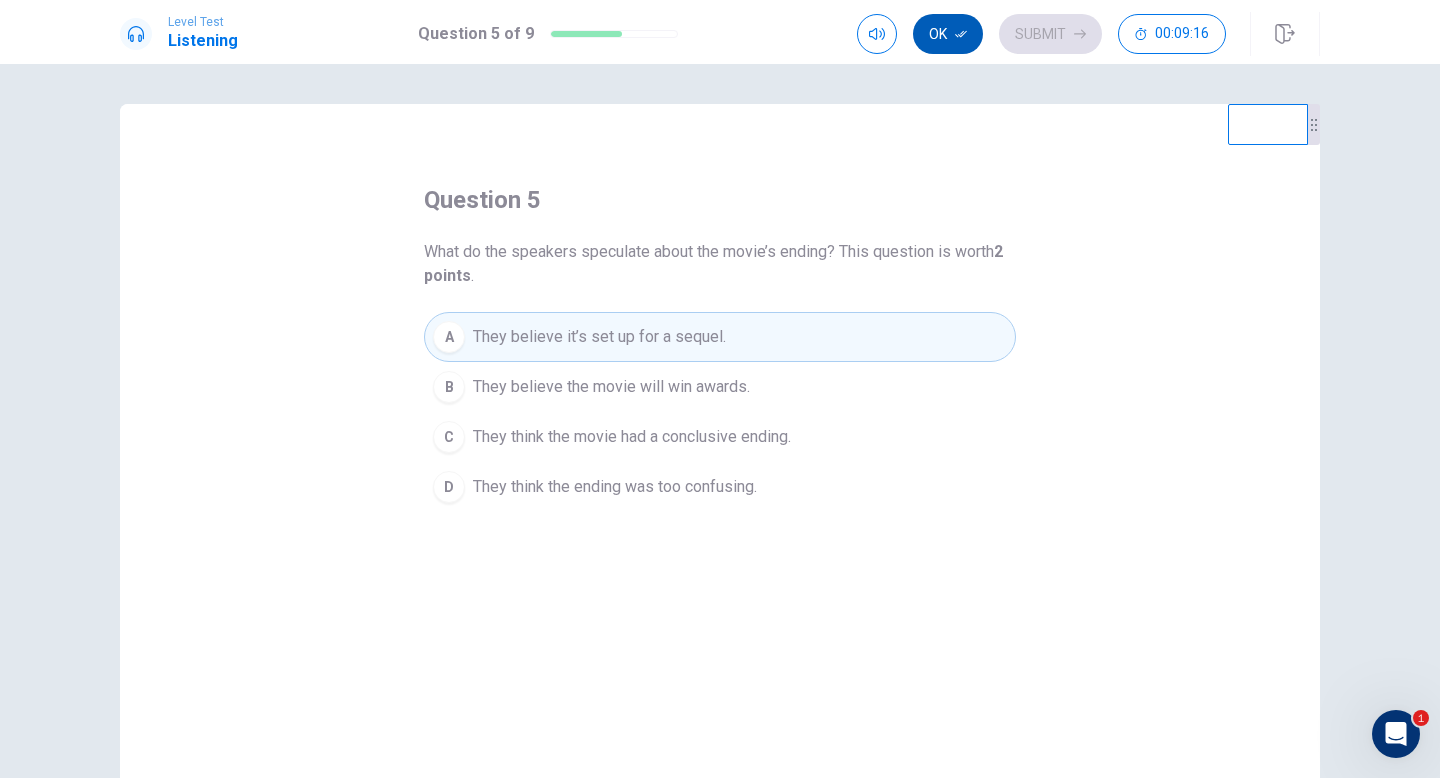click 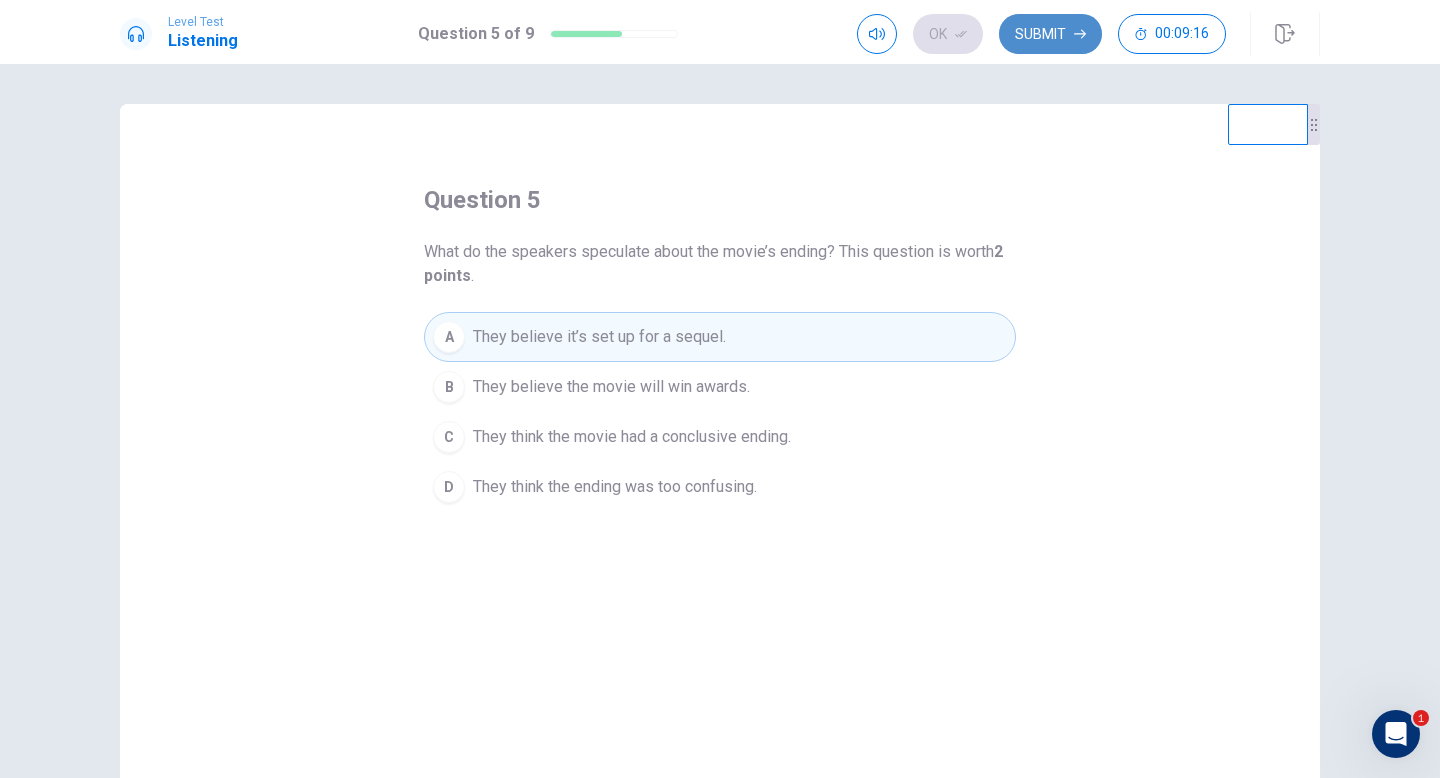 click on "Submit" at bounding box center (1050, 34) 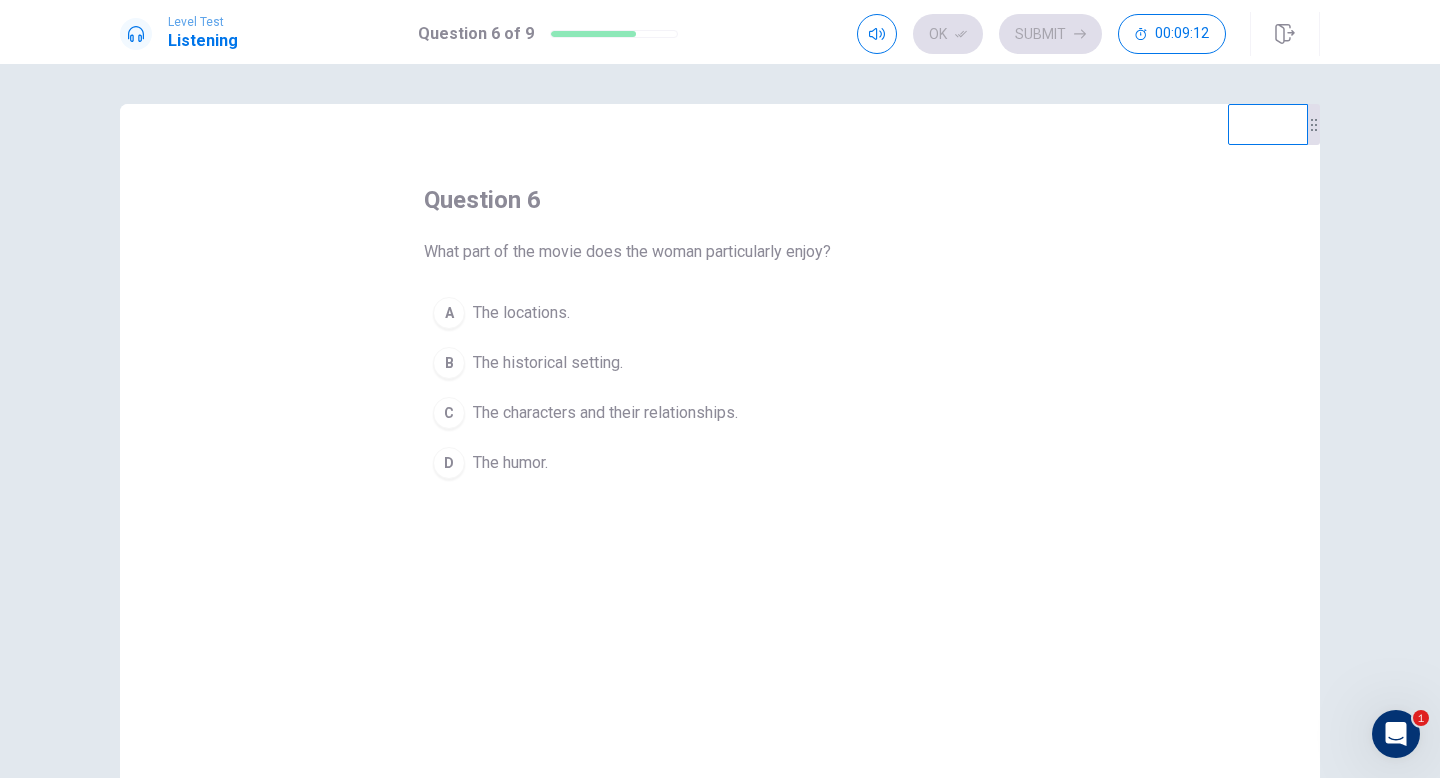 click on "C The characters and their relationships." at bounding box center [720, 413] 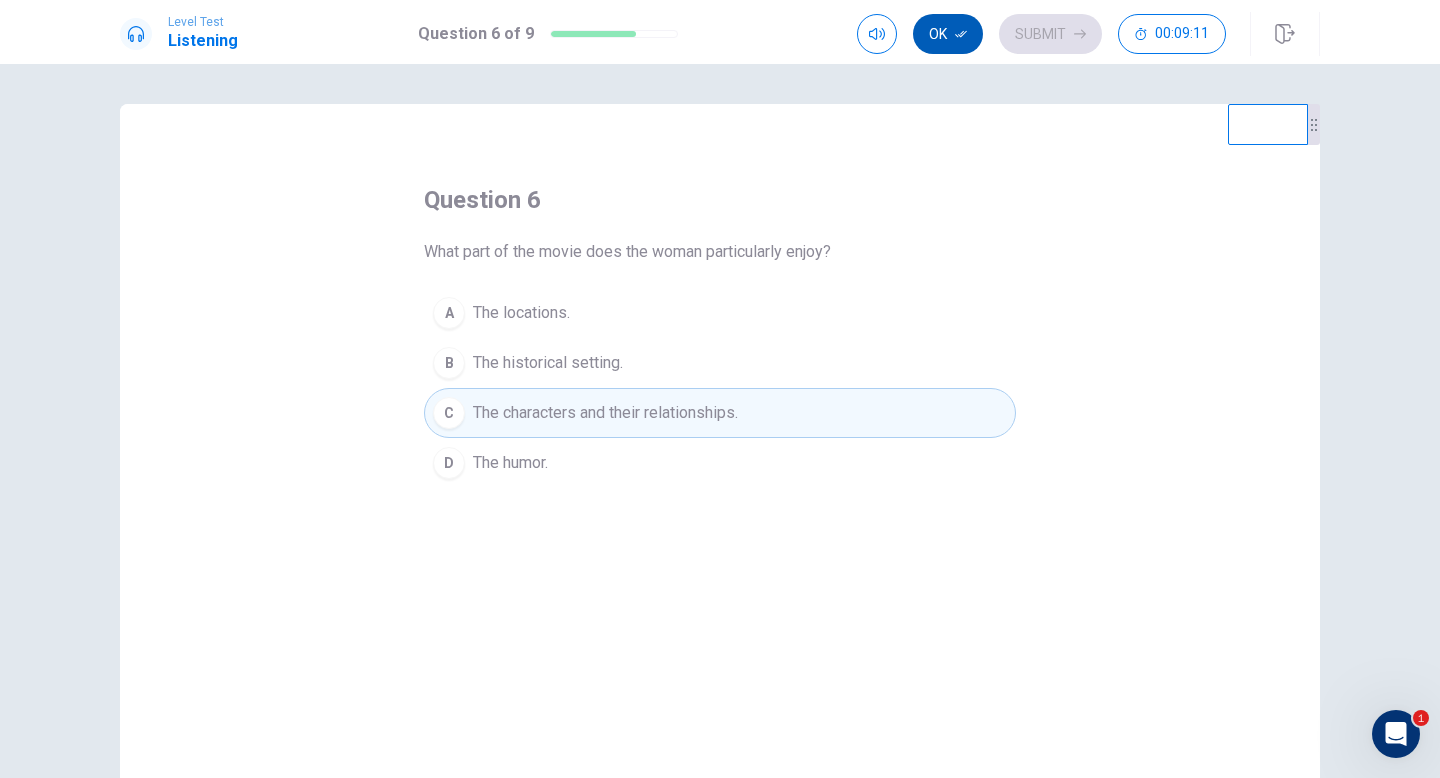 click on "Ok" at bounding box center [948, 34] 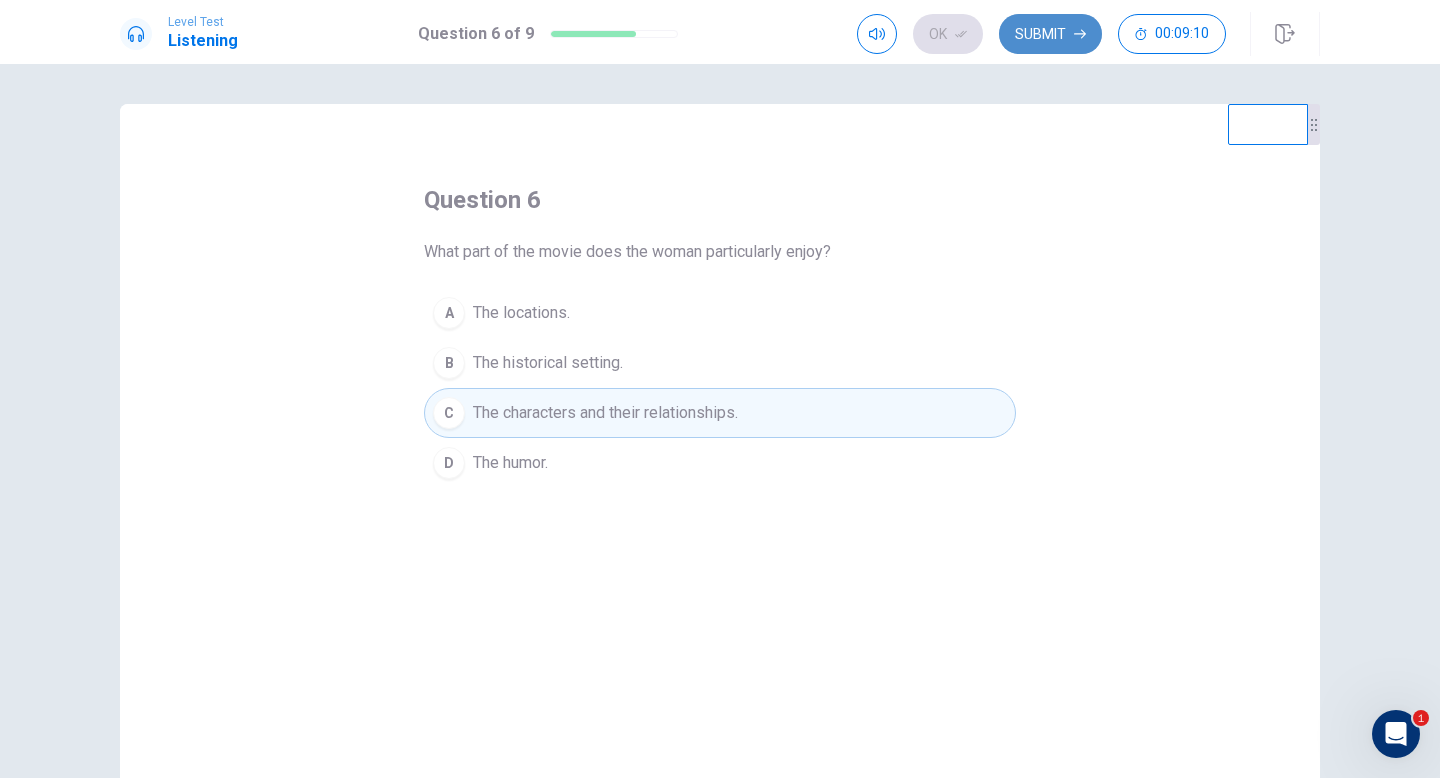 click on "Submit" at bounding box center [1050, 34] 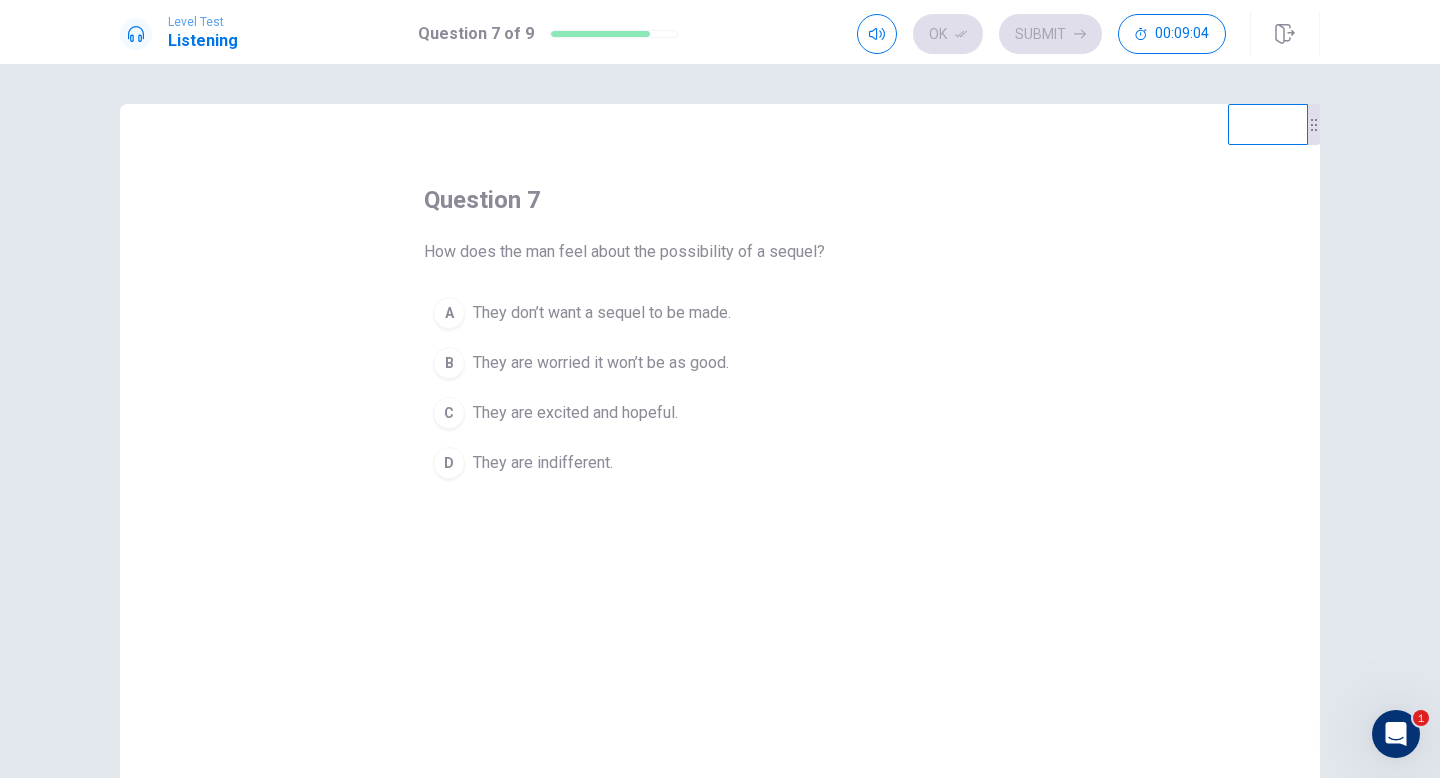 click on "They are excited and hopeful." at bounding box center (575, 413) 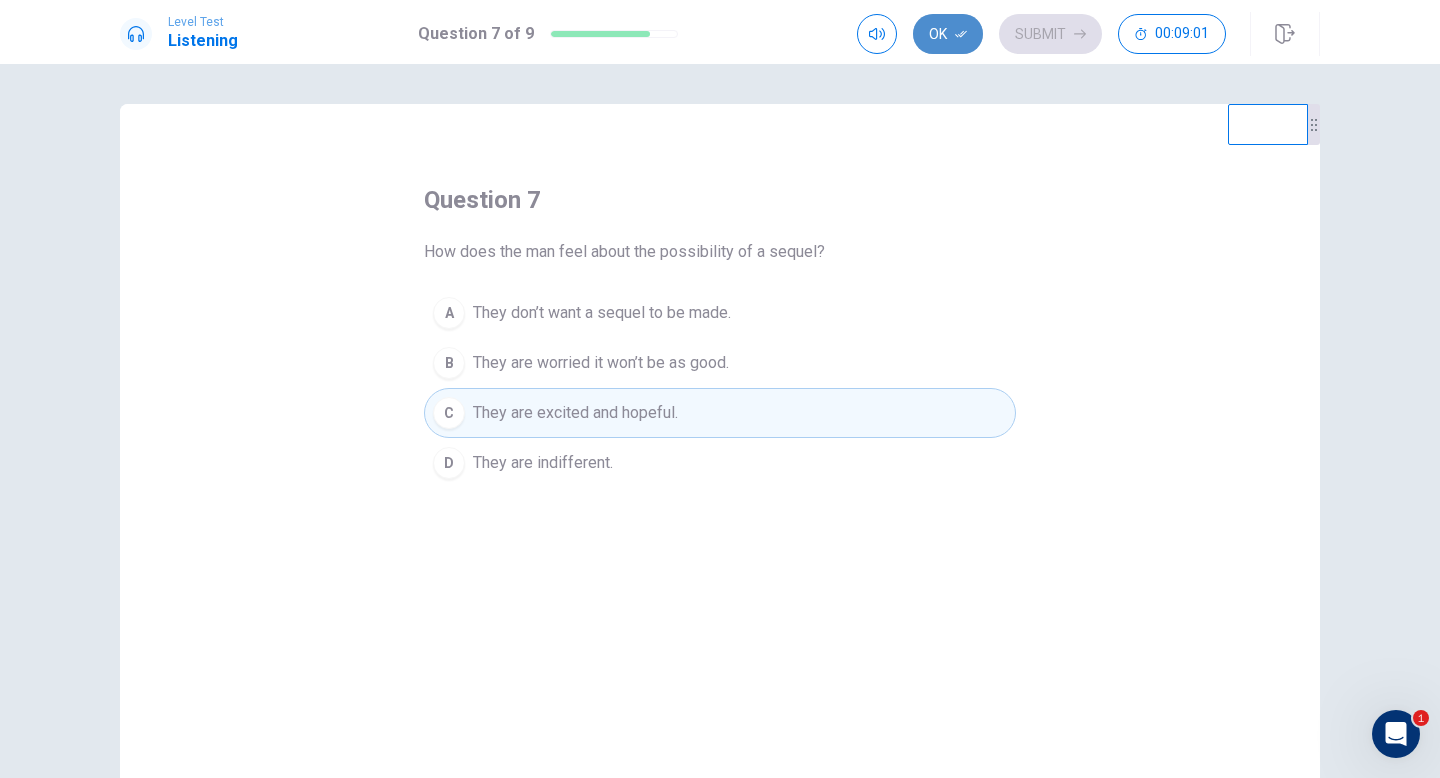 click on "Ok" at bounding box center (948, 34) 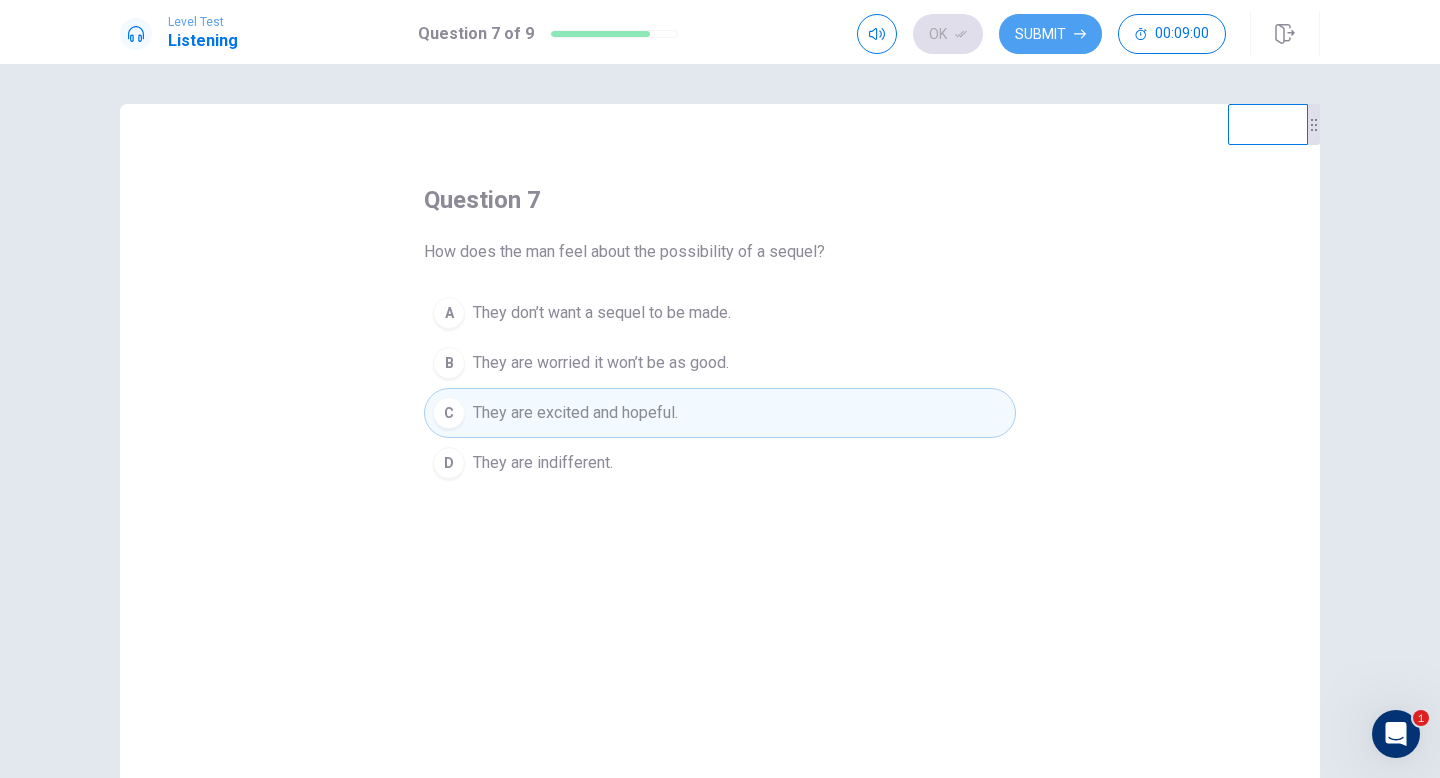 click on "Submit" at bounding box center (1050, 34) 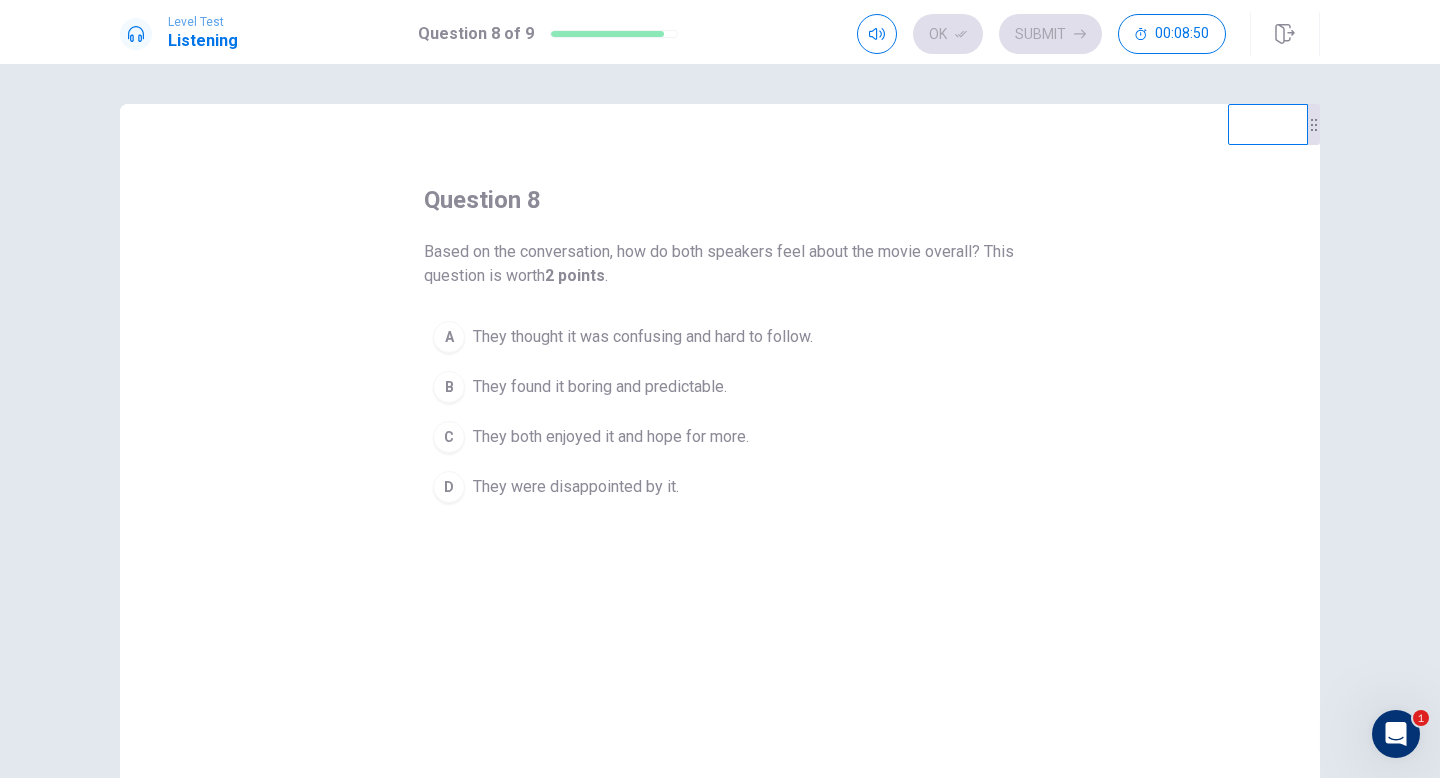 click on "They both enjoyed it and hope for more." at bounding box center [611, 437] 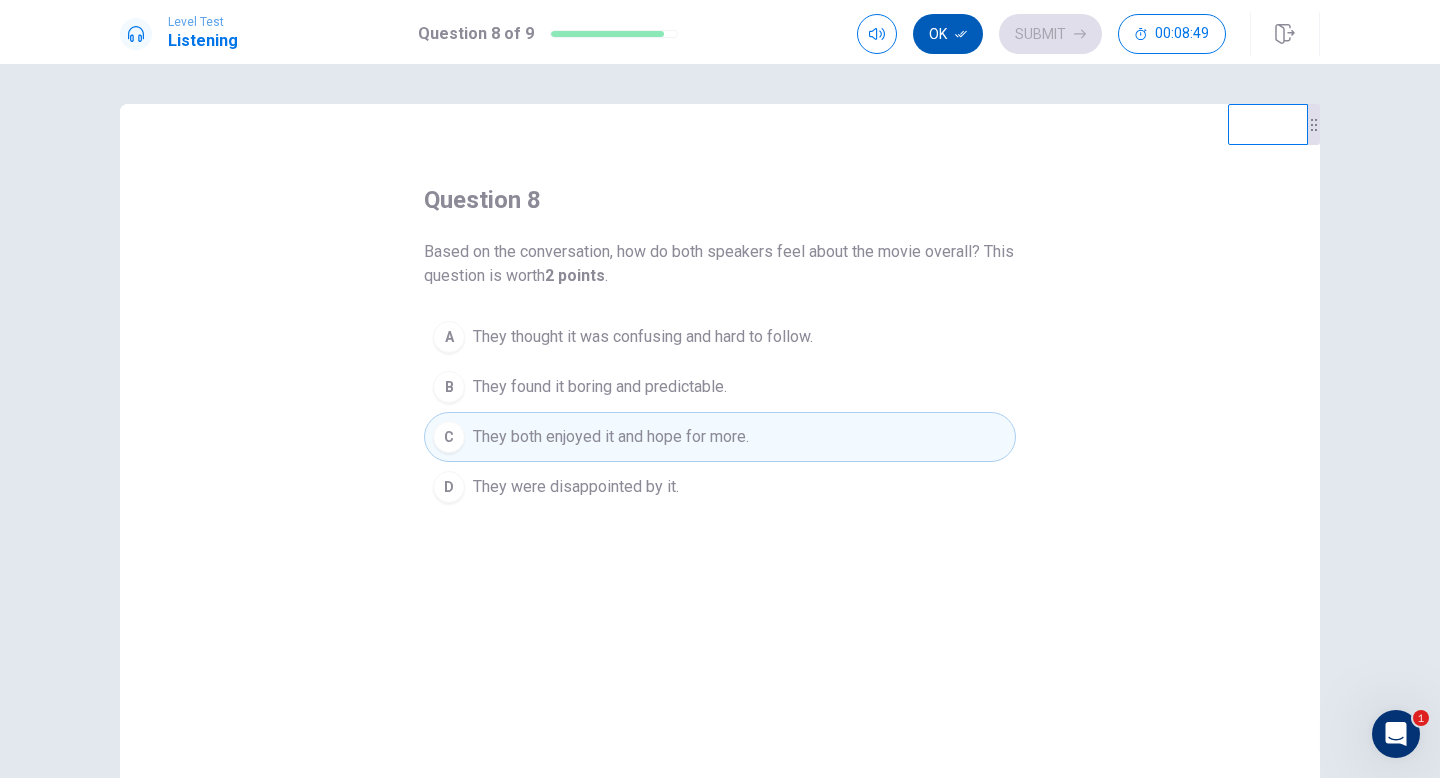 click on "Ok" at bounding box center [948, 34] 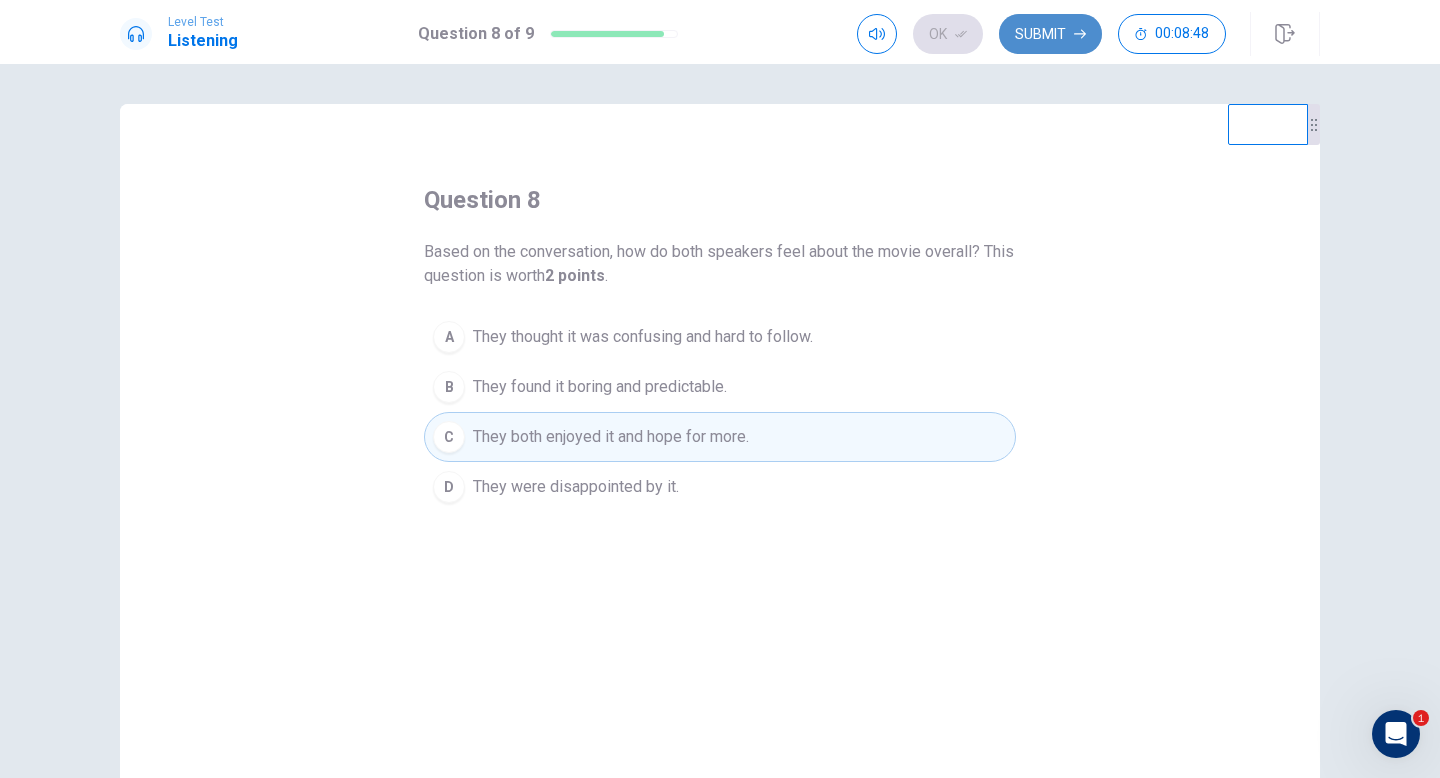 click on "Submit" at bounding box center (1050, 34) 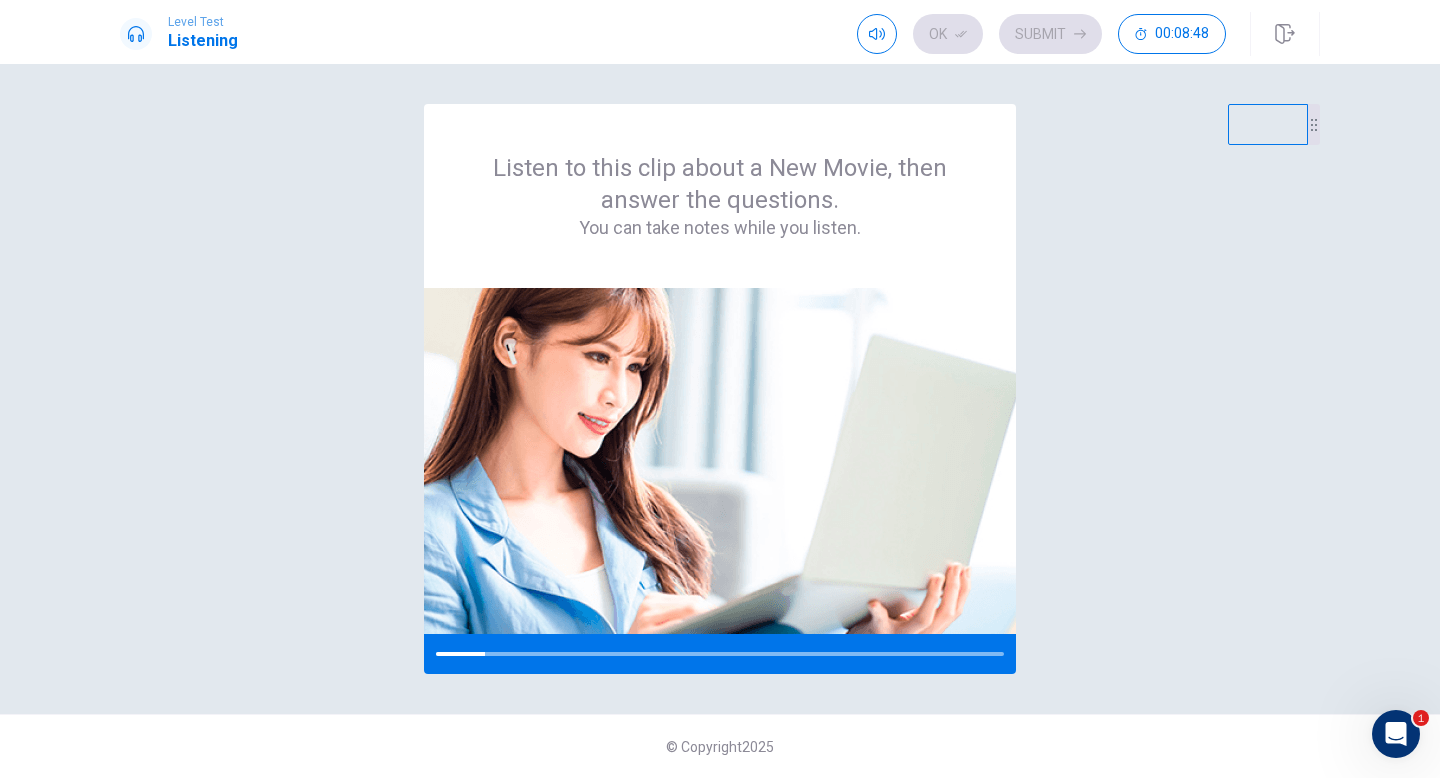 click on "Listen to this clip about a New Movie, then answer the questions.  You can take notes while you listen." at bounding box center (720, 389) 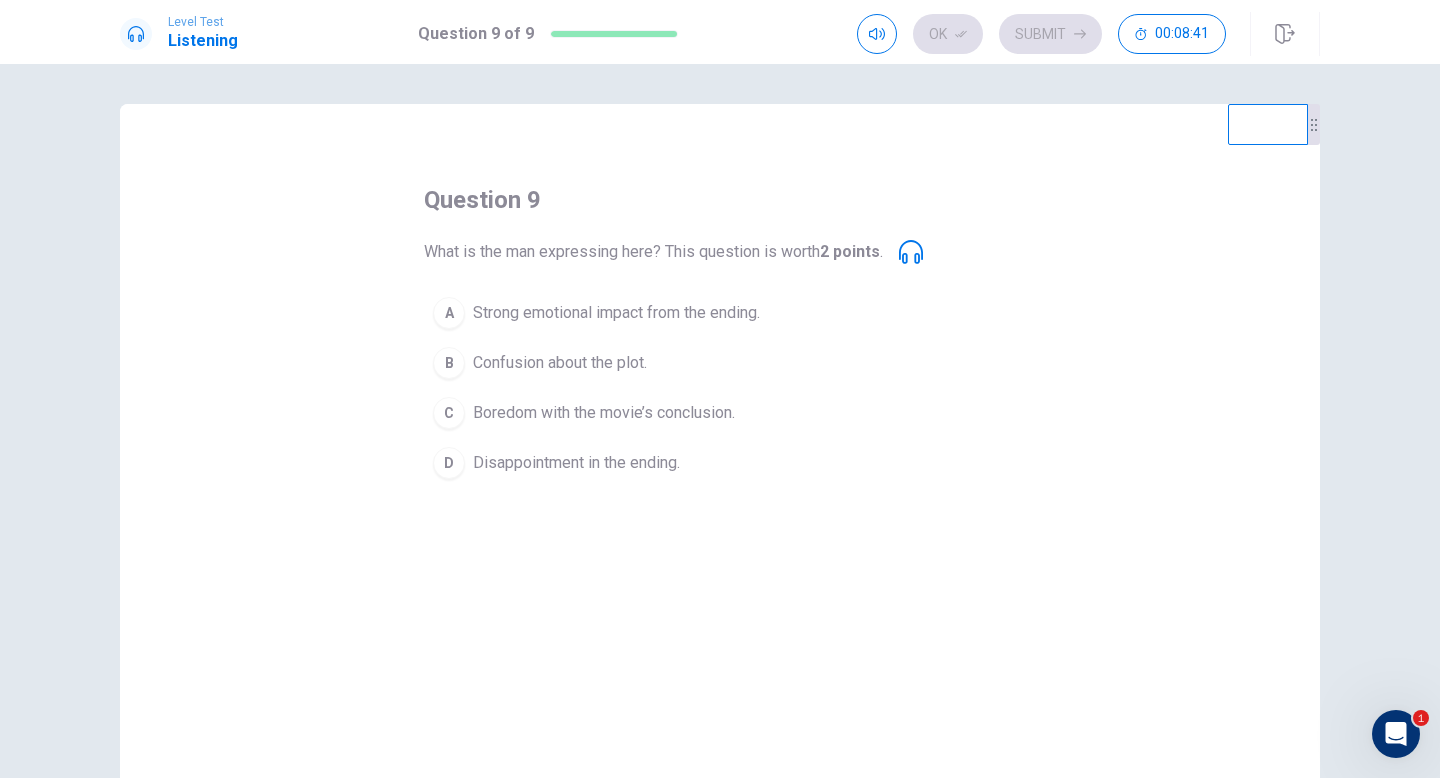 click on "Strong emotional impact from the ending." at bounding box center (616, 313) 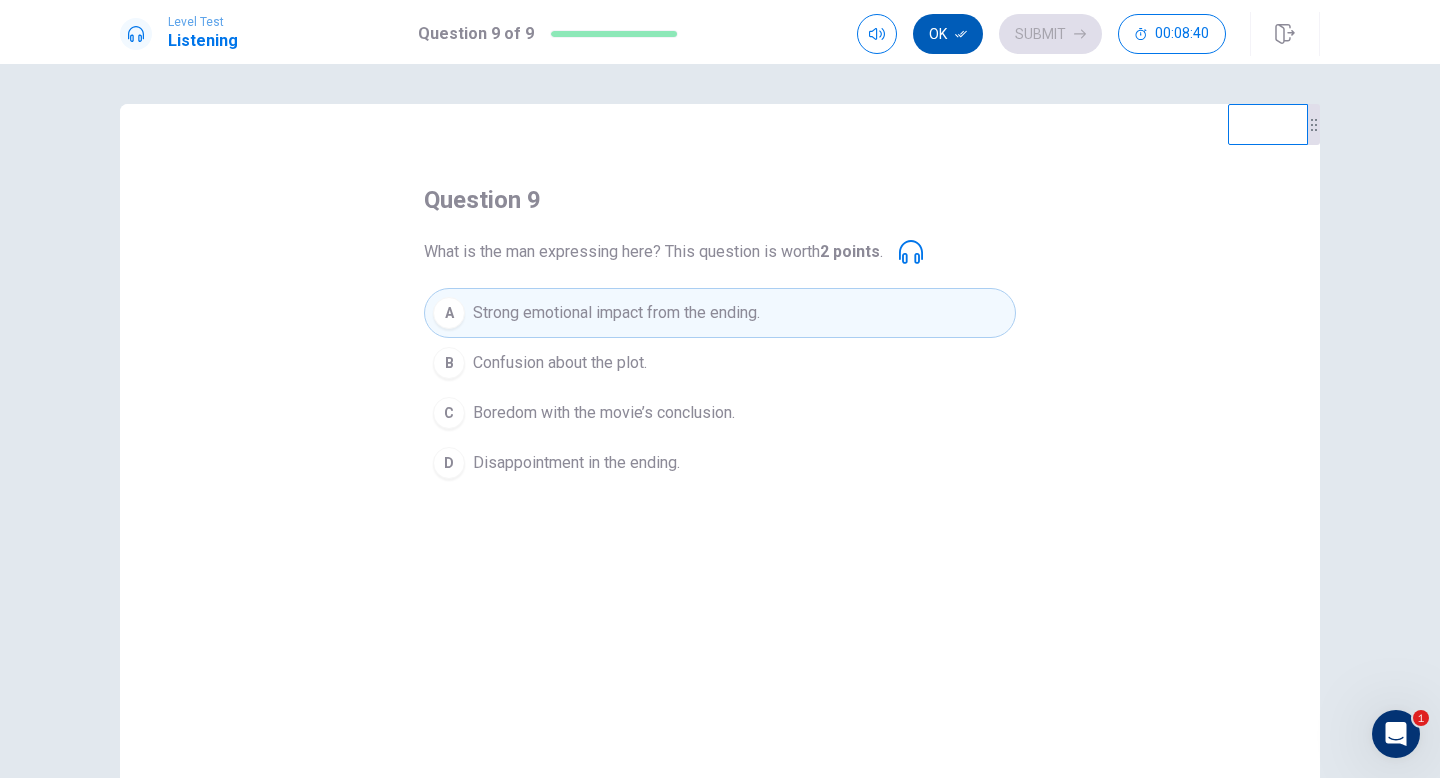 click on "Ok" at bounding box center [948, 34] 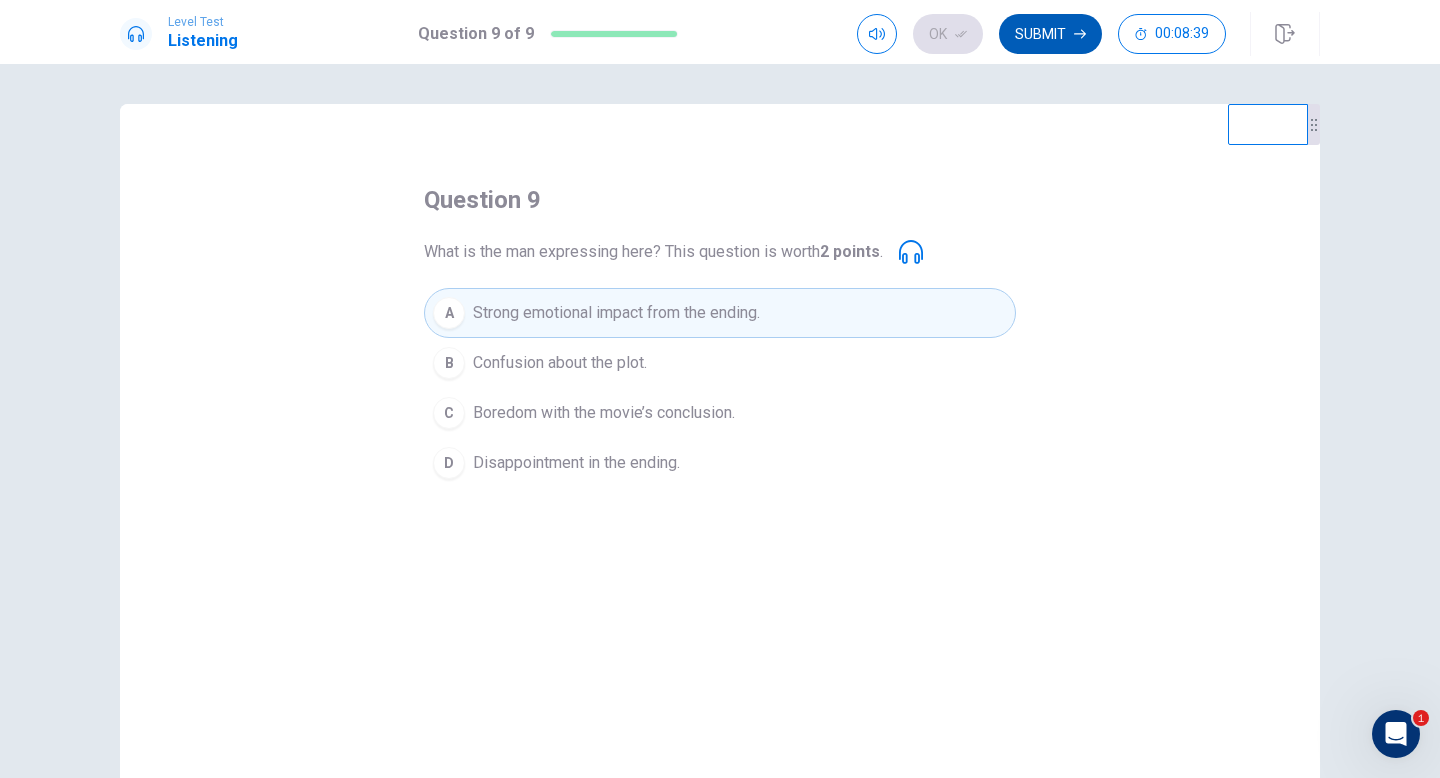 click on "Submit" at bounding box center [1050, 34] 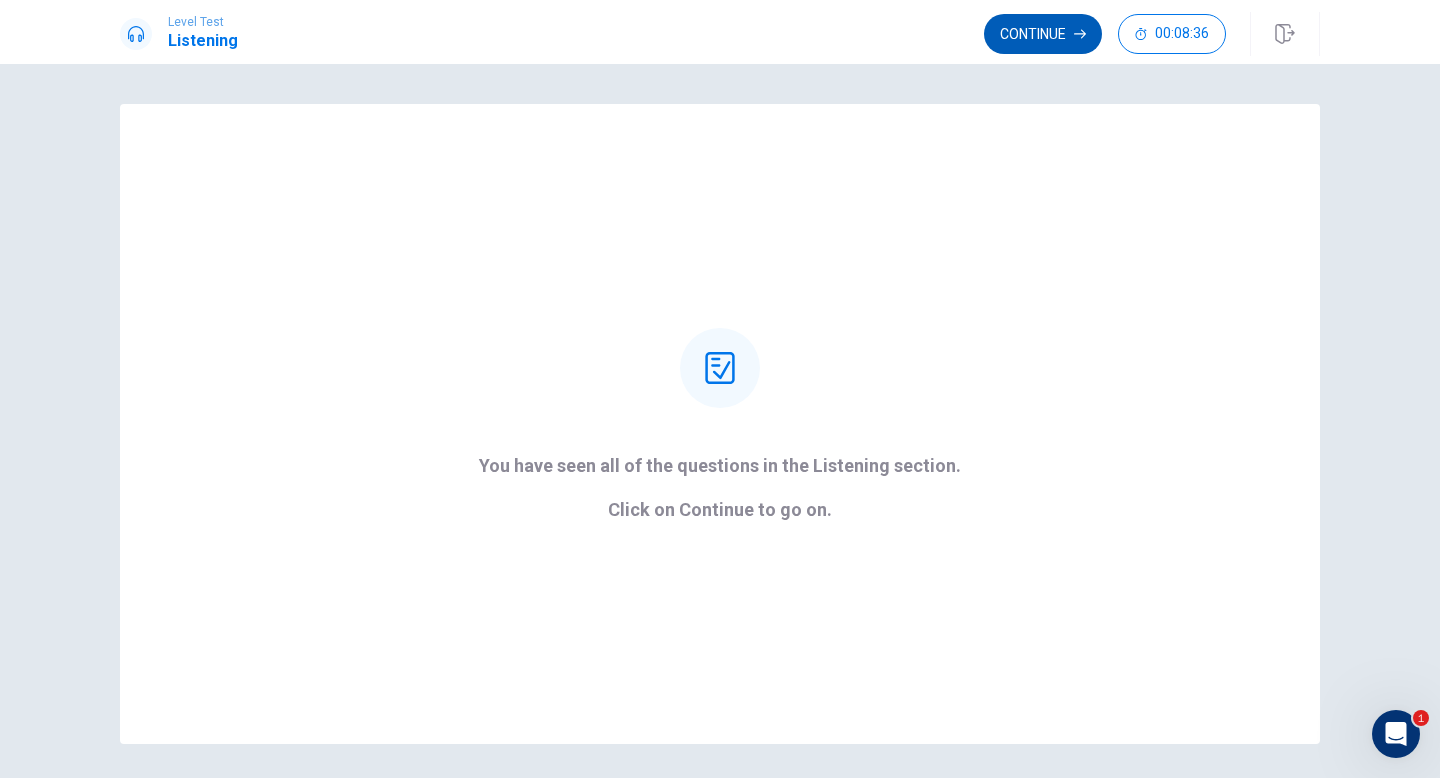 click on "Continue" at bounding box center (1043, 34) 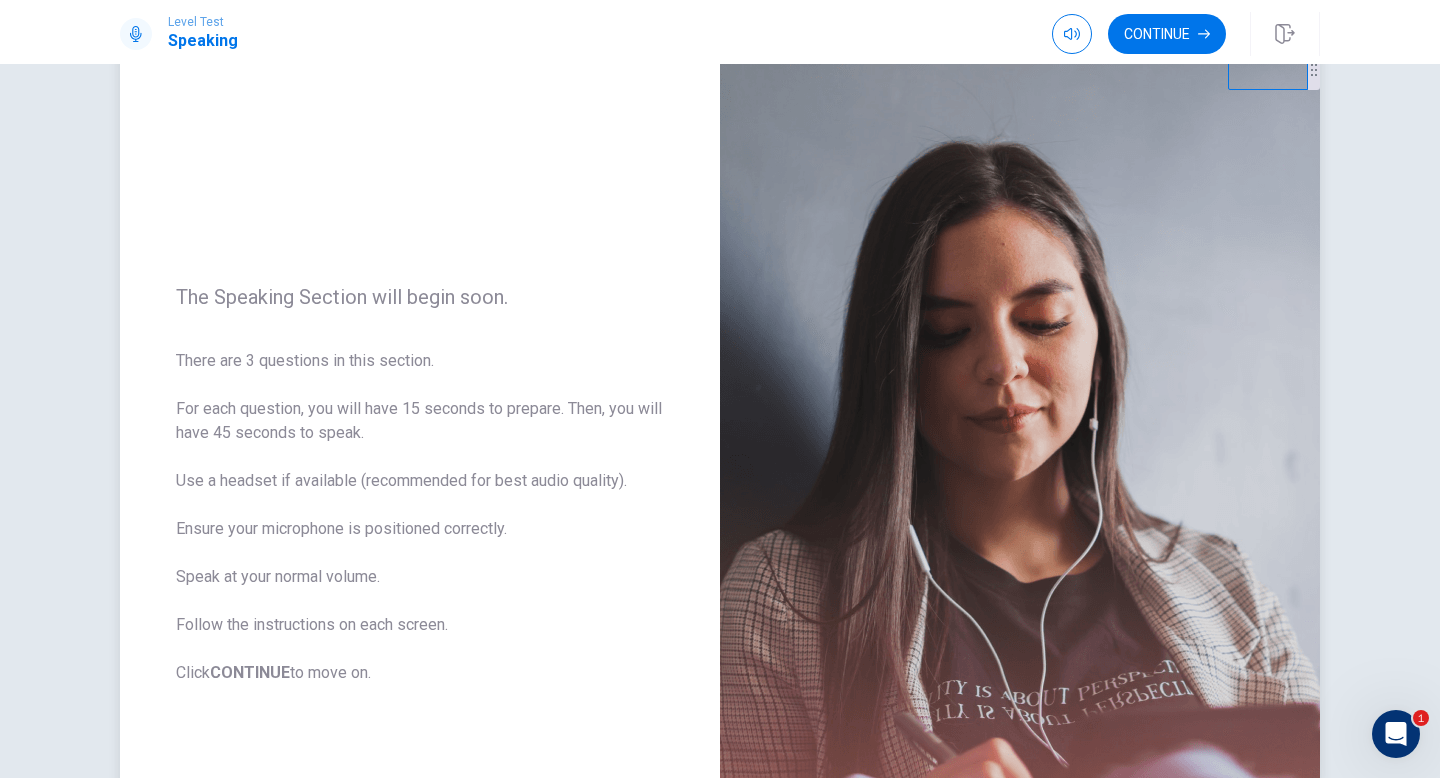 scroll, scrollTop: 0, scrollLeft: 0, axis: both 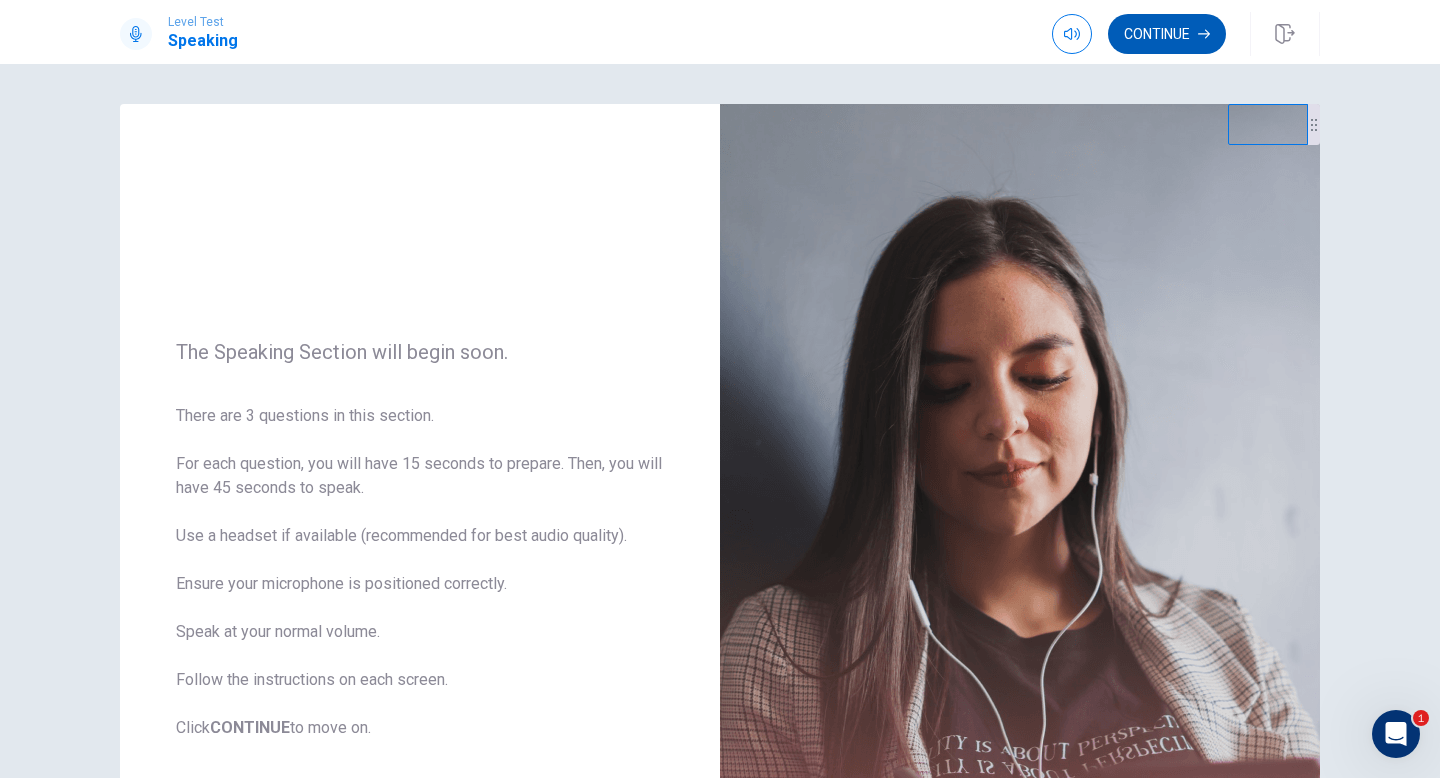 click on "Continue" at bounding box center [1167, 34] 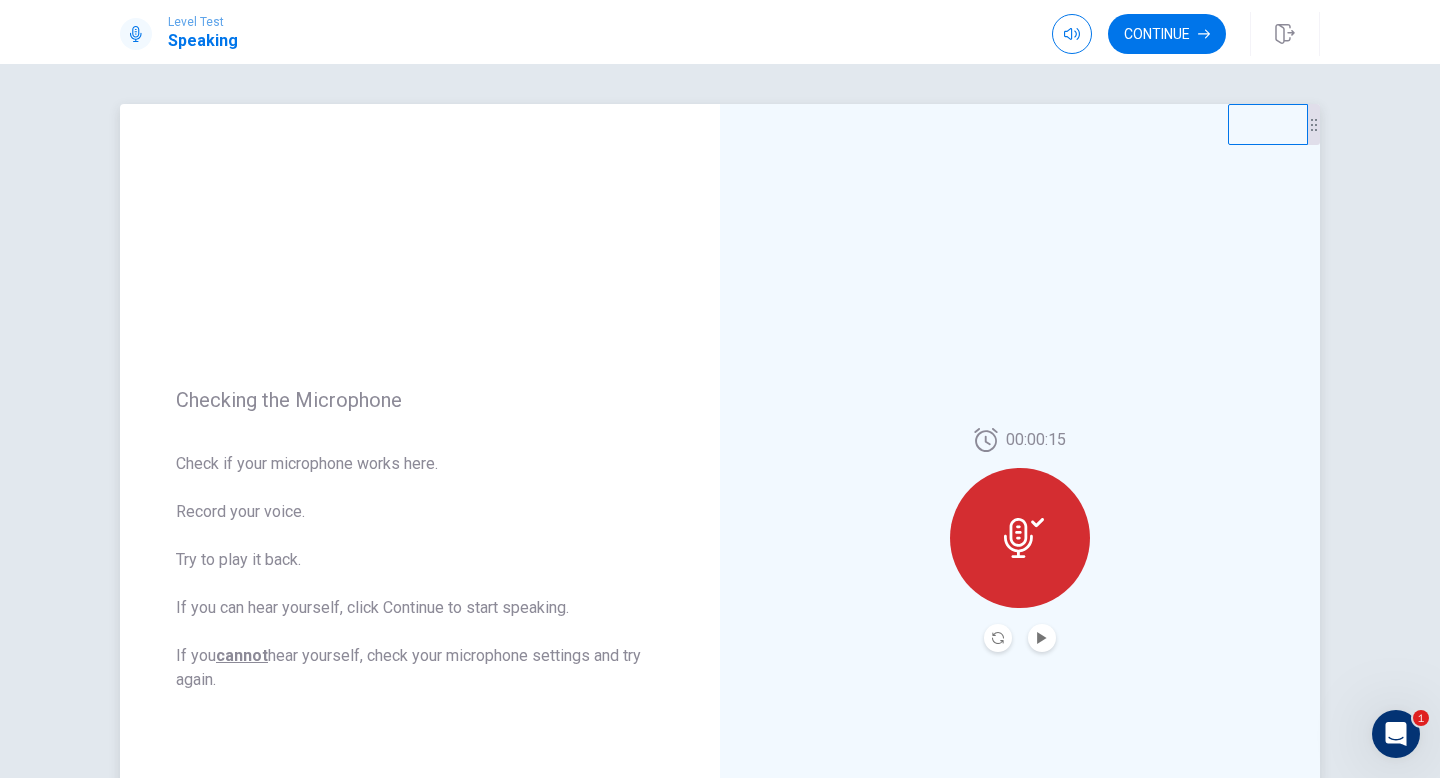 click at bounding box center (998, 638) 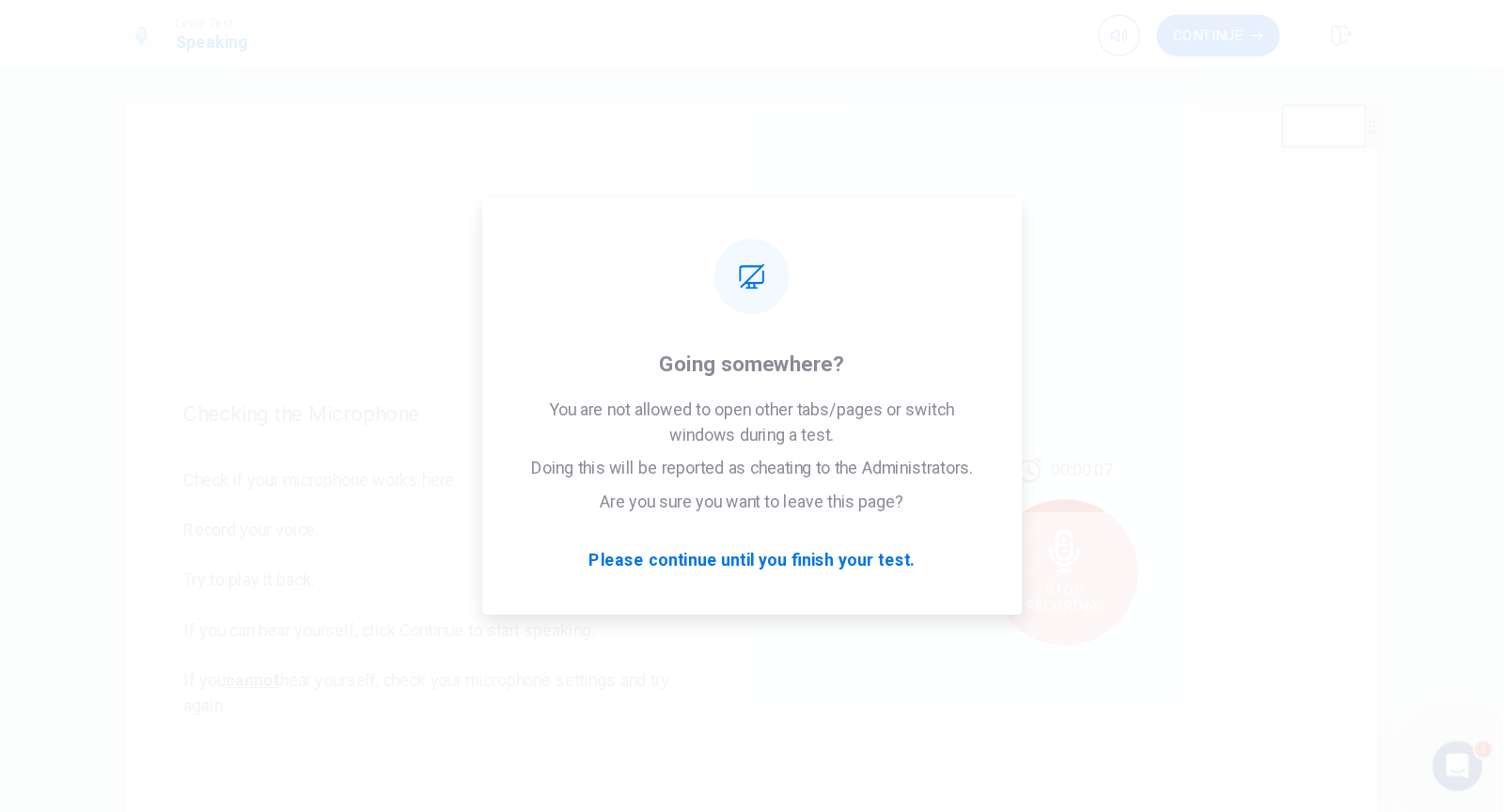 scroll, scrollTop: 3, scrollLeft: 0, axis: vertical 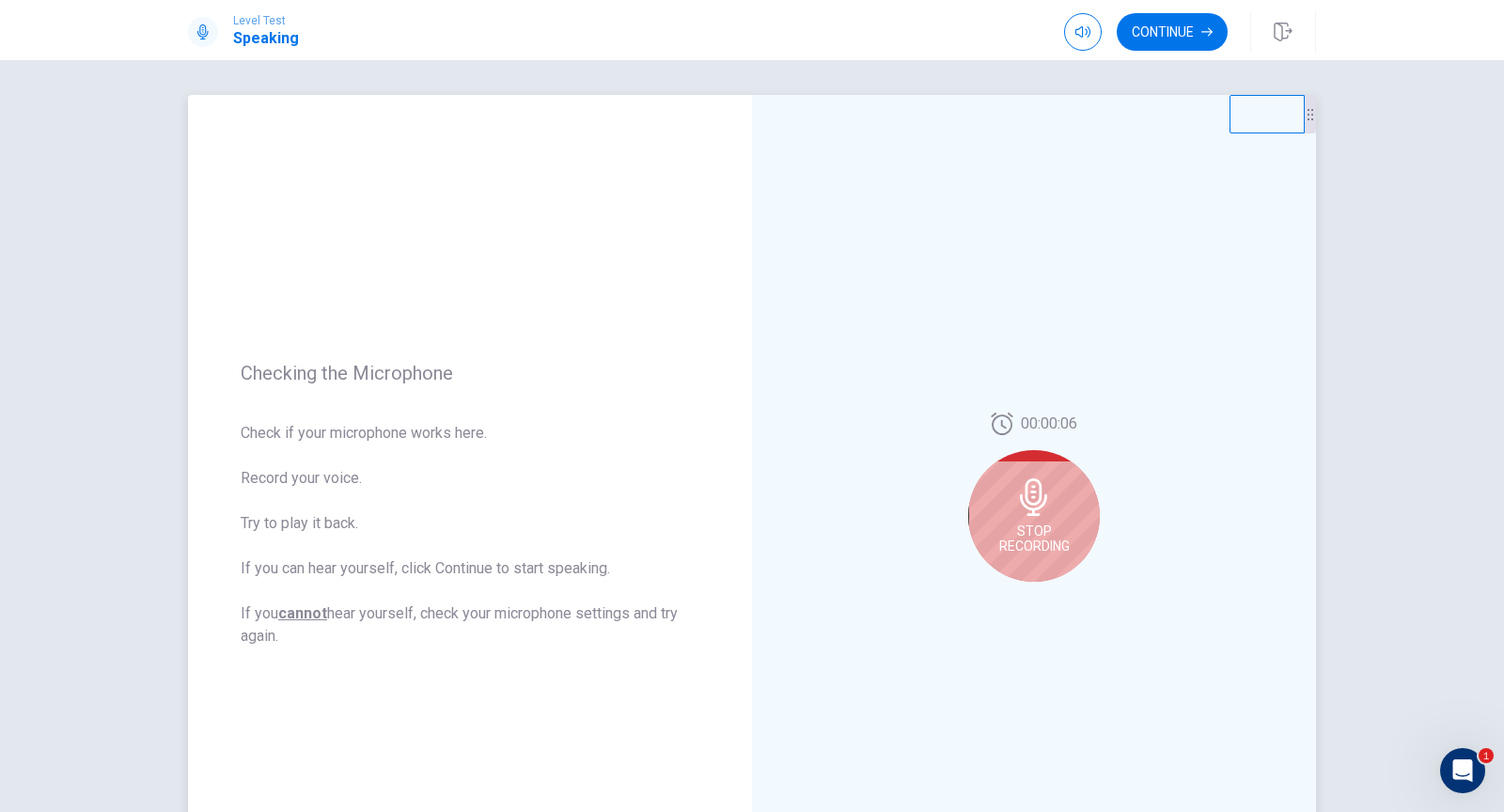 click on "Stop   Recording" at bounding box center (1034, 539) 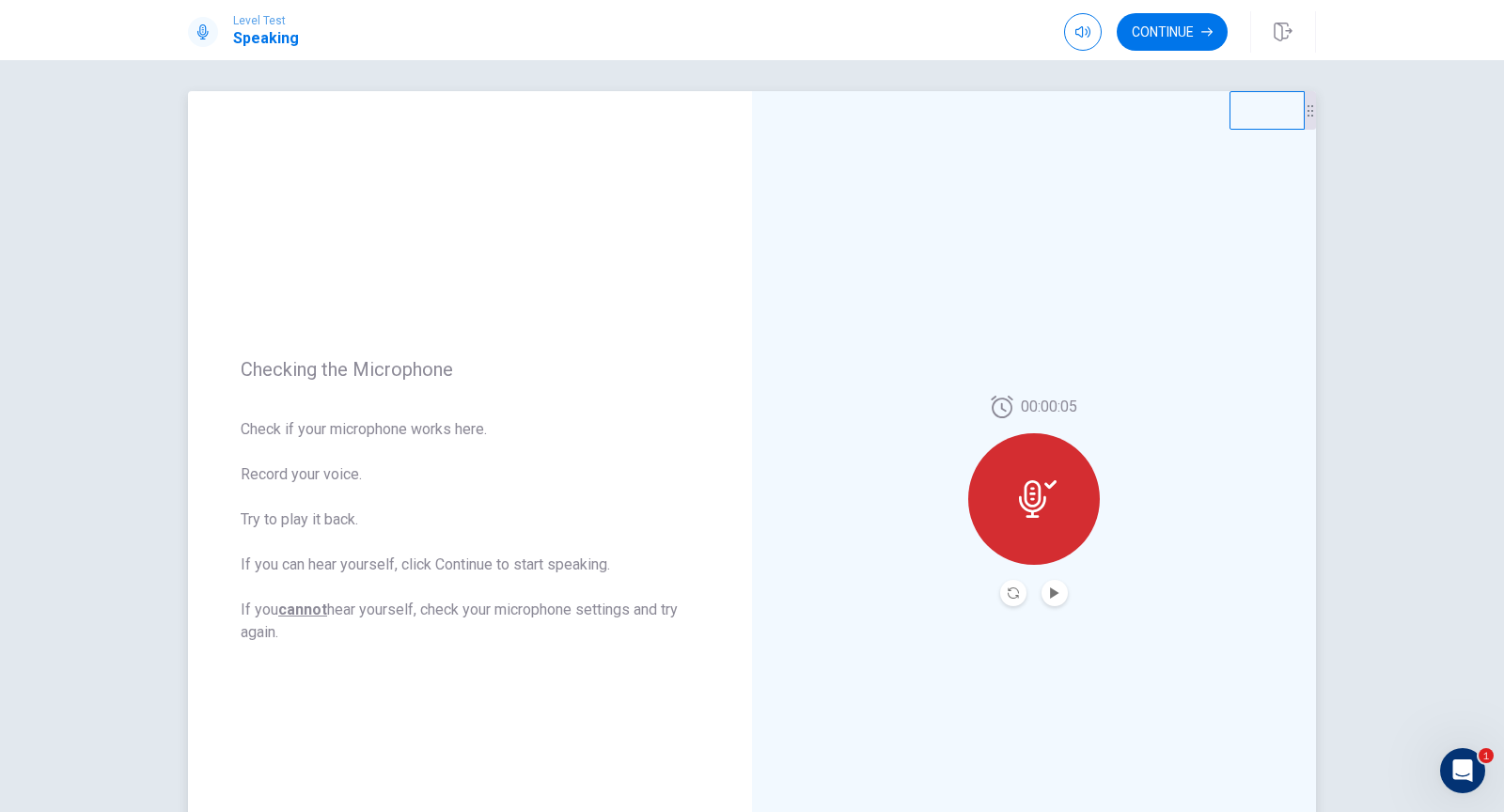 scroll, scrollTop: 8, scrollLeft: 0, axis: vertical 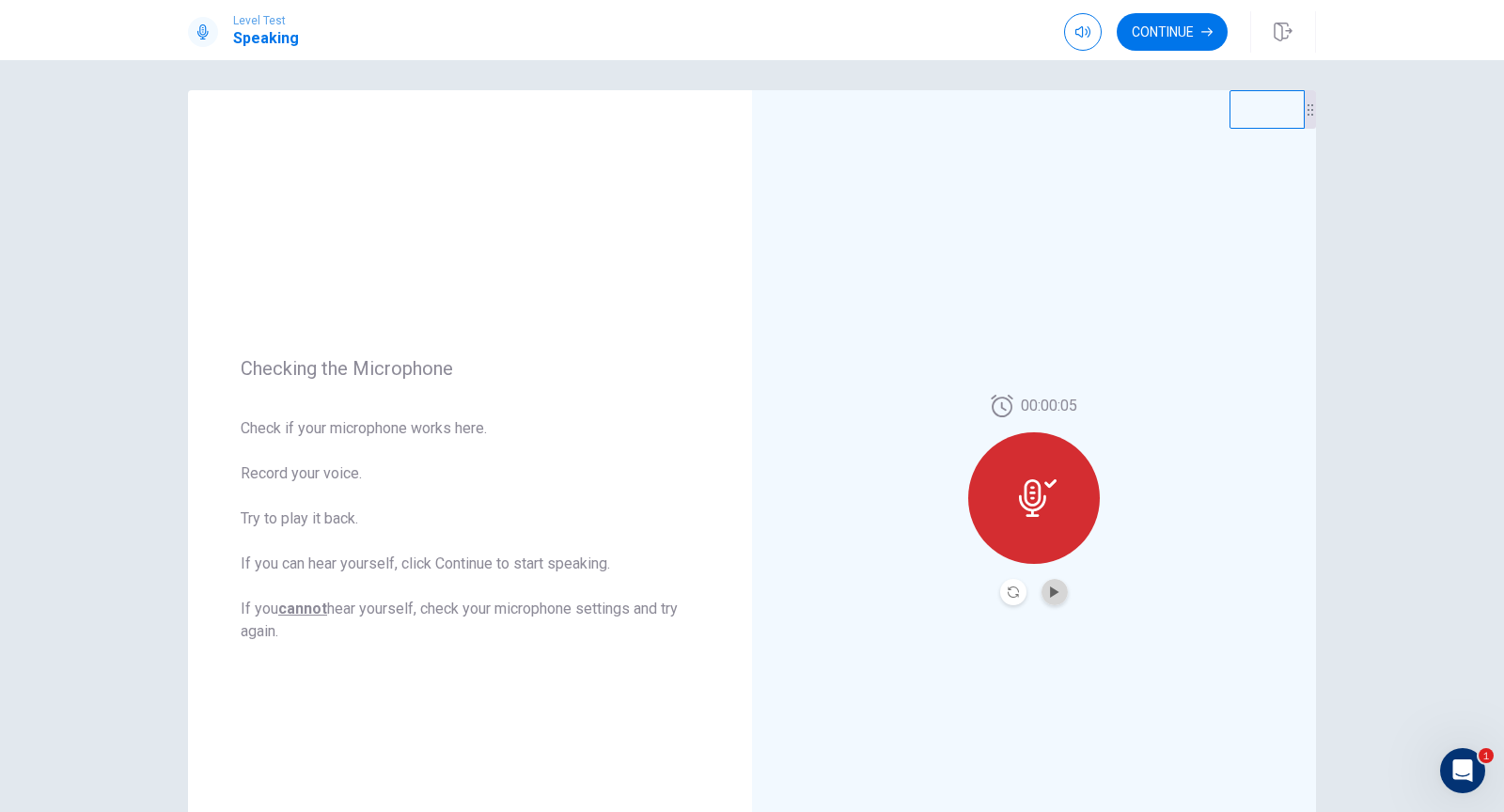 click at bounding box center (1055, 592) 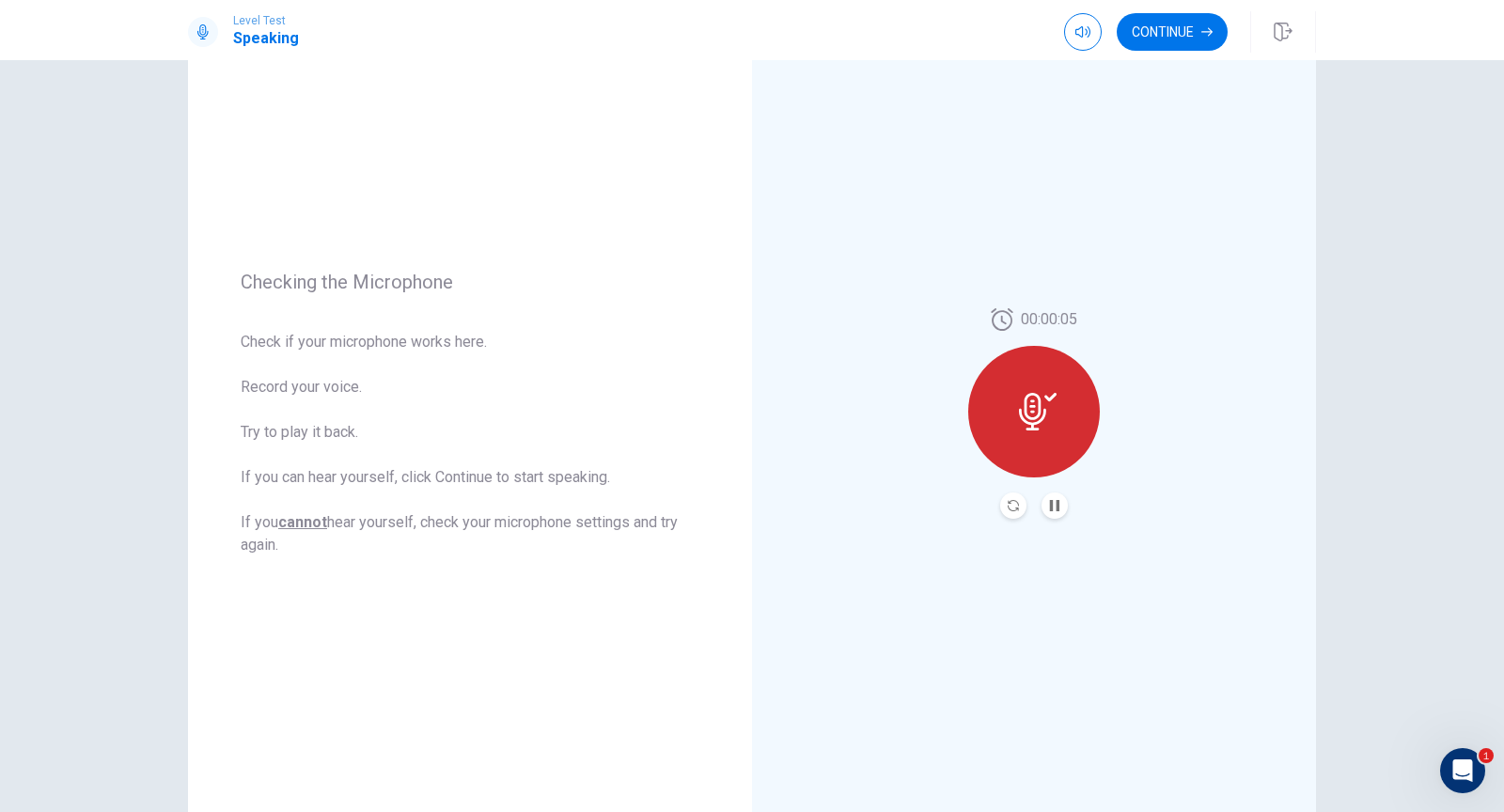 scroll, scrollTop: 55, scrollLeft: 0, axis: vertical 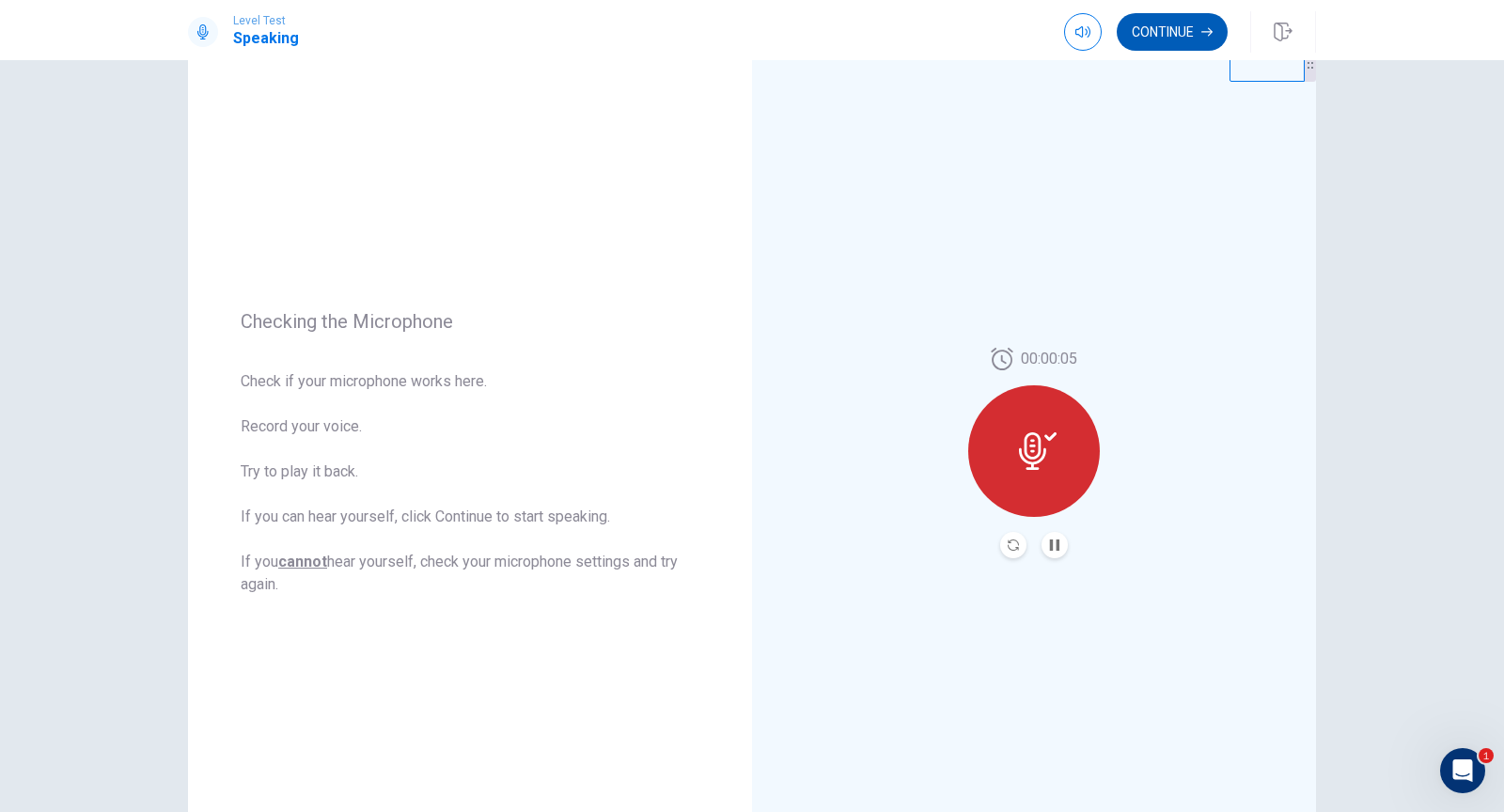 click on "Continue" at bounding box center [1172, 32] 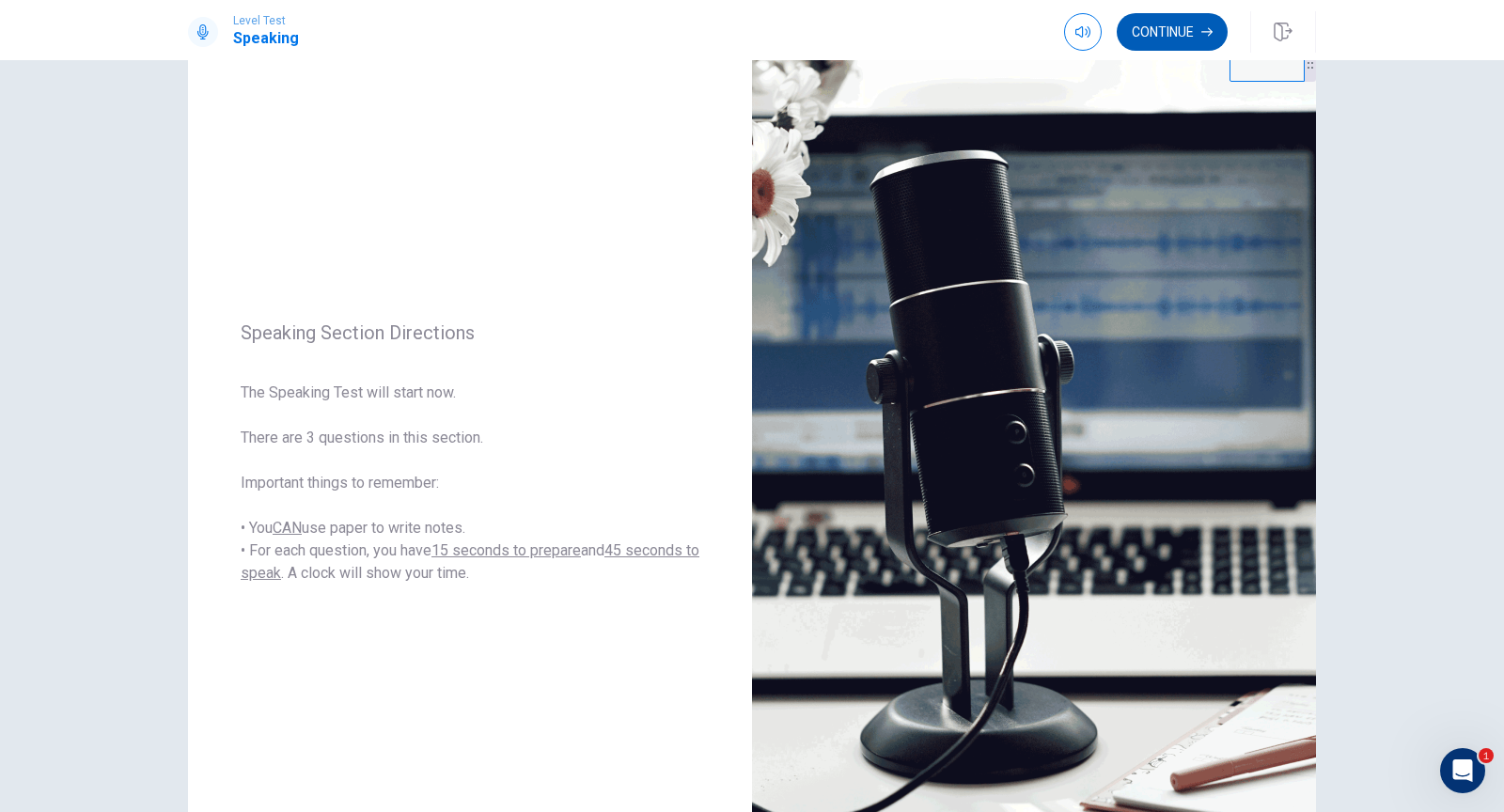 click on "Continue" at bounding box center (1172, 32) 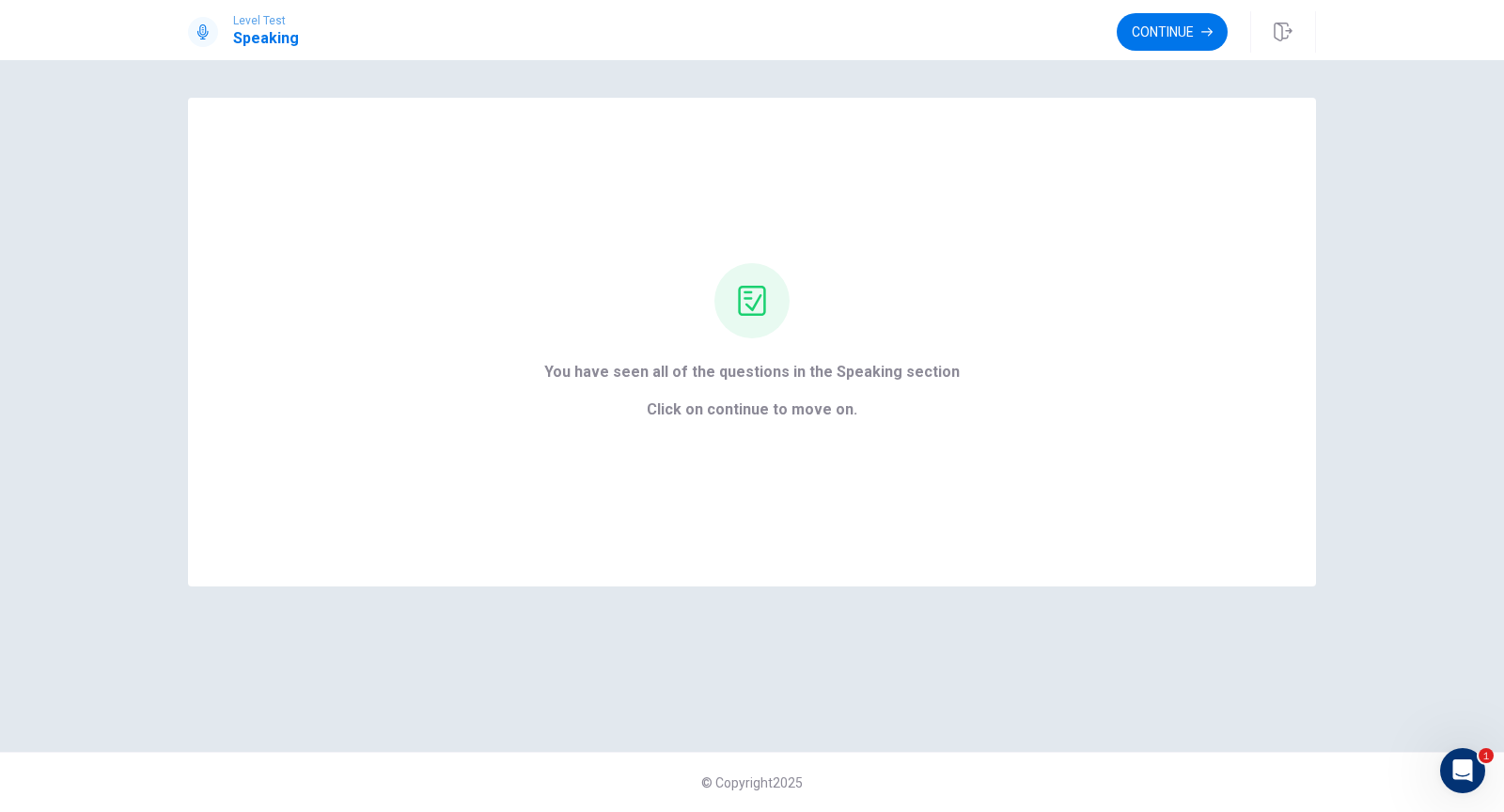 scroll, scrollTop: 0, scrollLeft: 0, axis: both 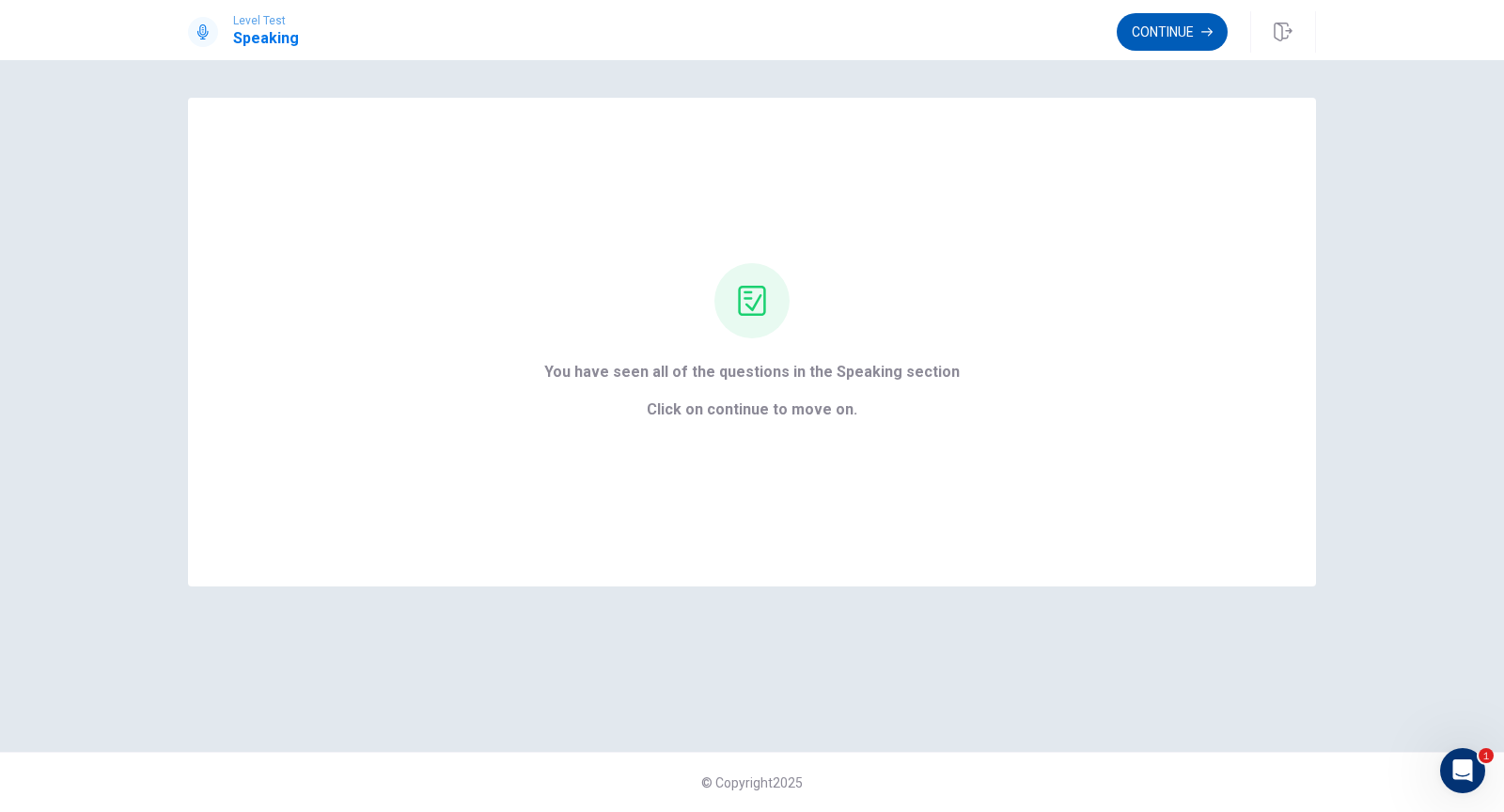 click on "Continue" at bounding box center (1172, 32) 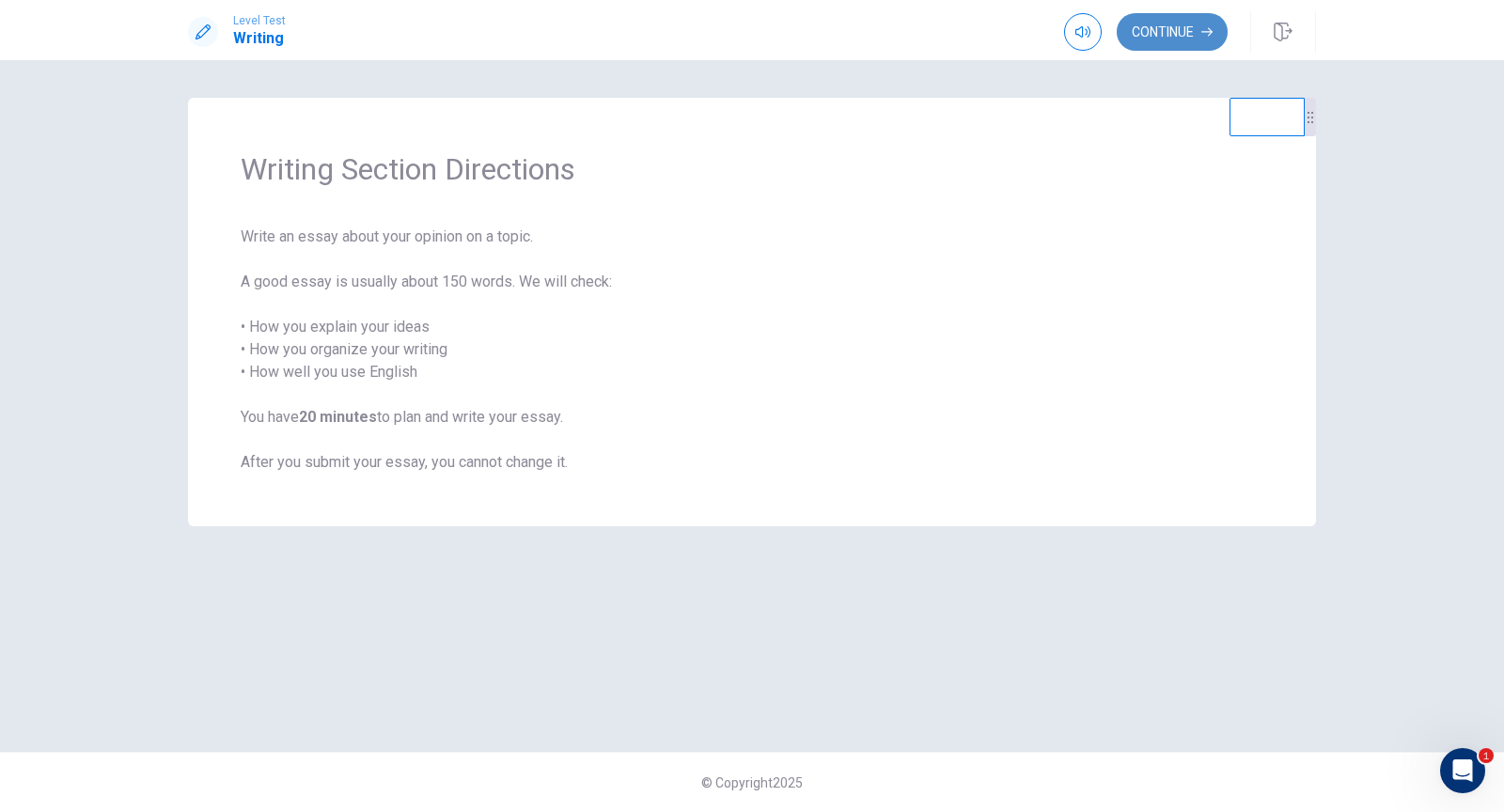 click on "Continue" at bounding box center [1172, 32] 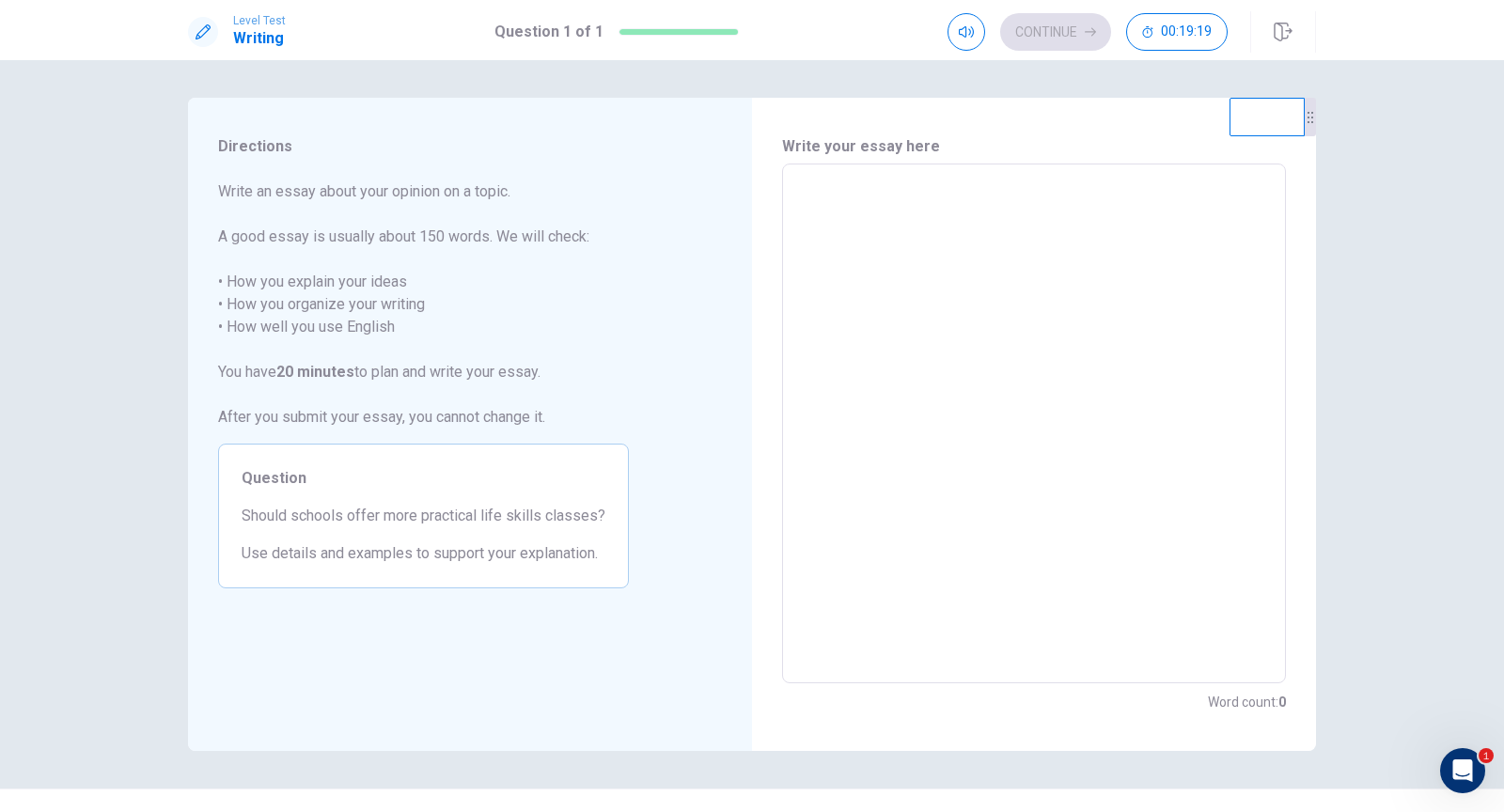 click at bounding box center (1034, 424) 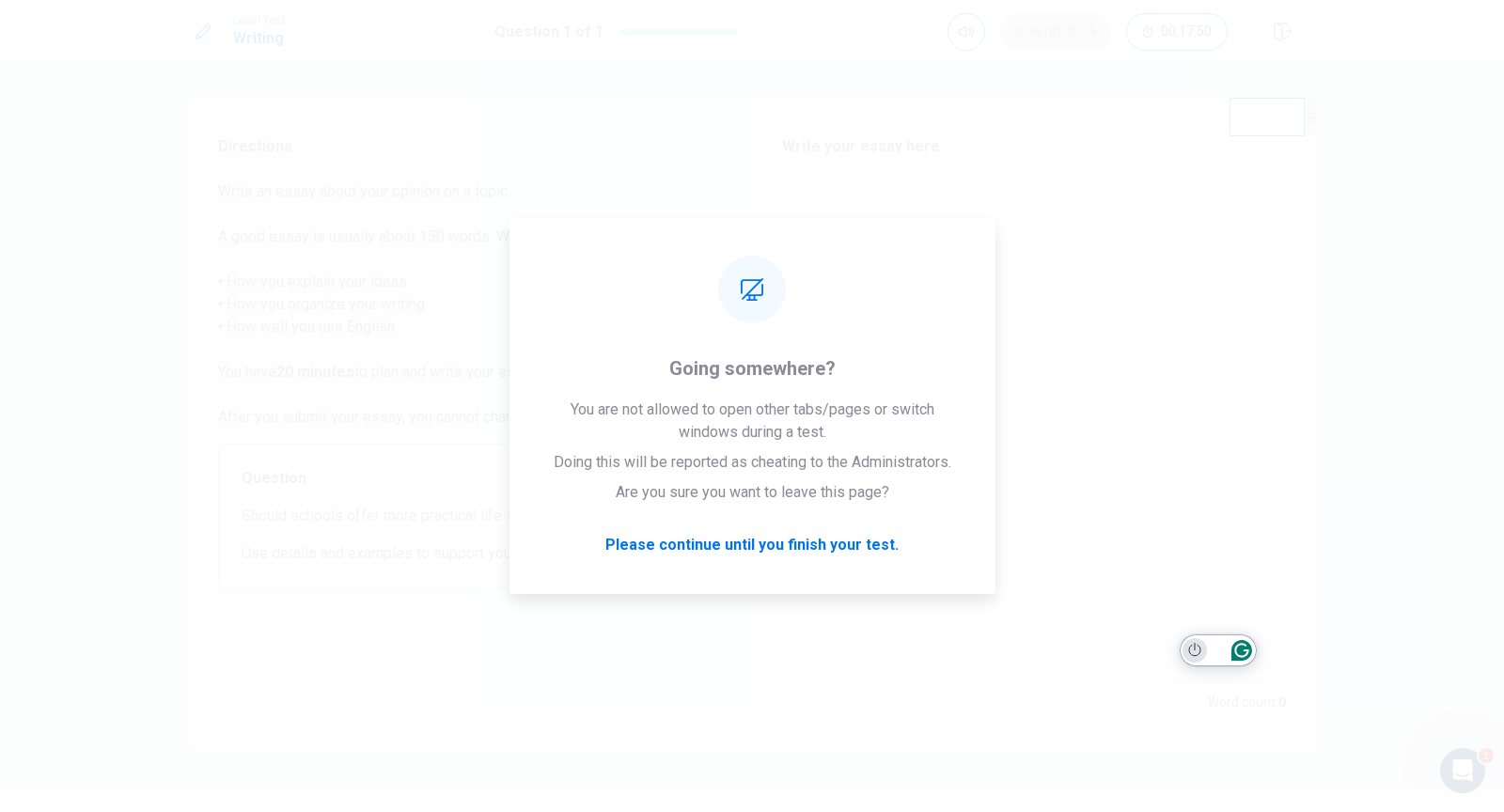 click 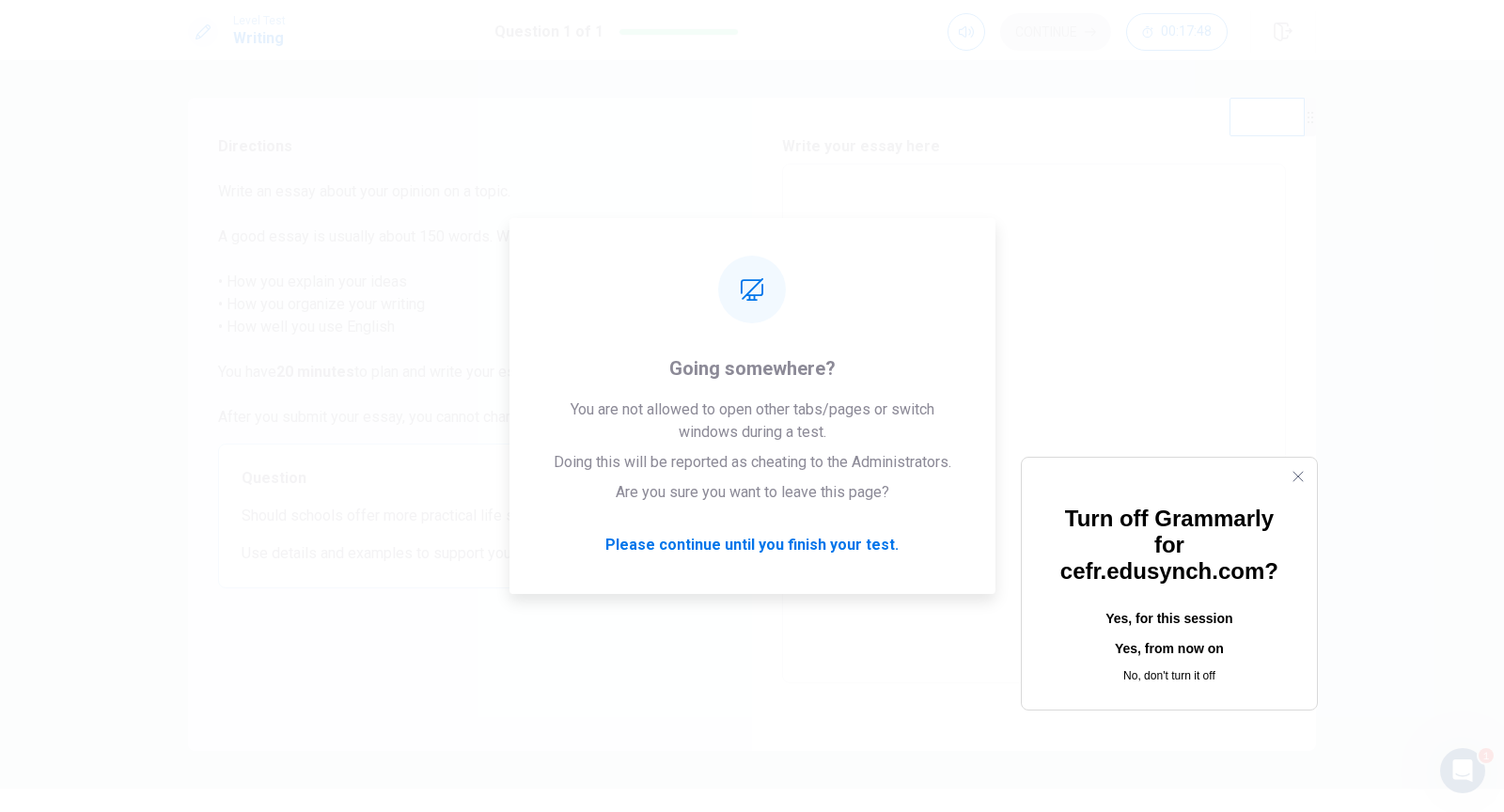 click on "Yes, from now on" 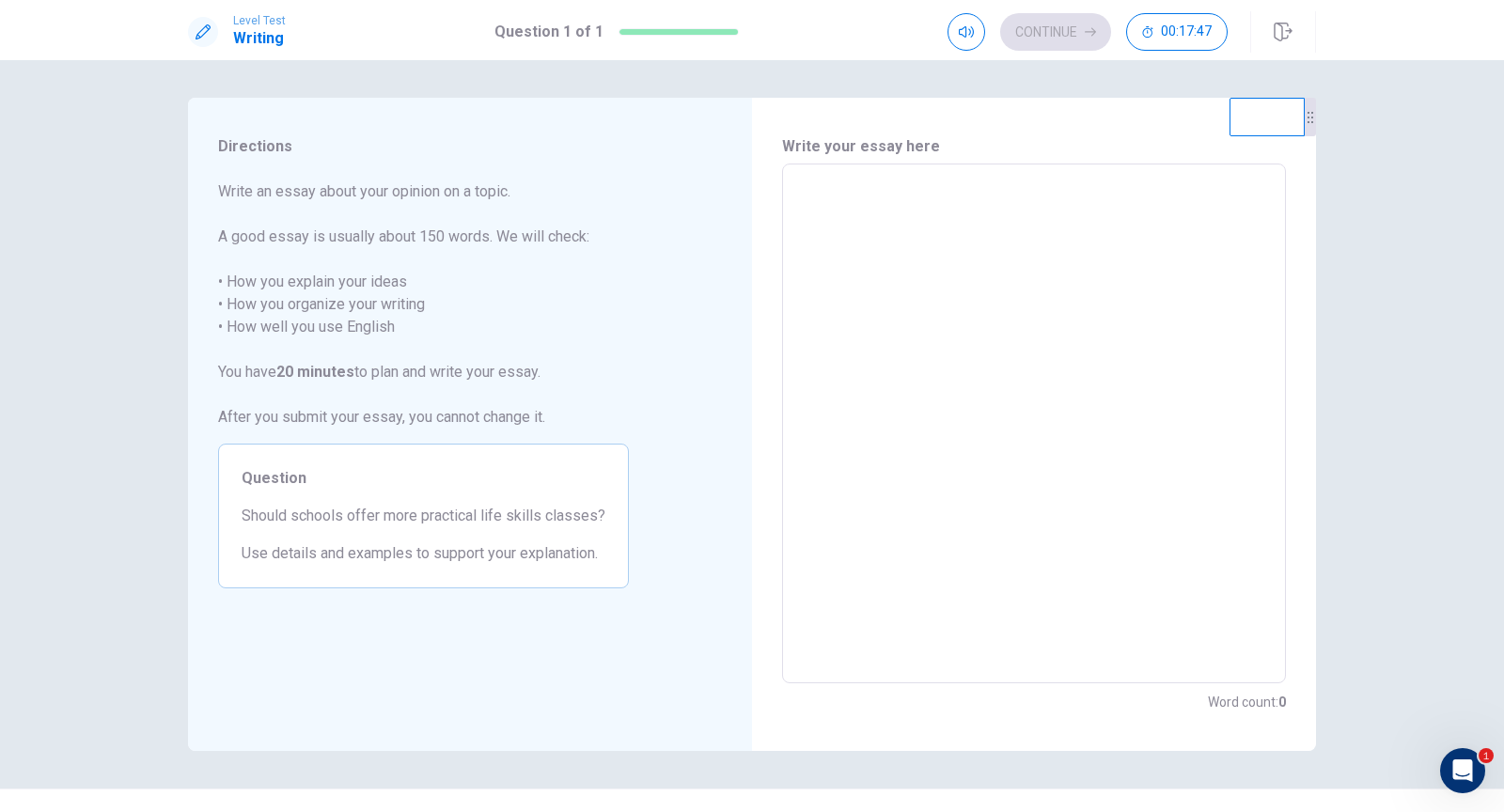 click at bounding box center (1034, 424) 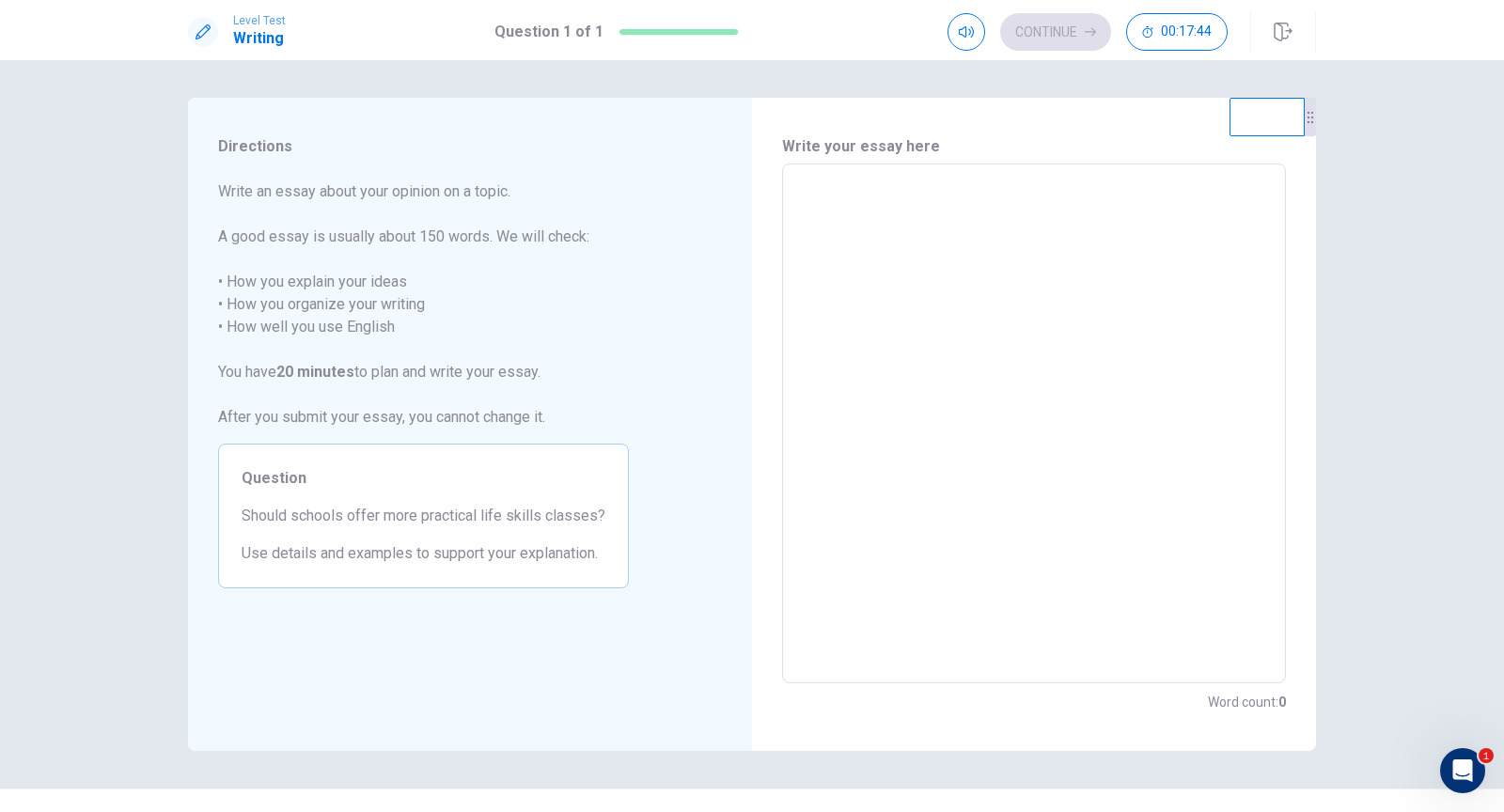 click at bounding box center [1034, 424] 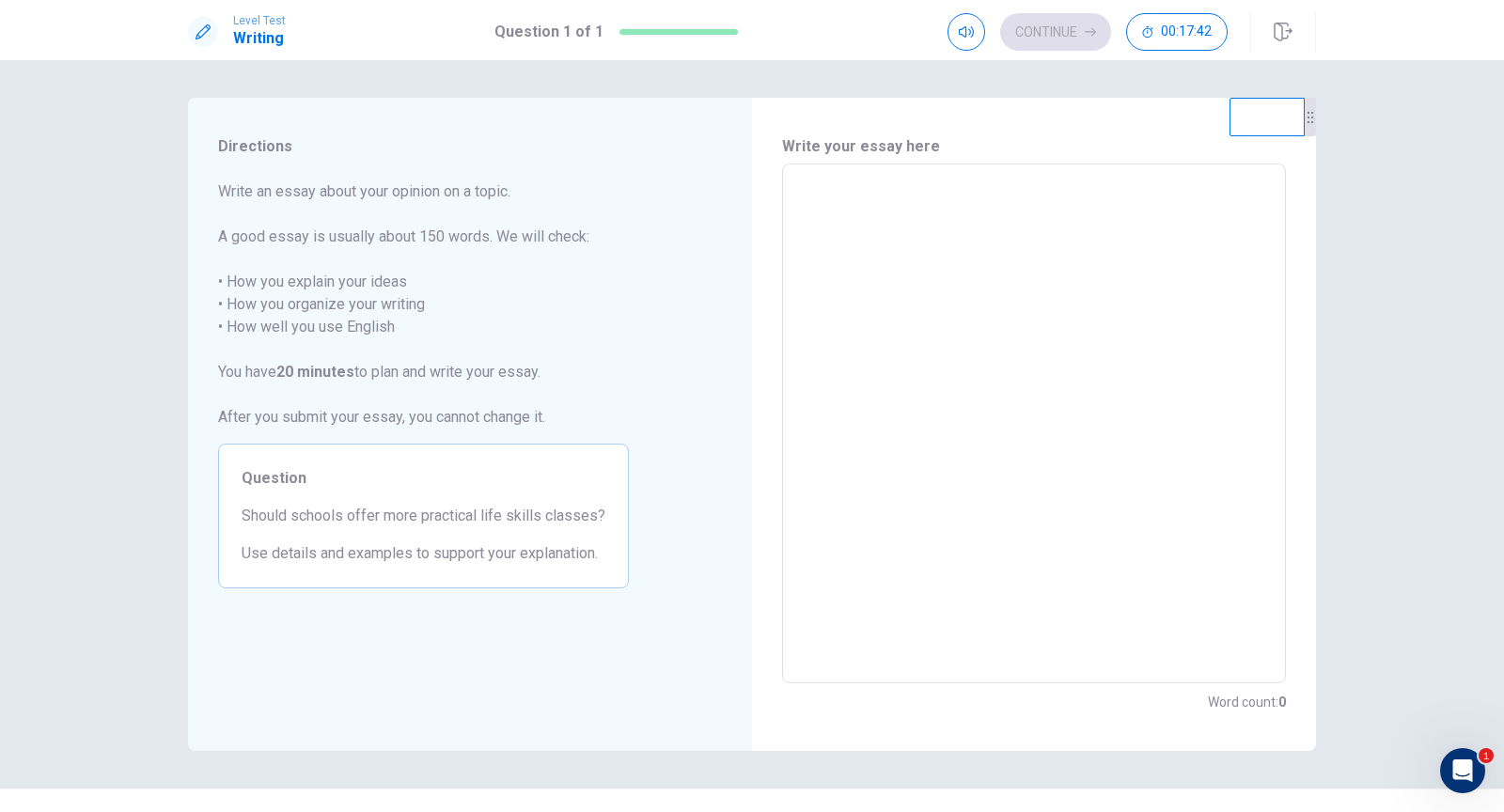 type on "*" 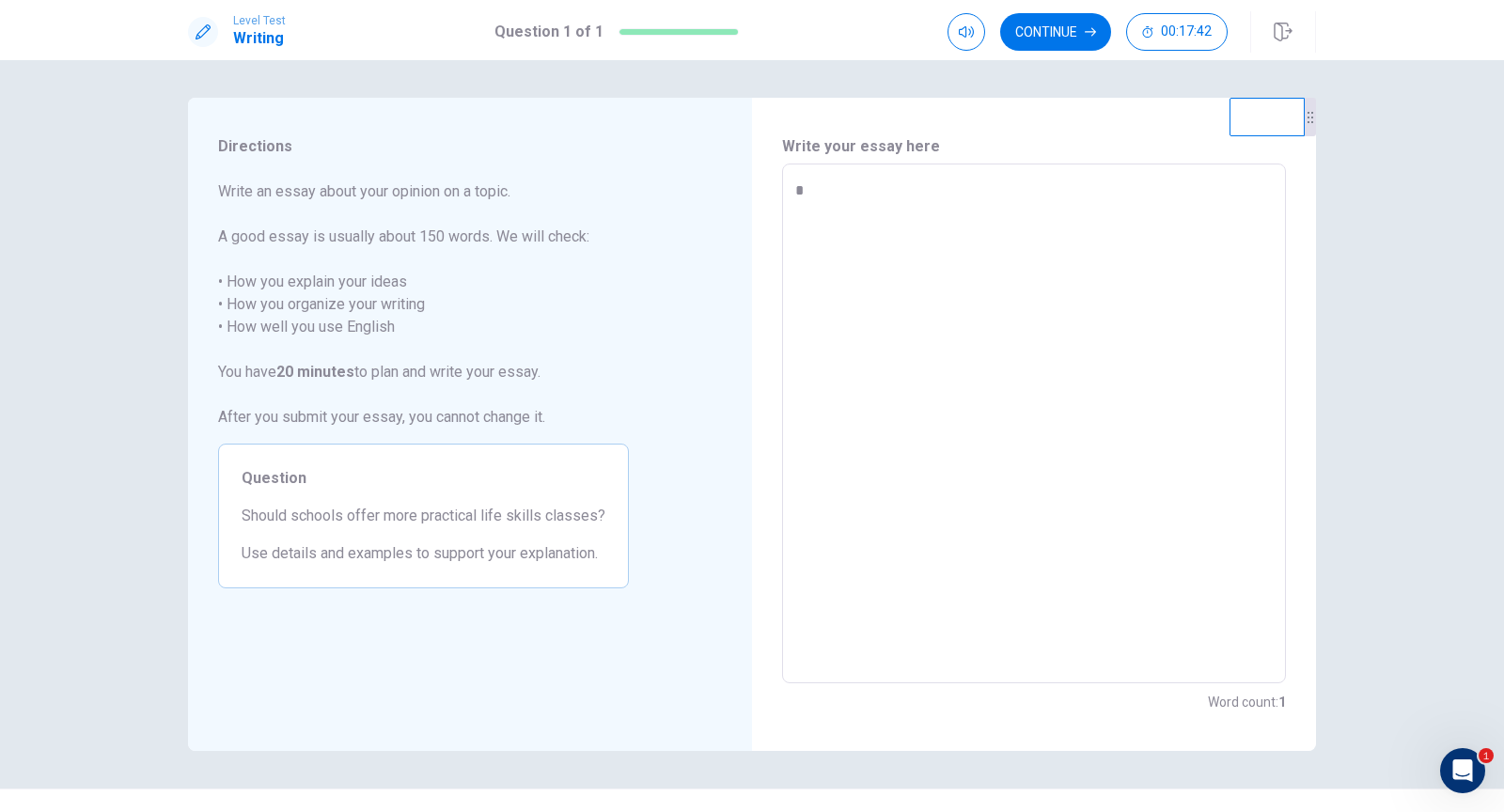type on "*" 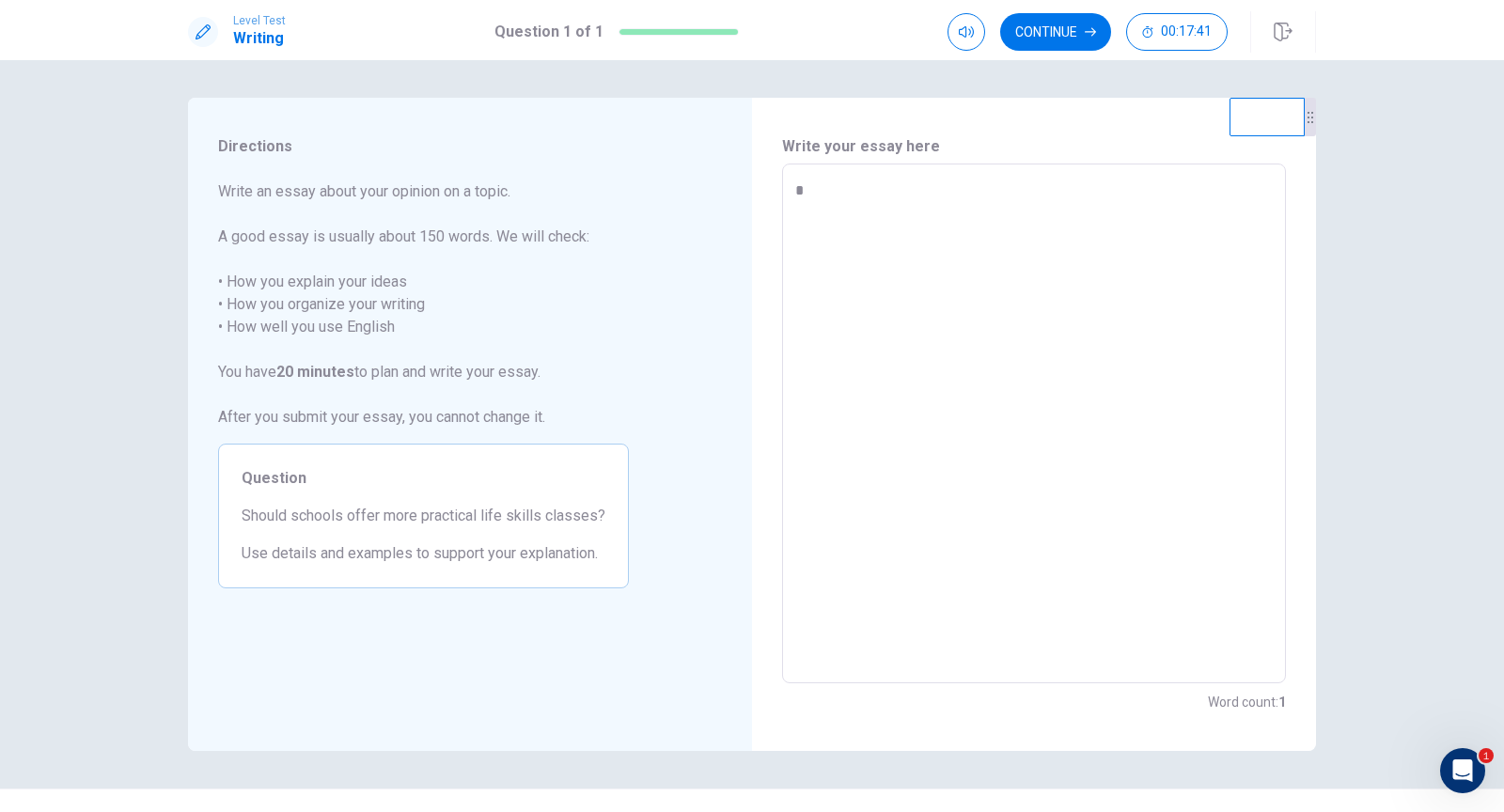 type on "**" 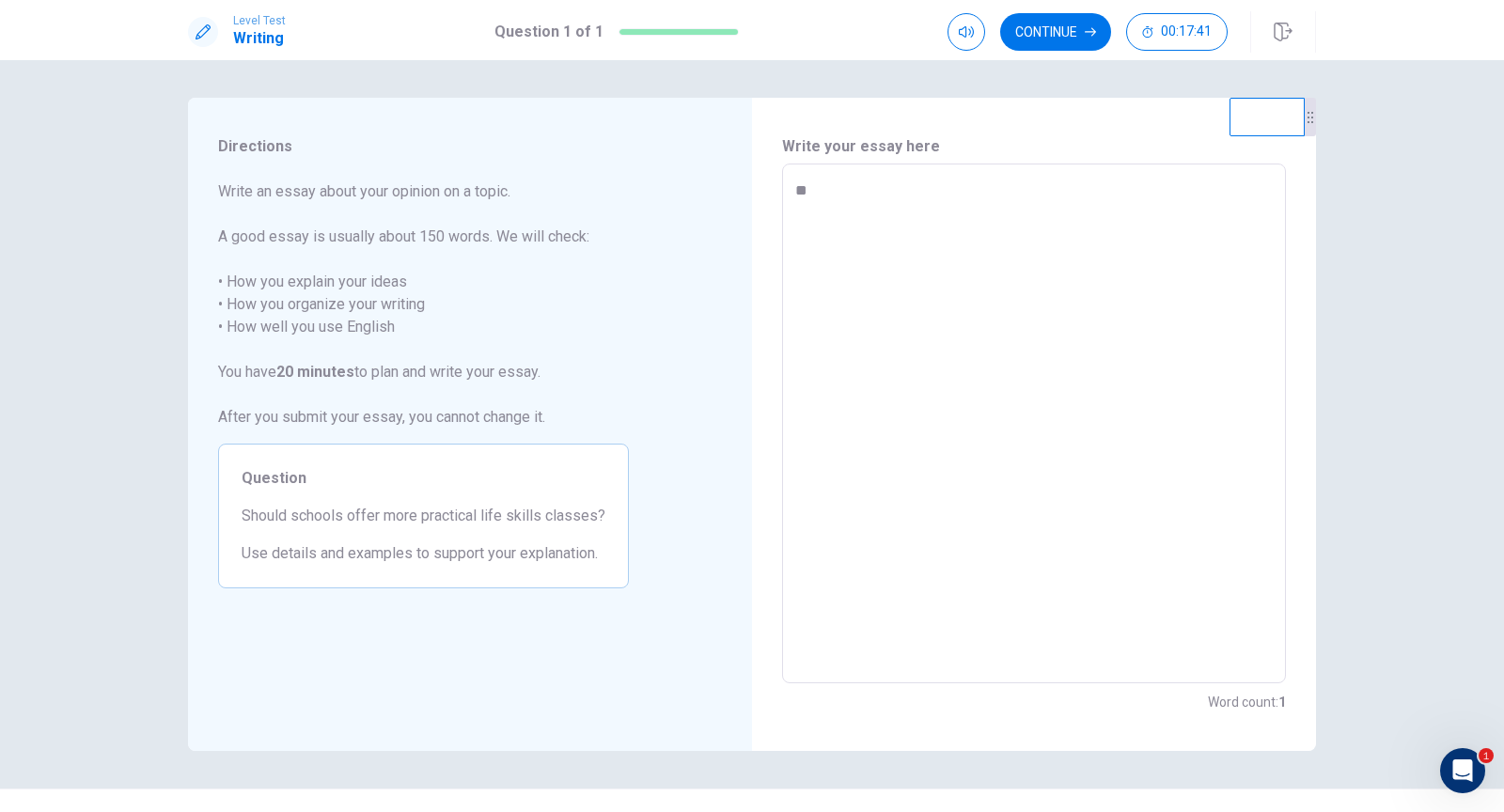 type on "*" 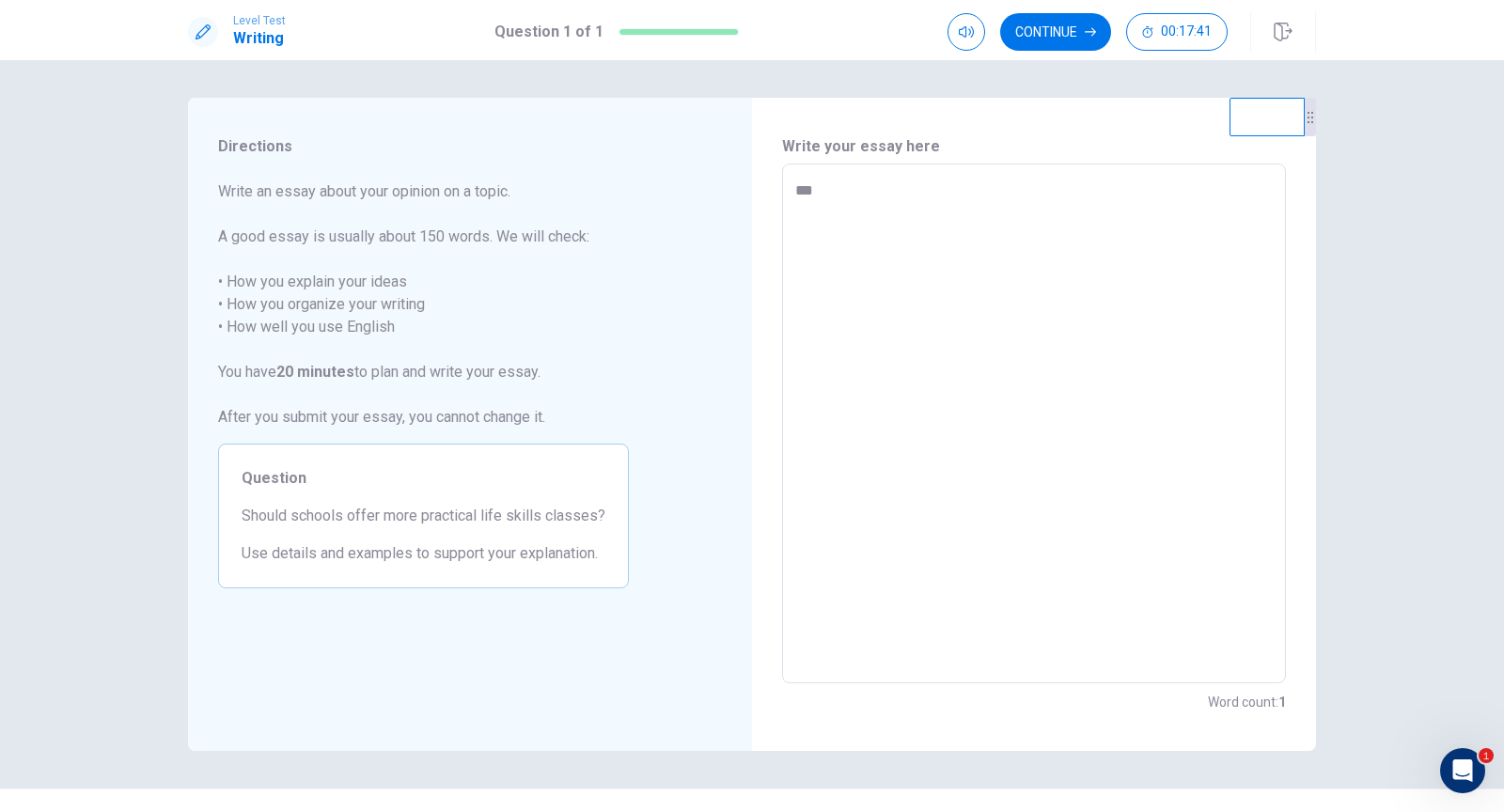type on "*" 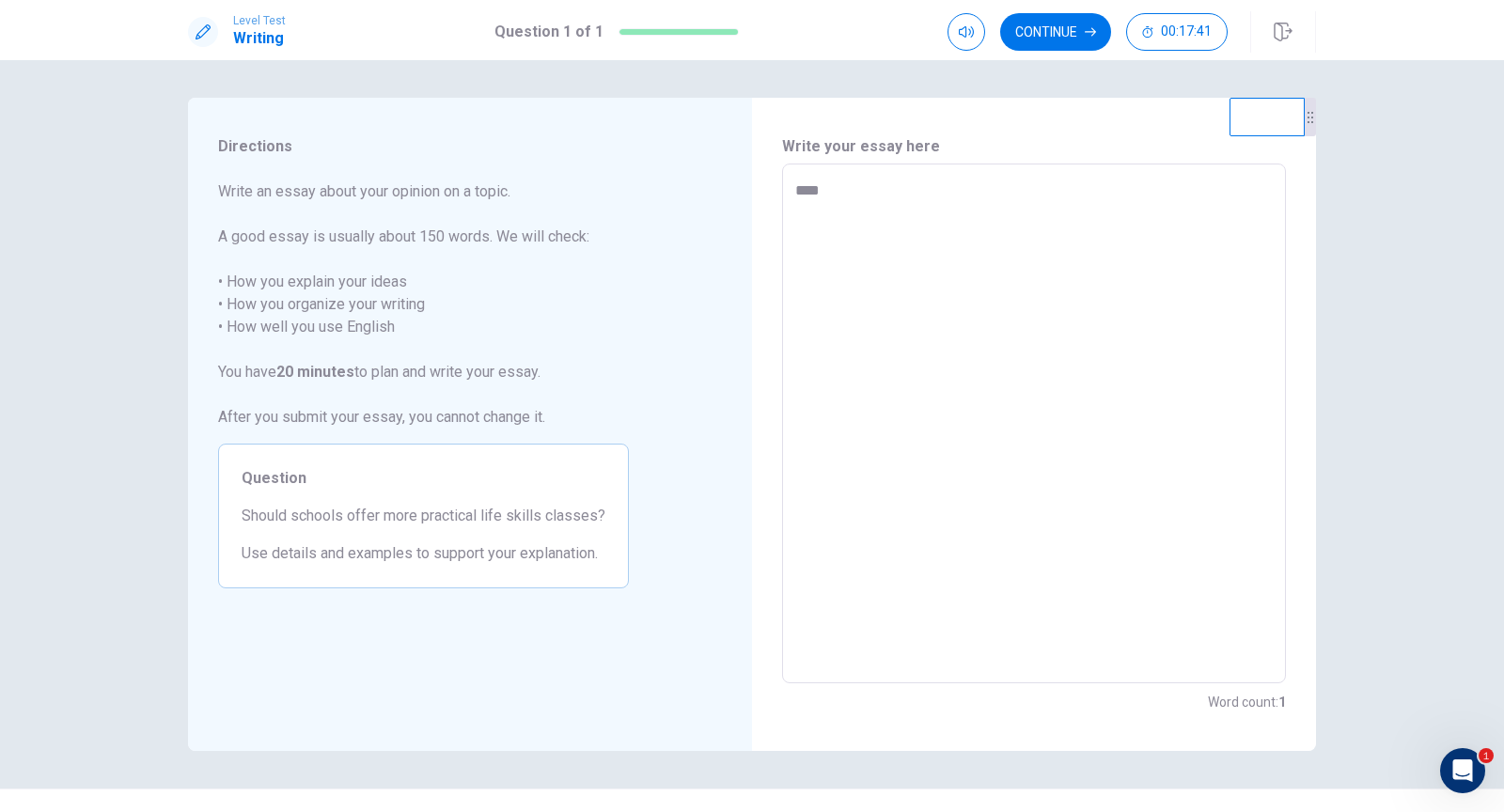 type on "*" 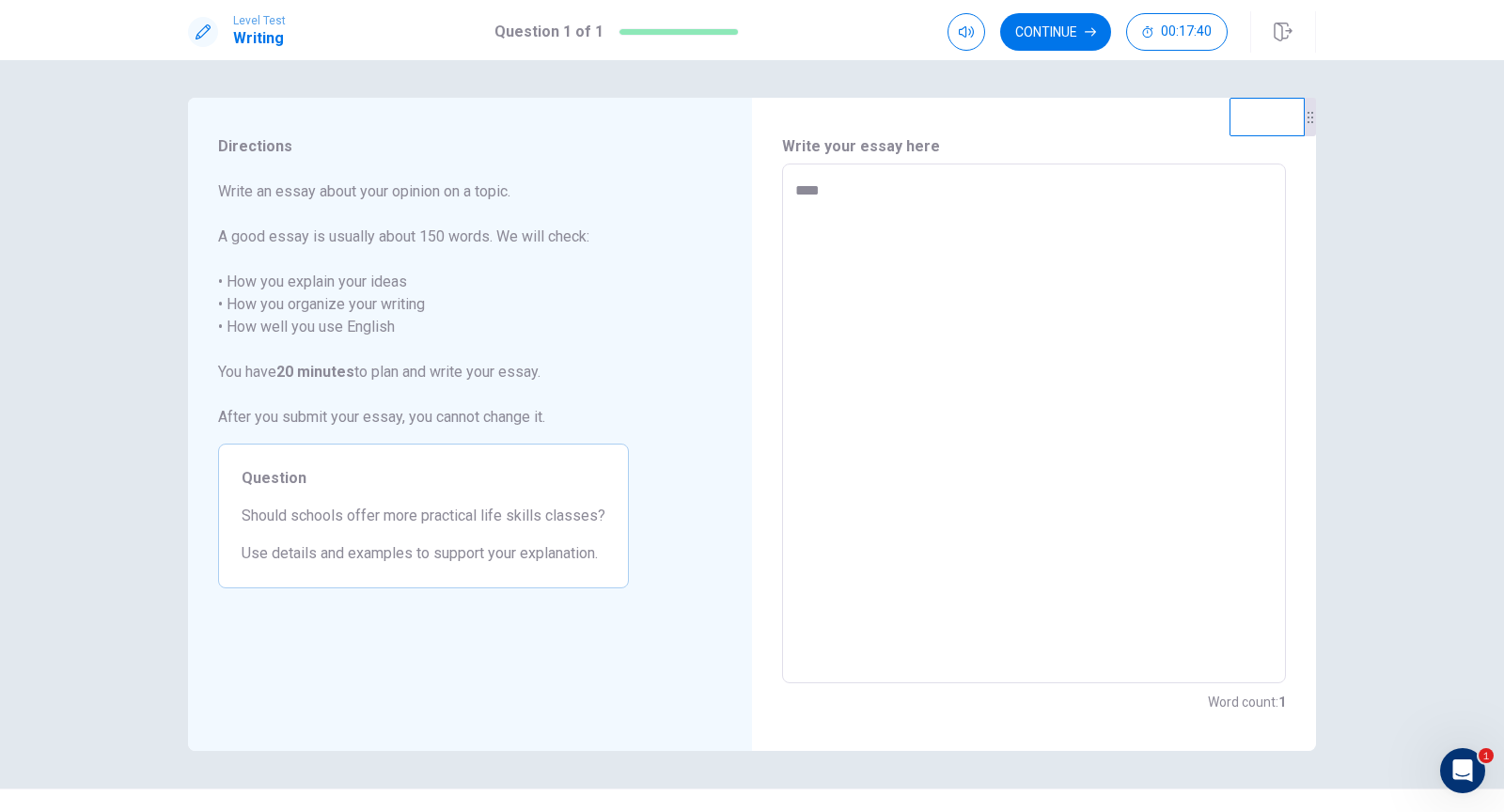 type on "*****" 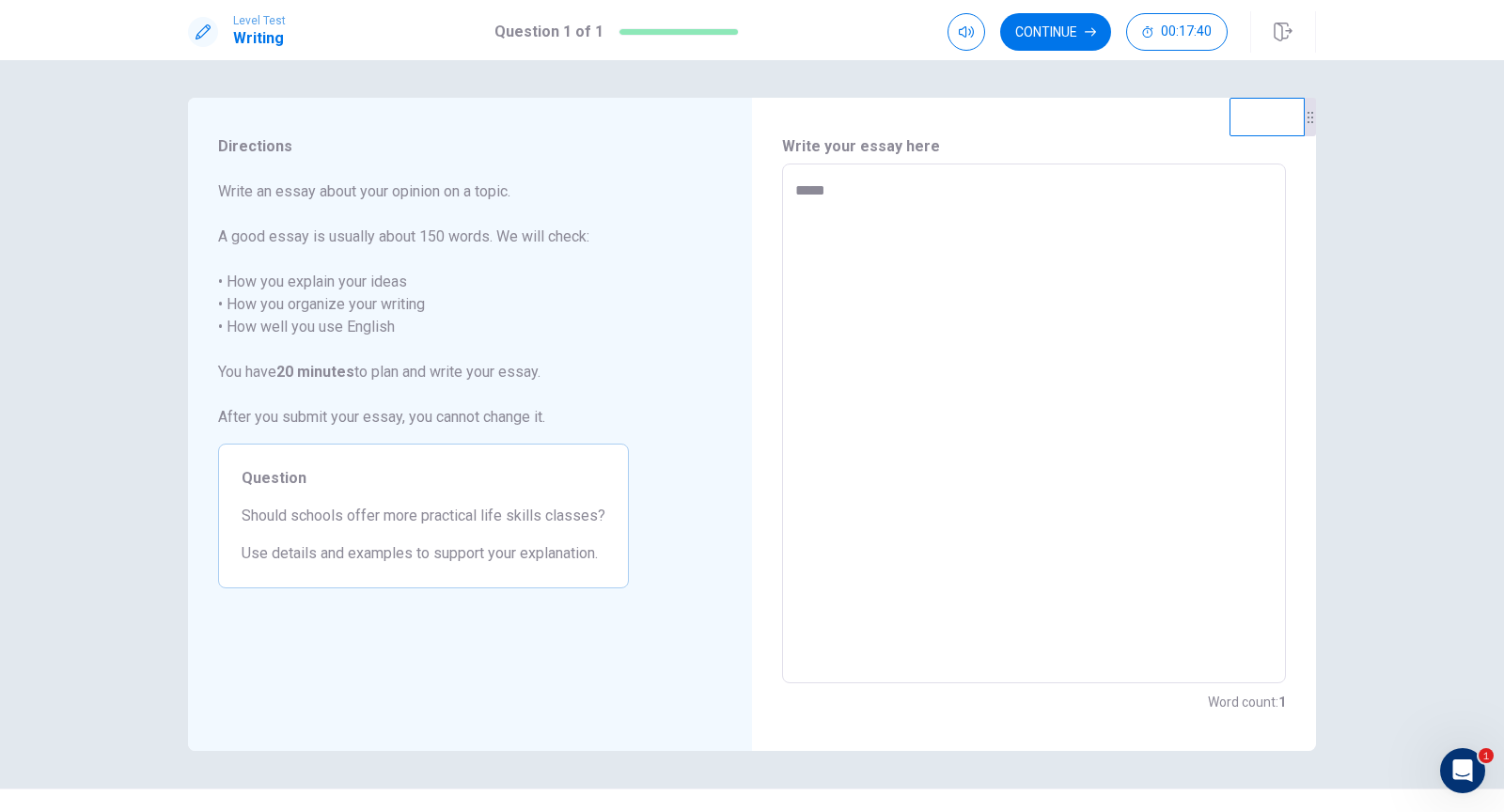 type on "*" 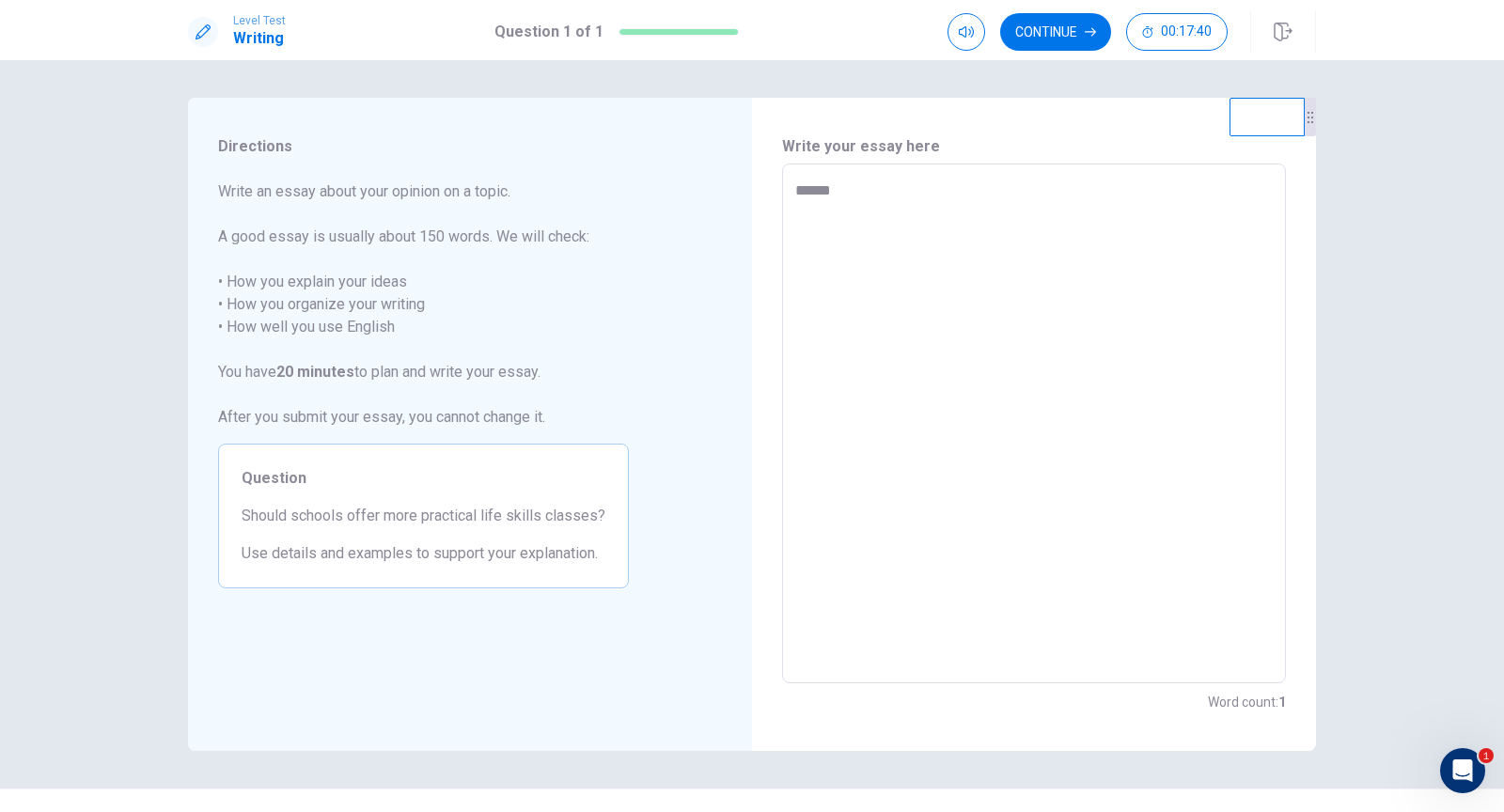 type on "*" 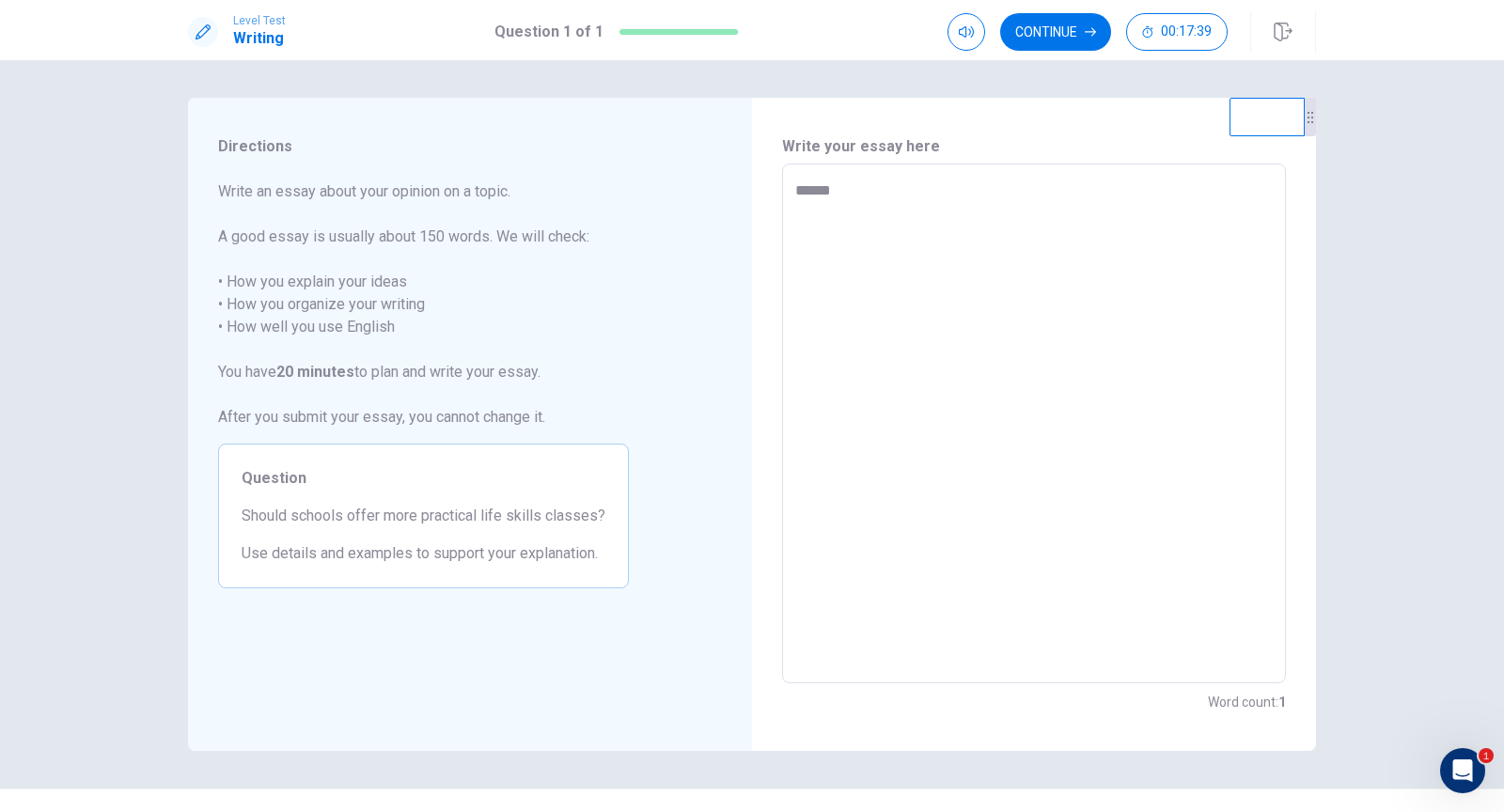 type on "*******" 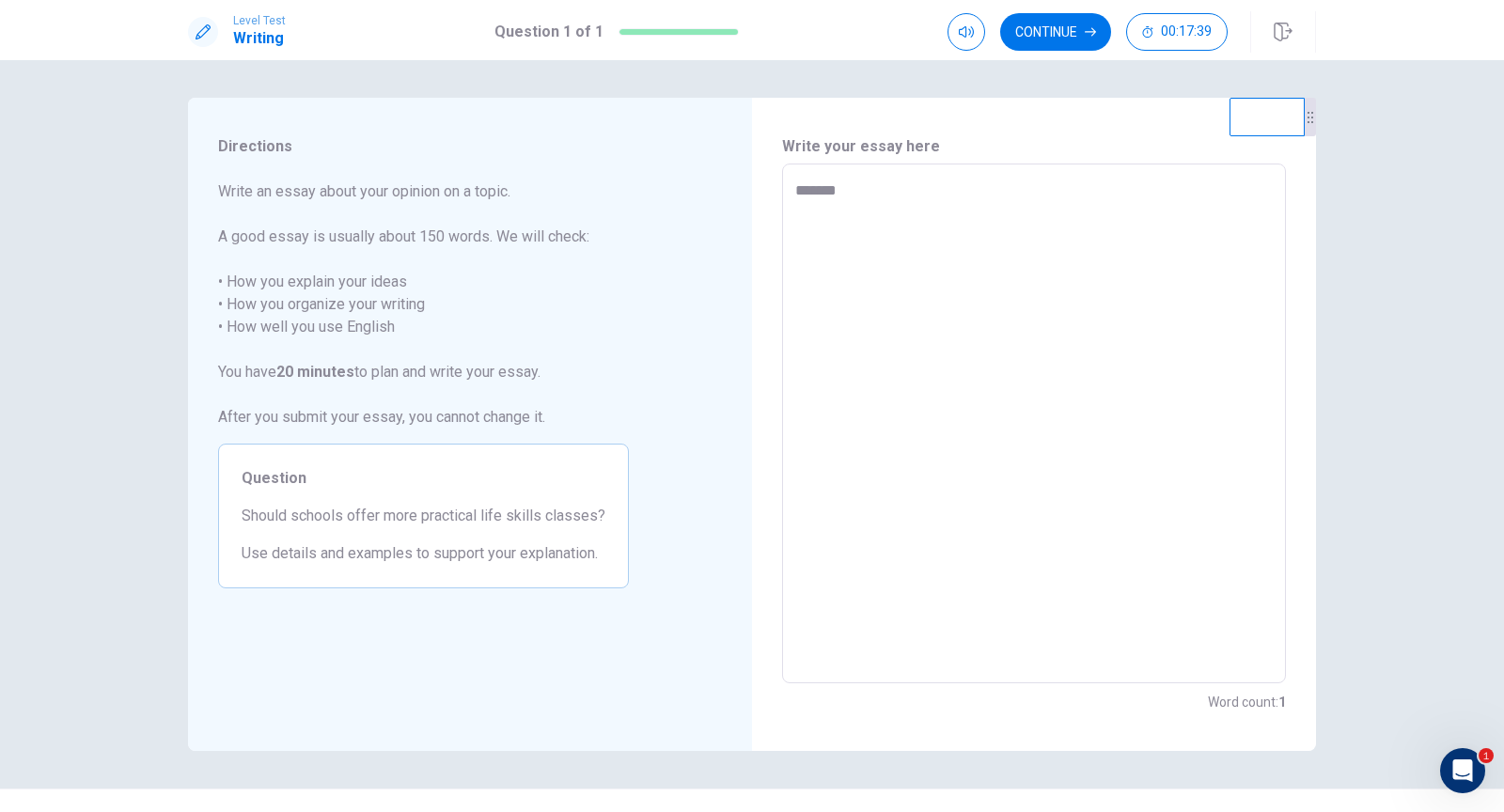 type on "*******" 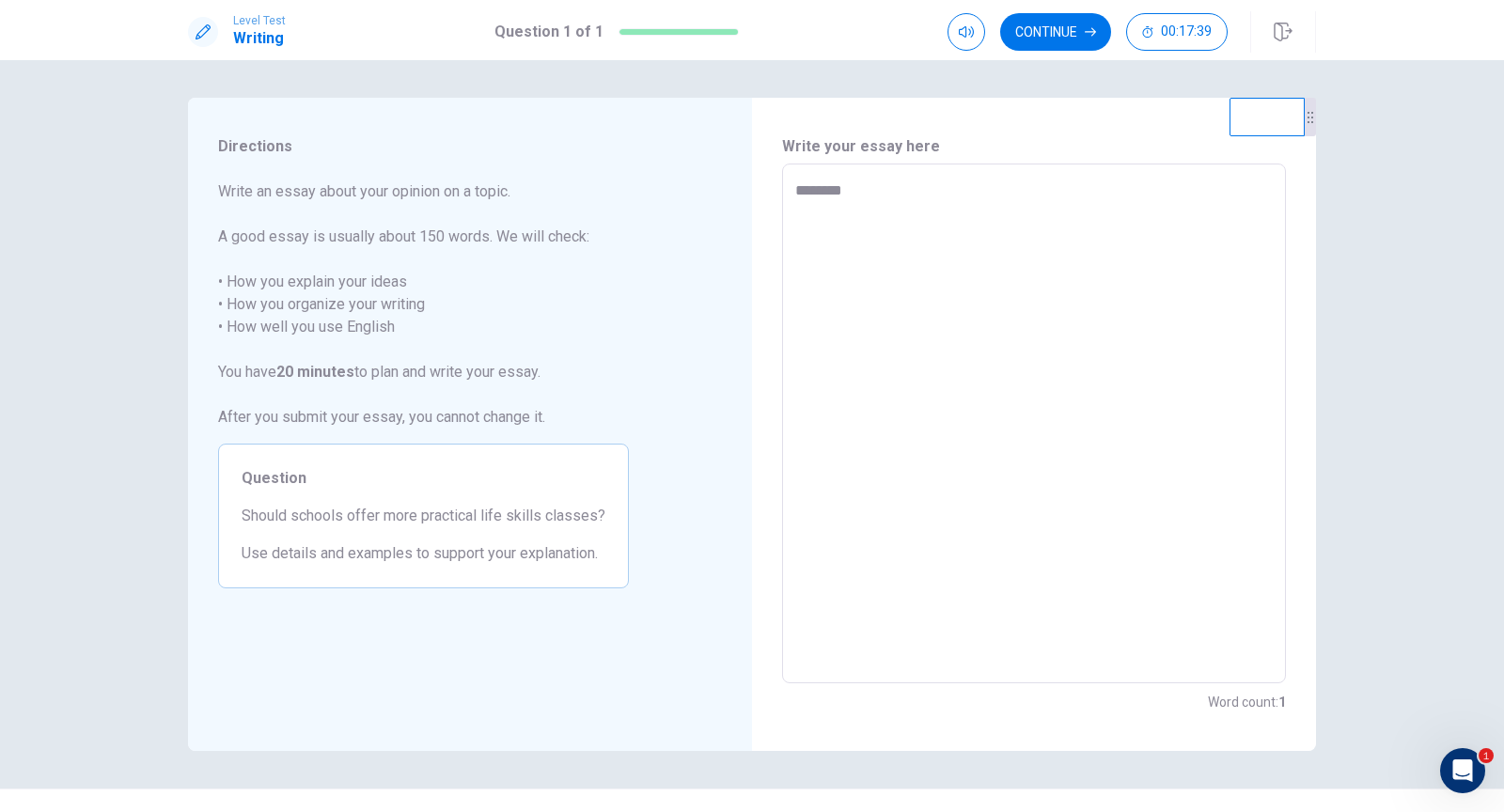 type on "*" 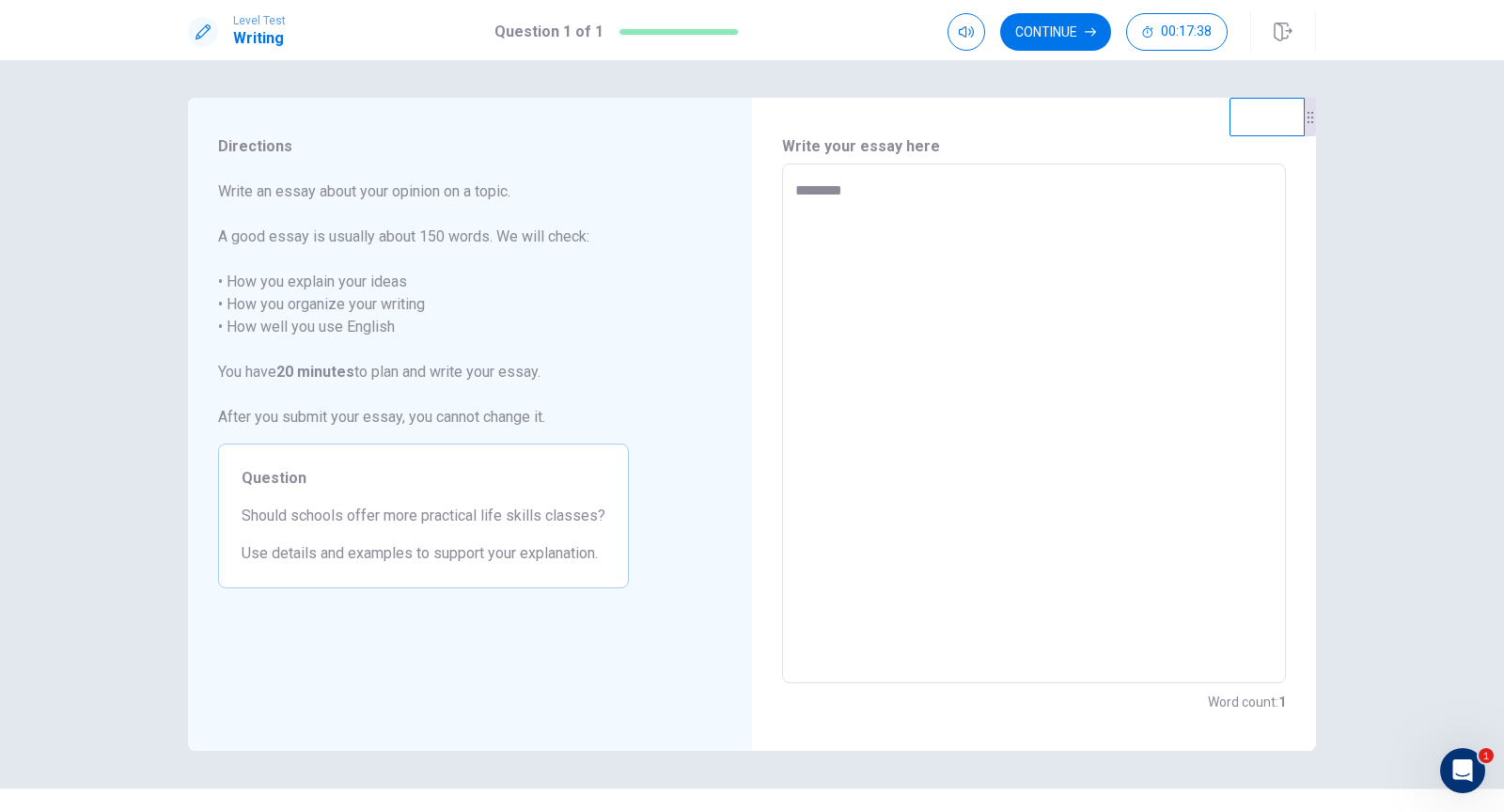 type on "*********" 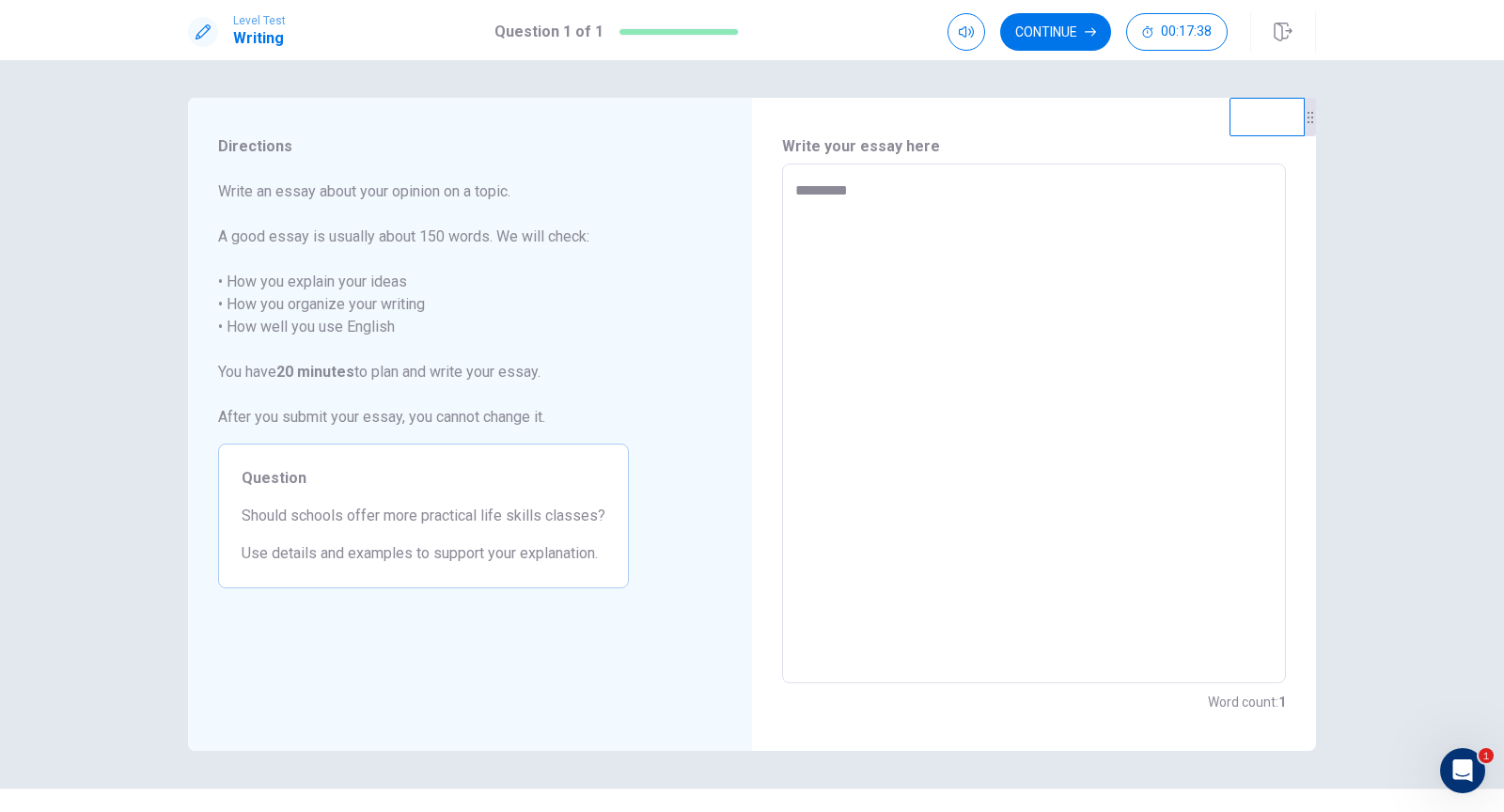 type on "*" 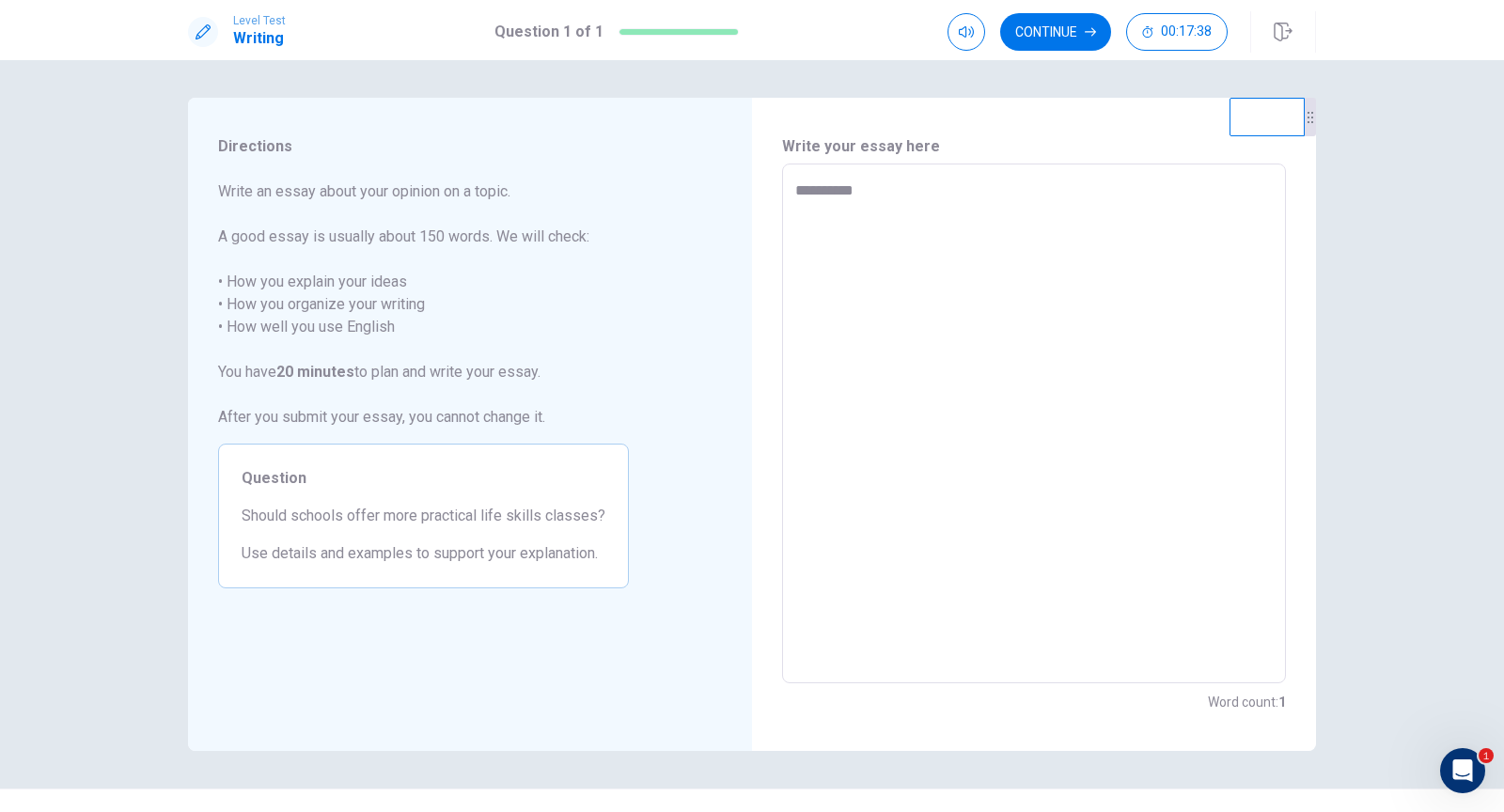type on "*" 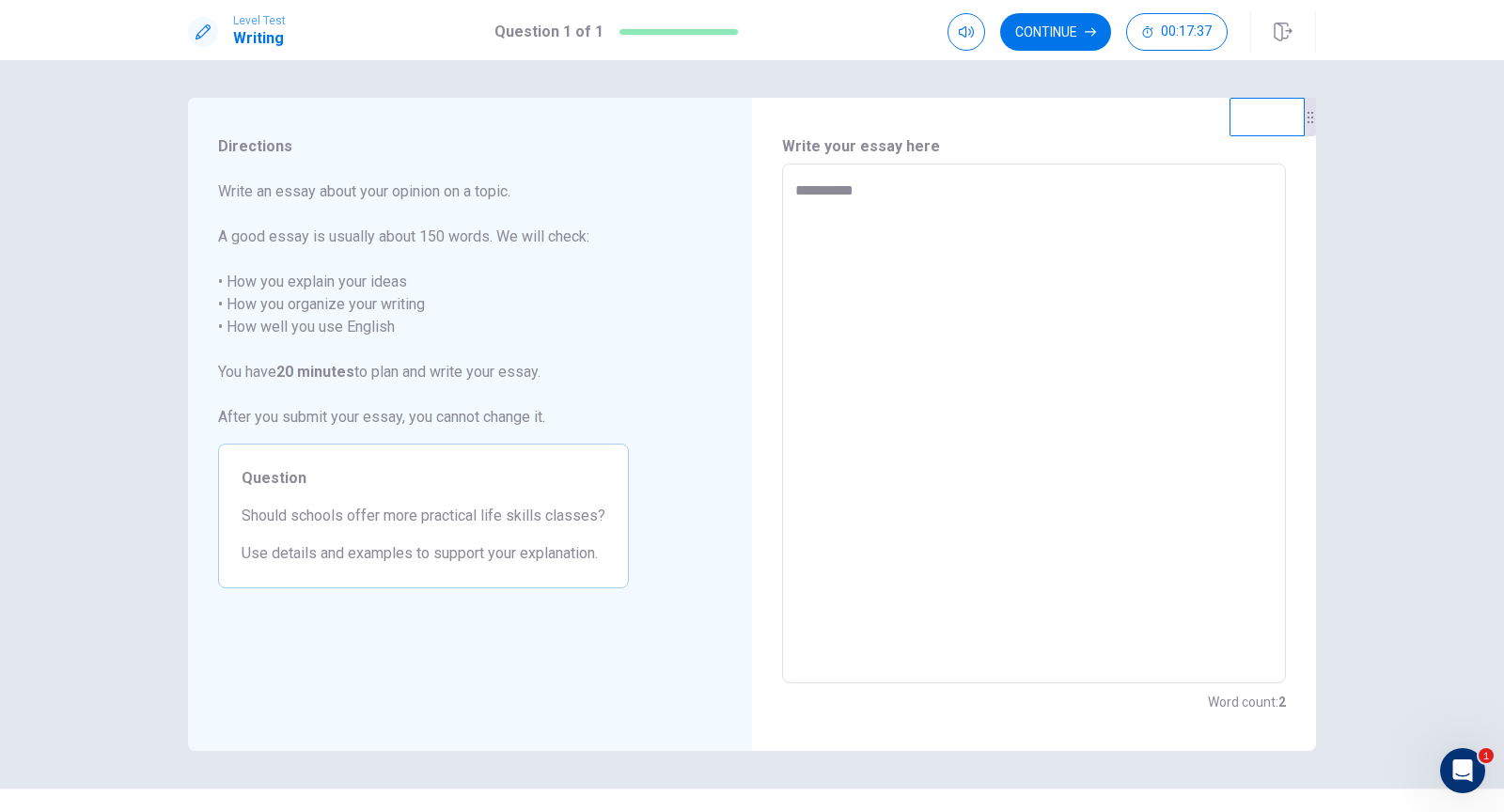 type on "**********" 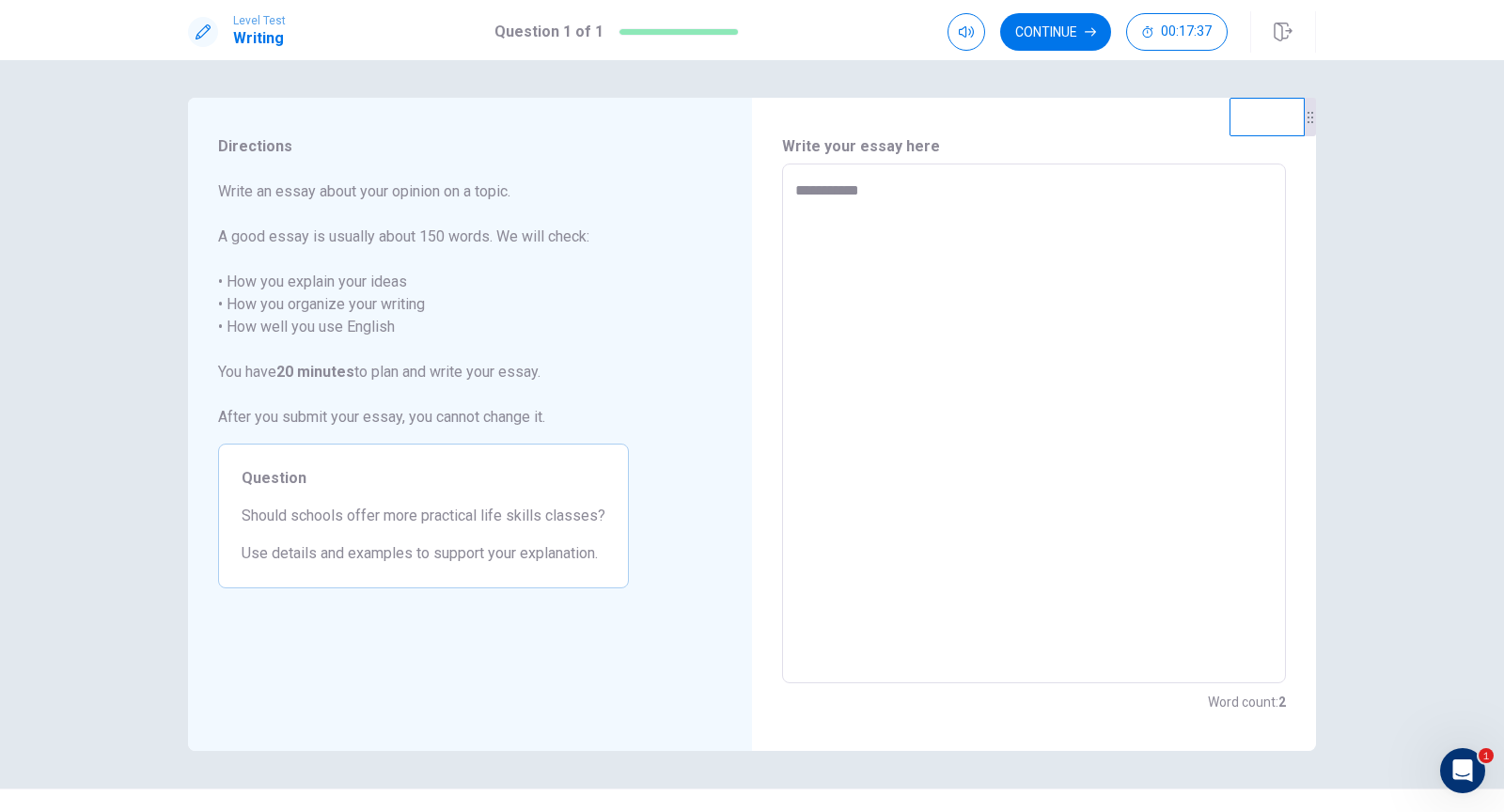 type on "*" 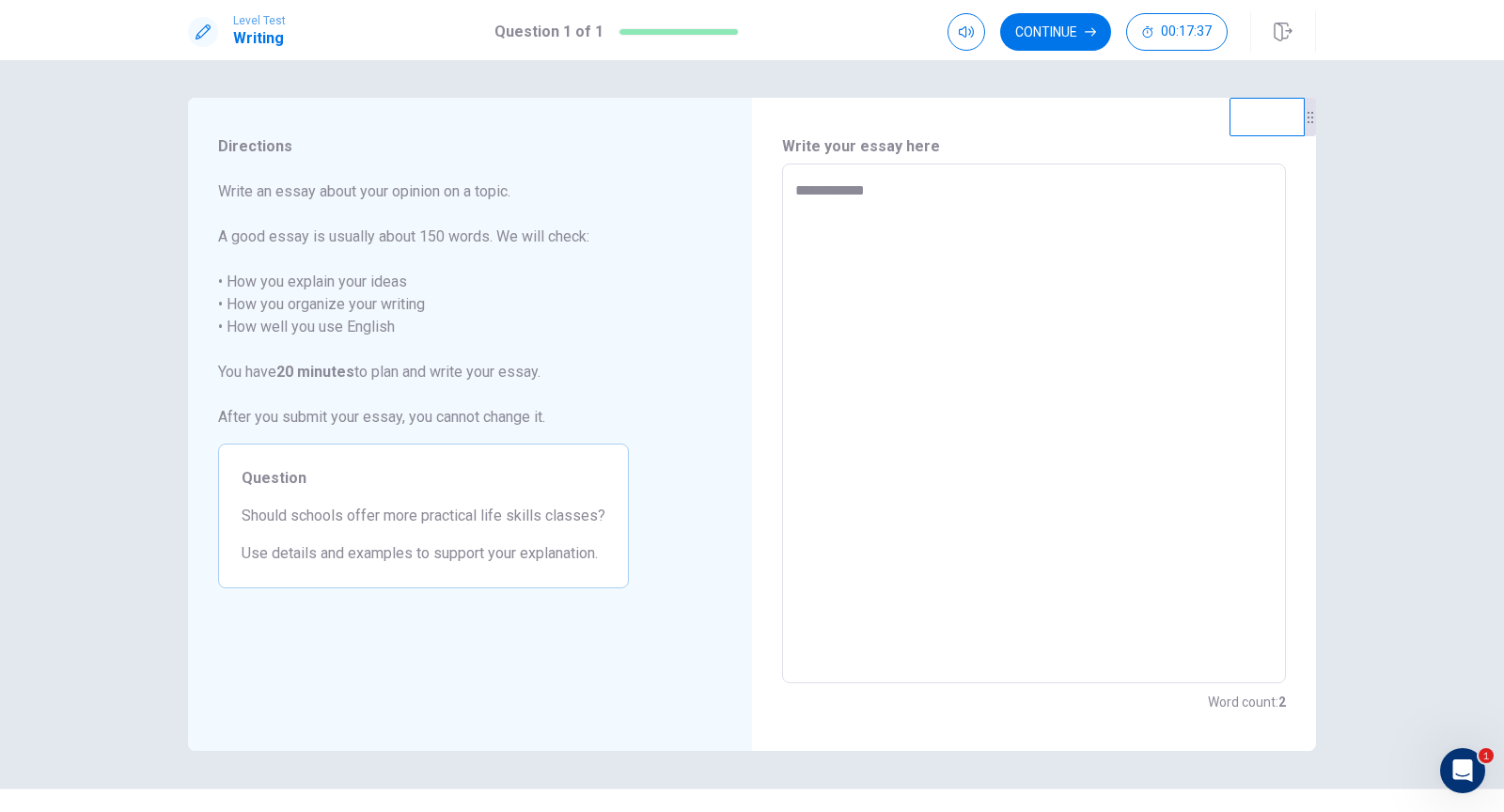 type on "*" 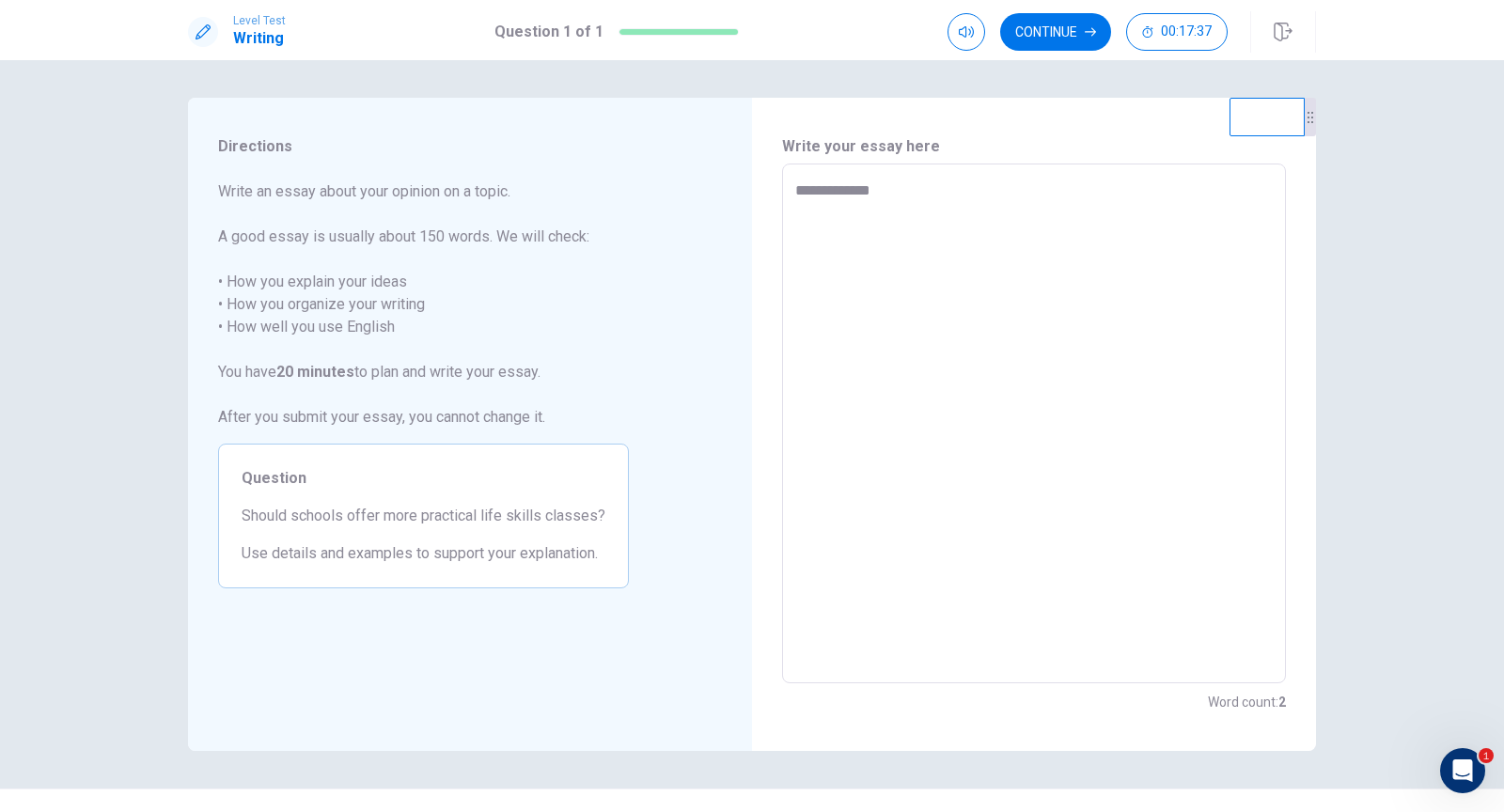 type on "*" 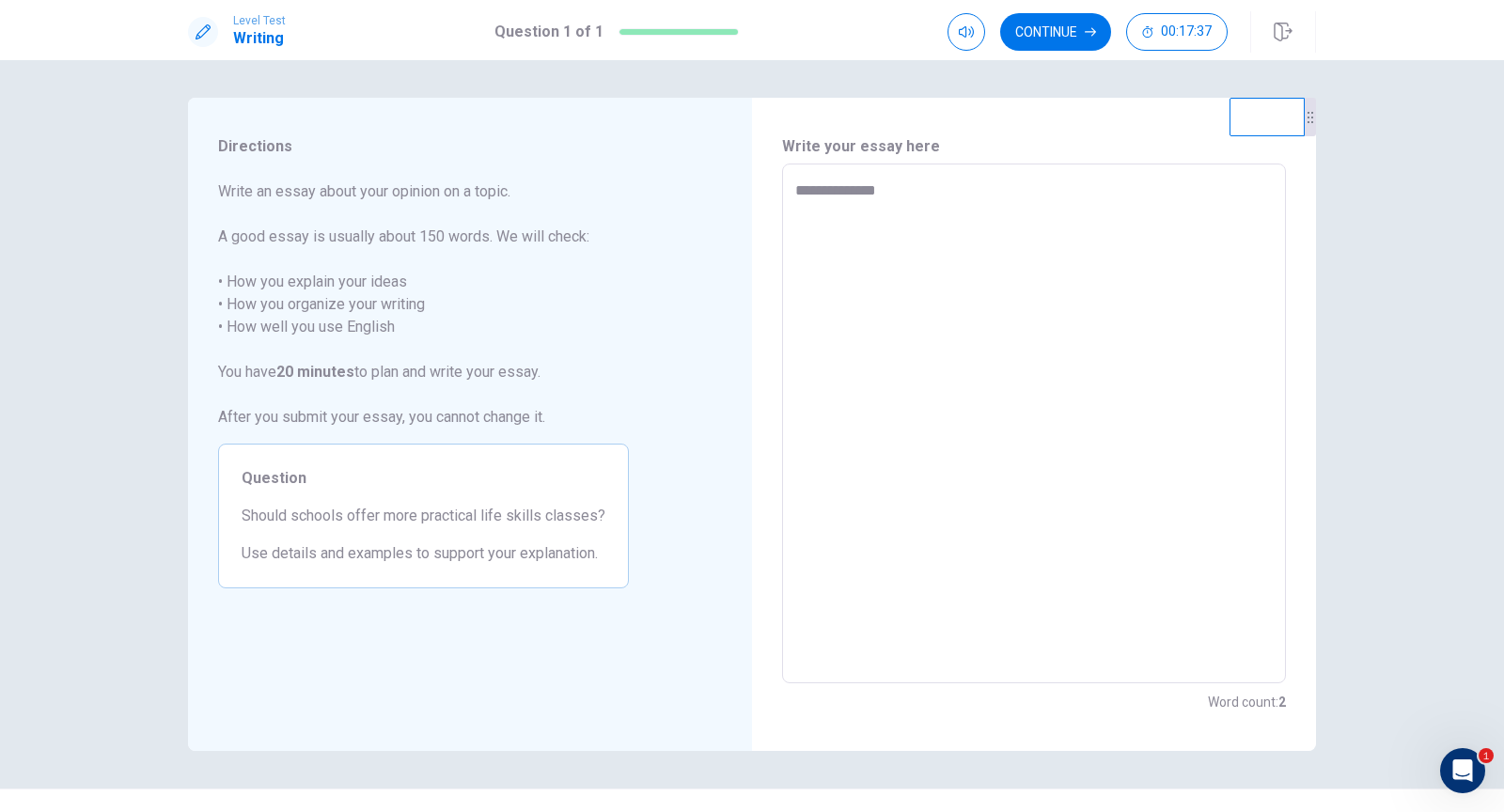 type on "*" 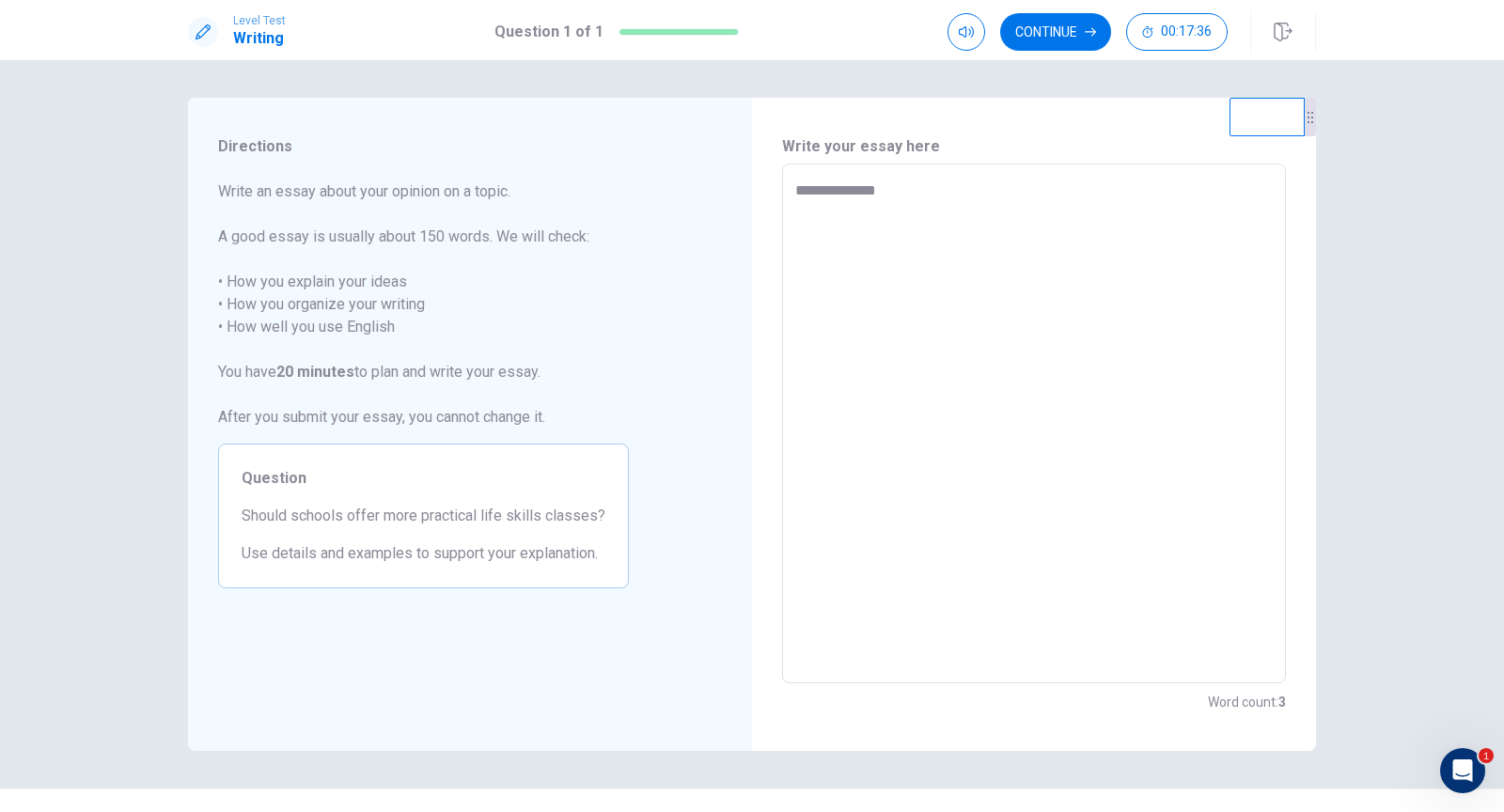 type on "**********" 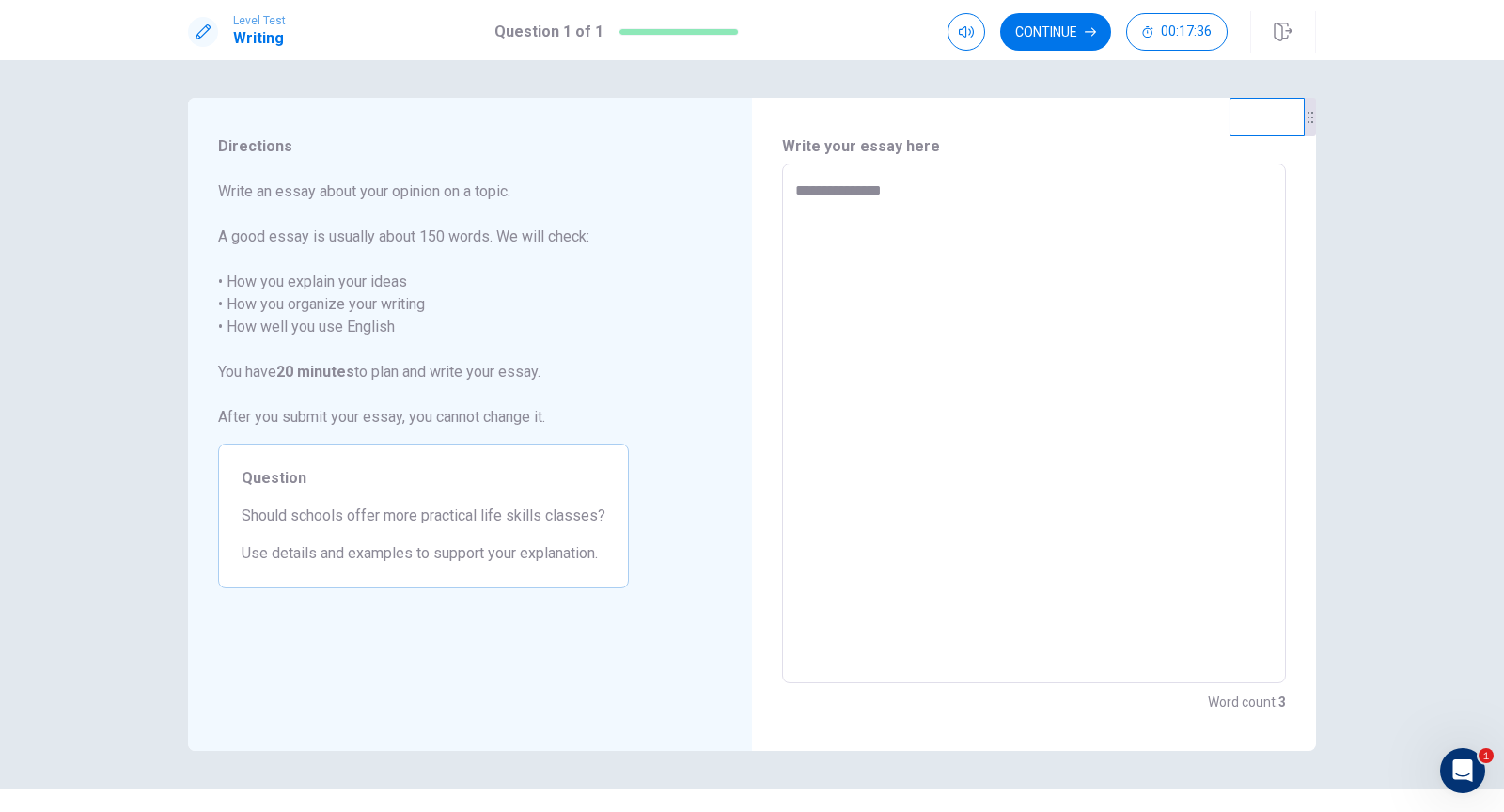 type on "*" 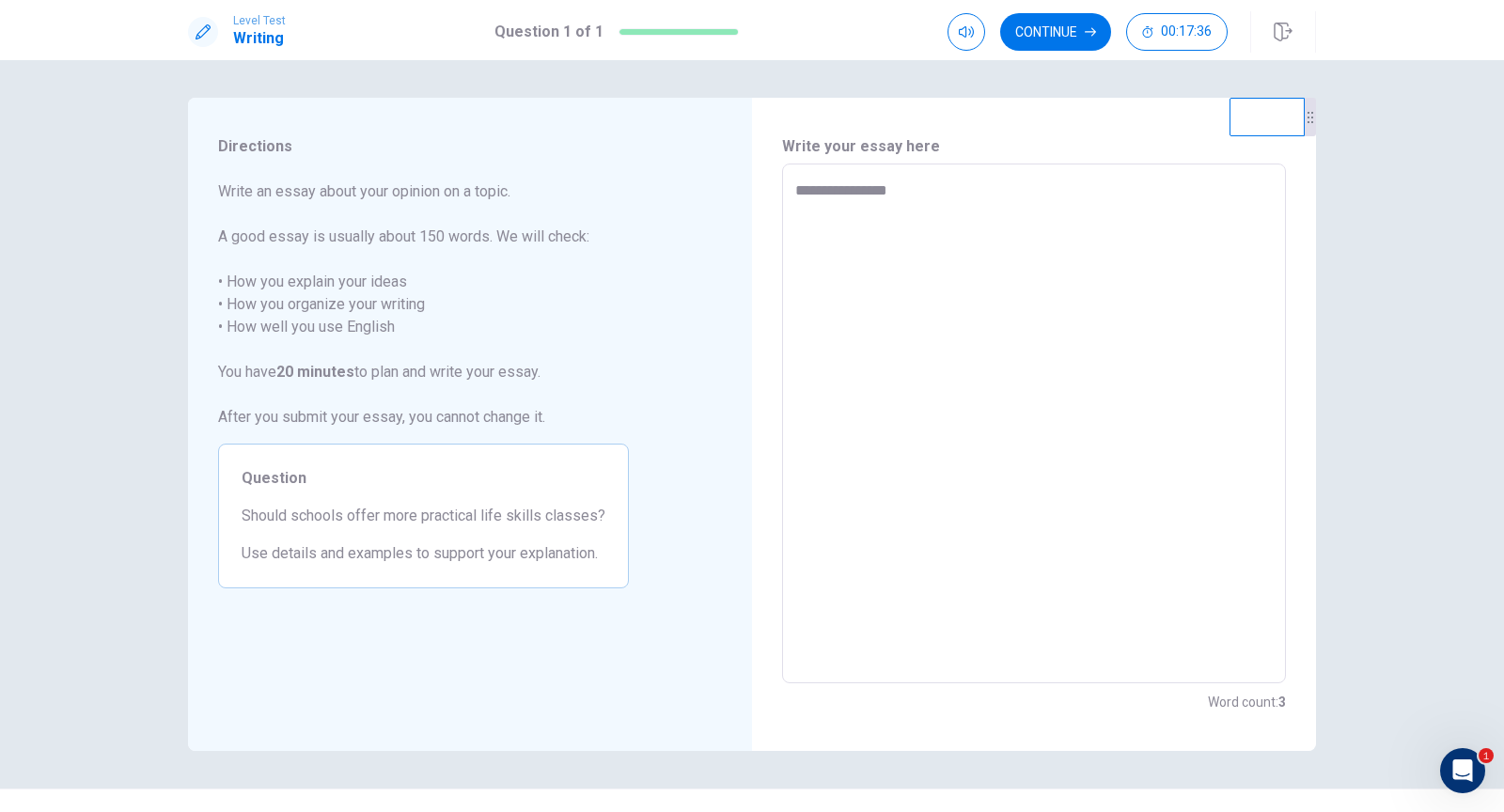type on "*" 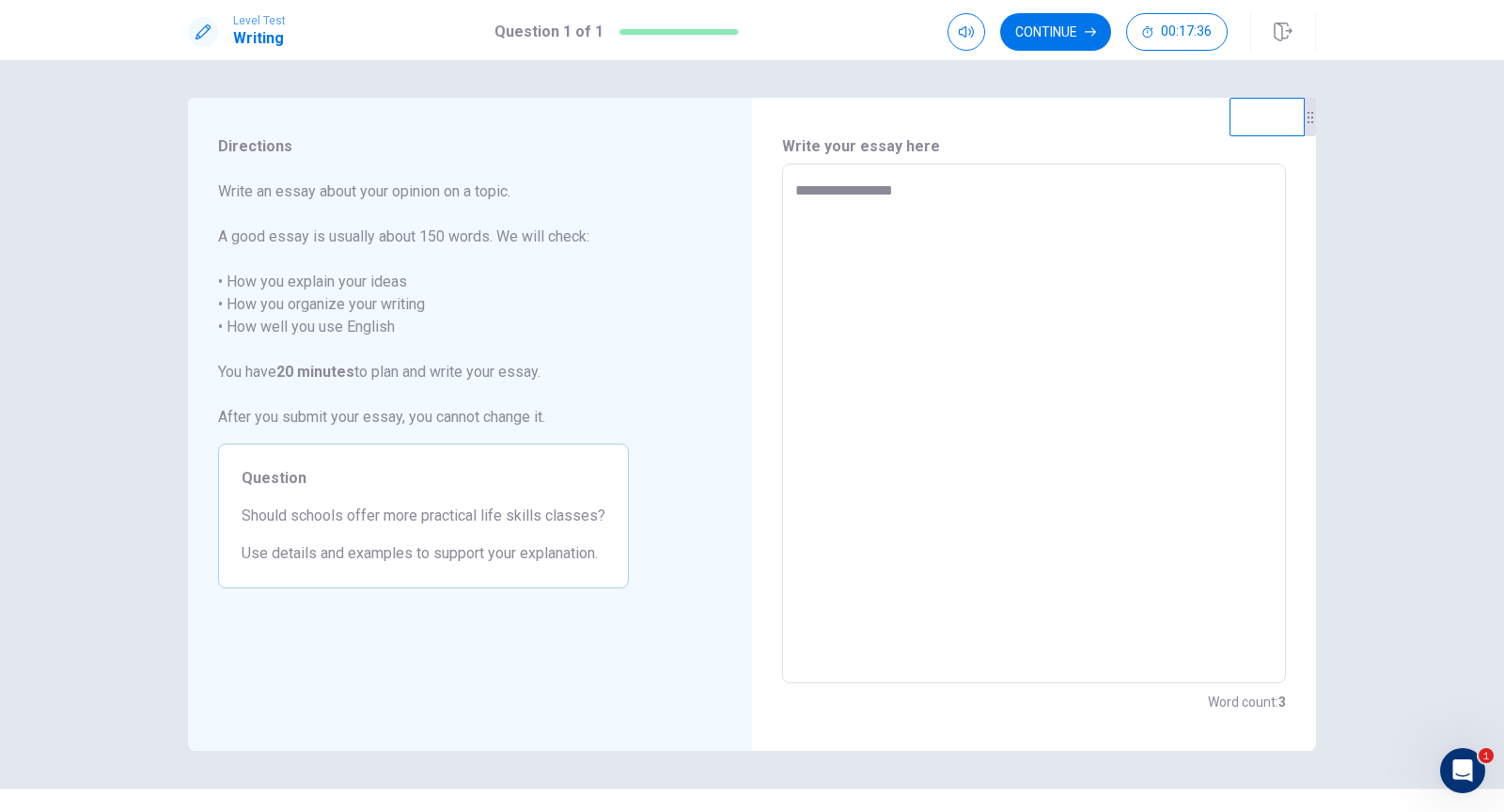 type on "**********" 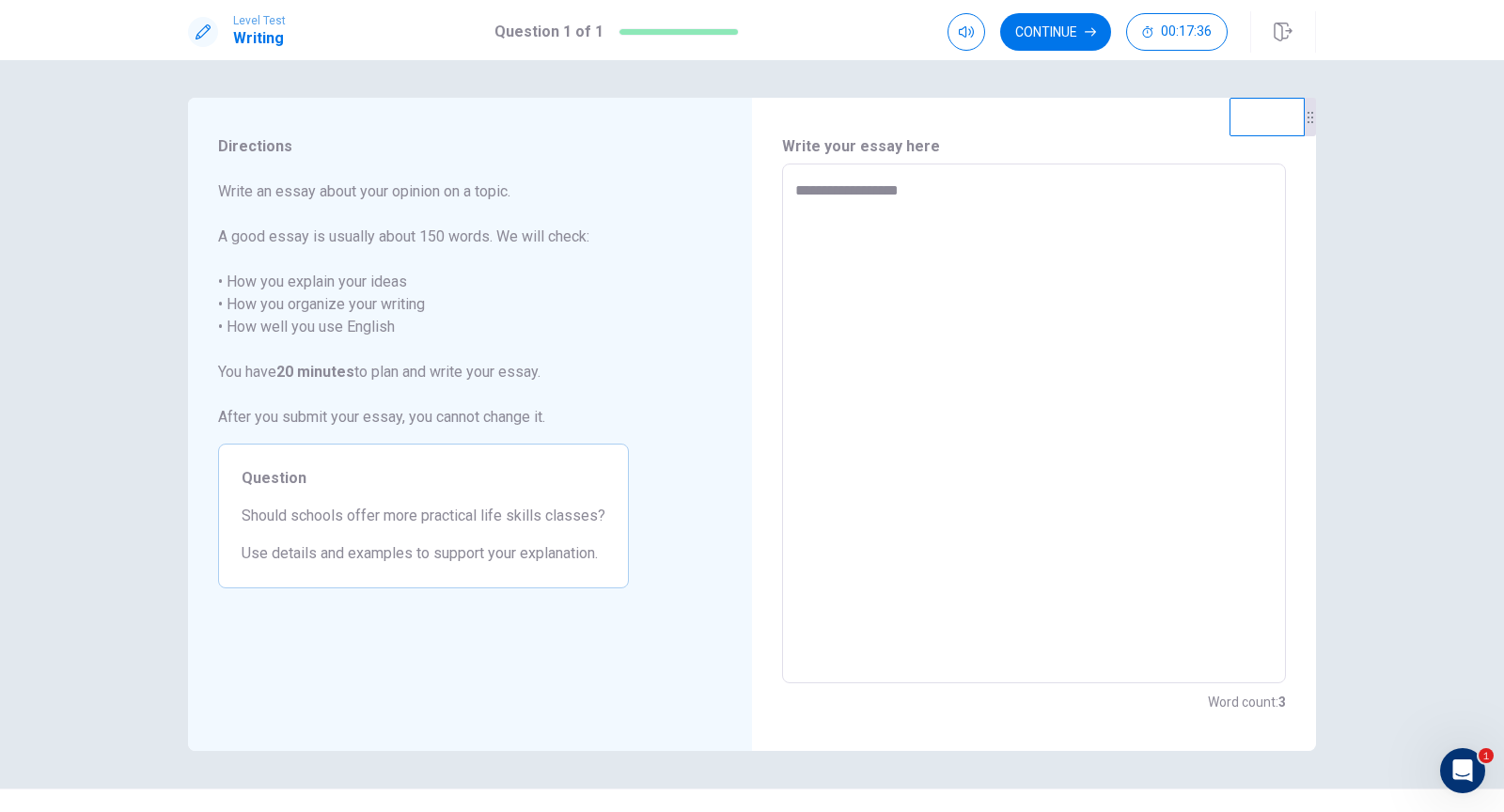 type on "*" 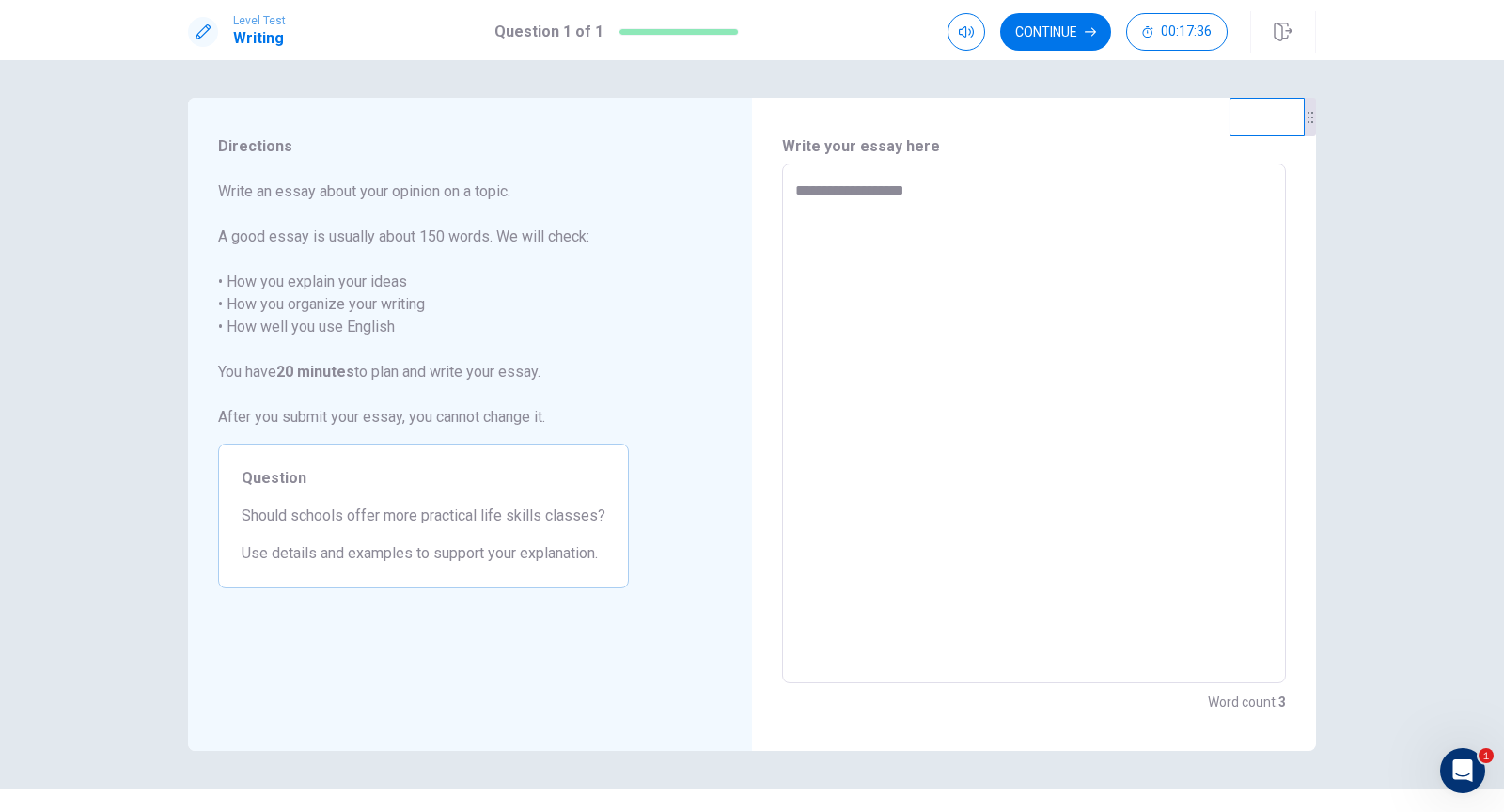 type on "*" 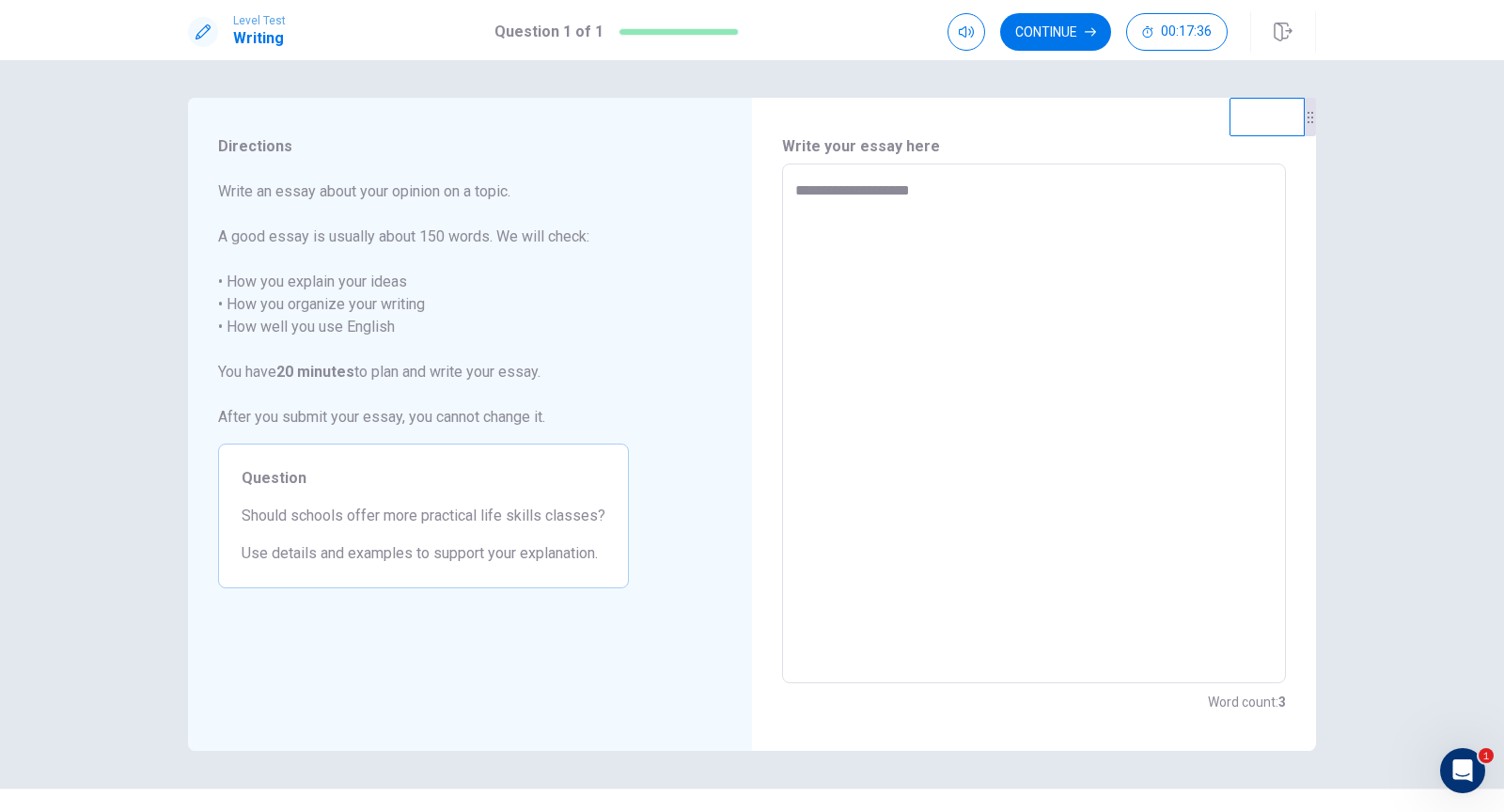 type on "*" 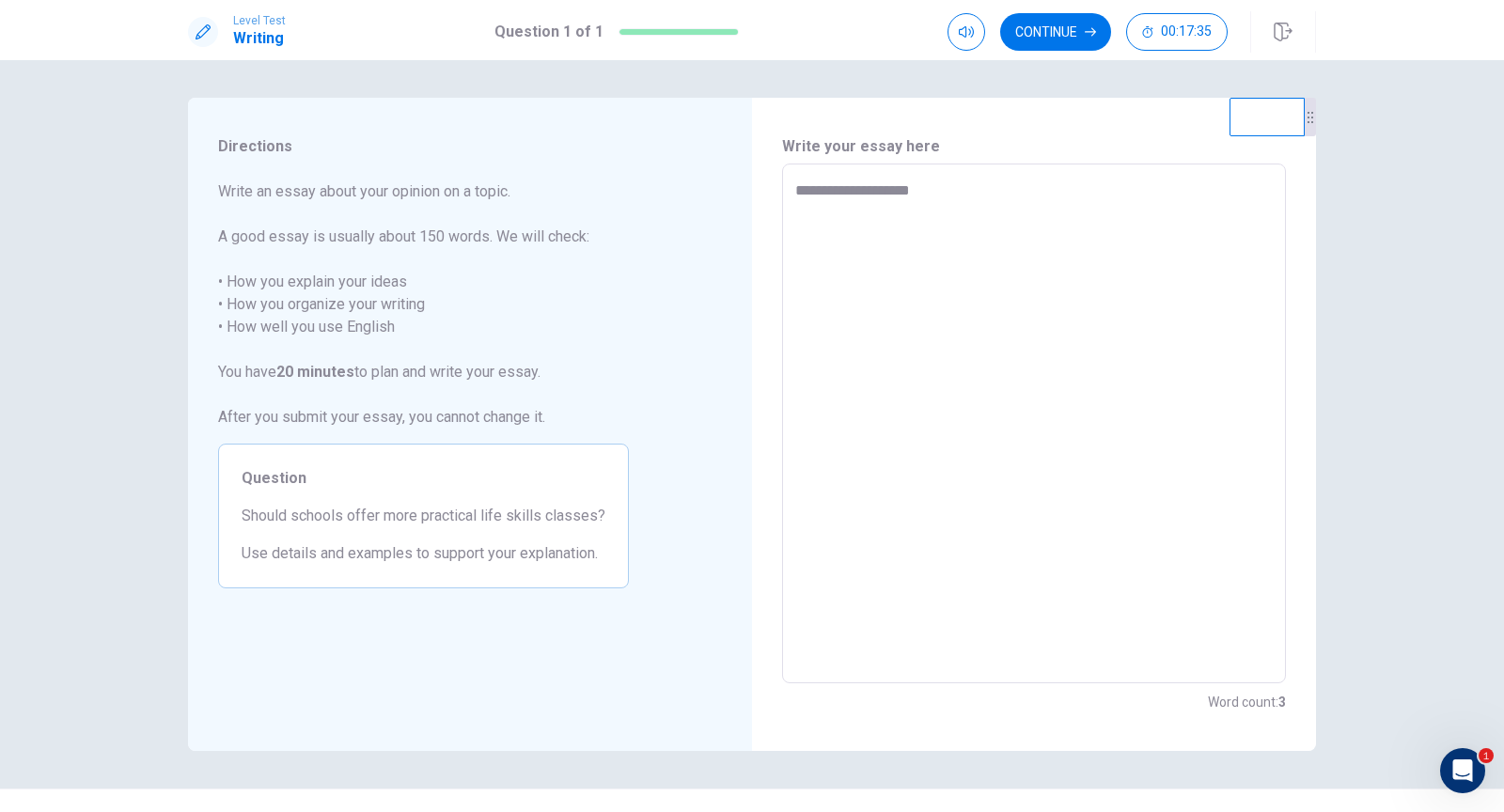 type on "**********" 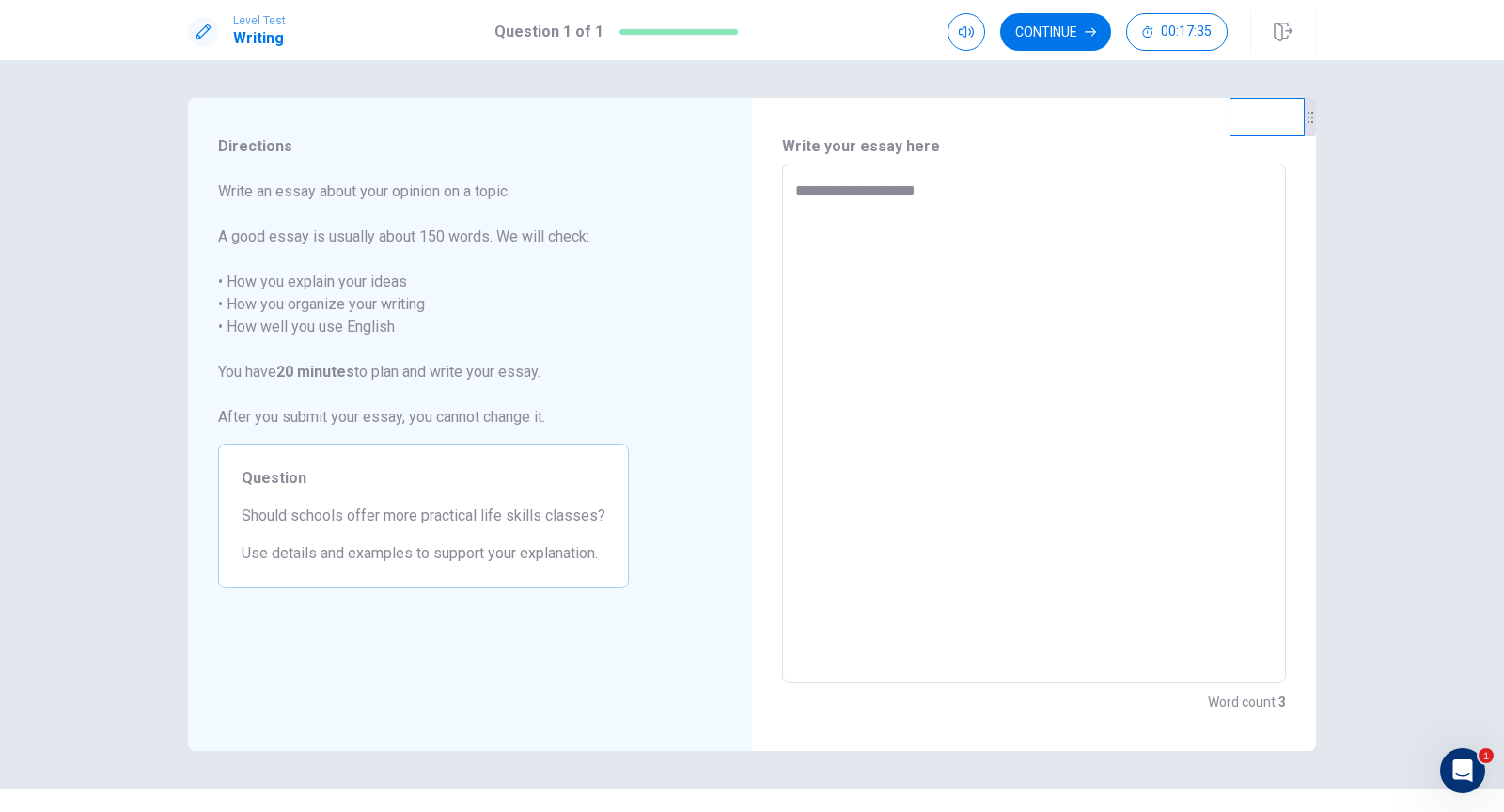 type on "*" 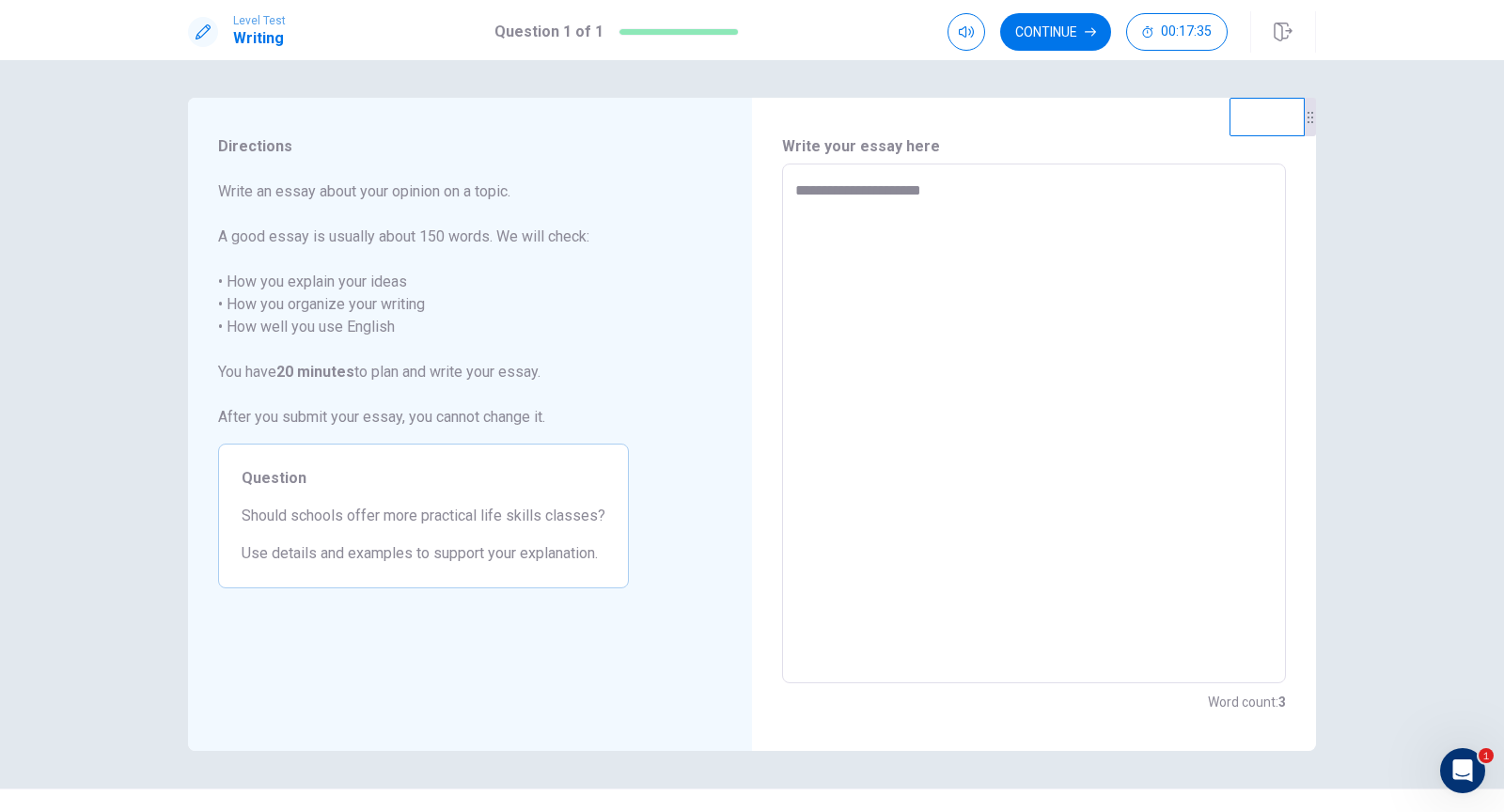 type on "*" 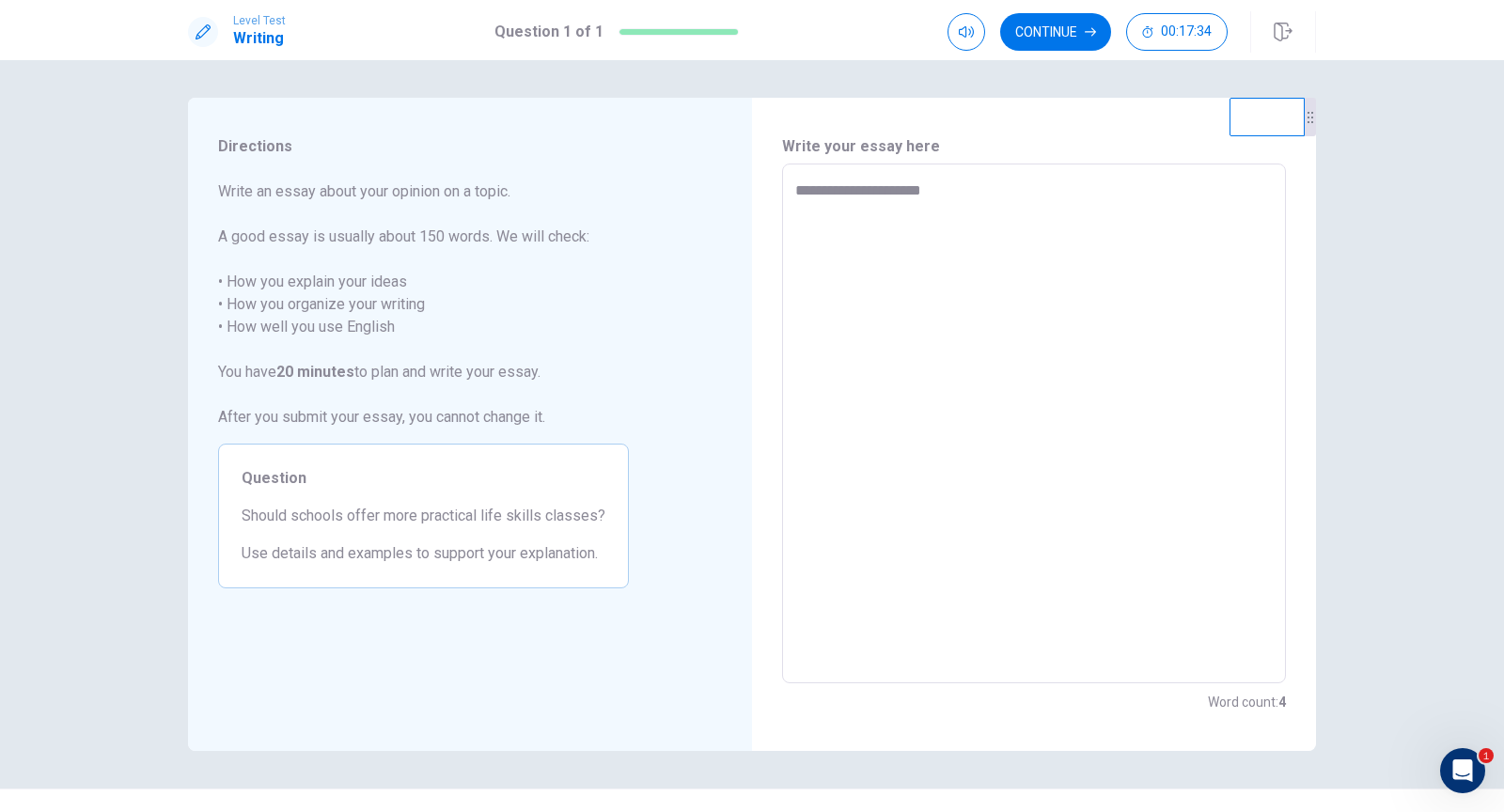 type on "**********" 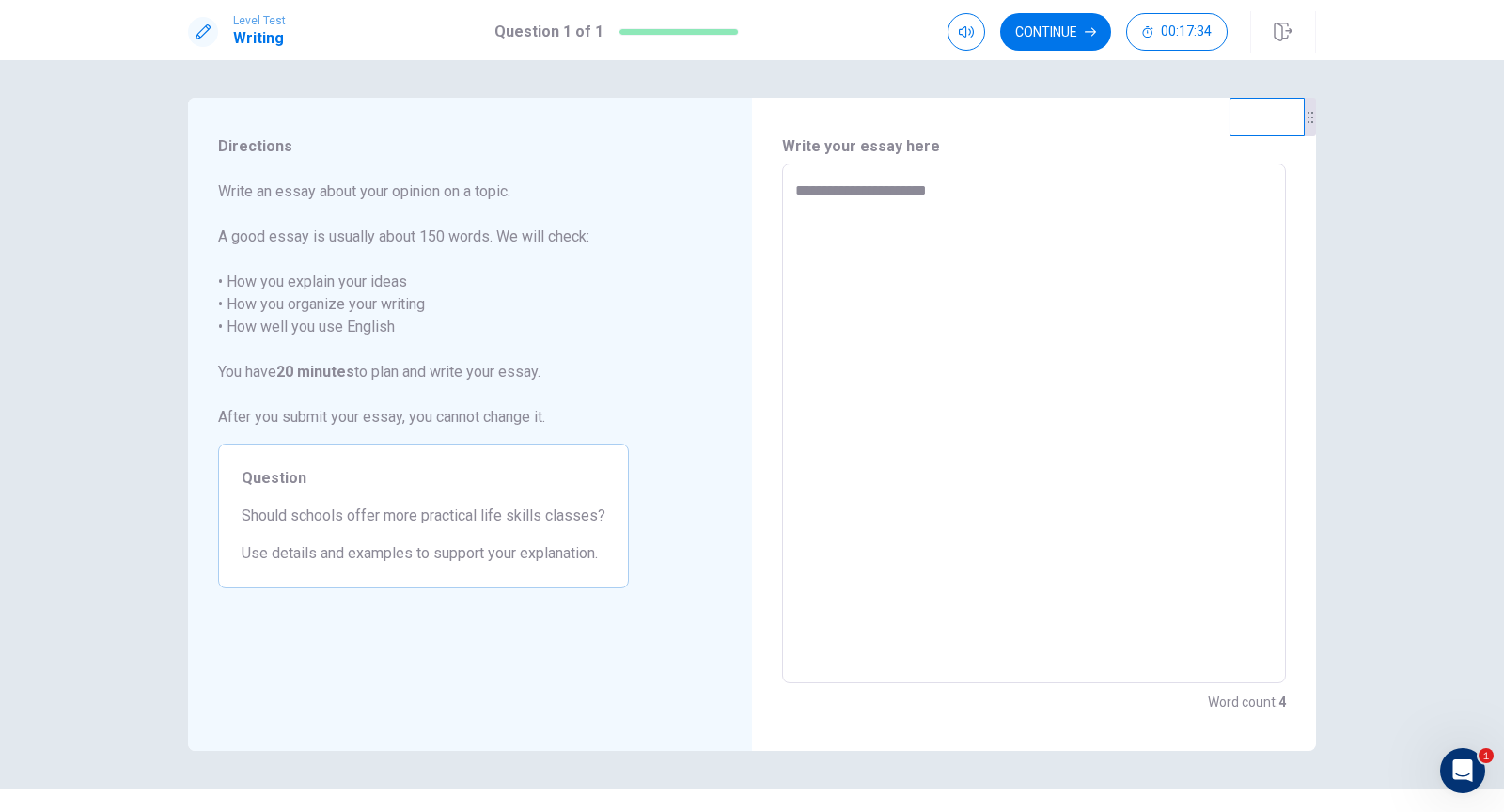 type on "*" 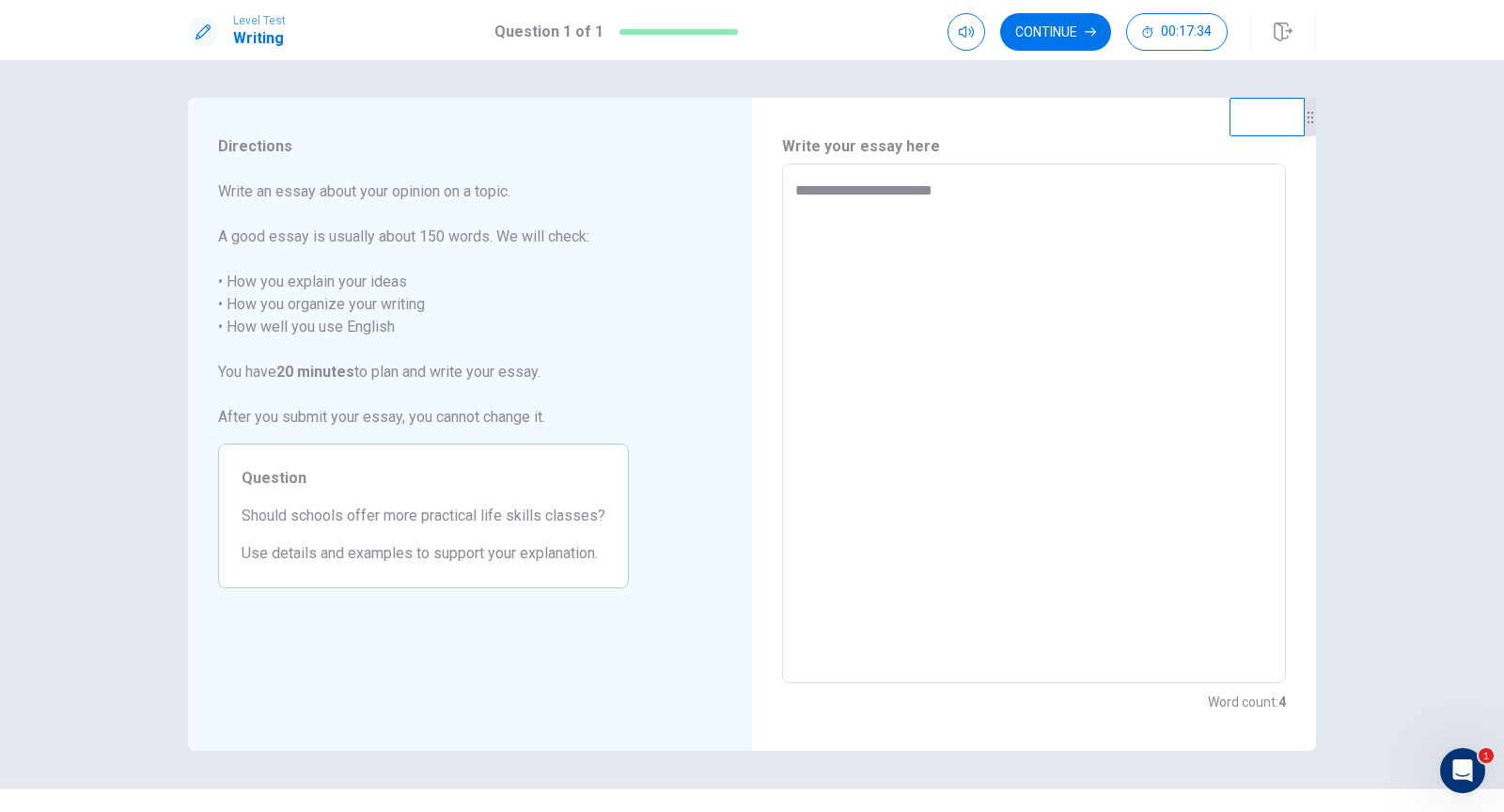 type on "*" 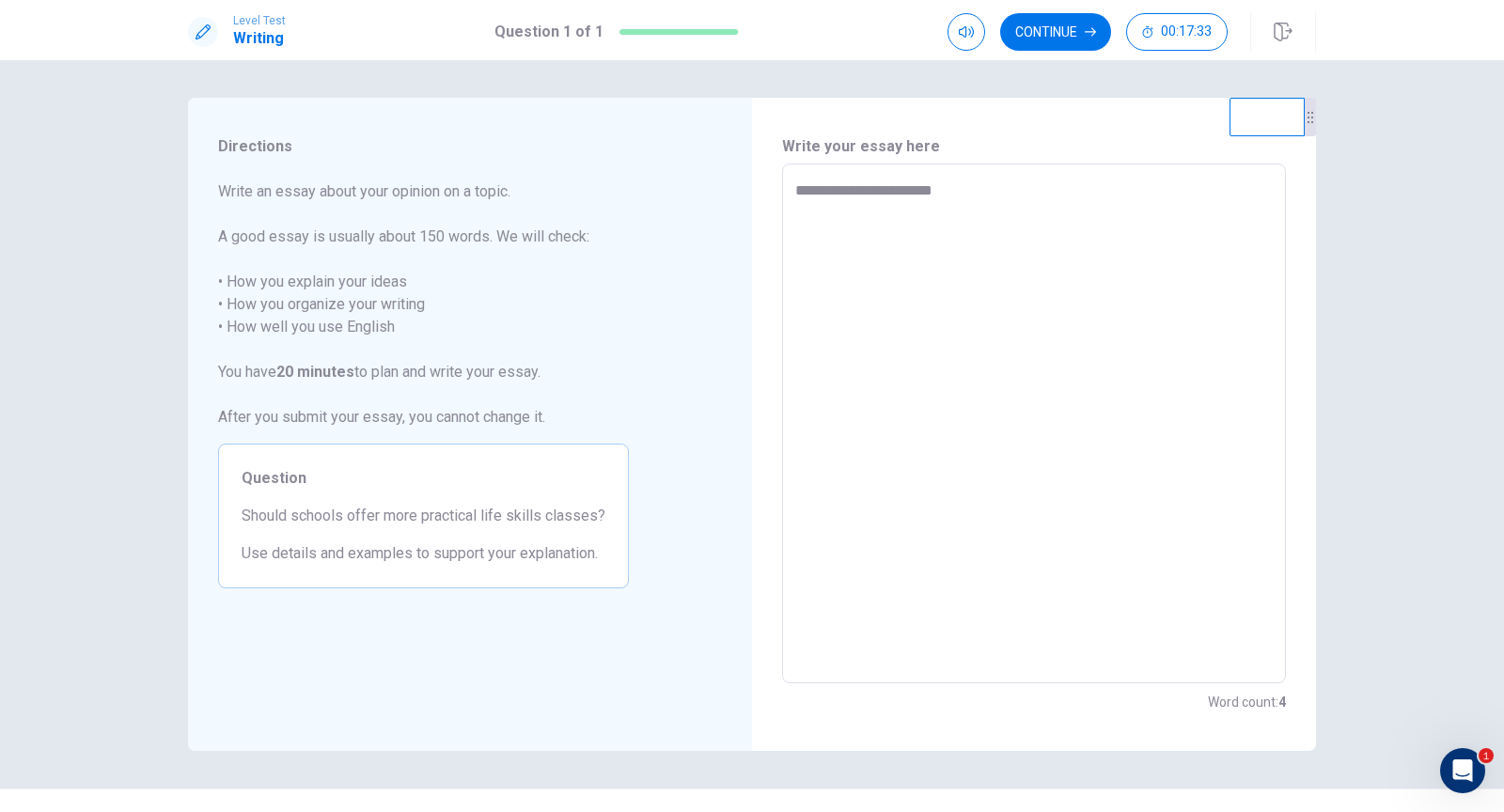 type on "**********" 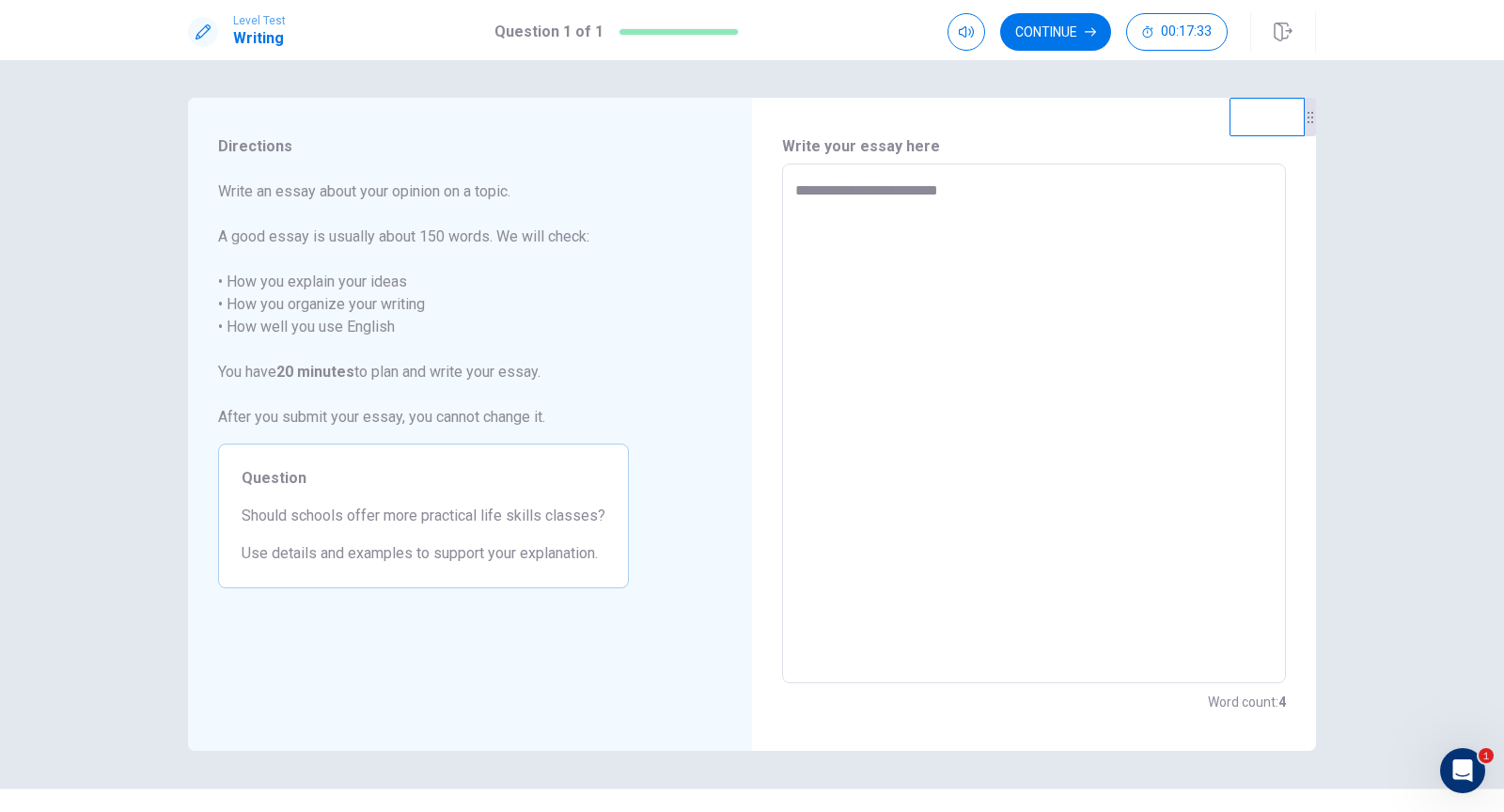 type on "*" 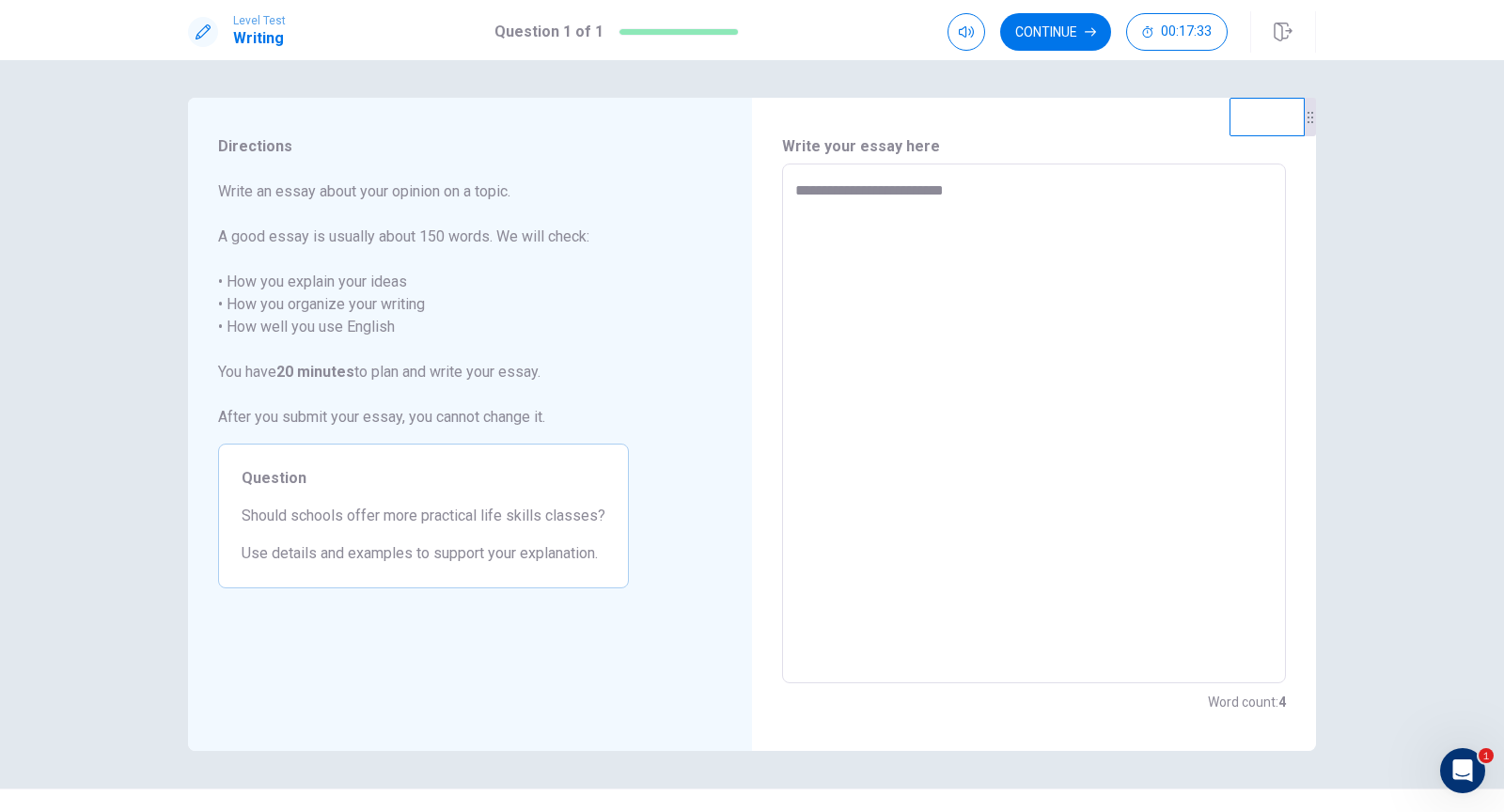 type on "*" 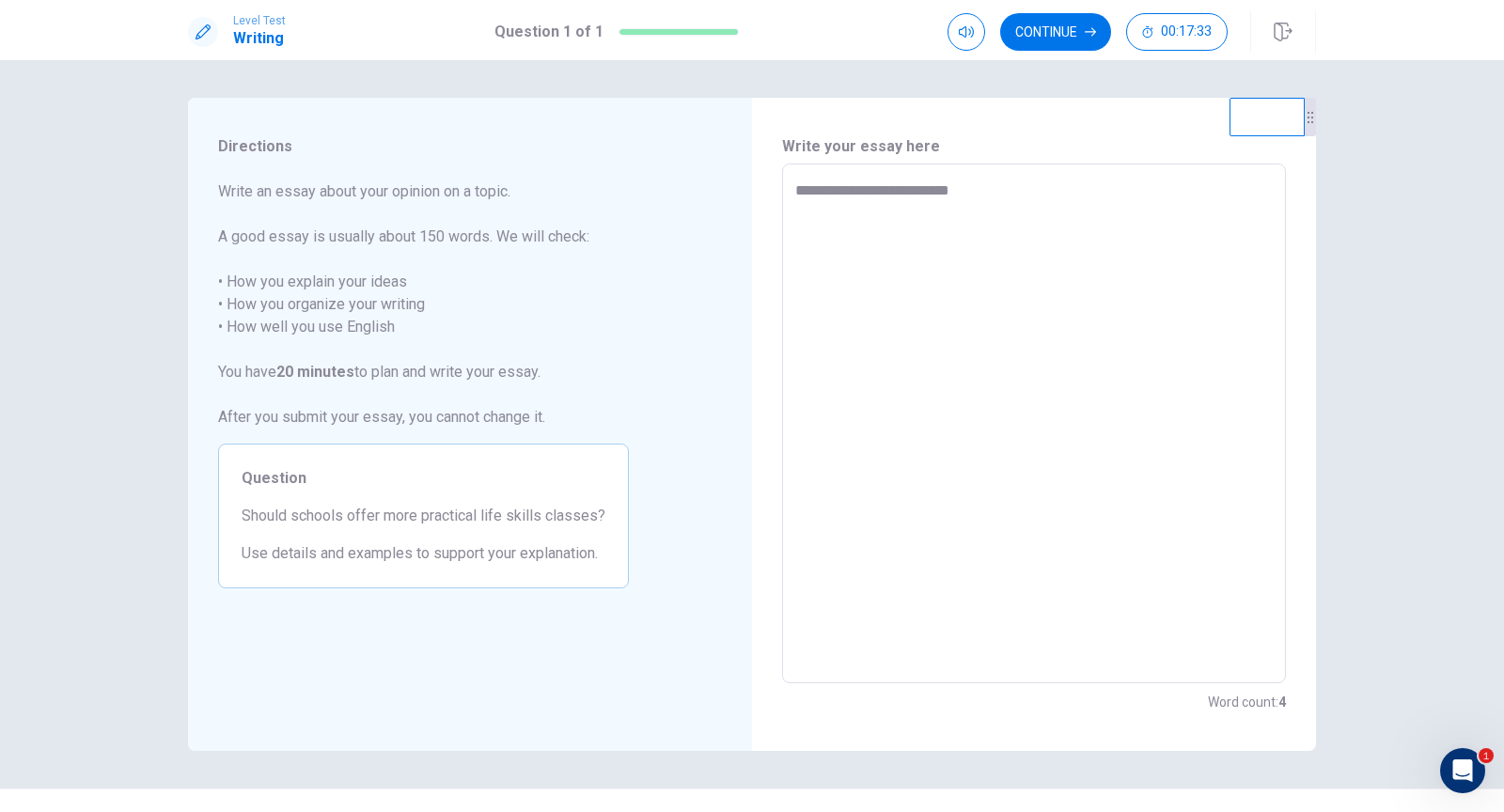 type on "*" 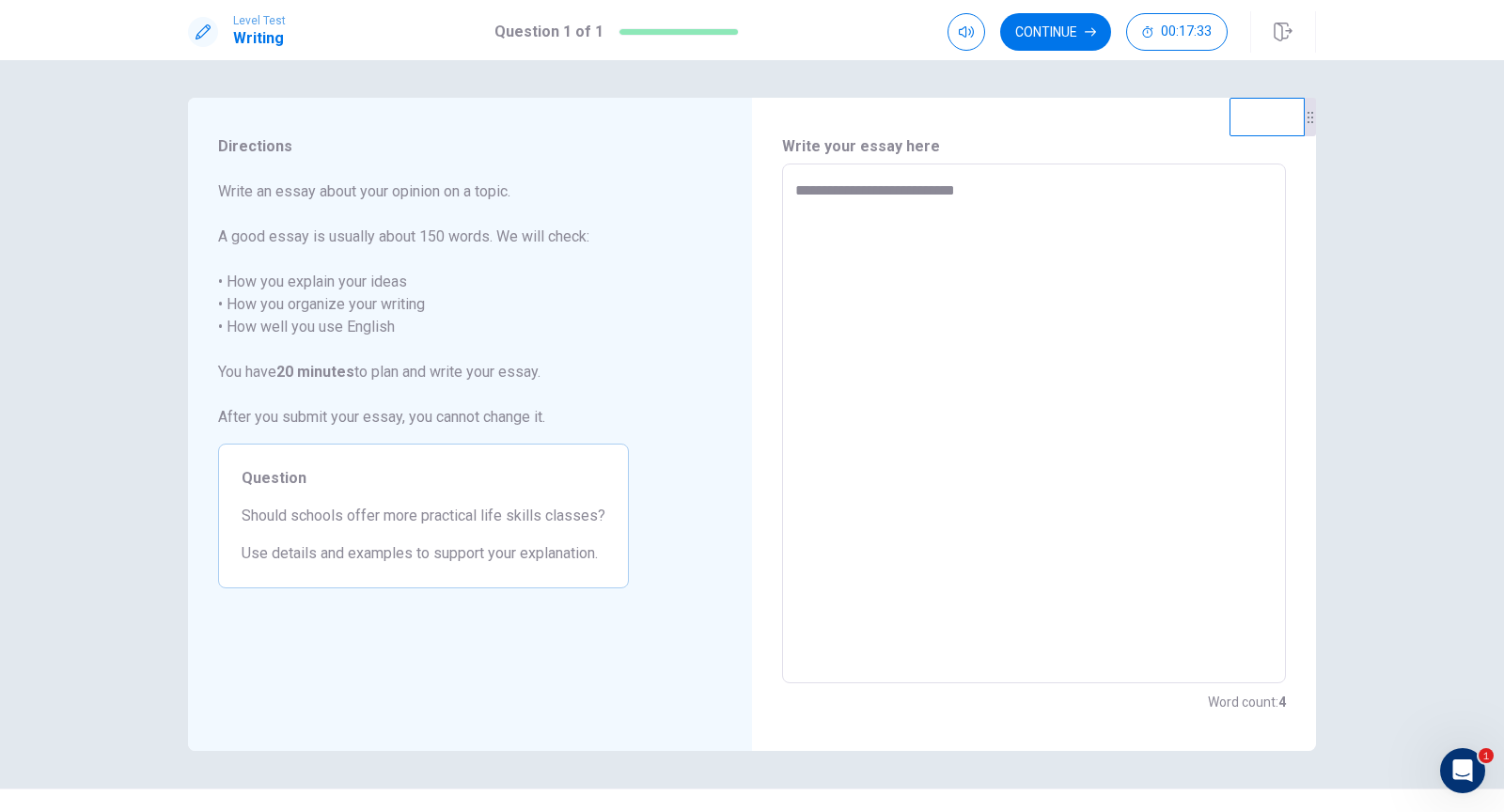 type on "*" 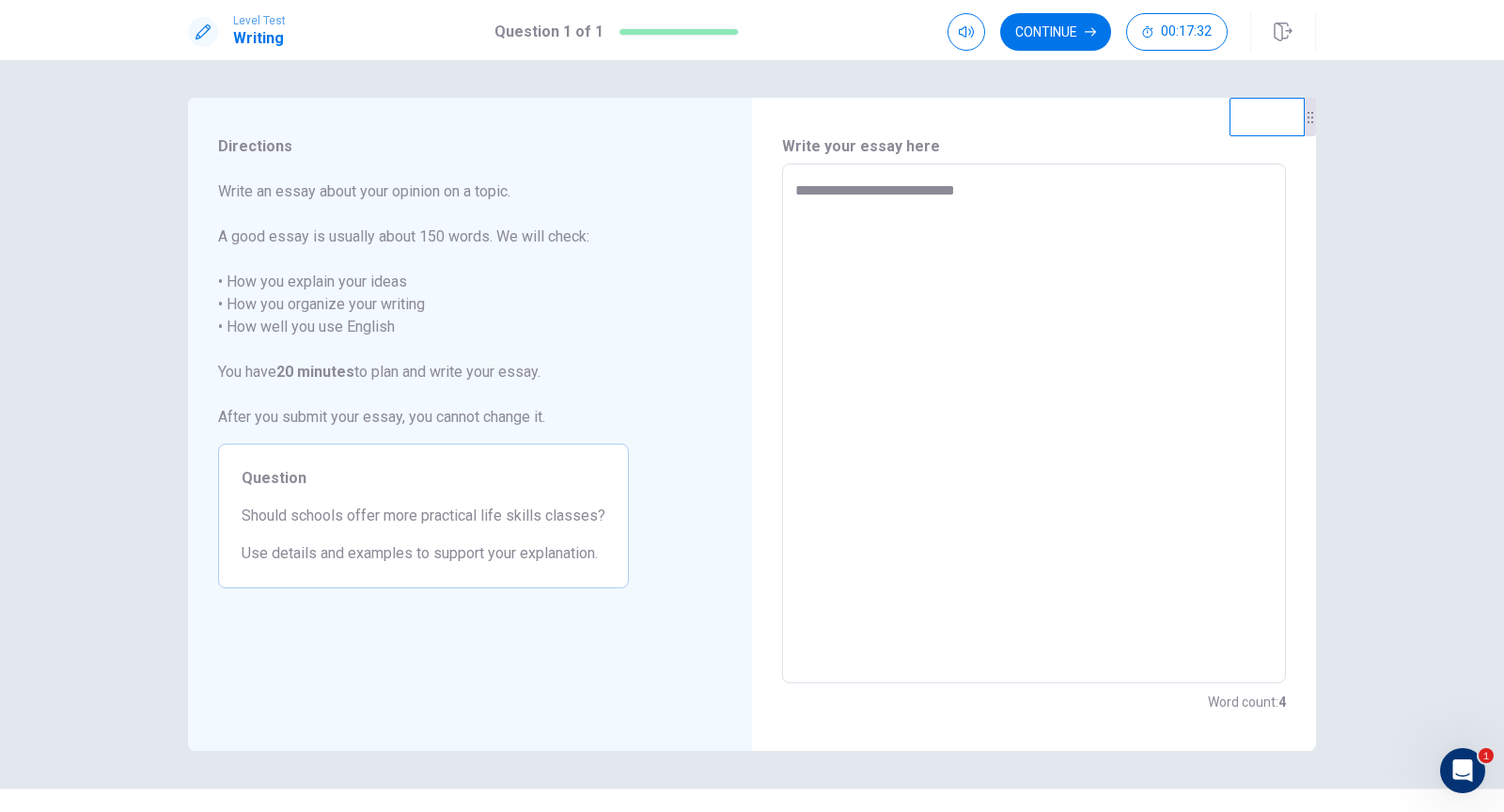 type on "**********" 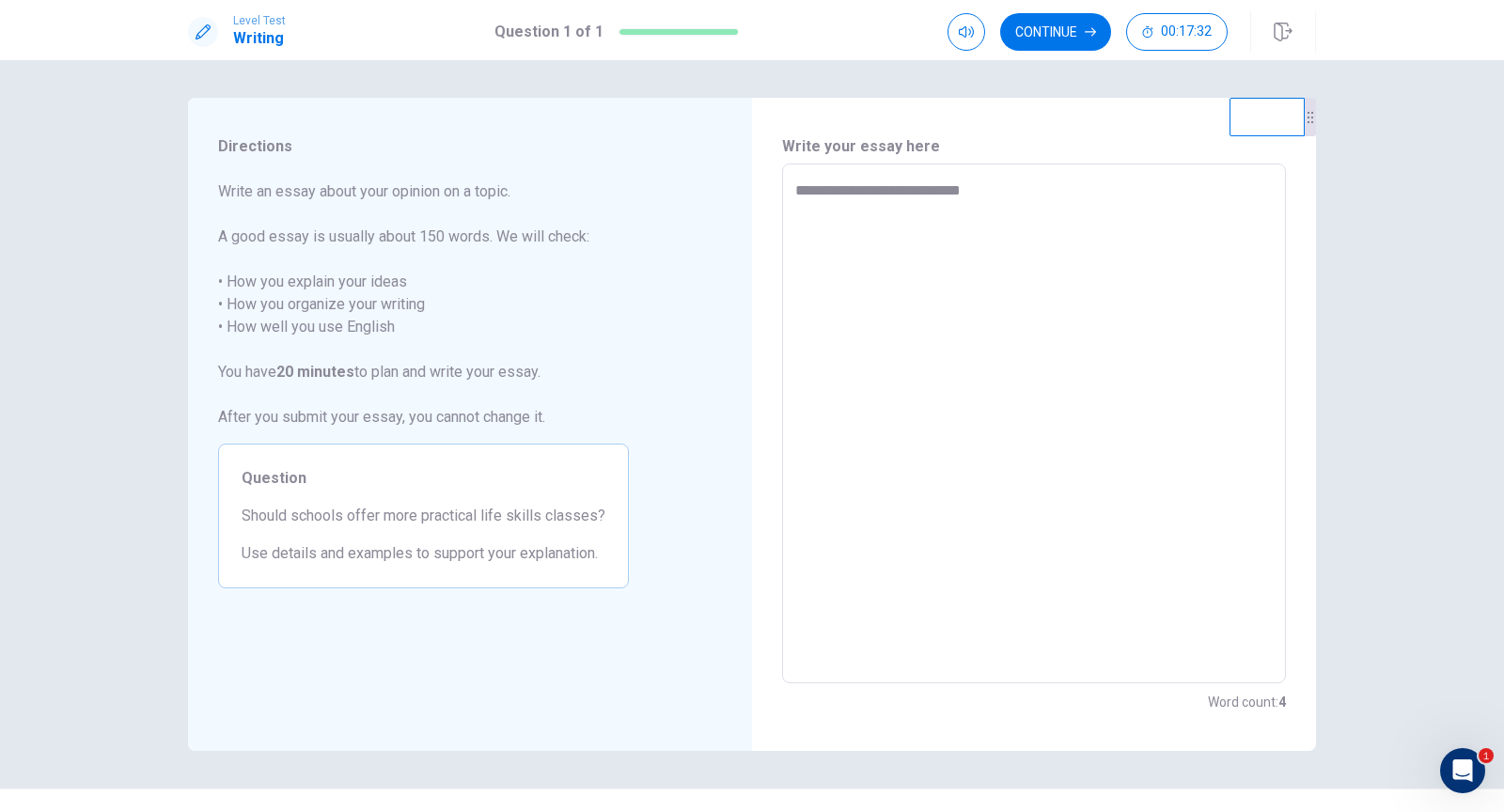 type on "*" 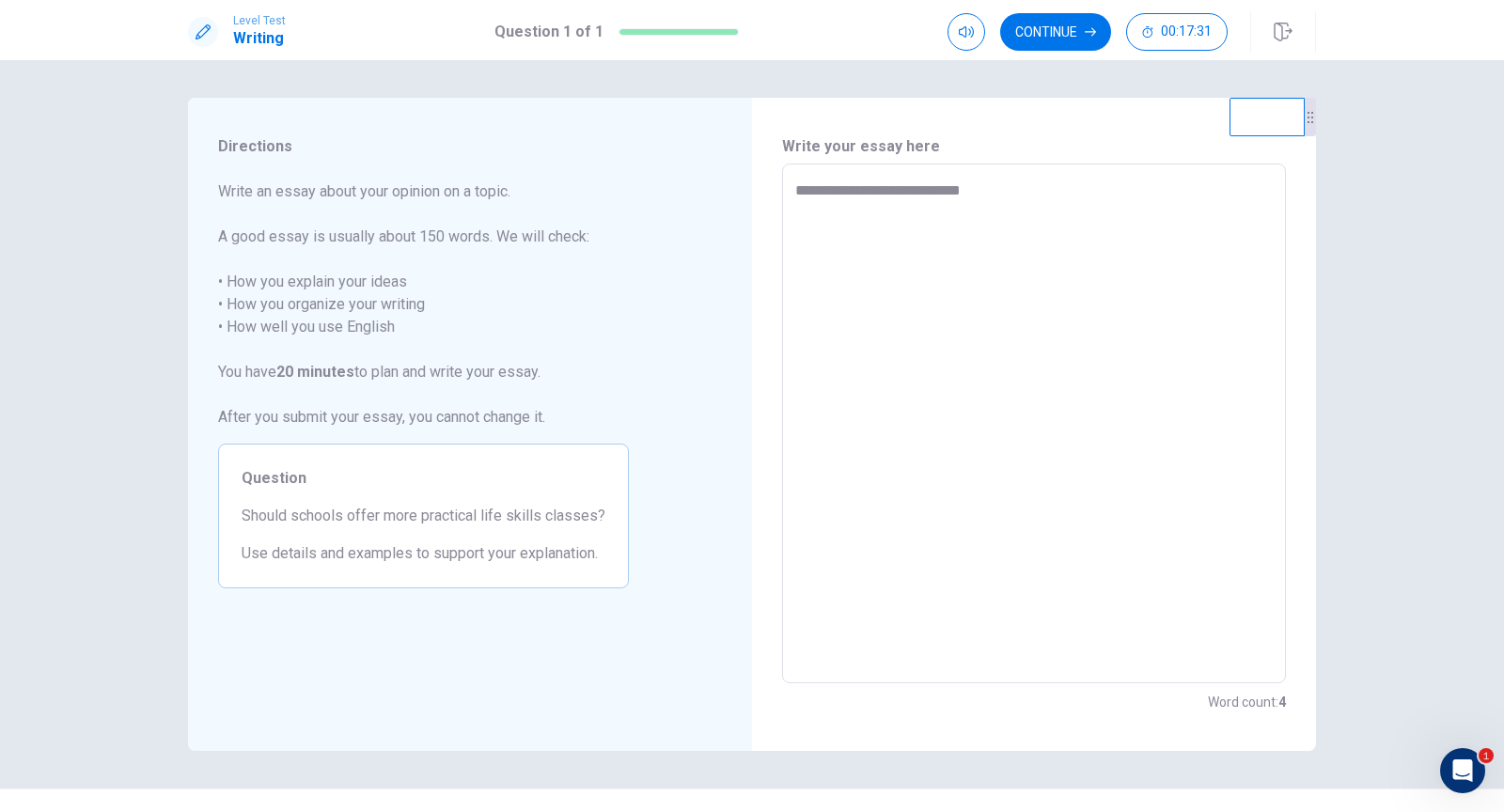 type on "**********" 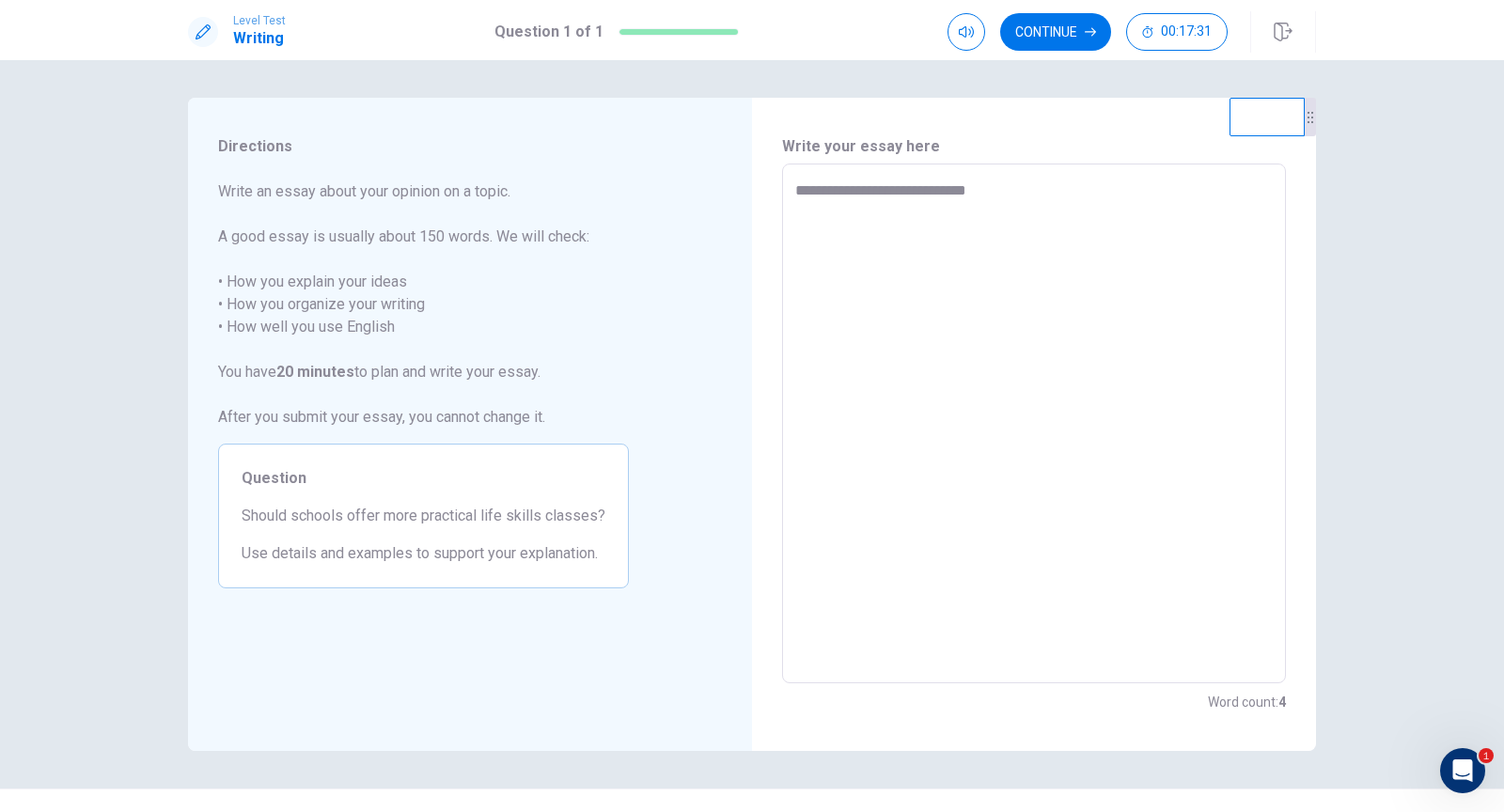 type on "*" 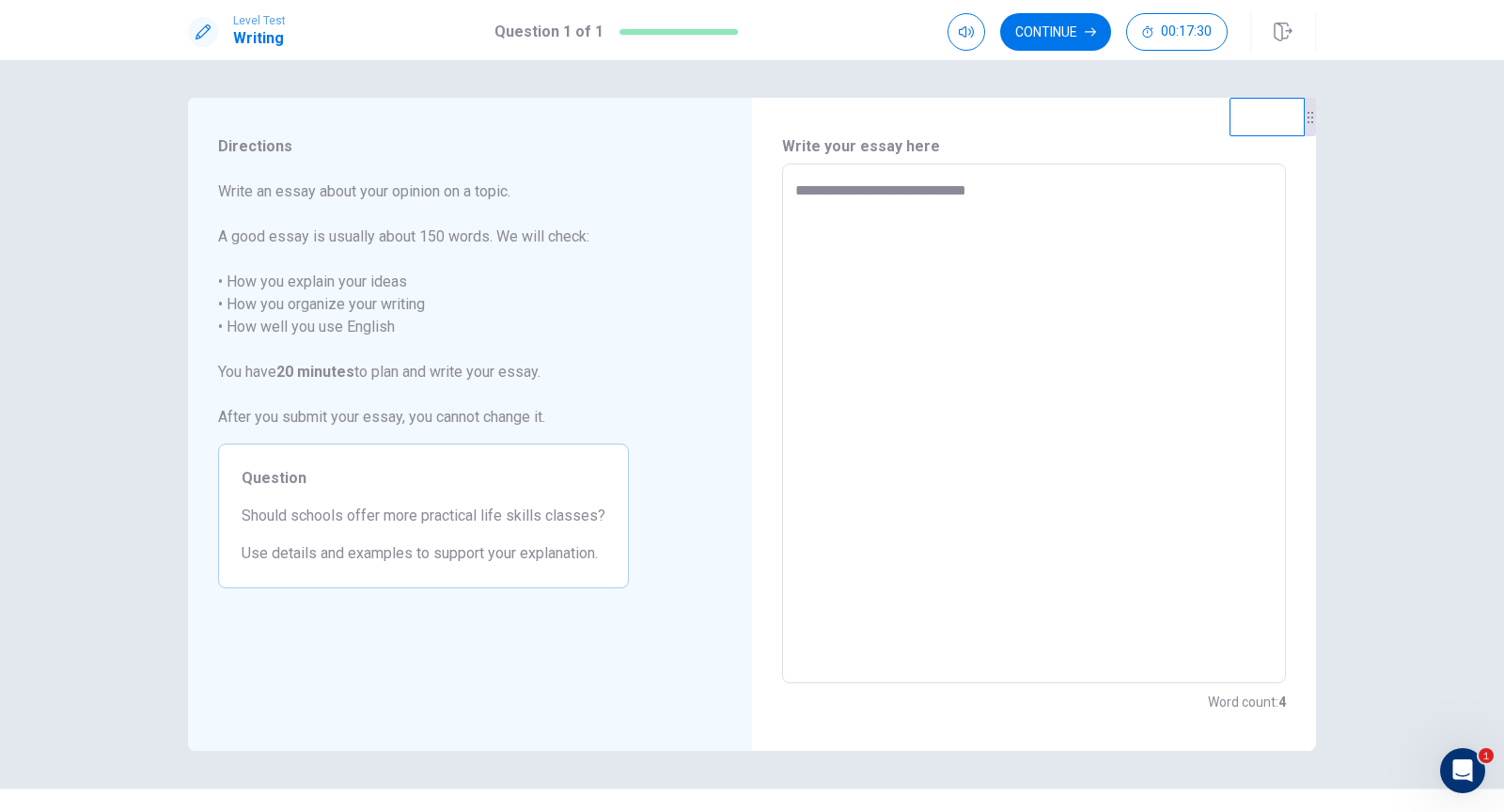 type on "**********" 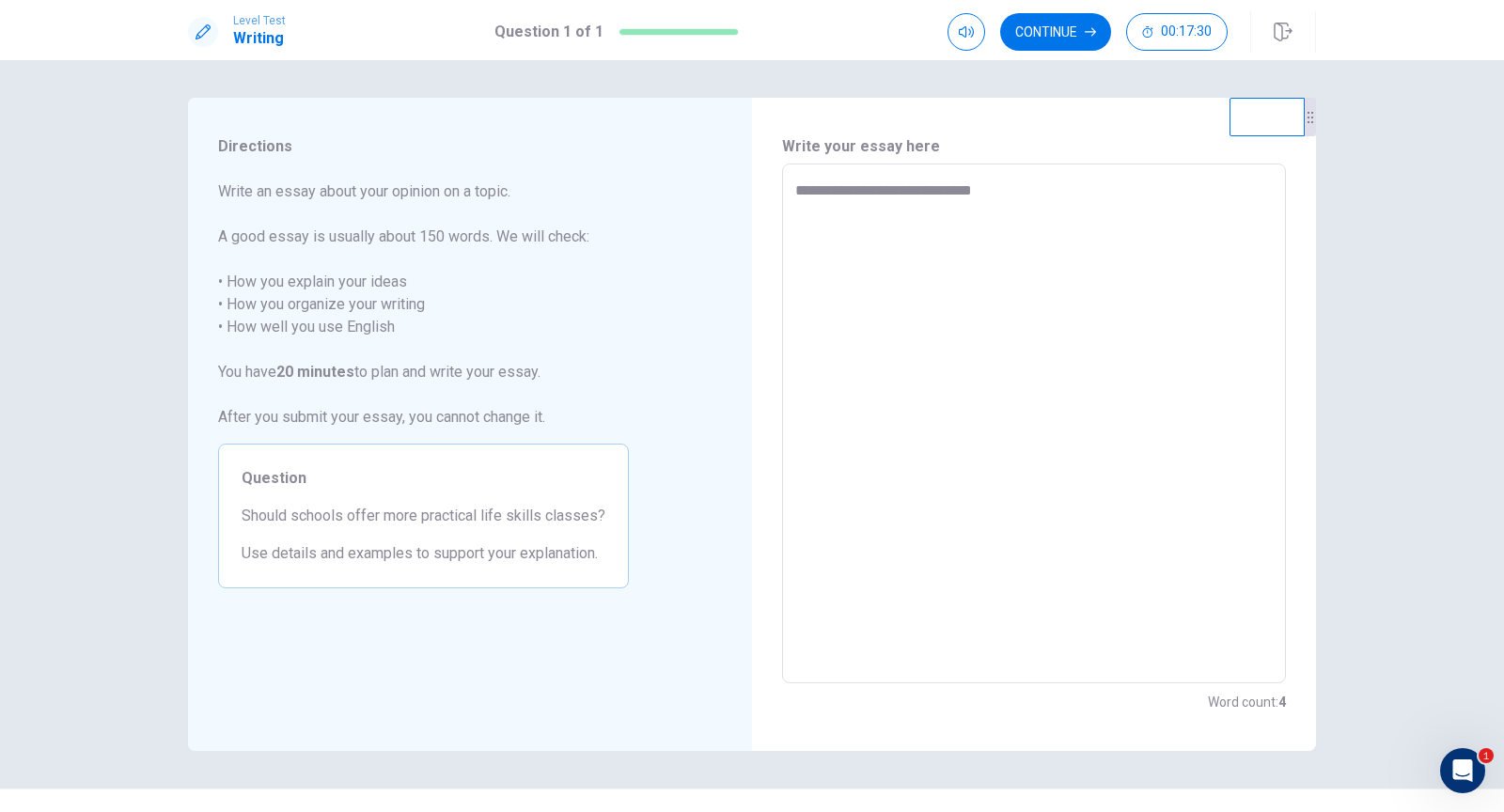 type on "*" 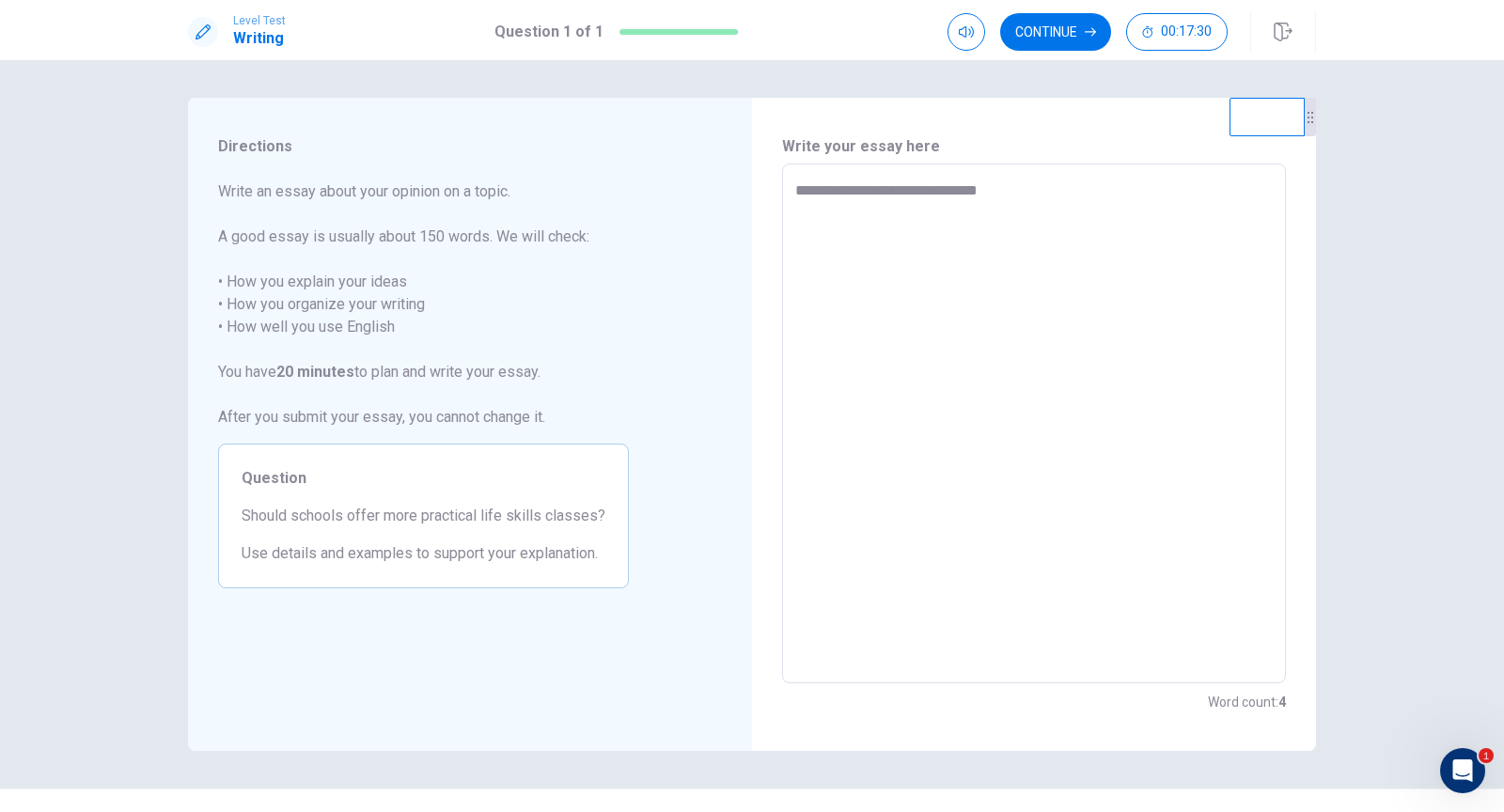 type on "*" 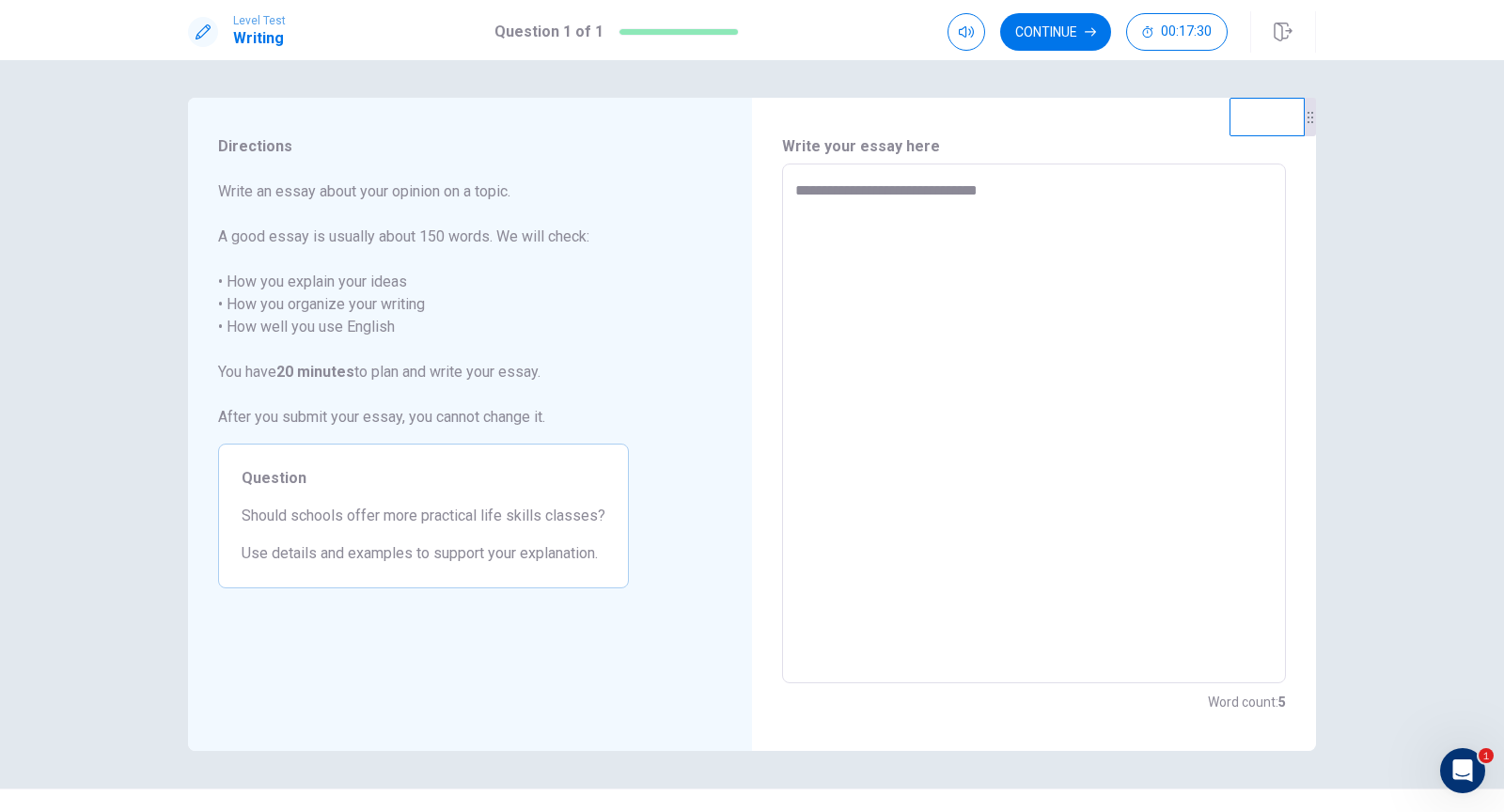 type on "**********" 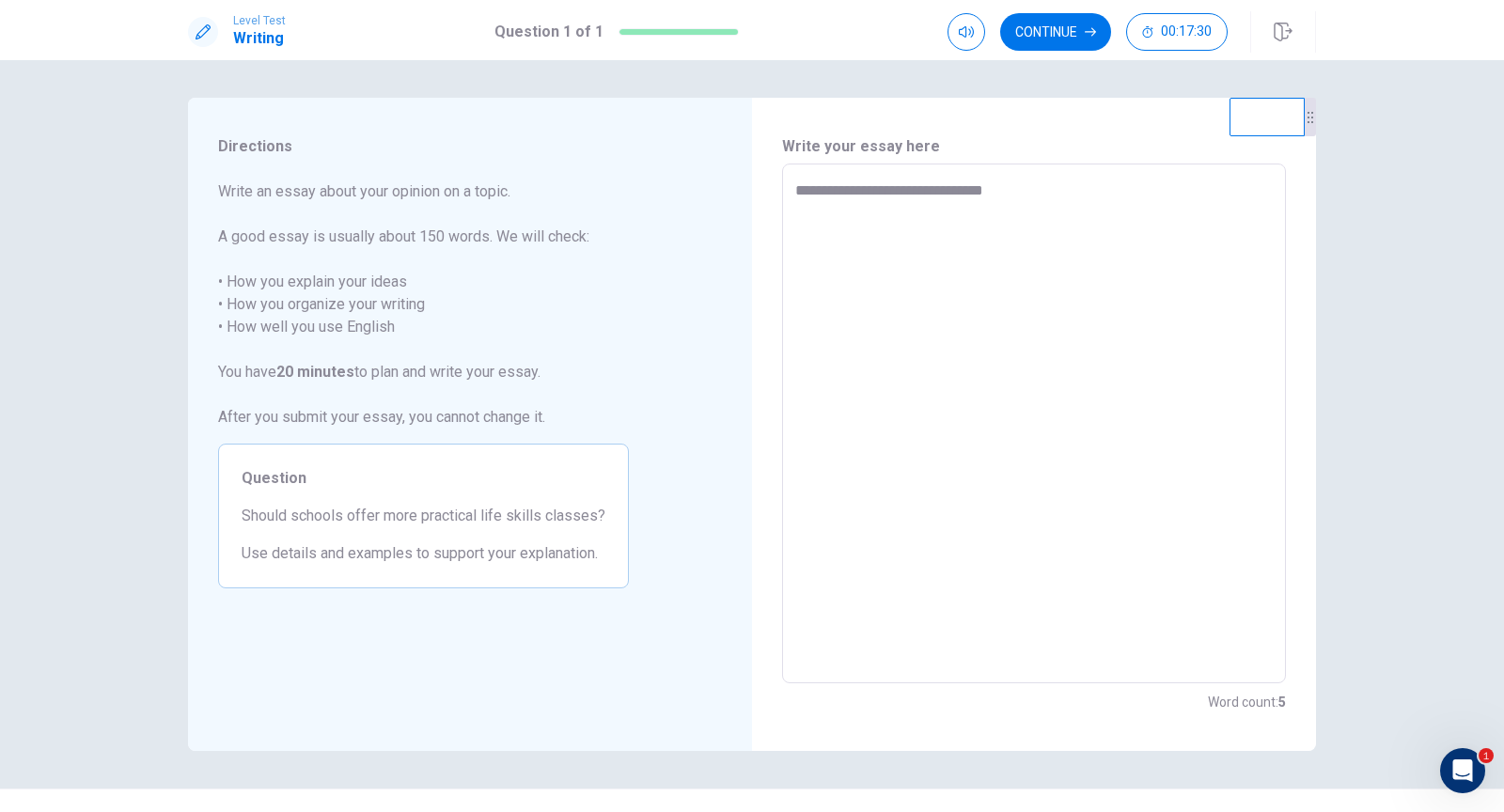 type on "*" 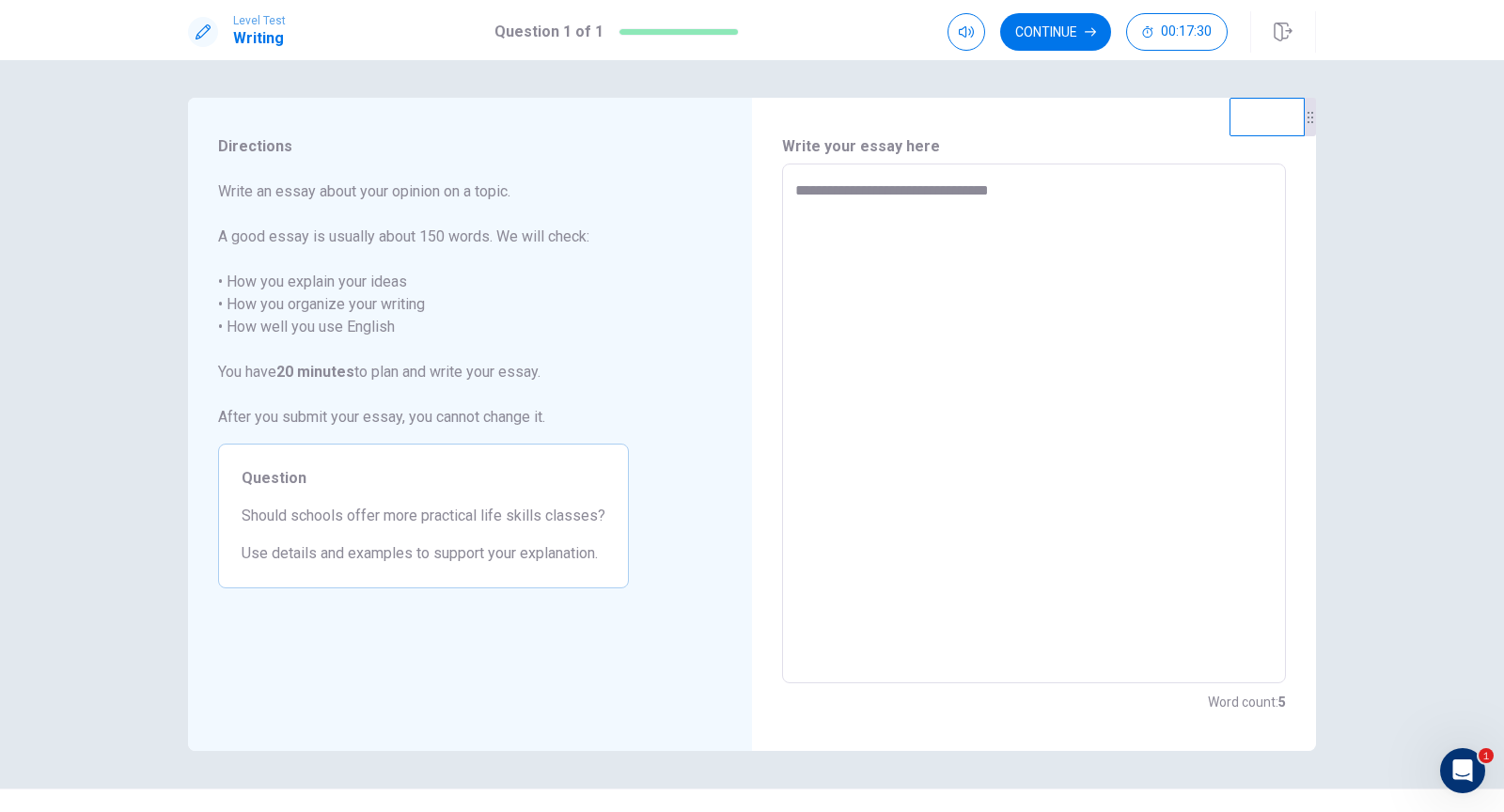 type on "*" 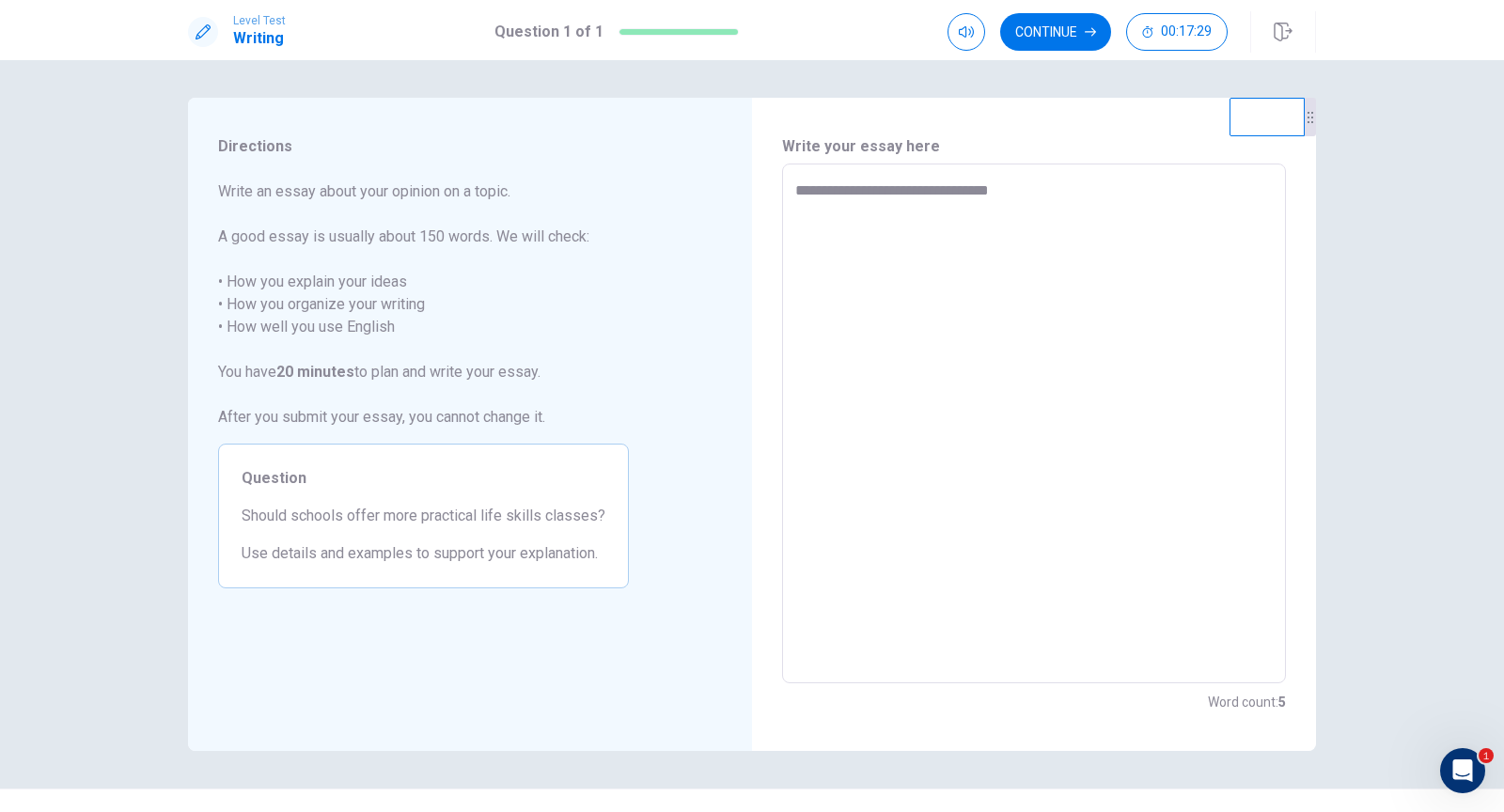 type on "**********" 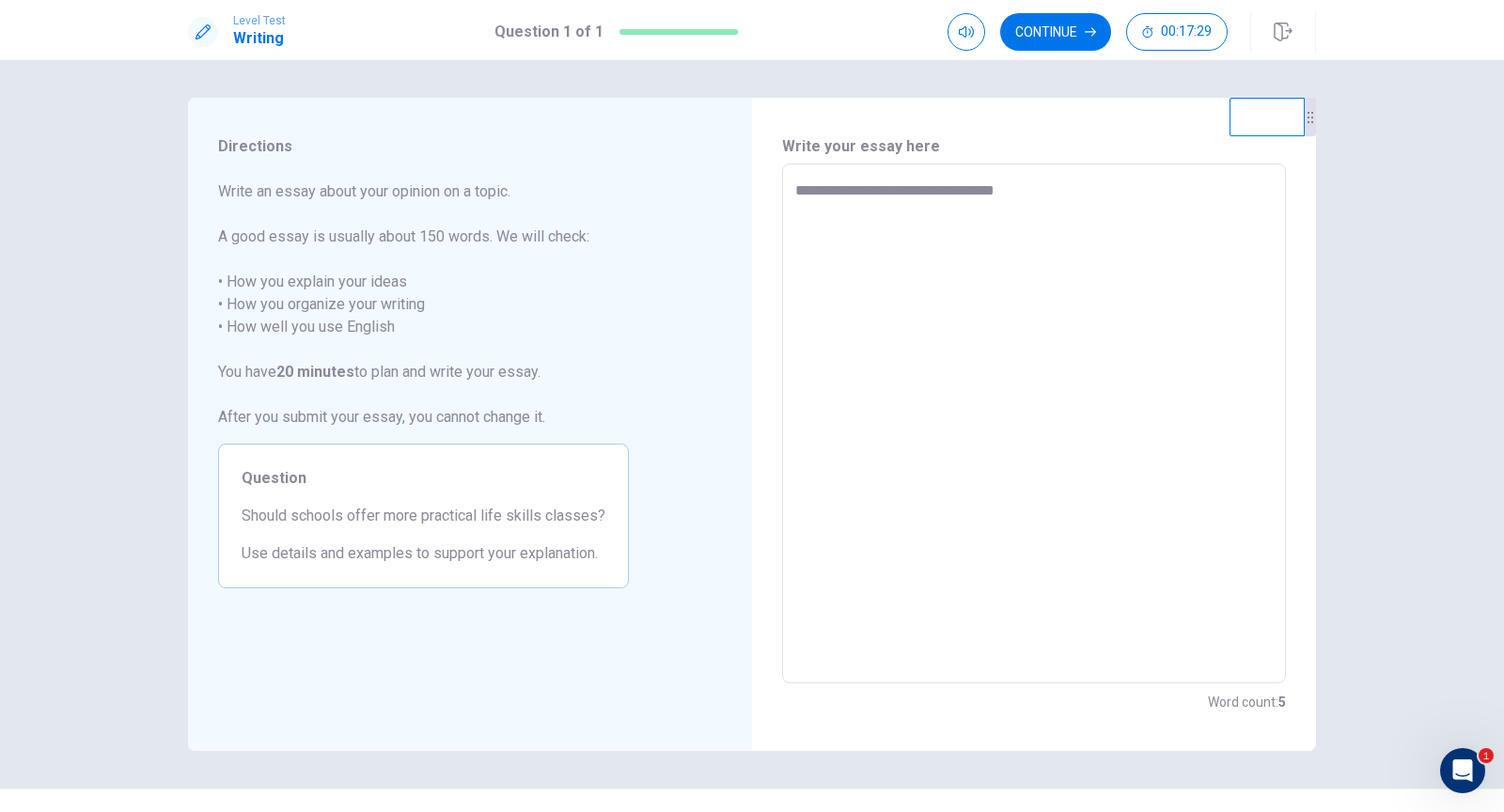 type on "*" 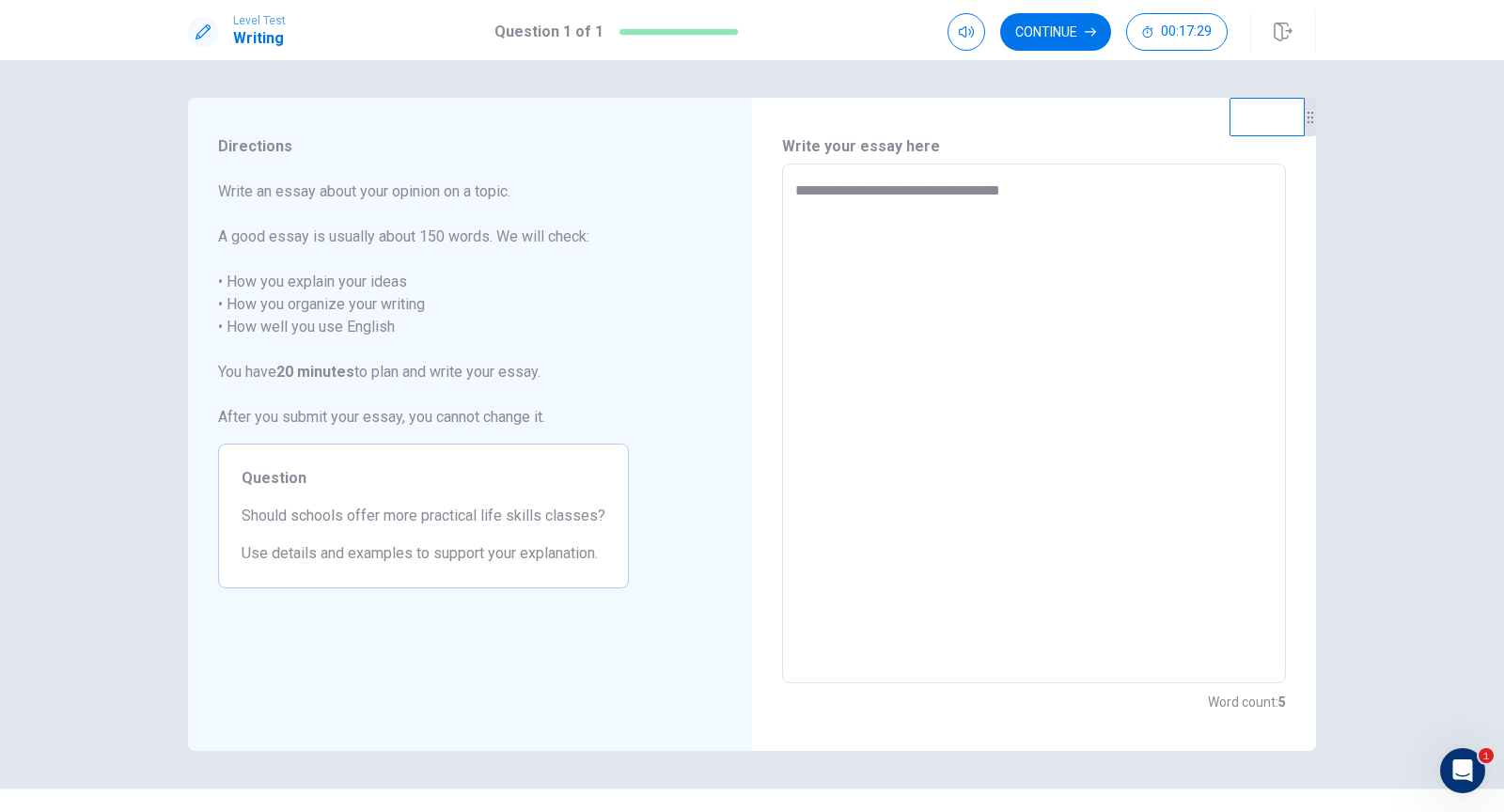 type on "*" 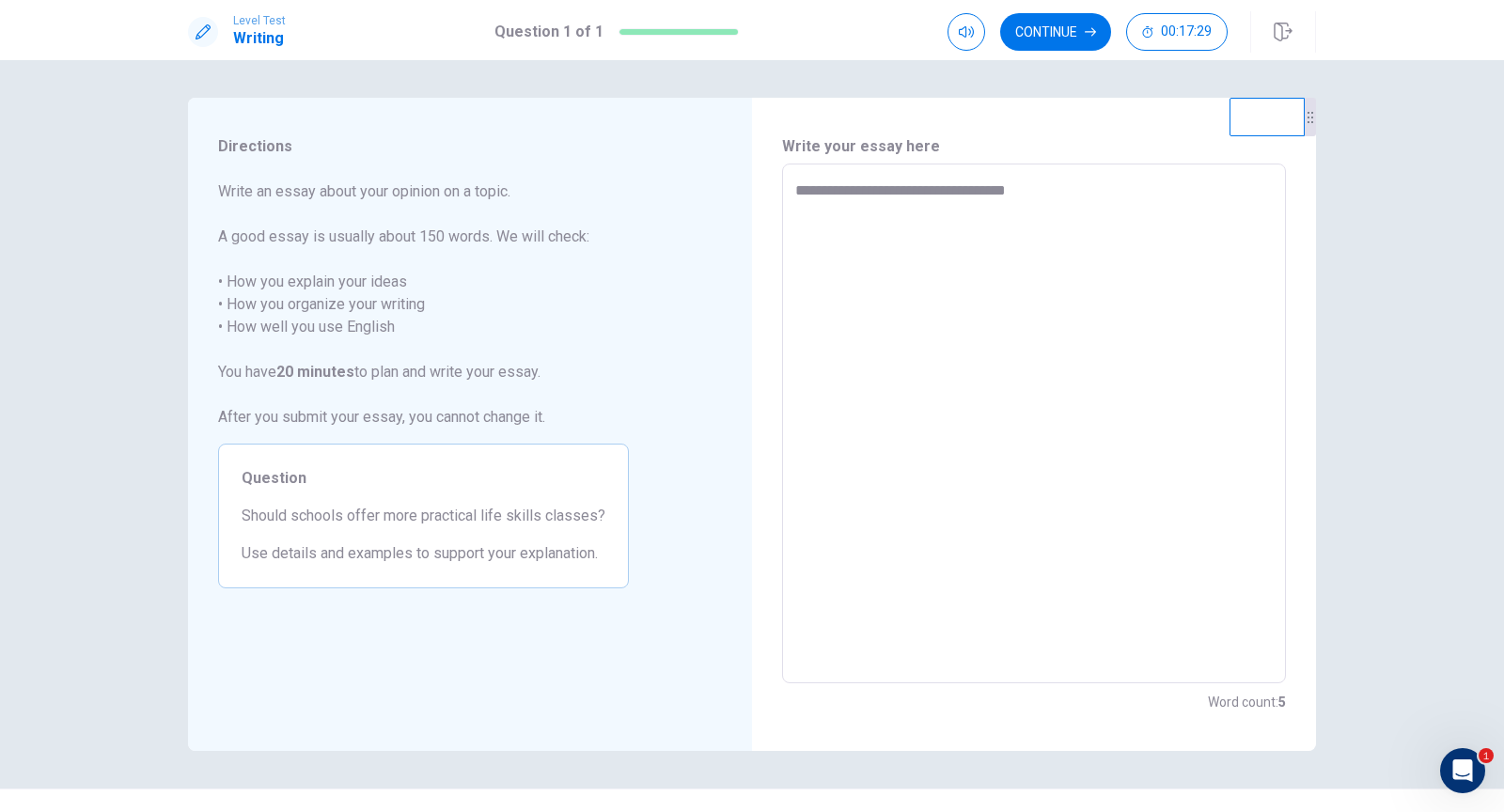 type on "*" 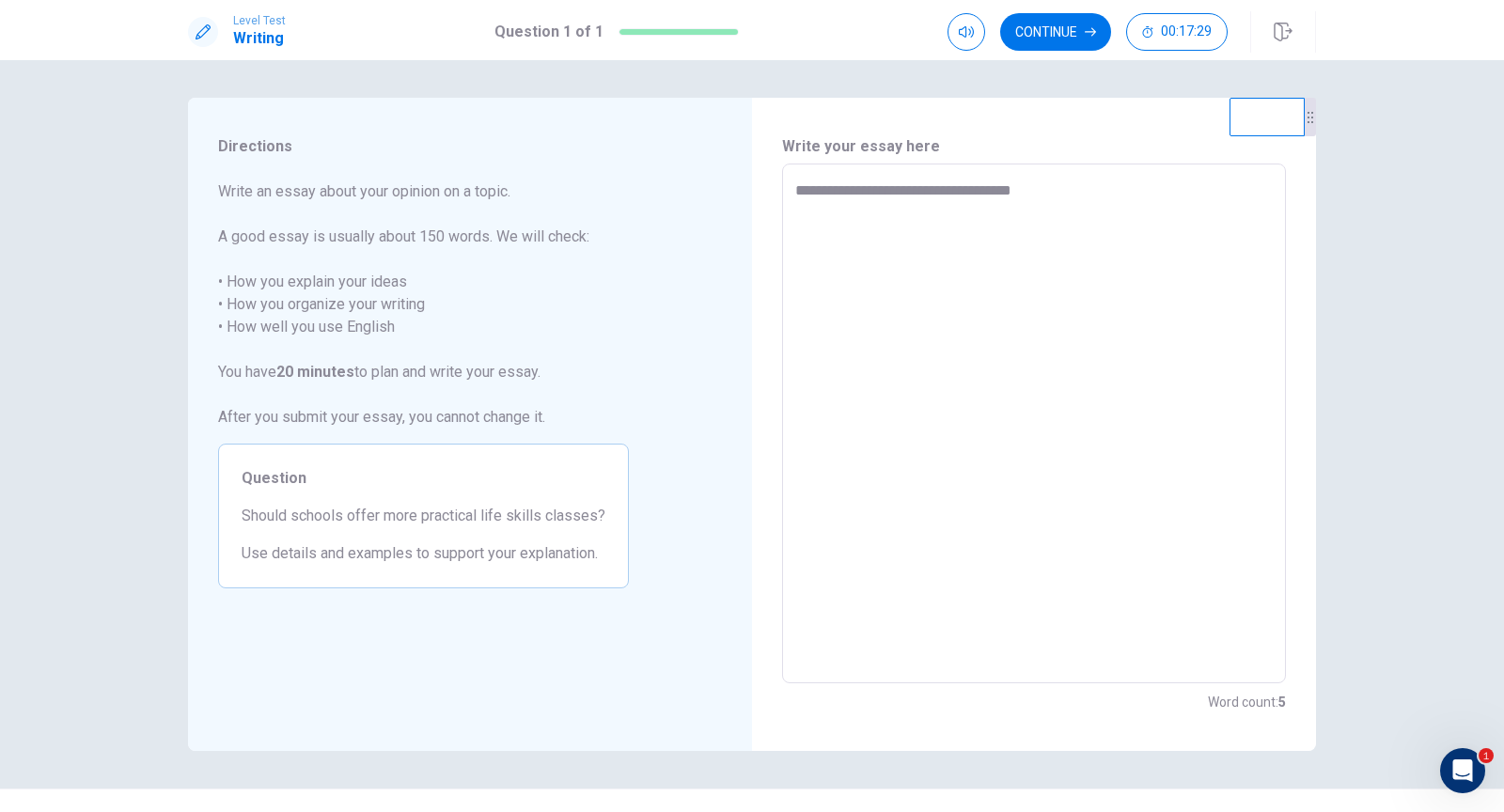 type on "*" 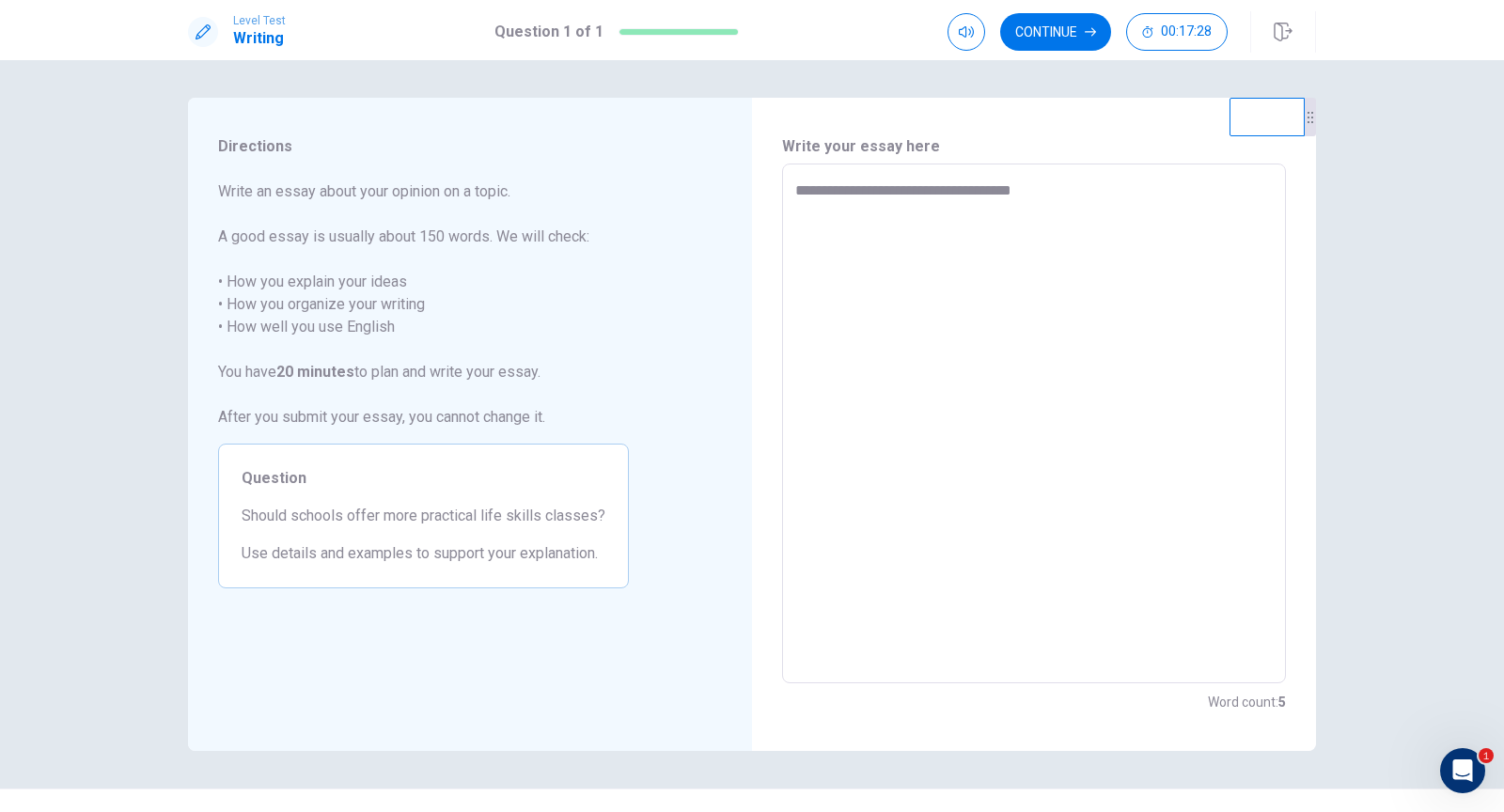 type on "**********" 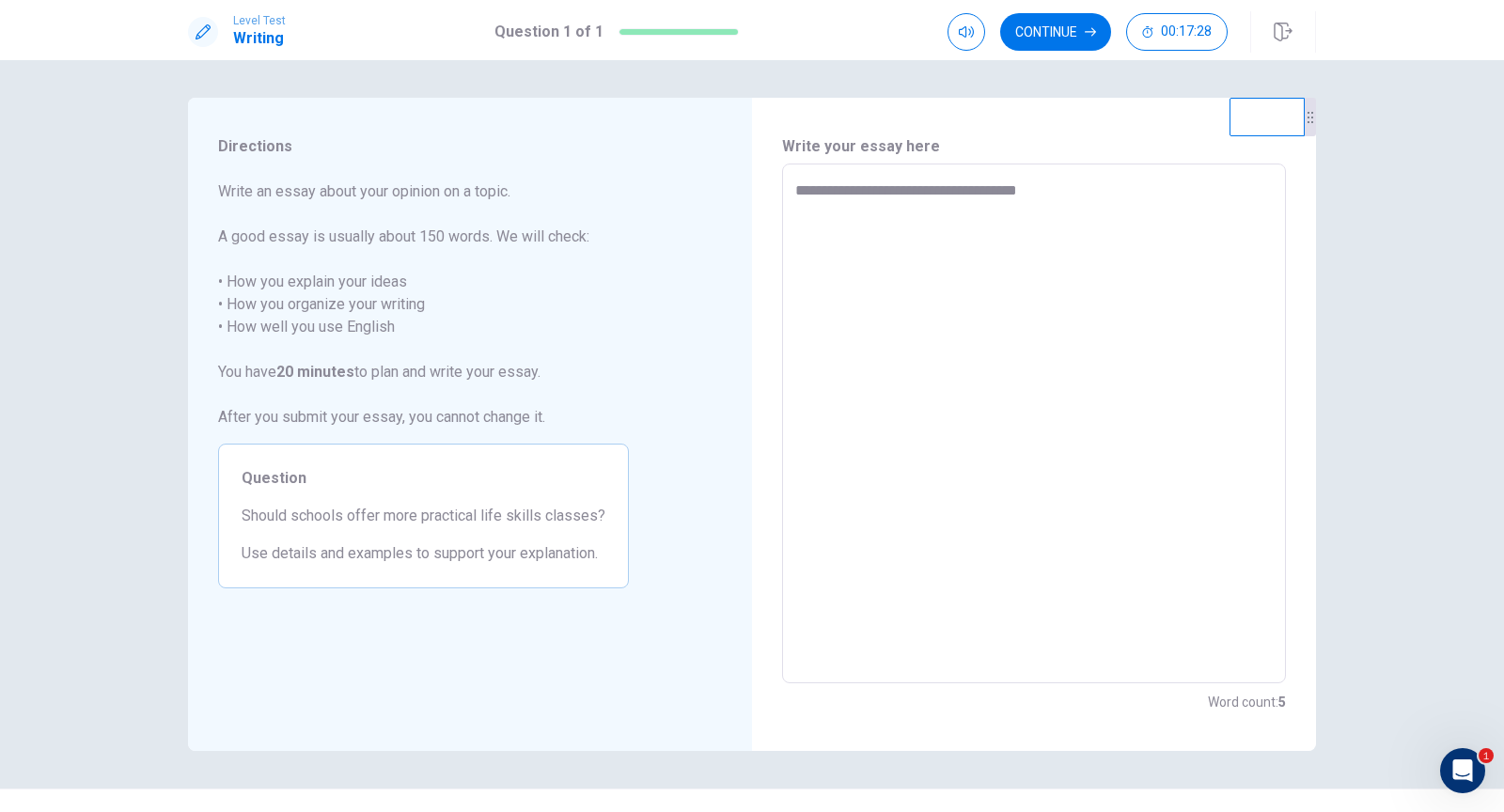 type on "*" 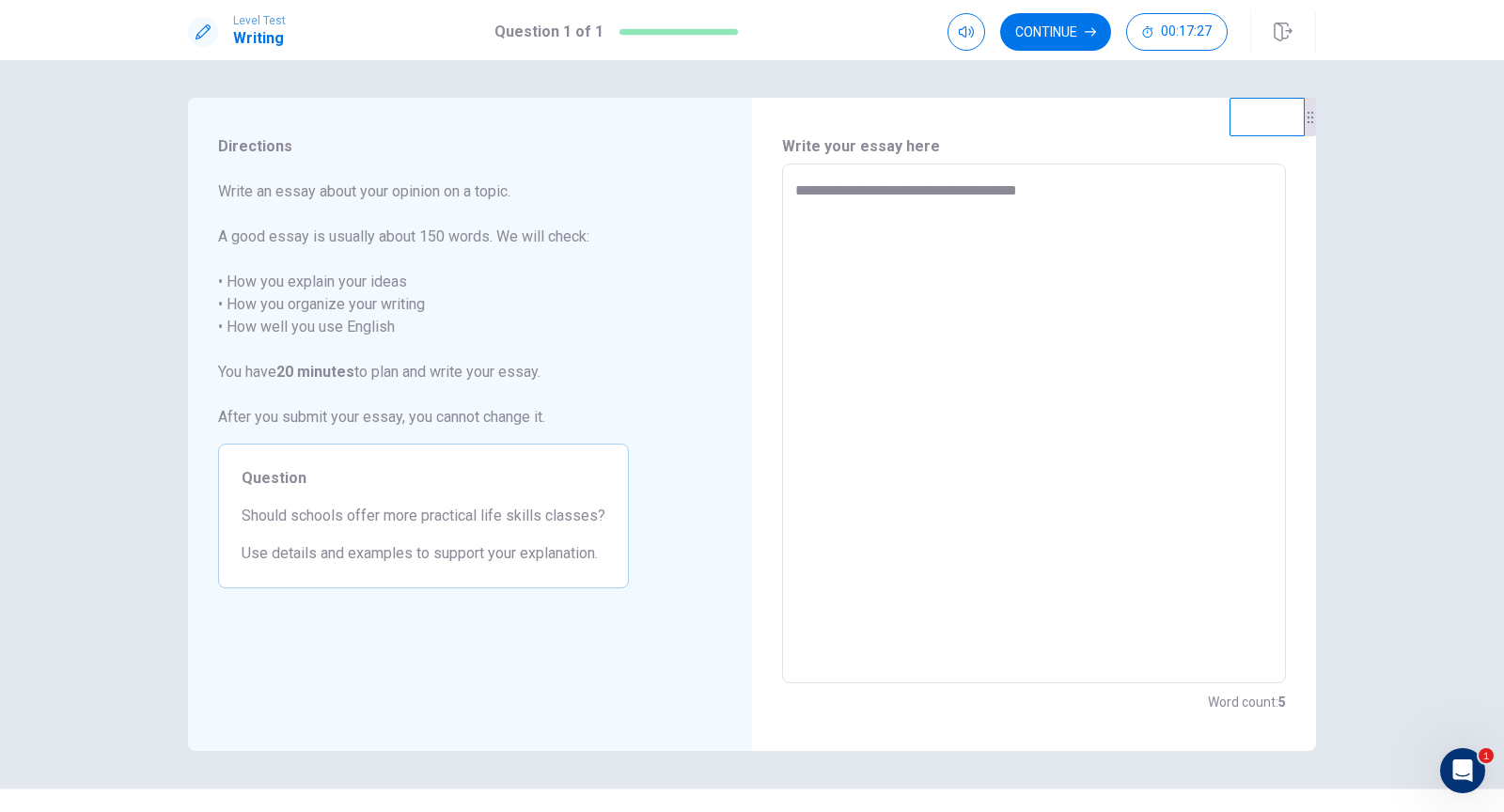 type on "**********" 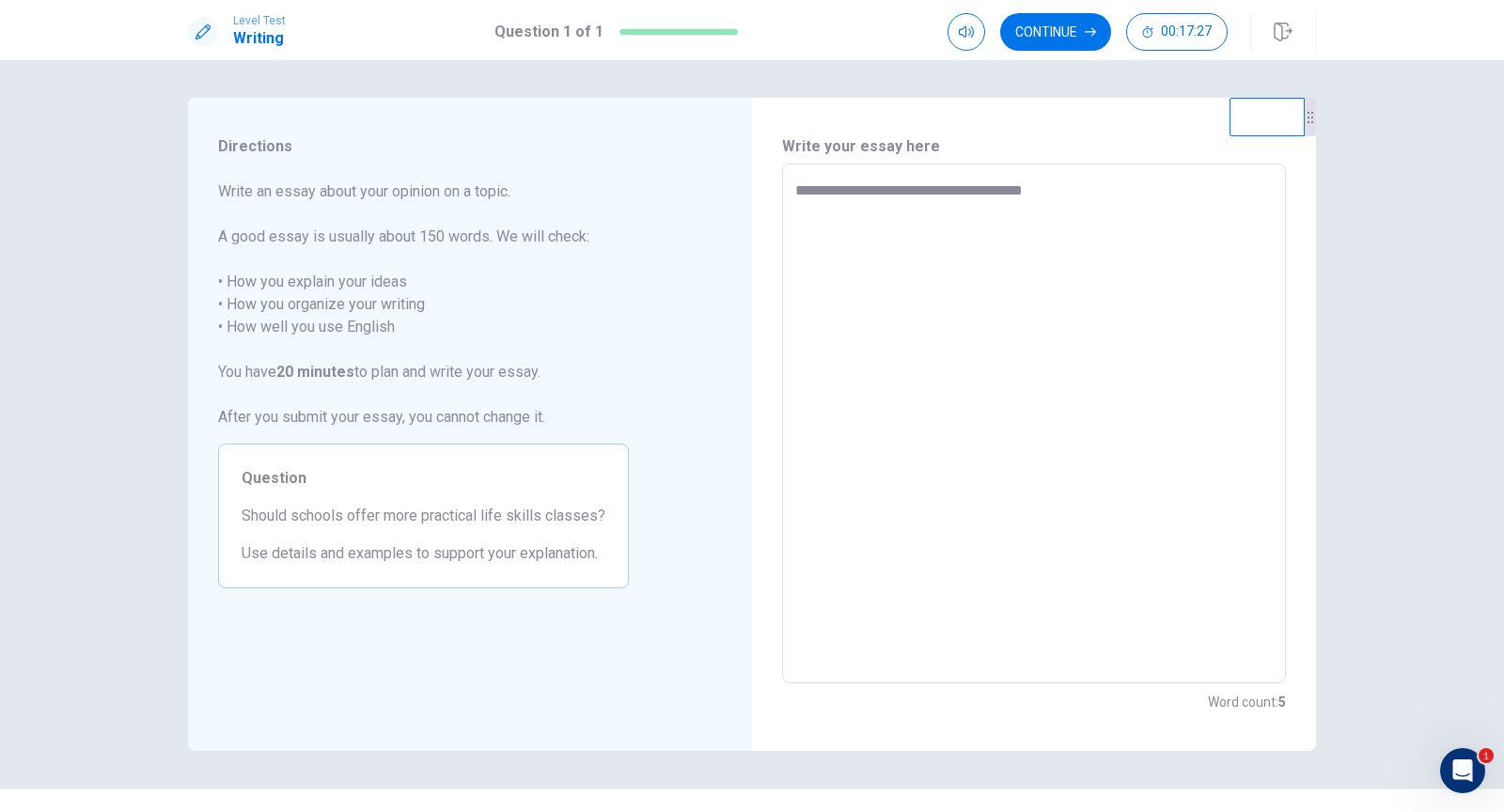 type on "*" 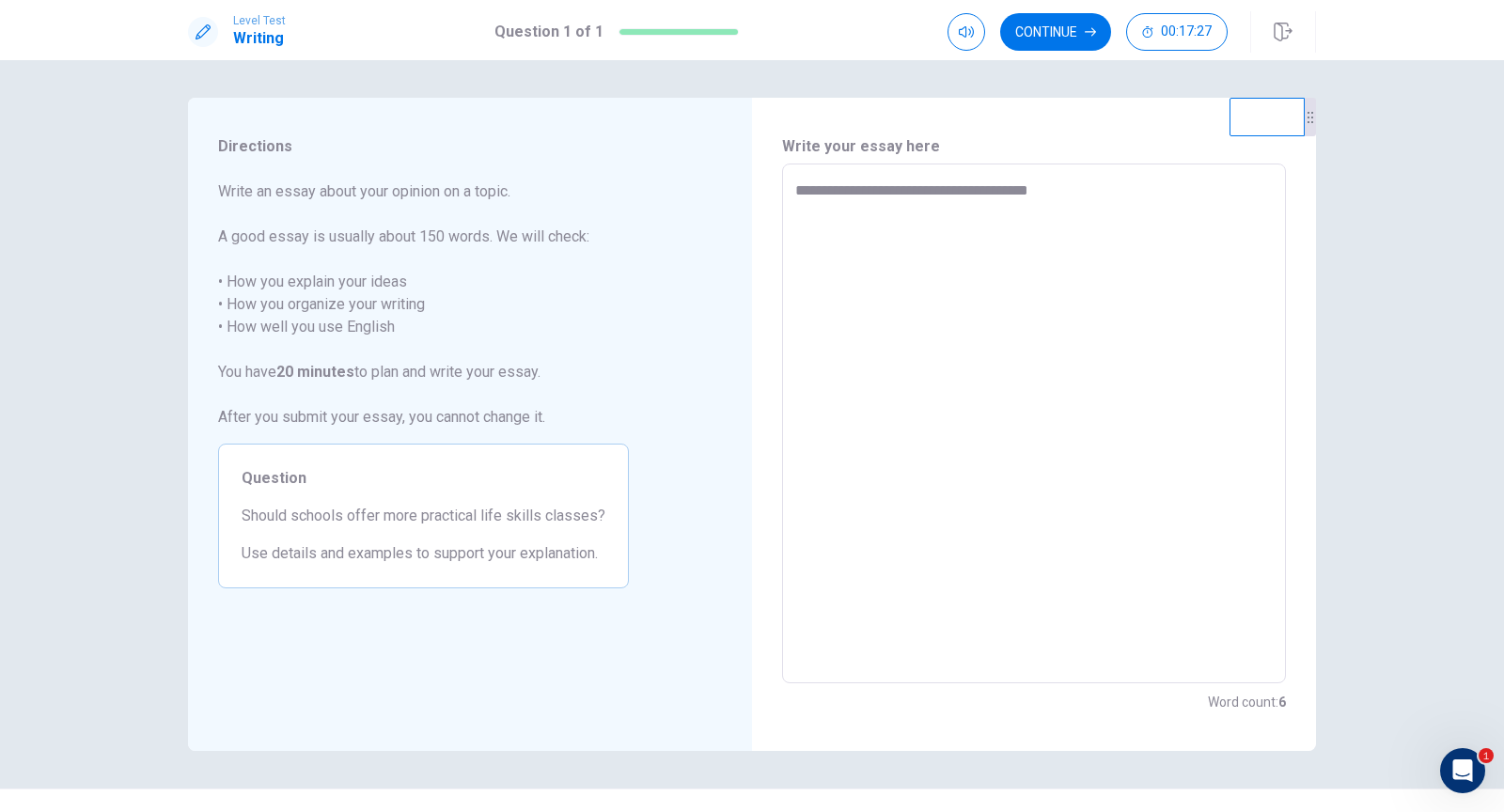 type on "*" 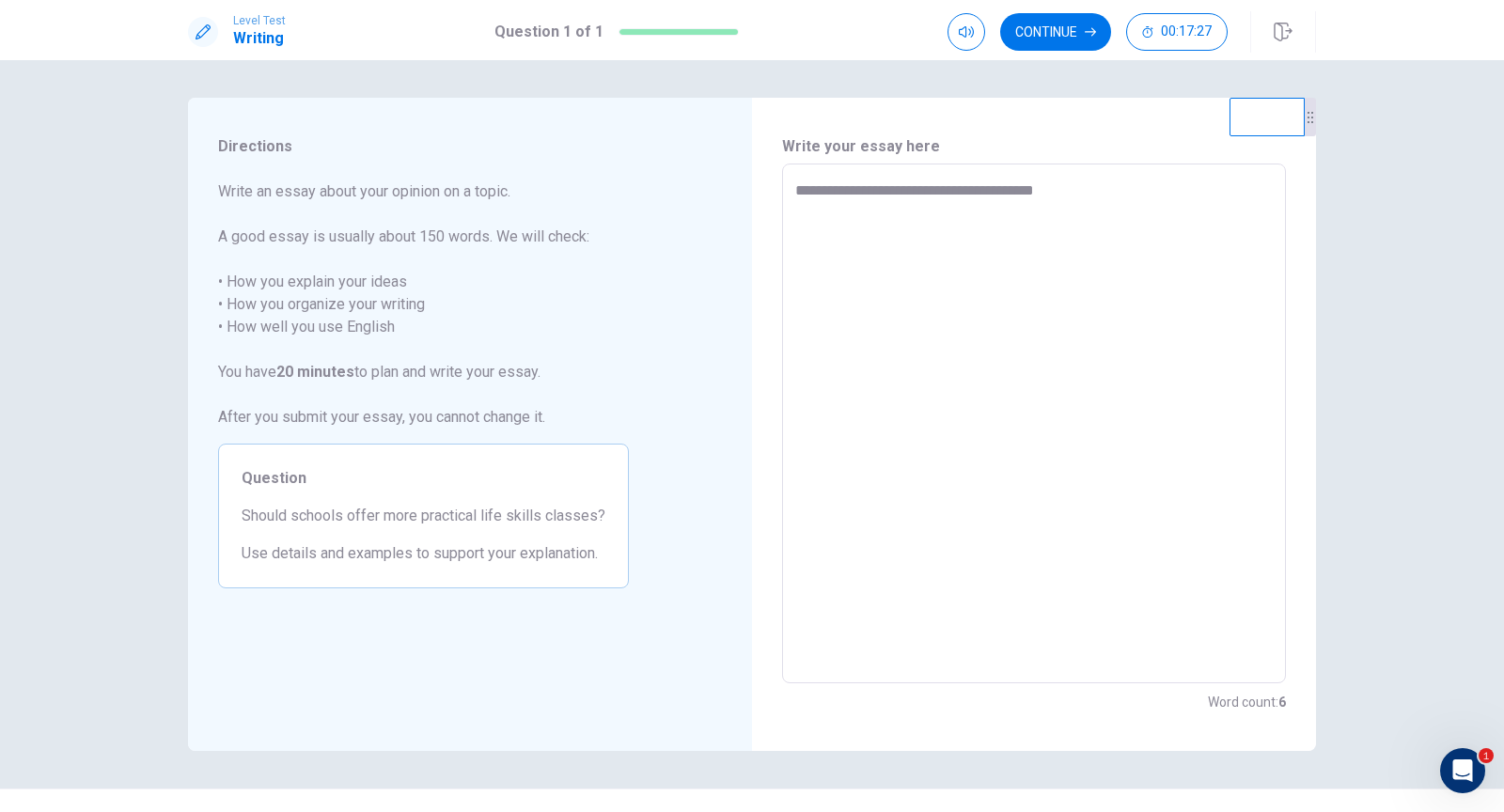 type on "*" 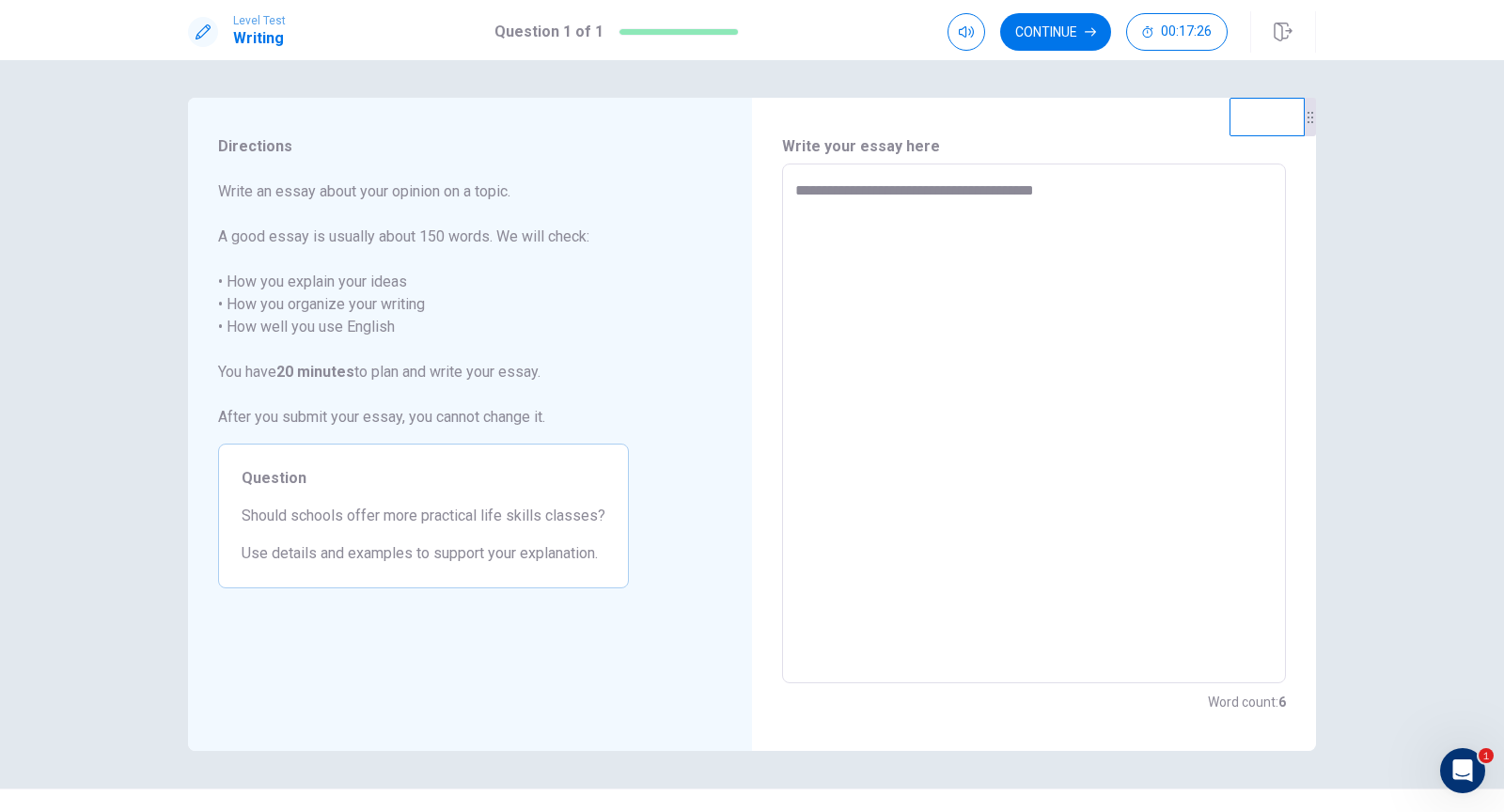 type on "**********" 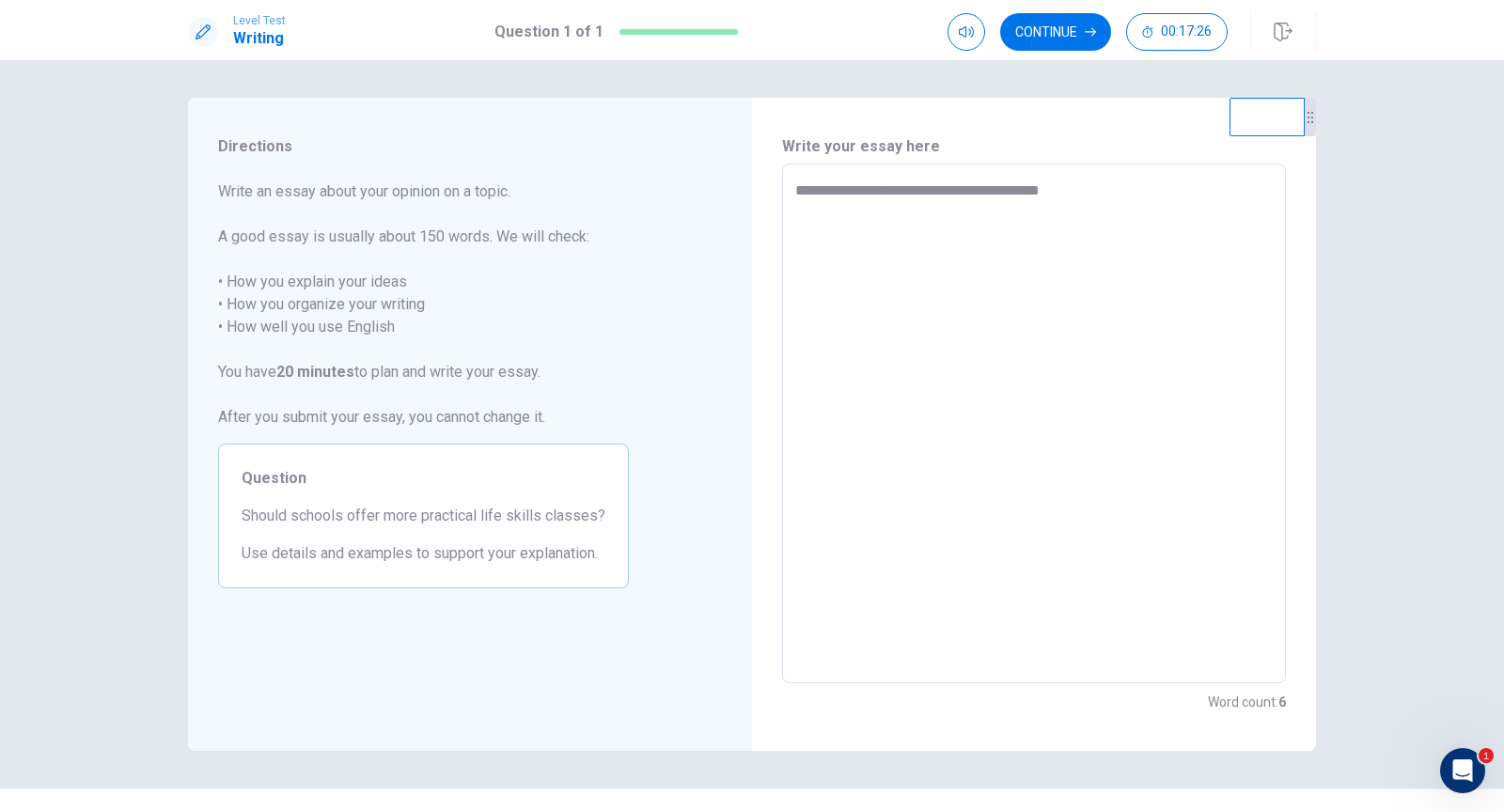 type on "*" 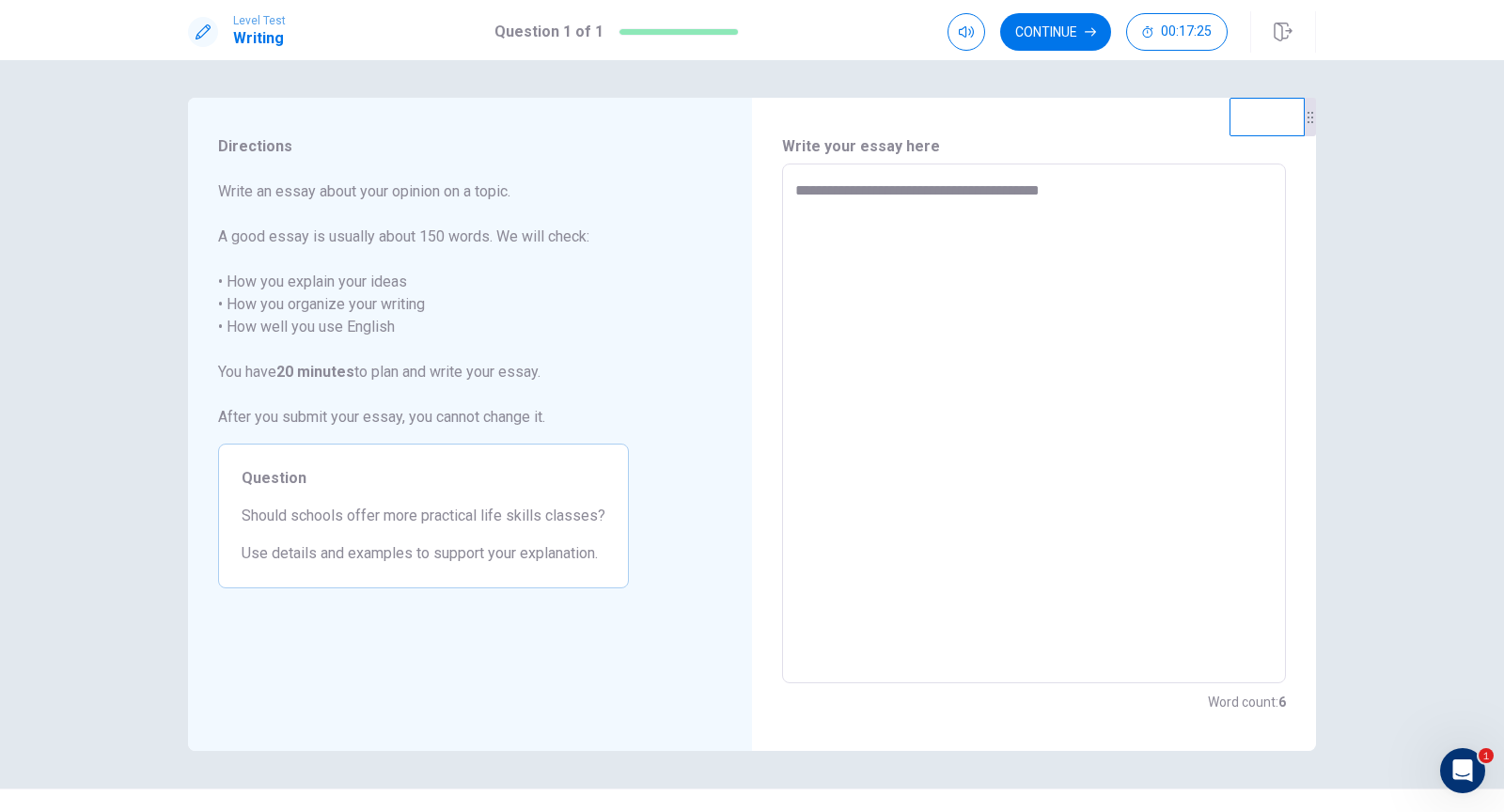 type on "**********" 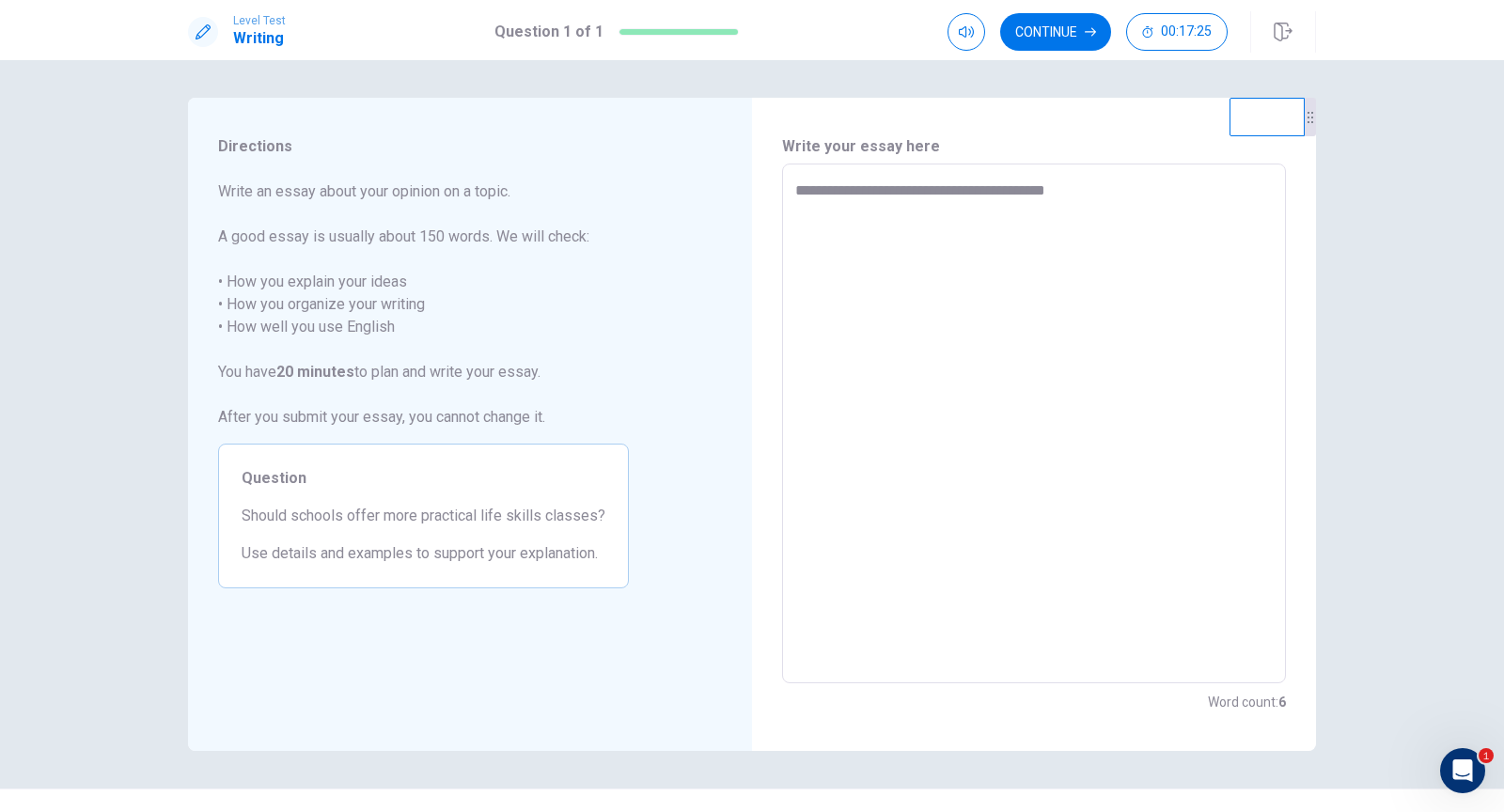 type on "*" 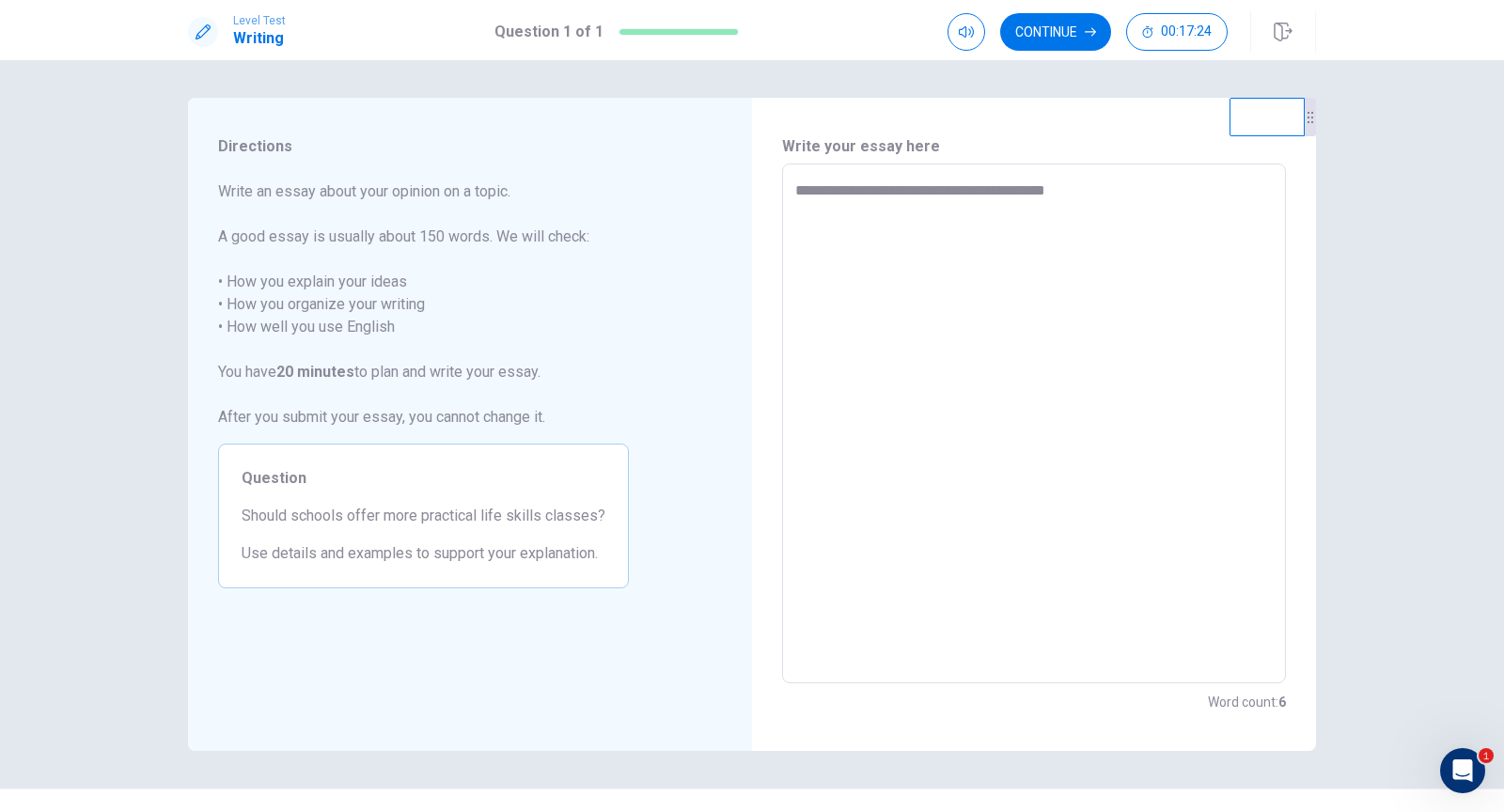 type on "**********" 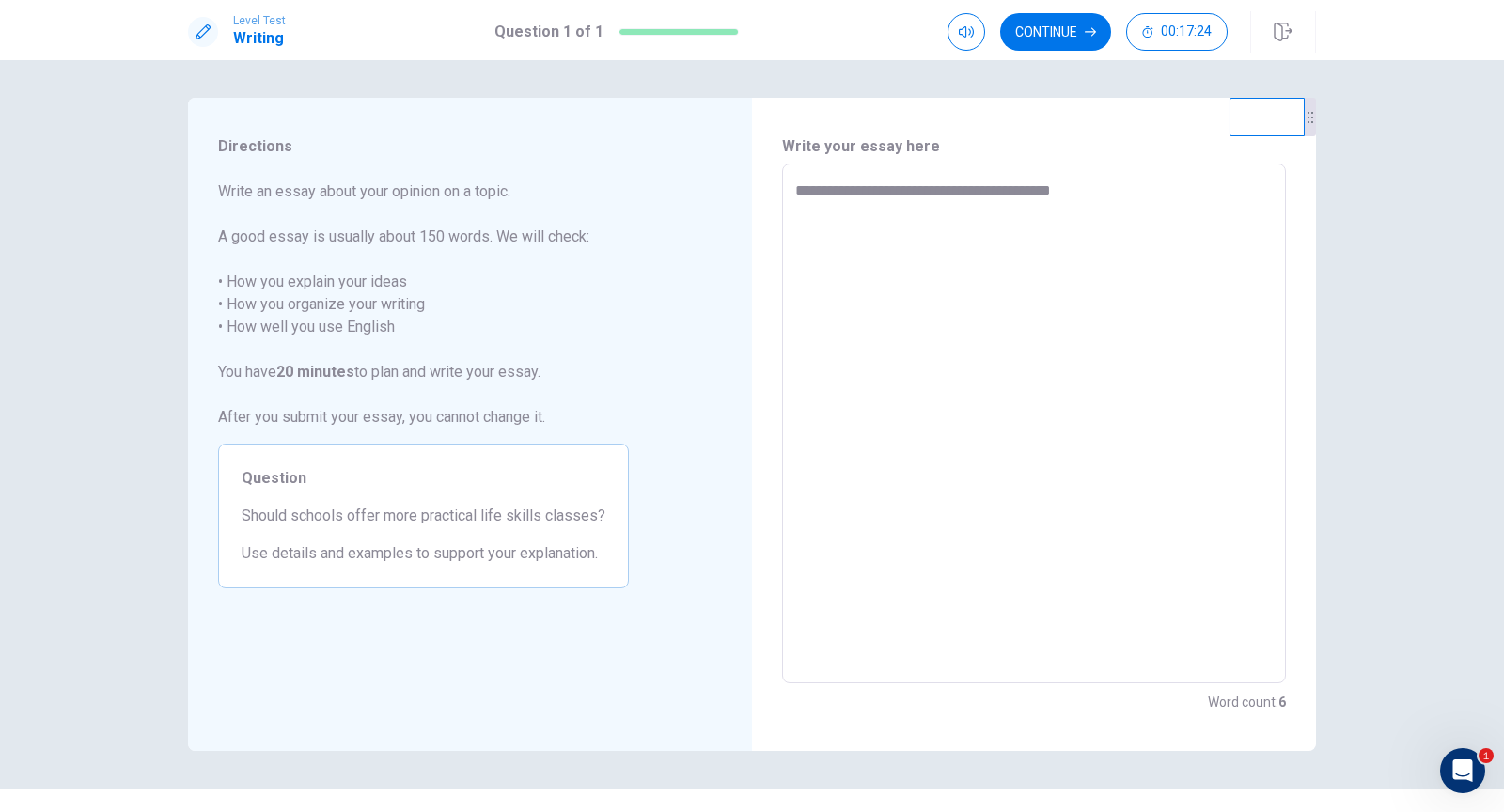 type on "*" 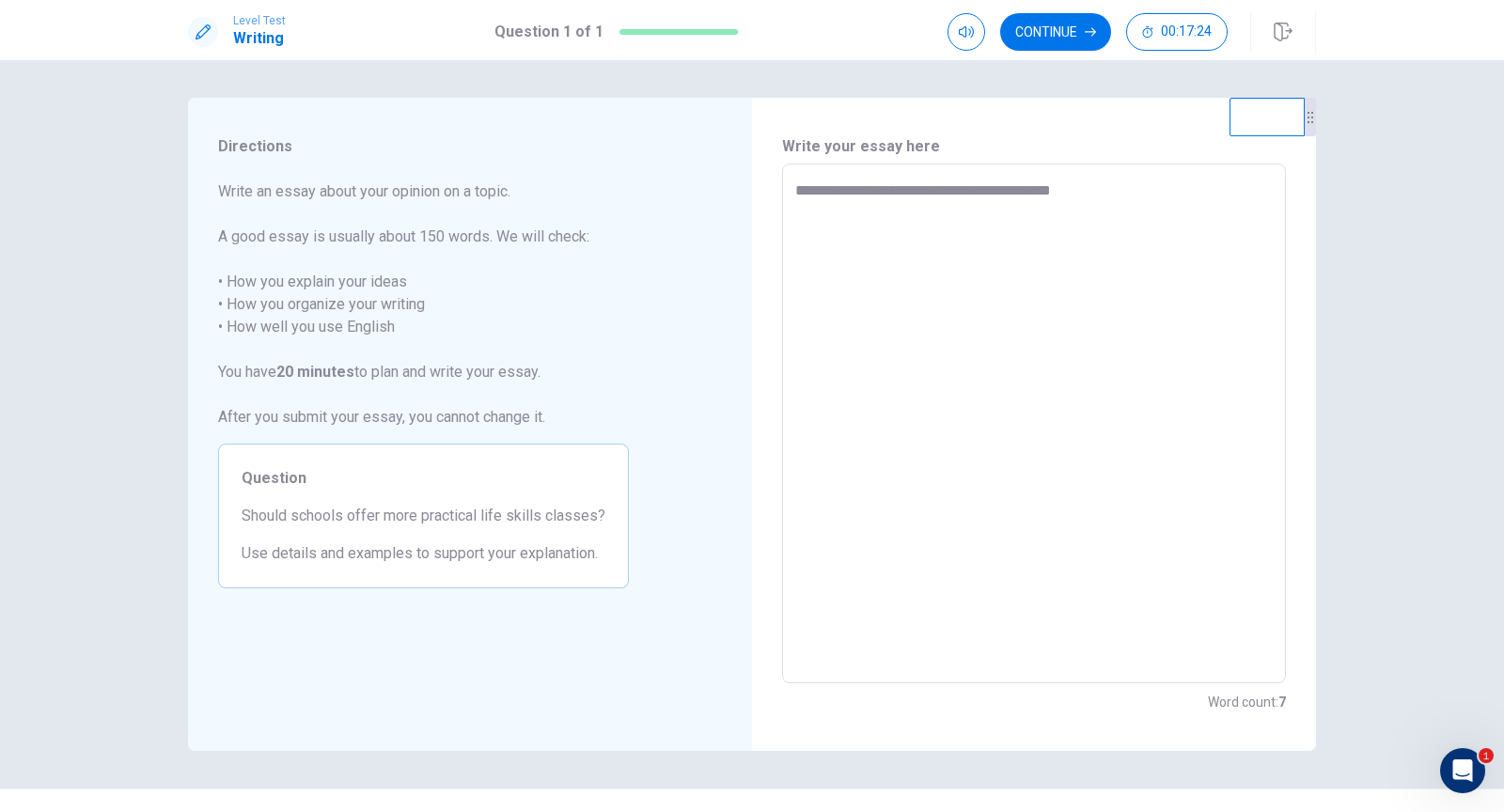 type on "**********" 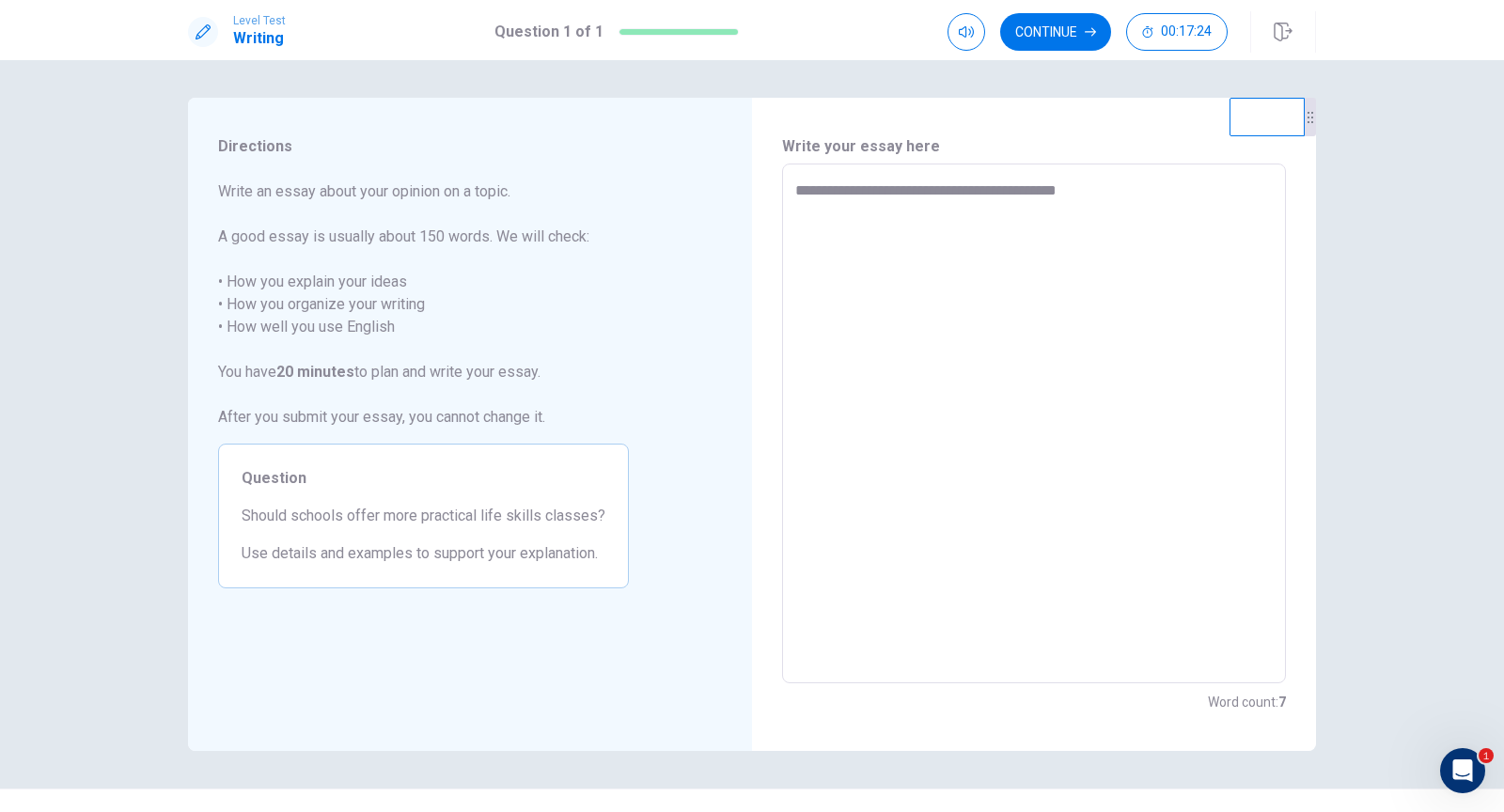 type on "*" 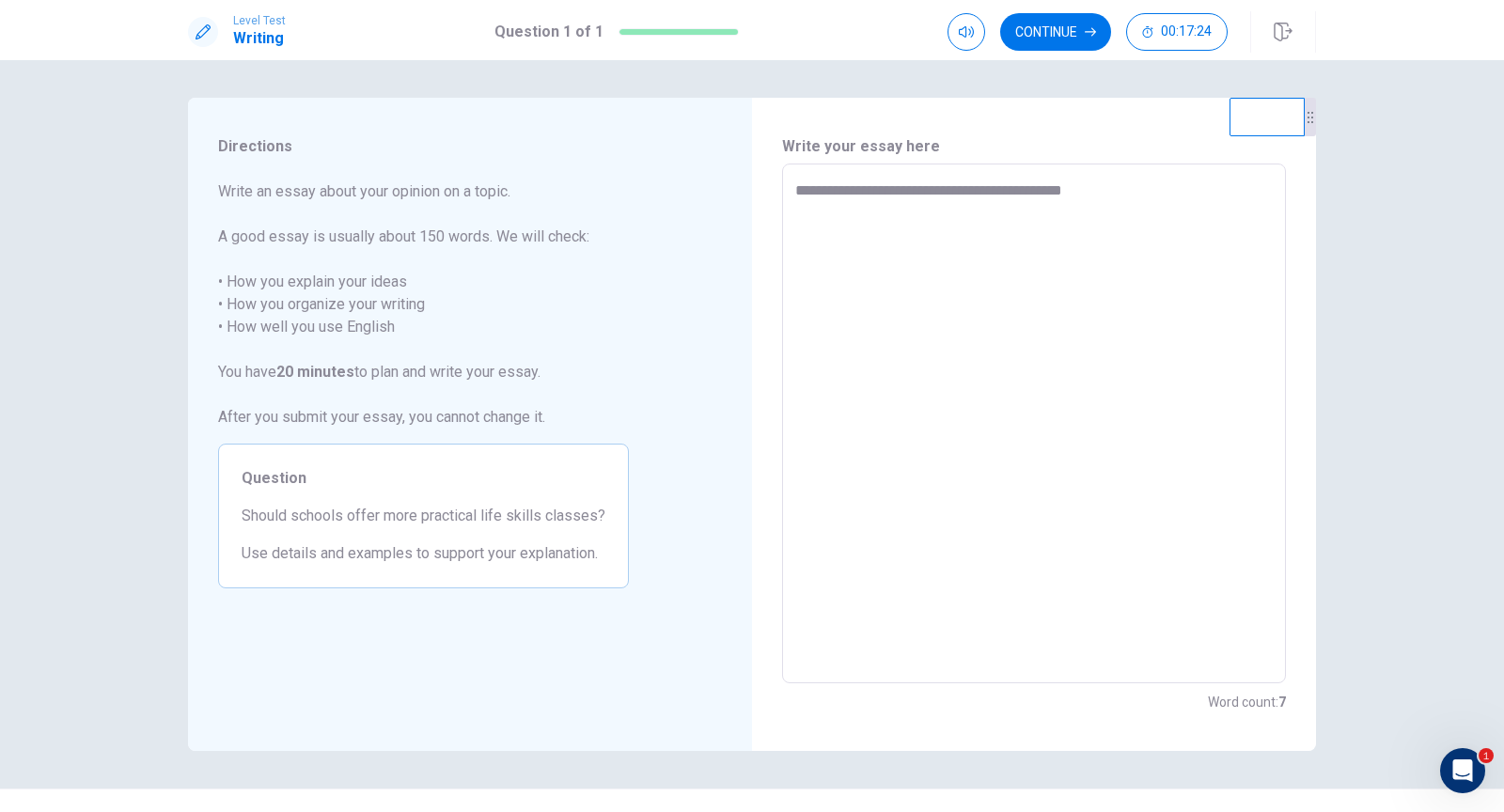 type on "*" 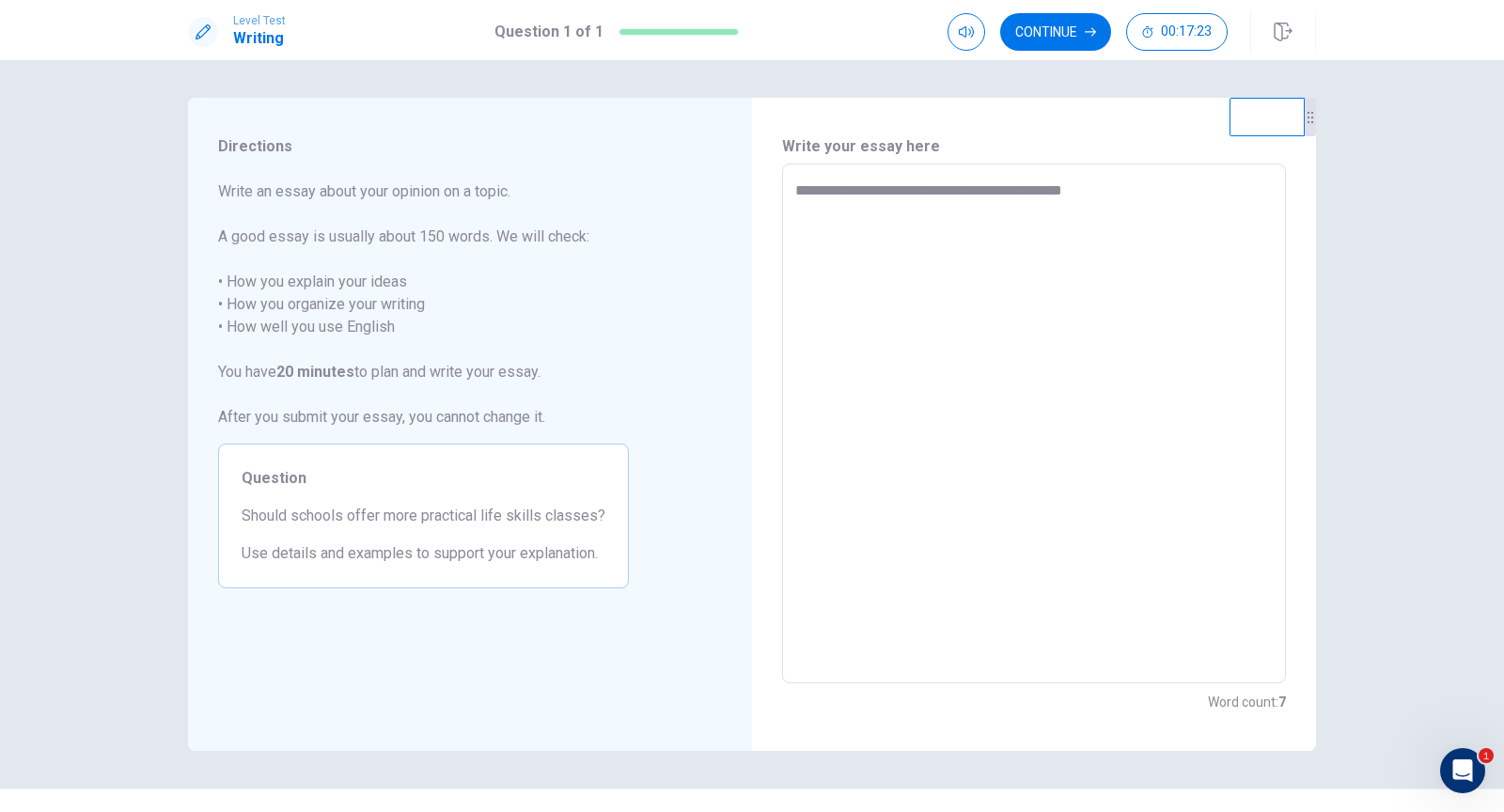 type on "**********" 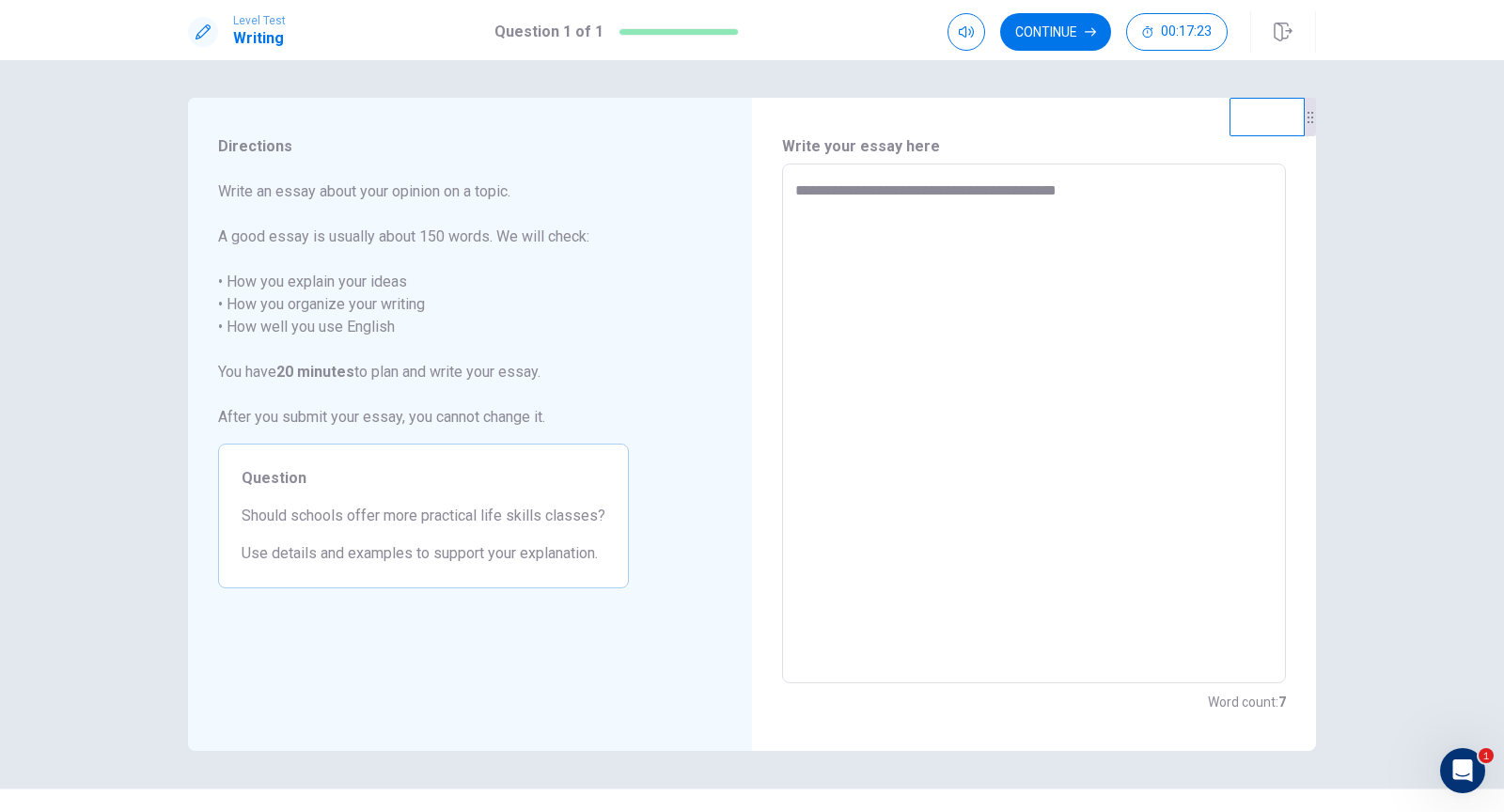 type on "*" 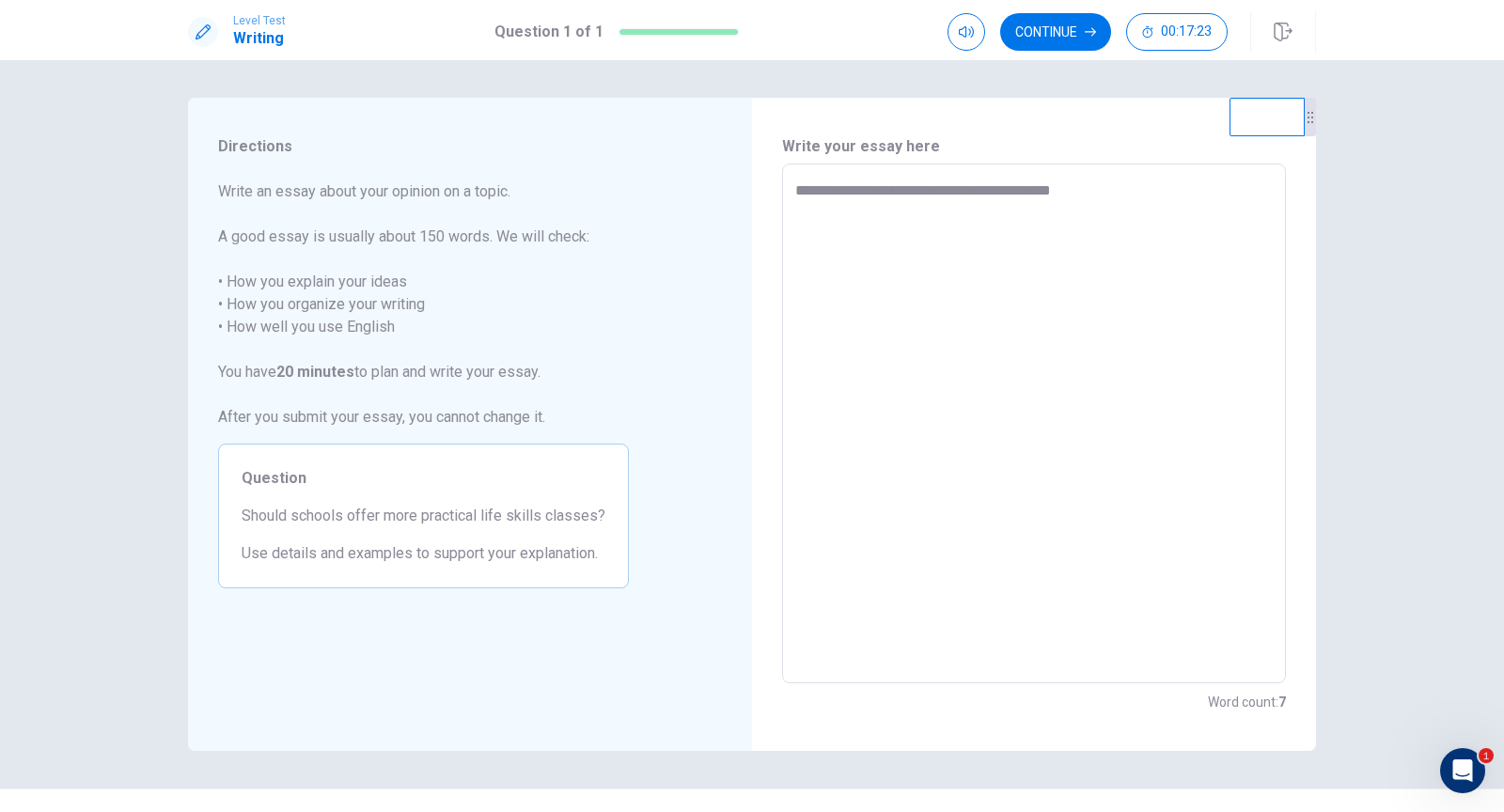 type on "*" 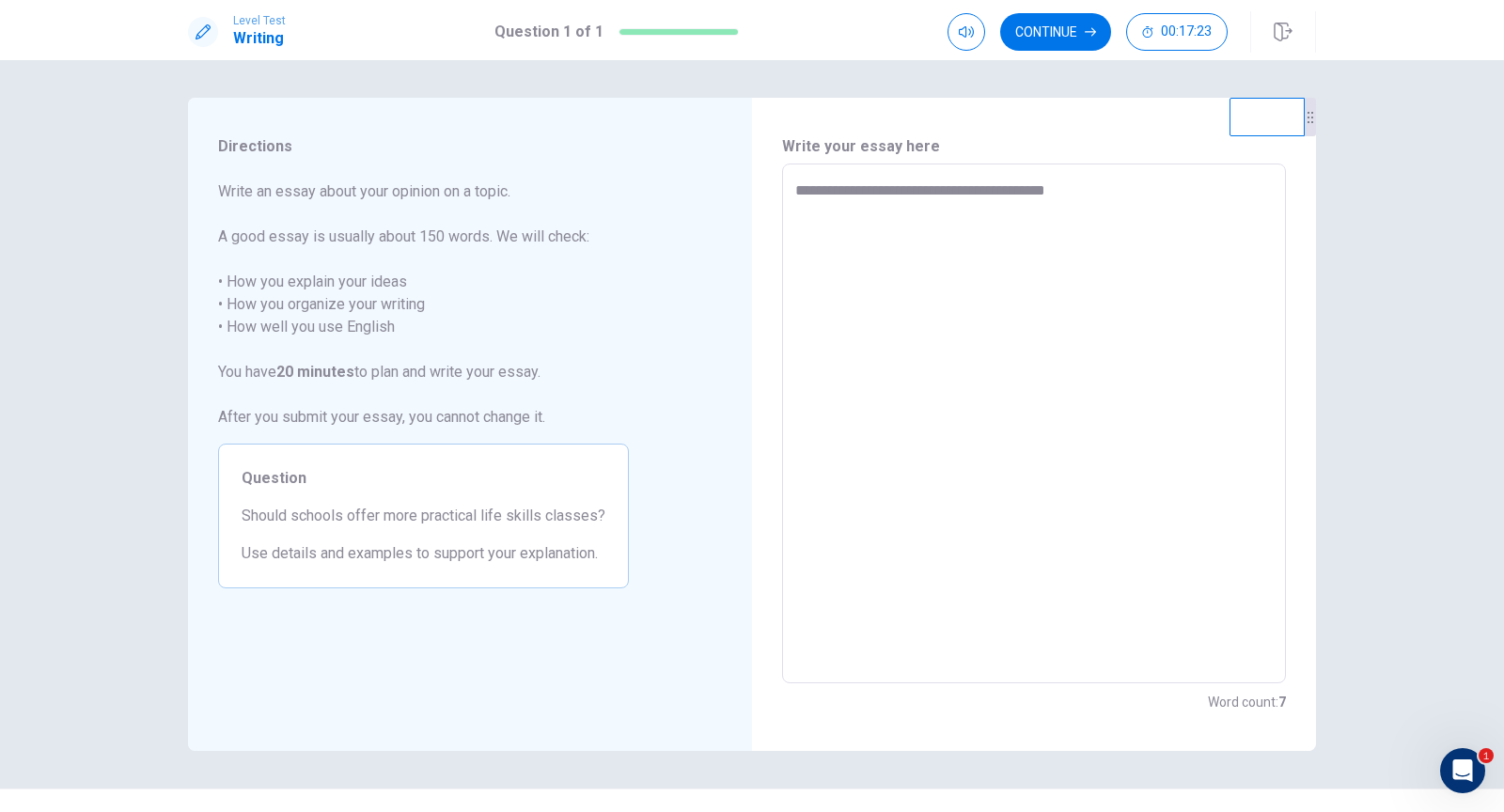 type on "*" 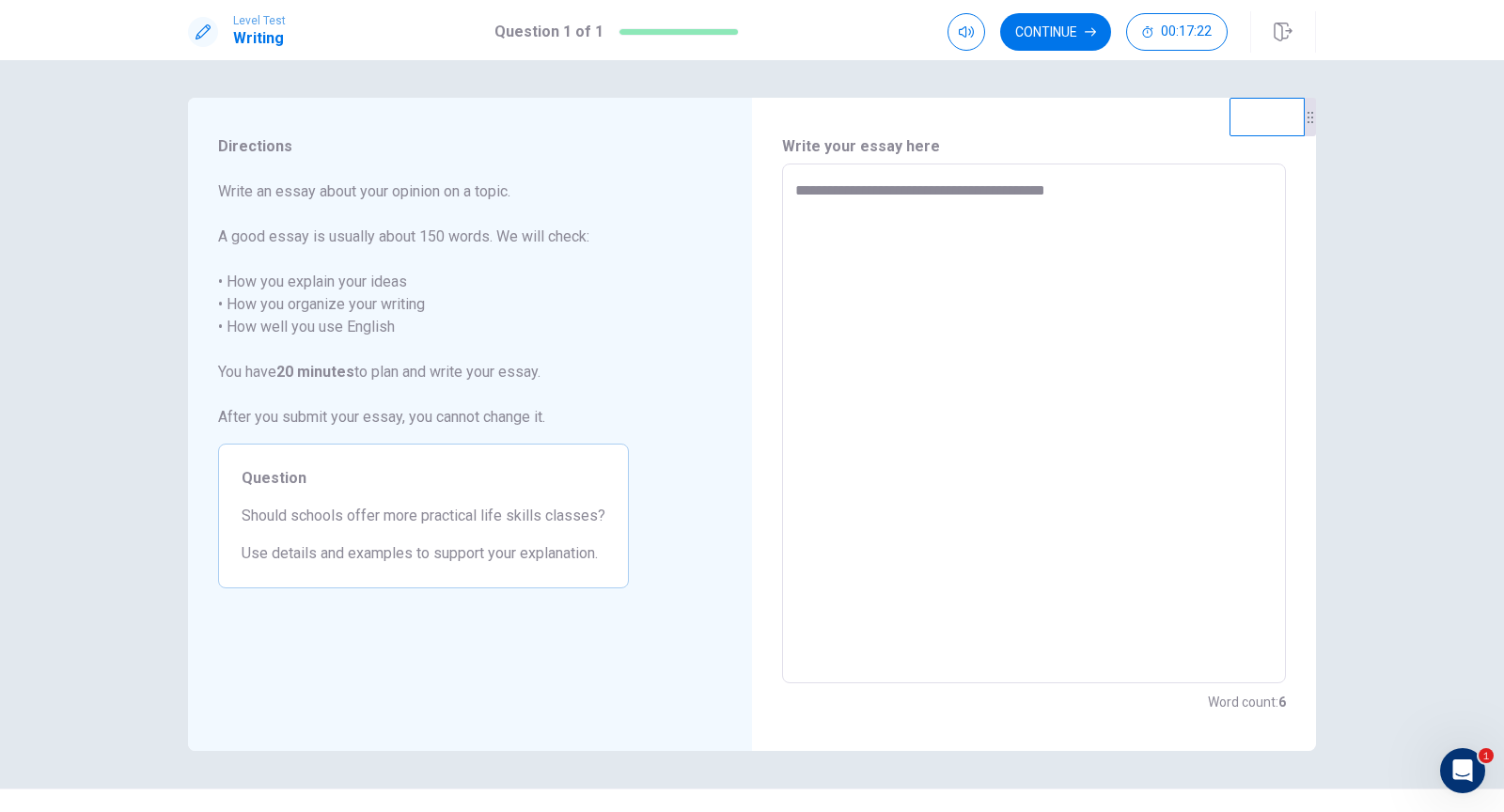 type on "**********" 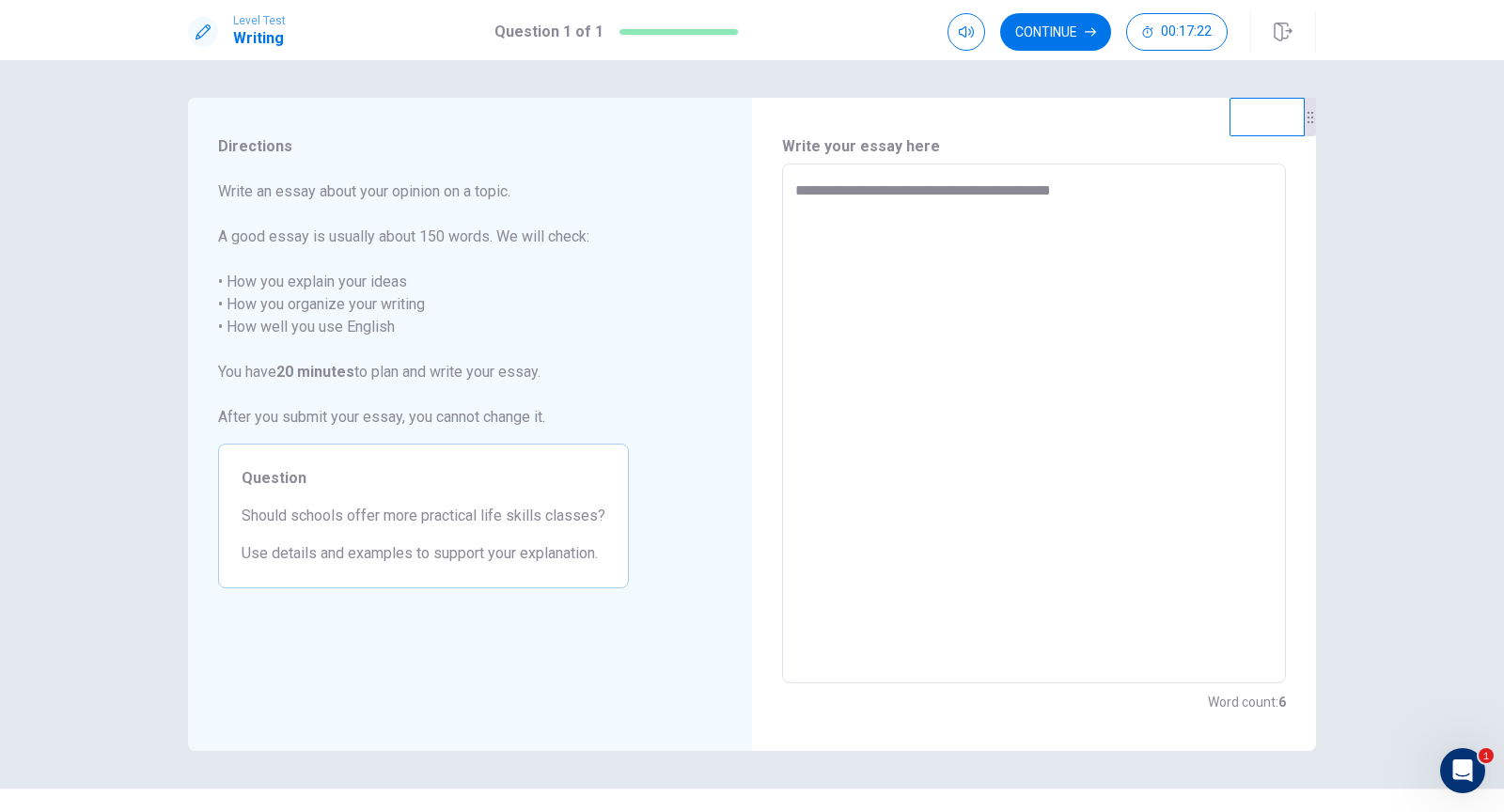 type on "*" 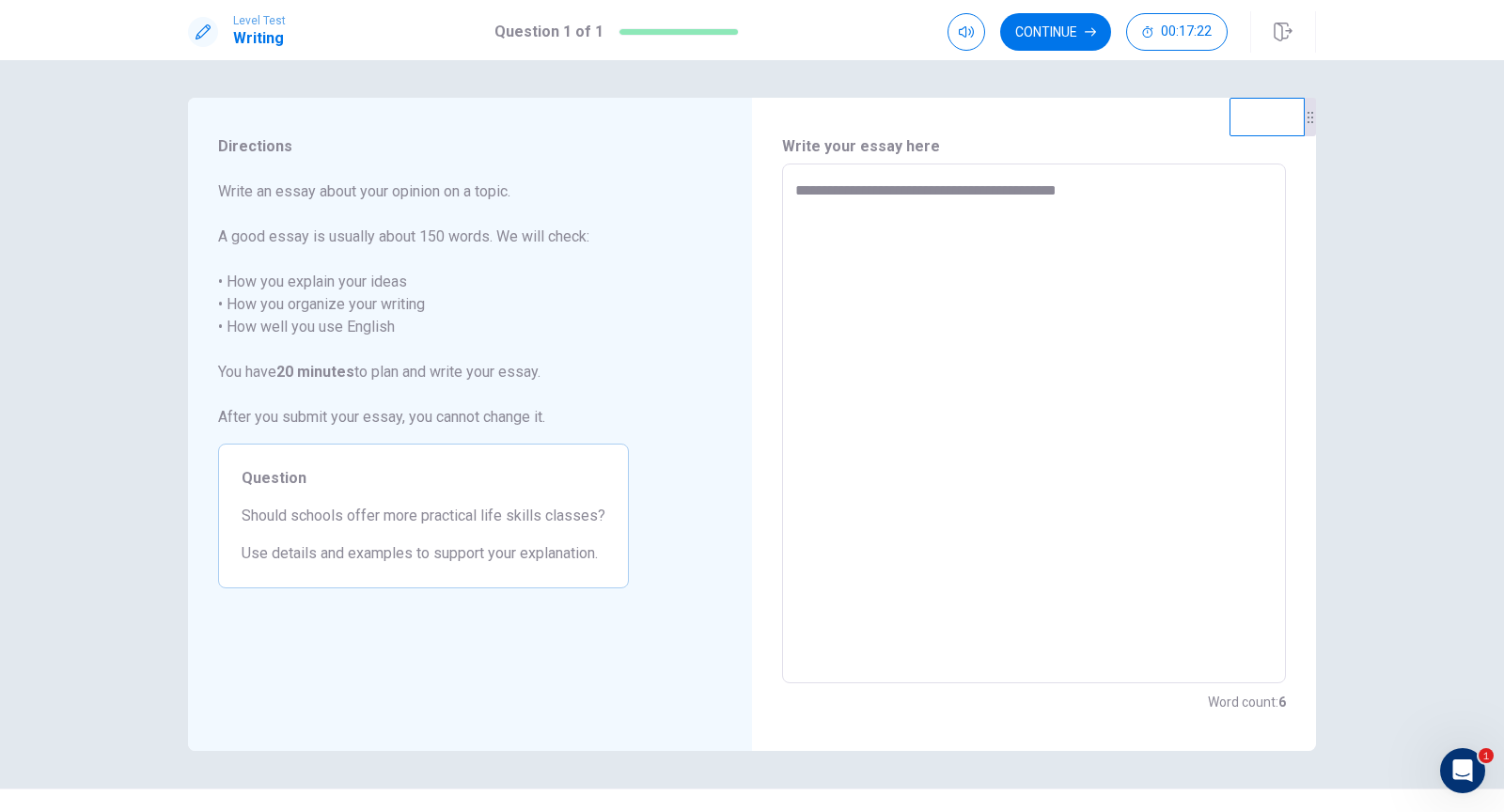 type on "*" 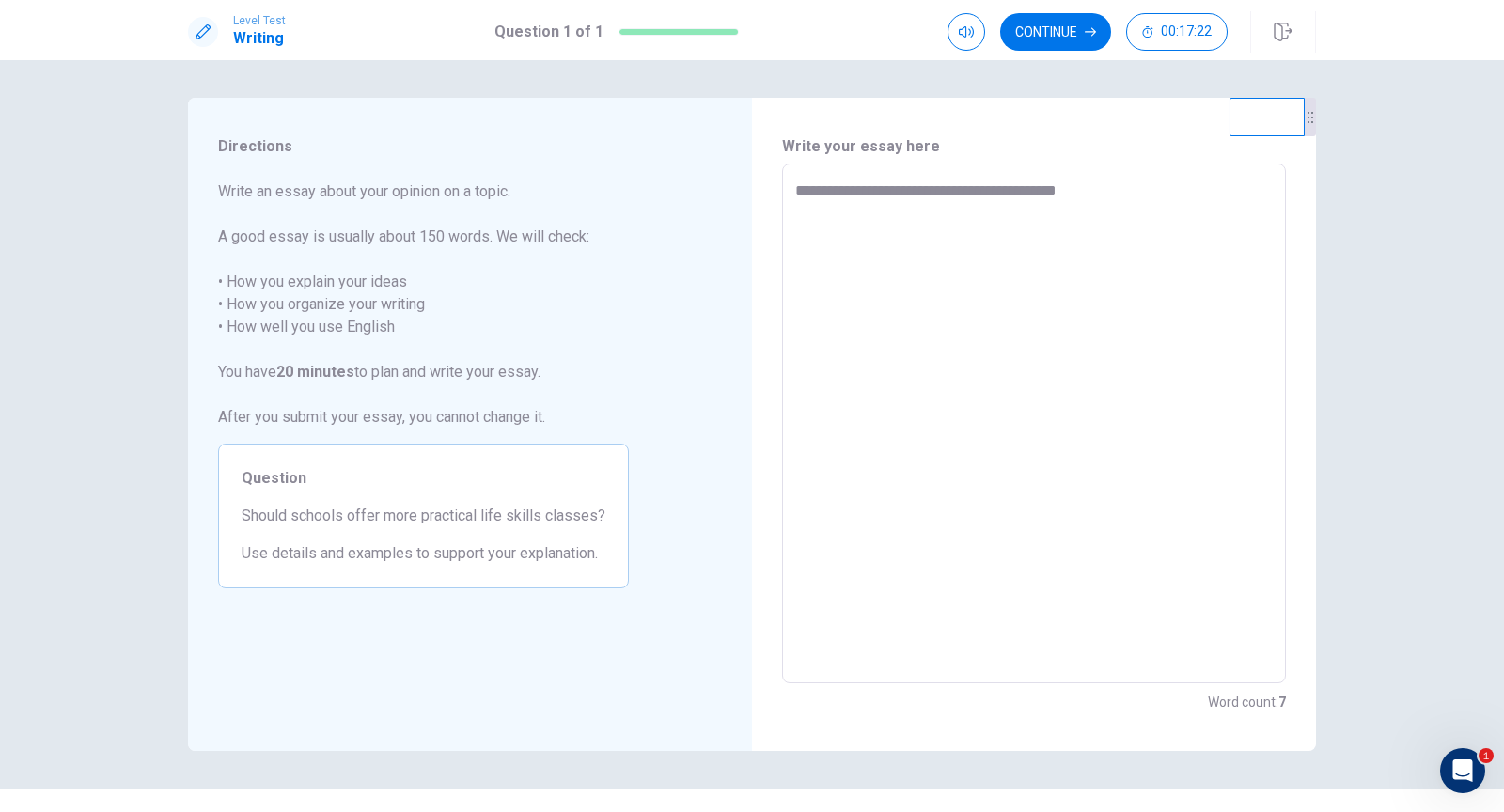 type on "**********" 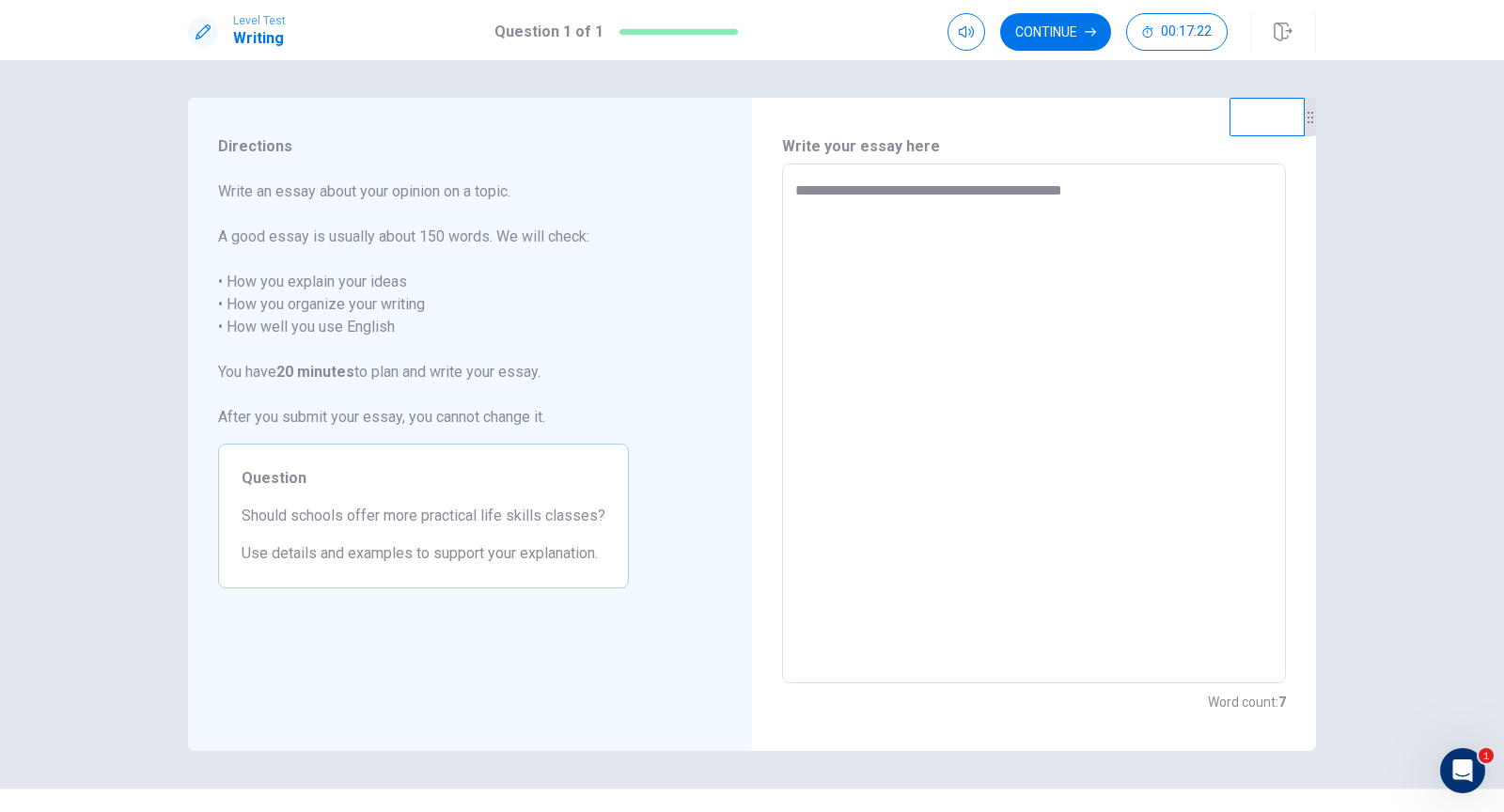 type on "*" 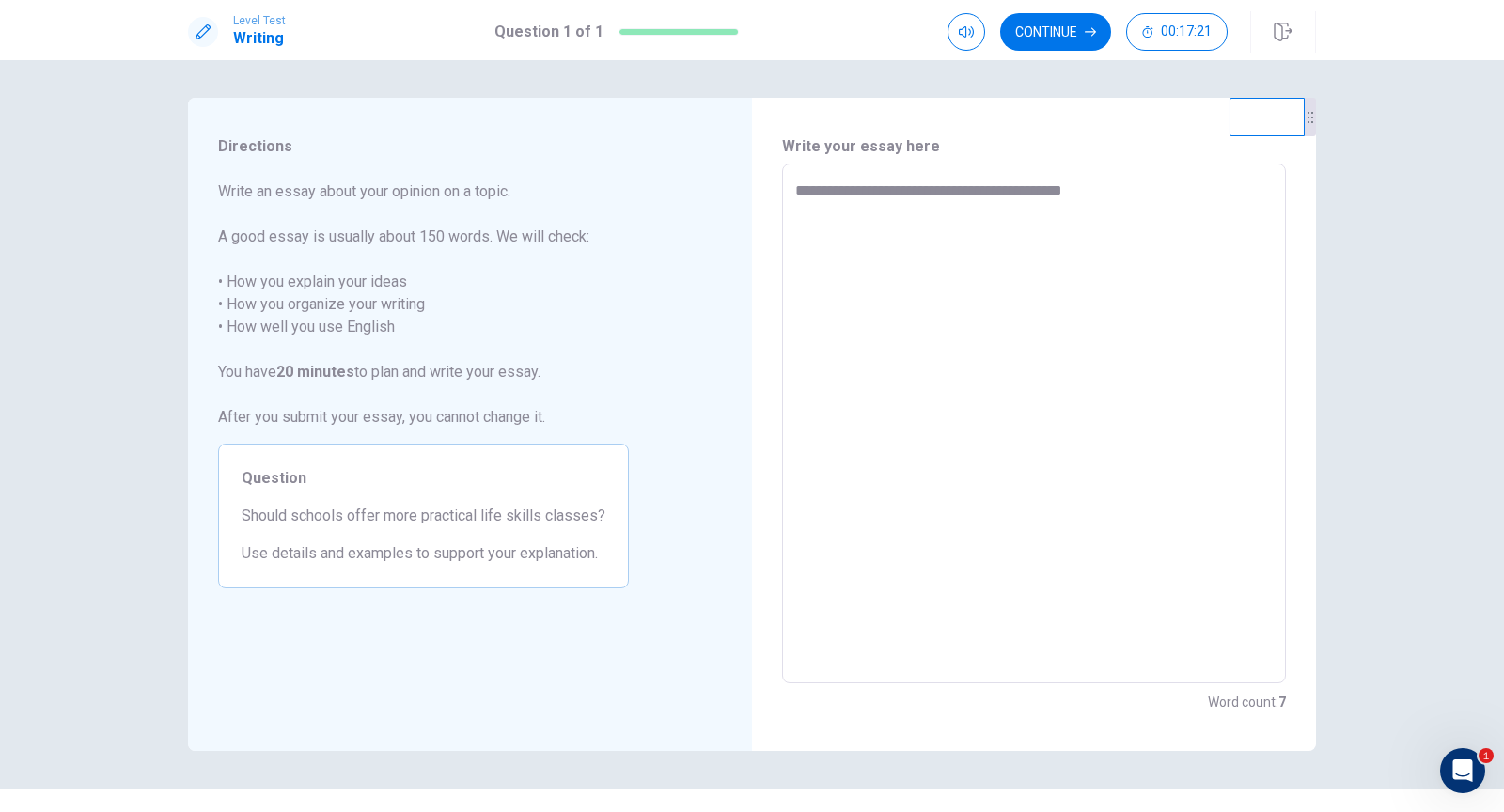 type on "**********" 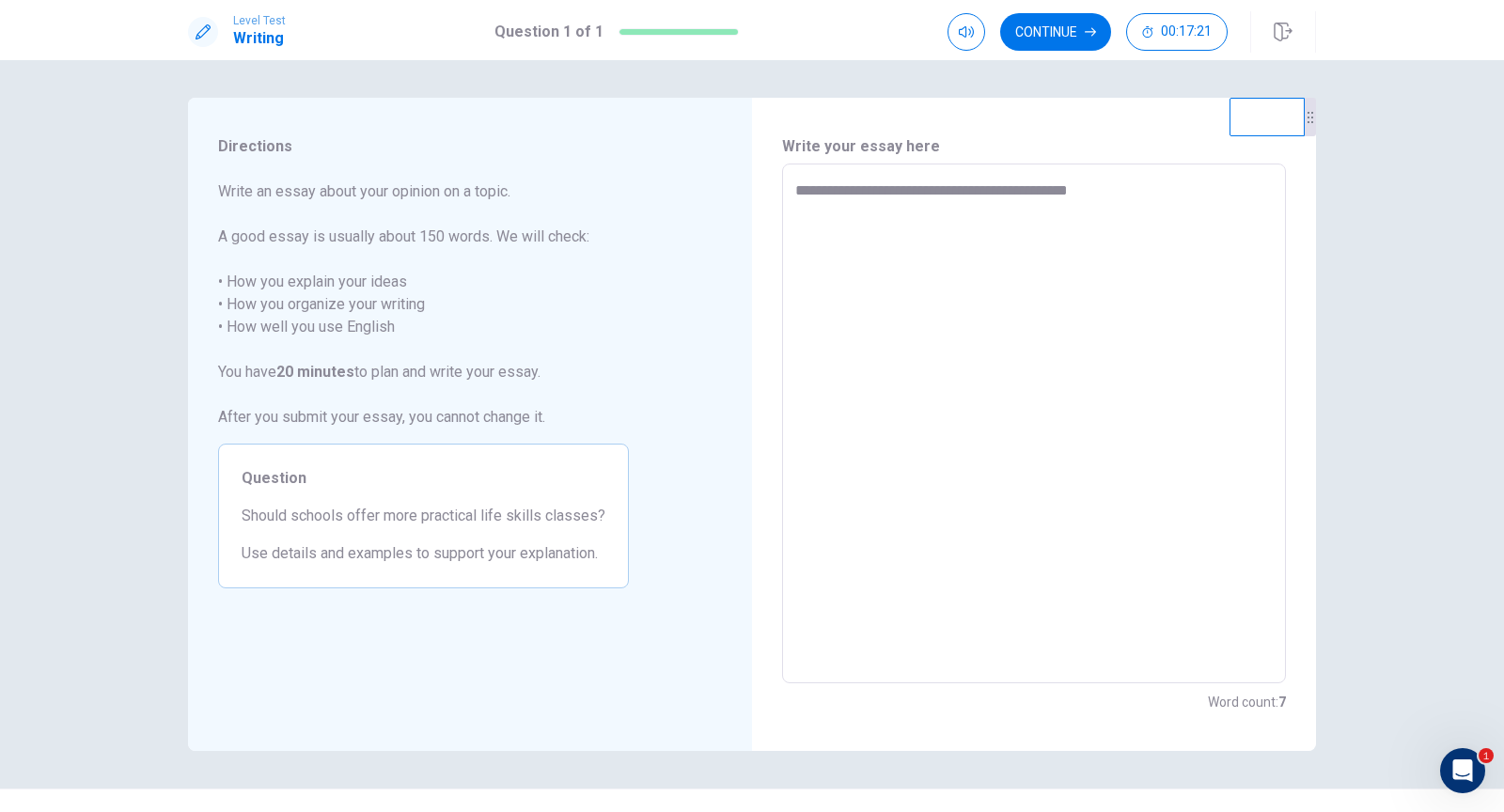type on "*" 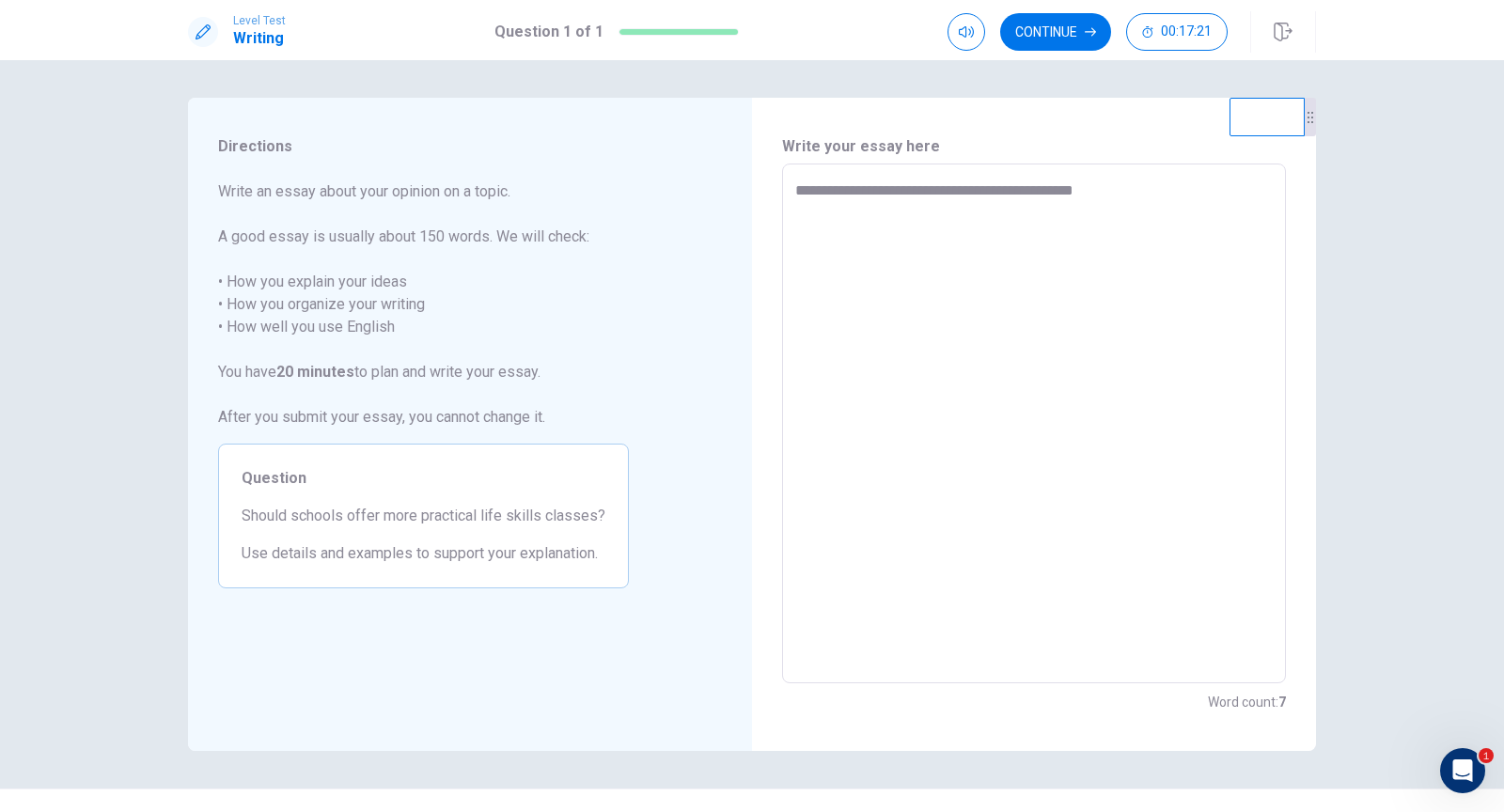 type on "**********" 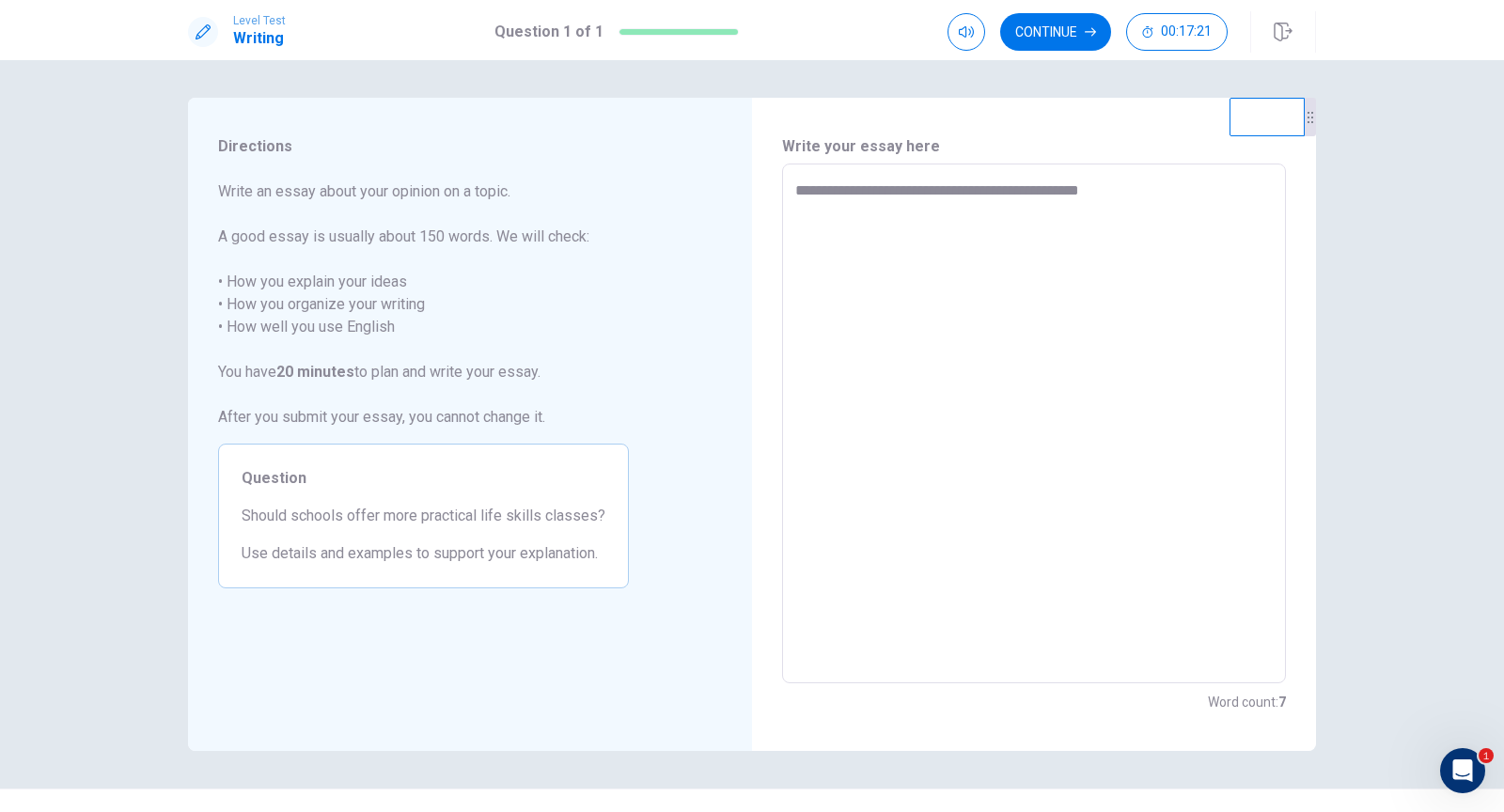 type on "*" 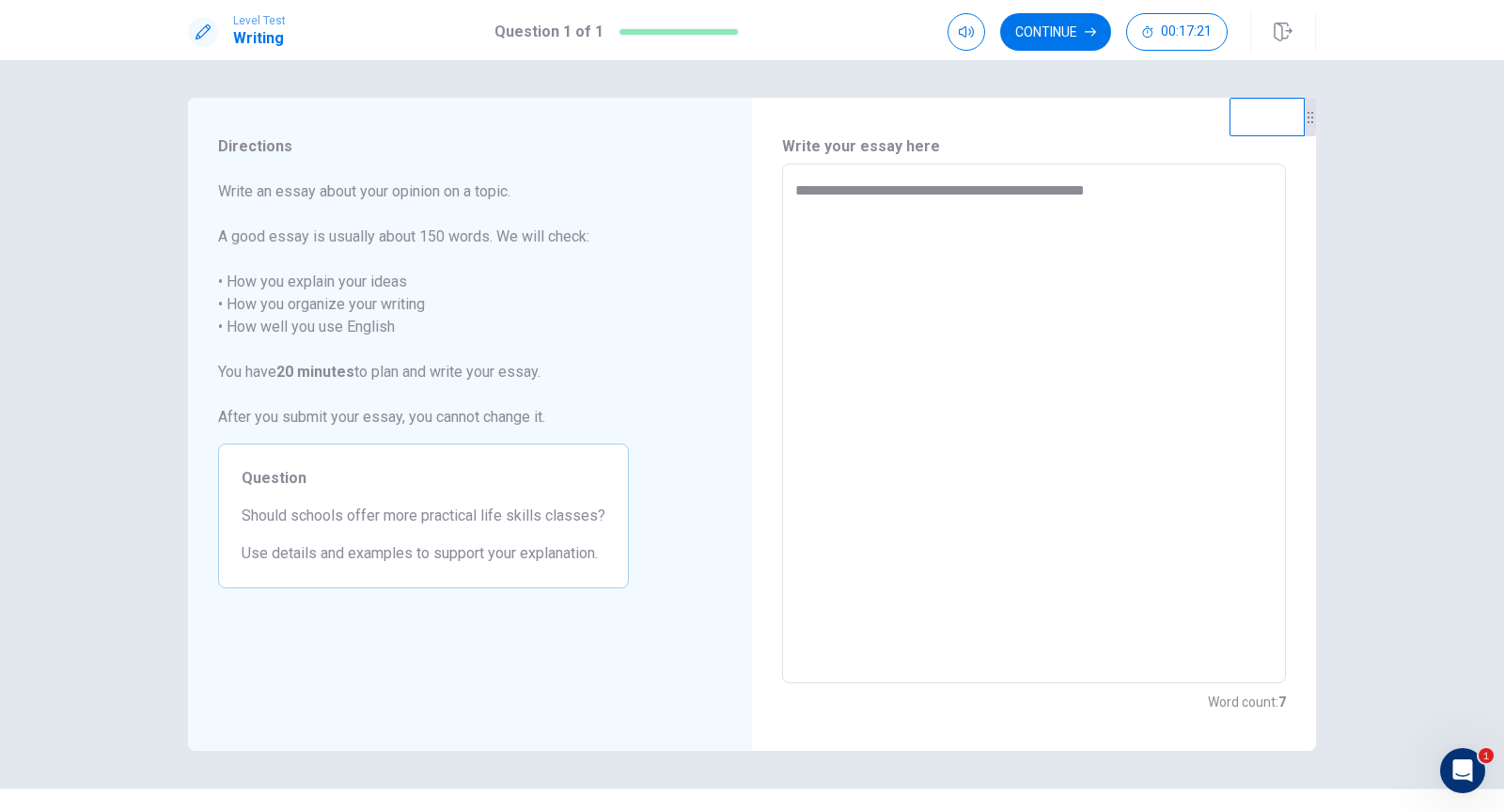 type on "*" 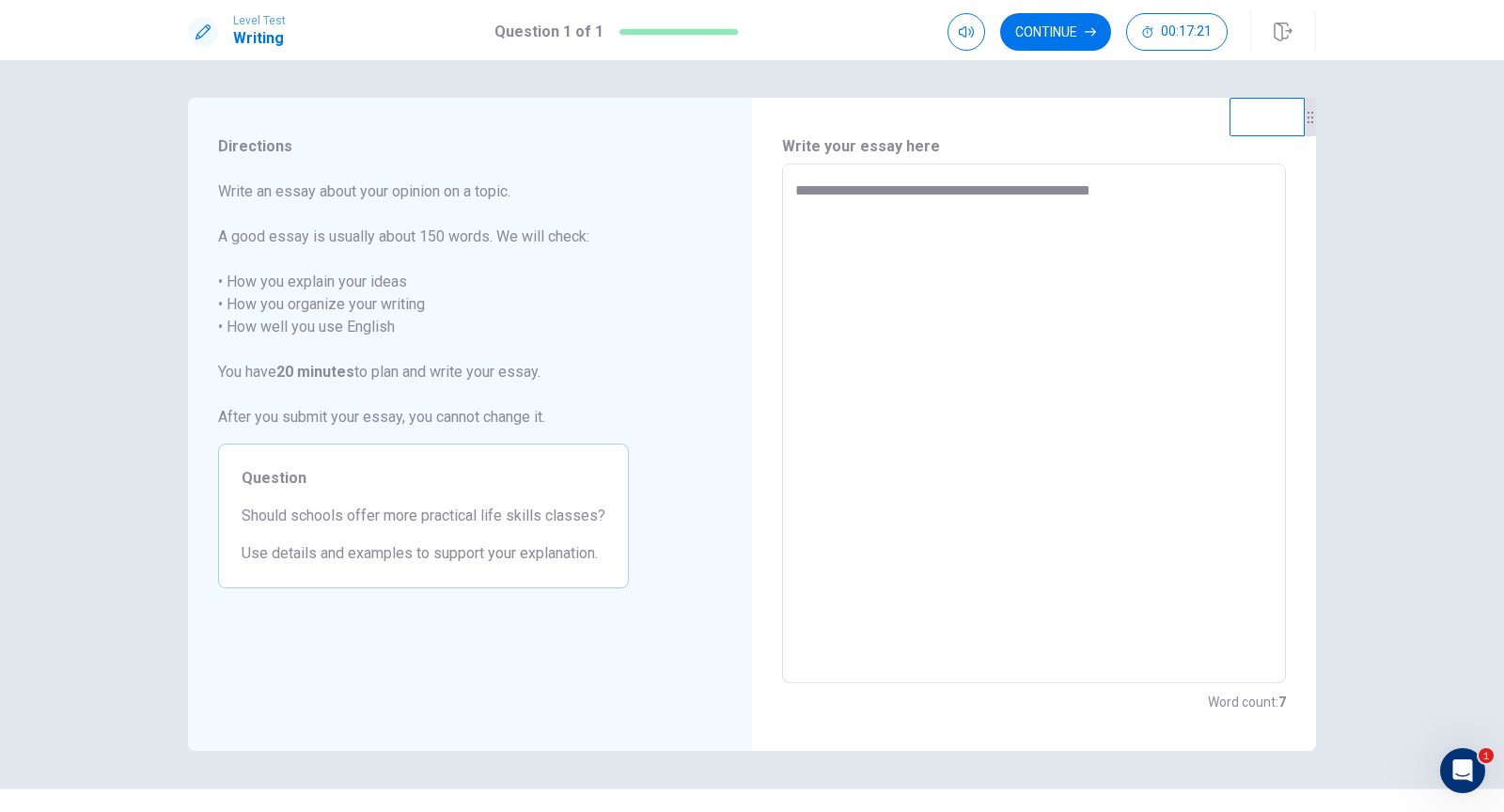 type on "*" 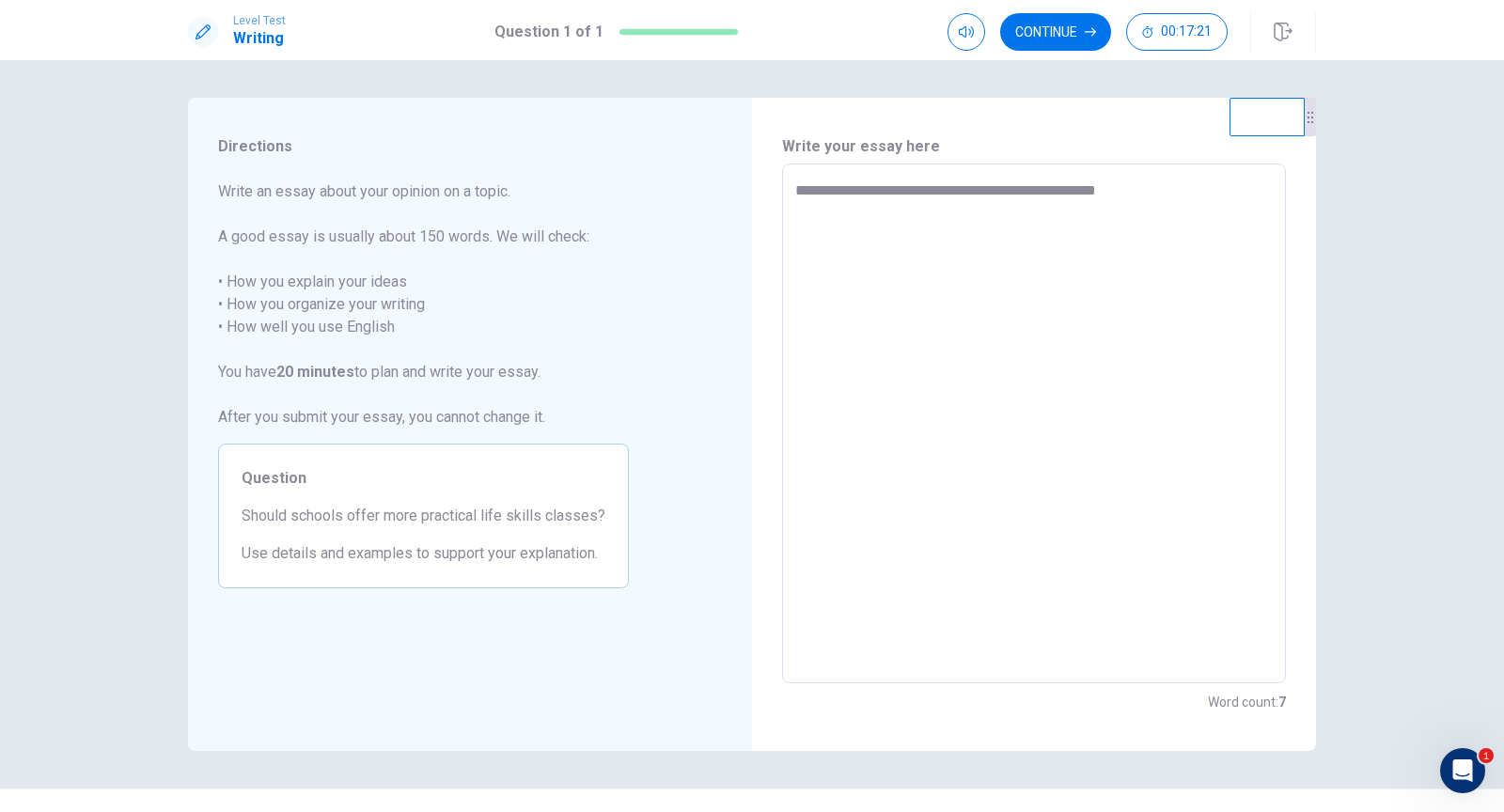 type on "*" 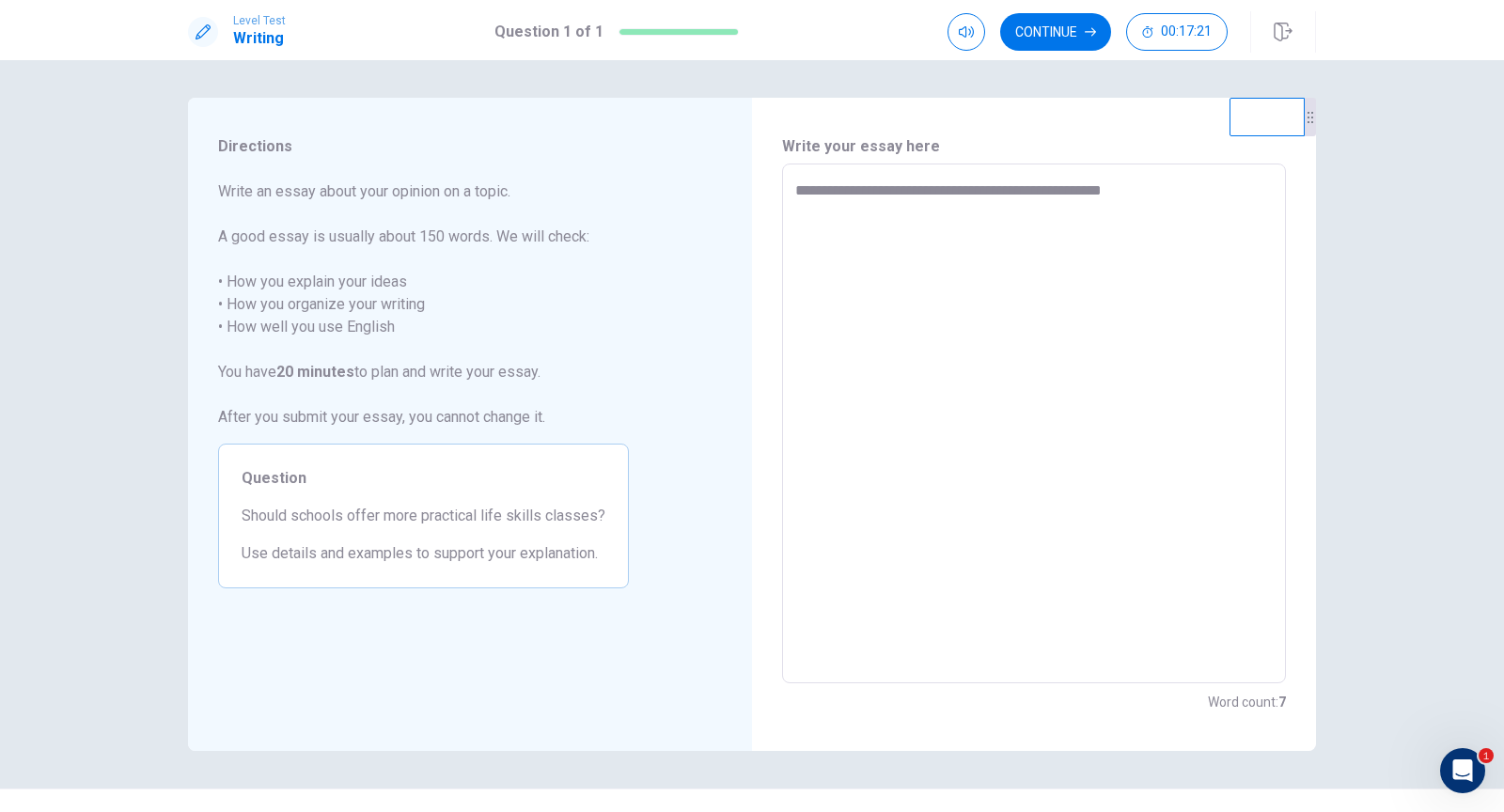 type on "*" 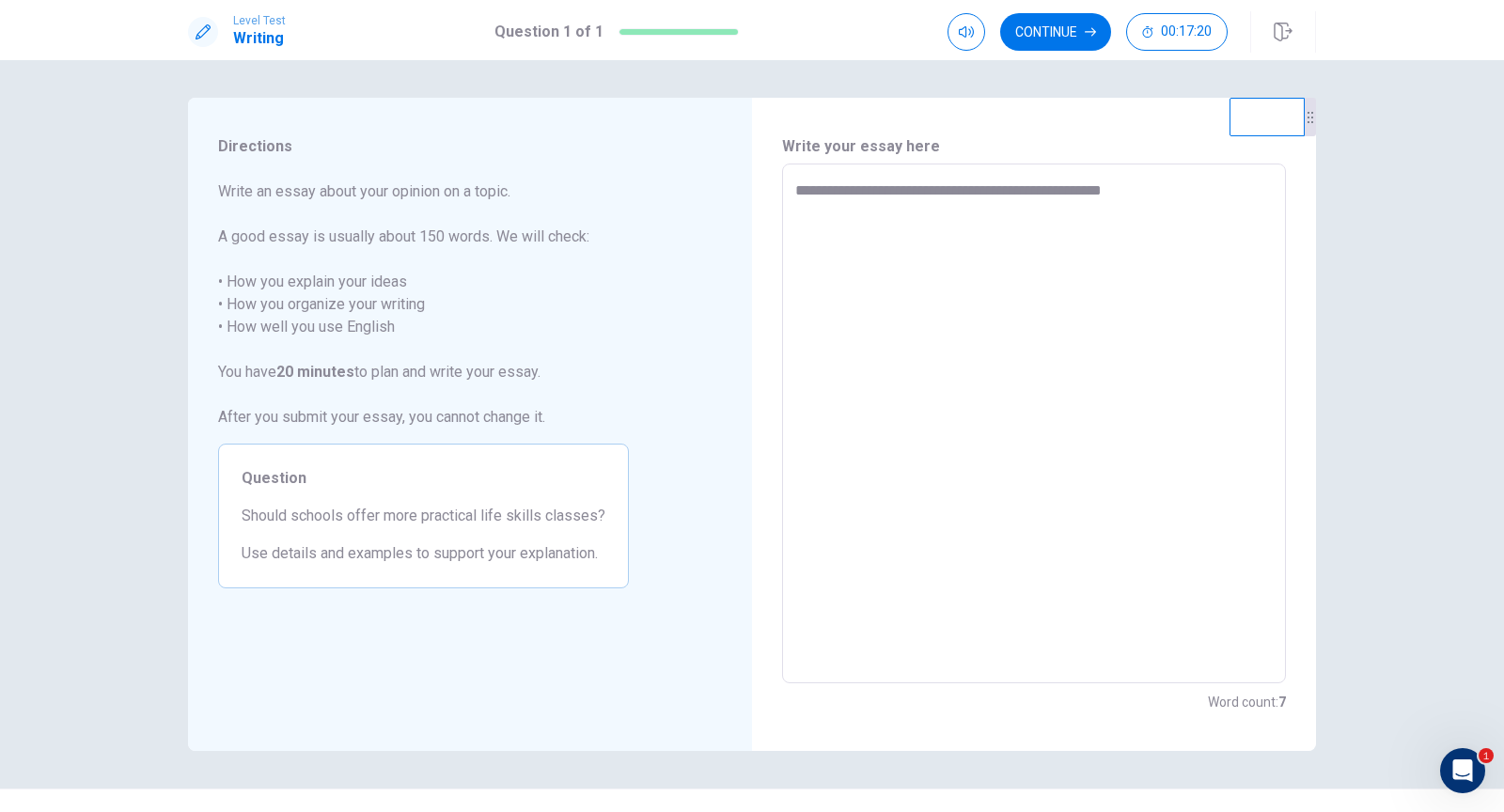 type on "**********" 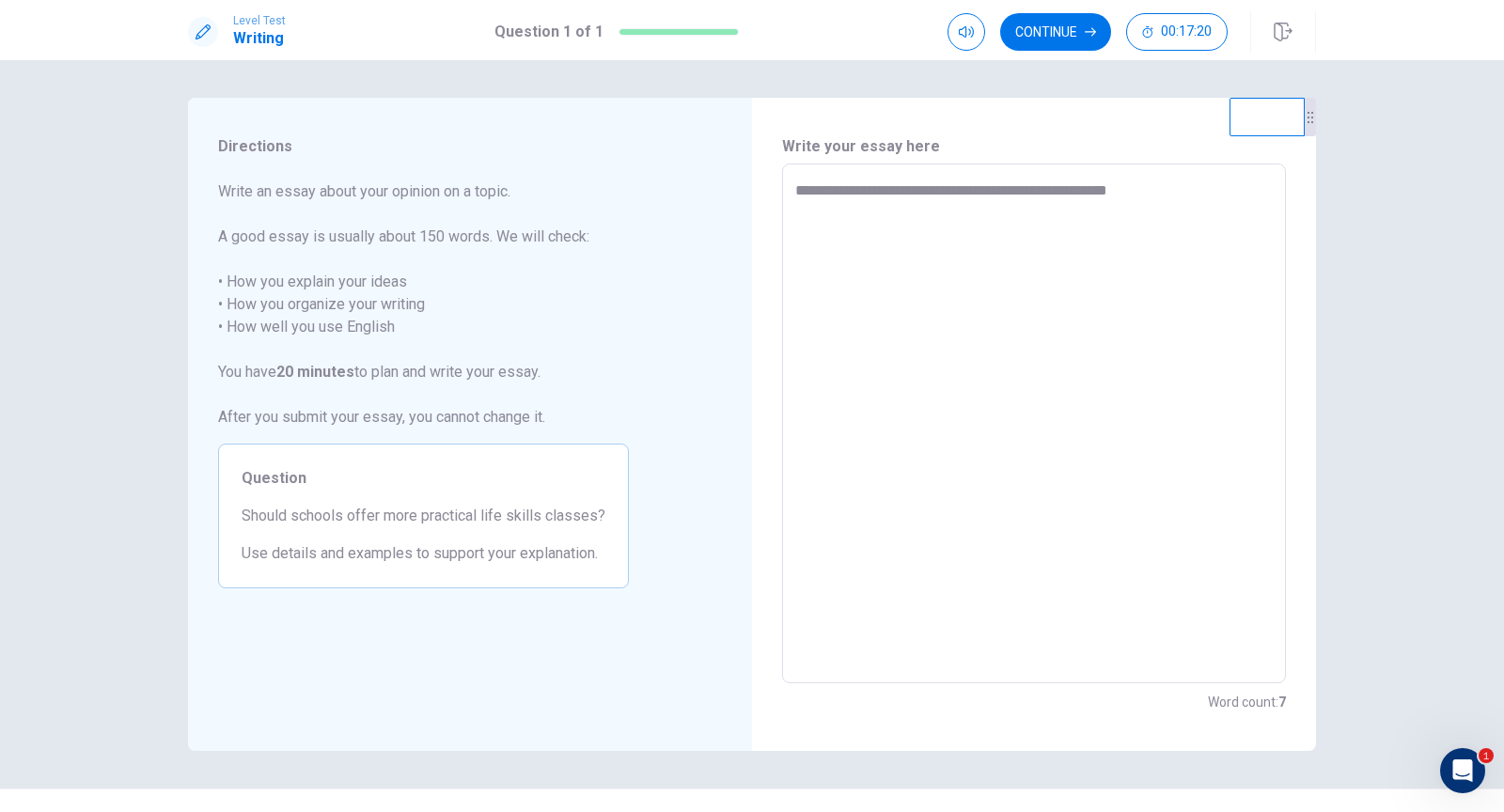 type on "**********" 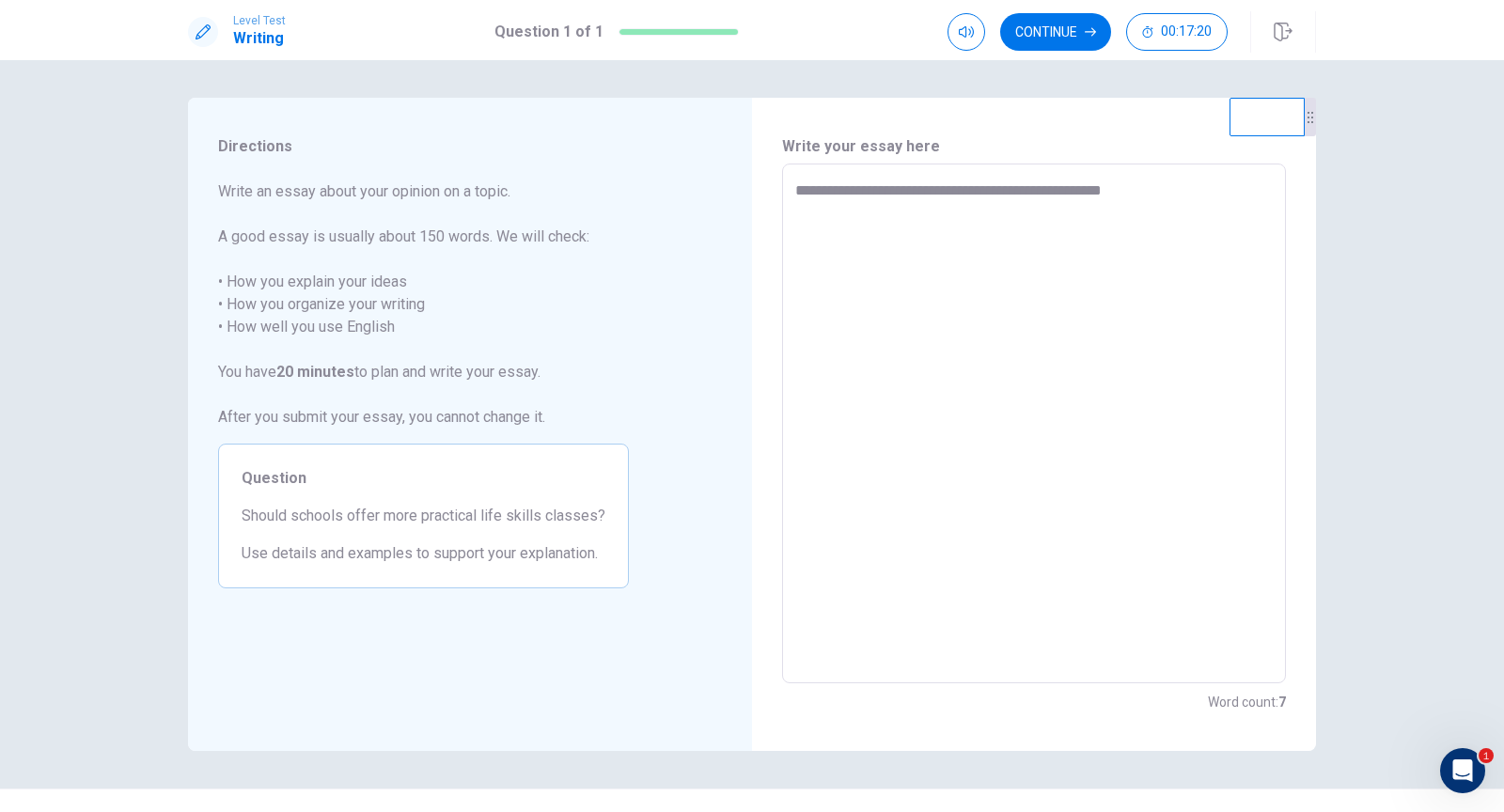 type on "*" 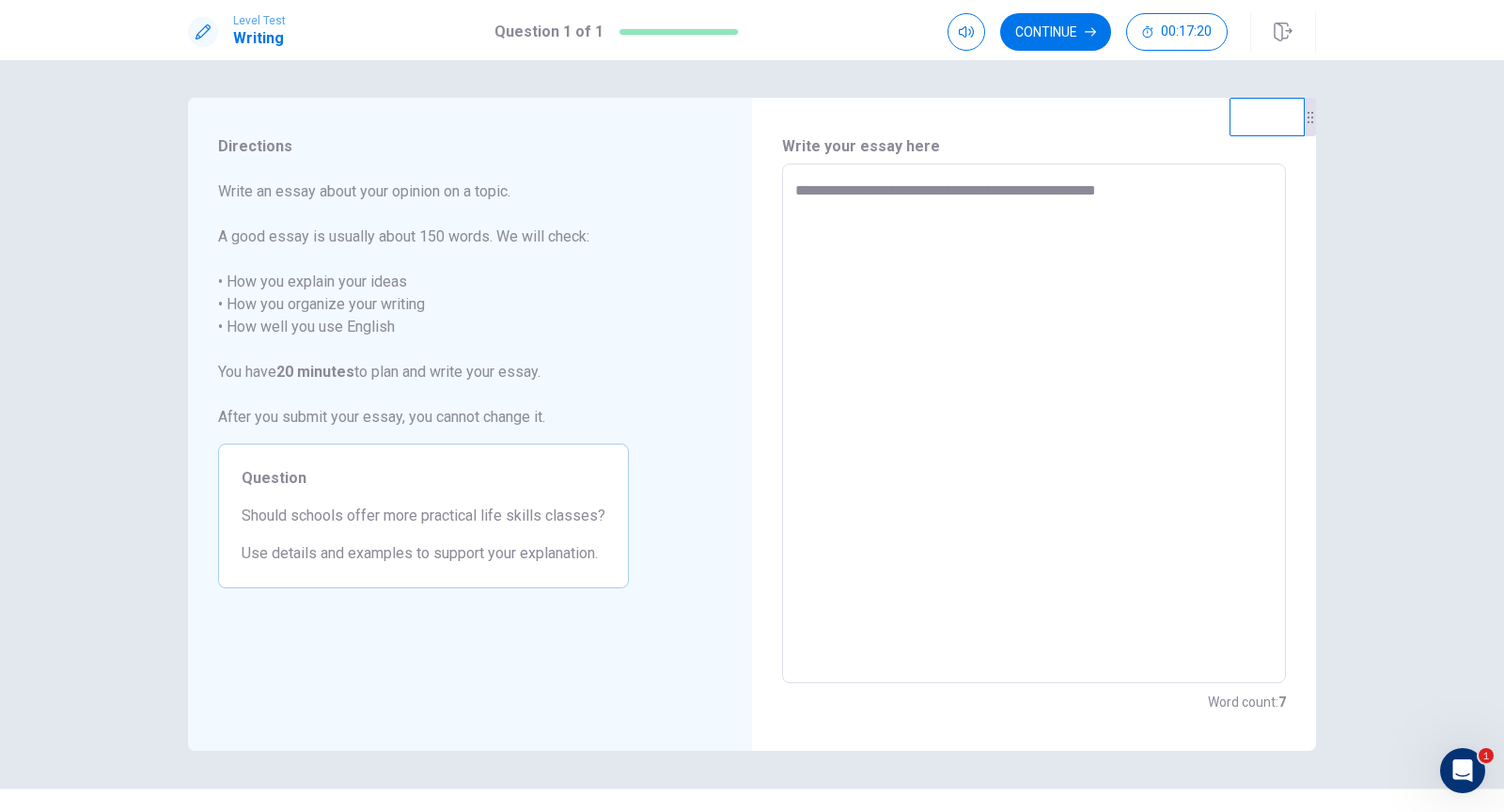 type on "*" 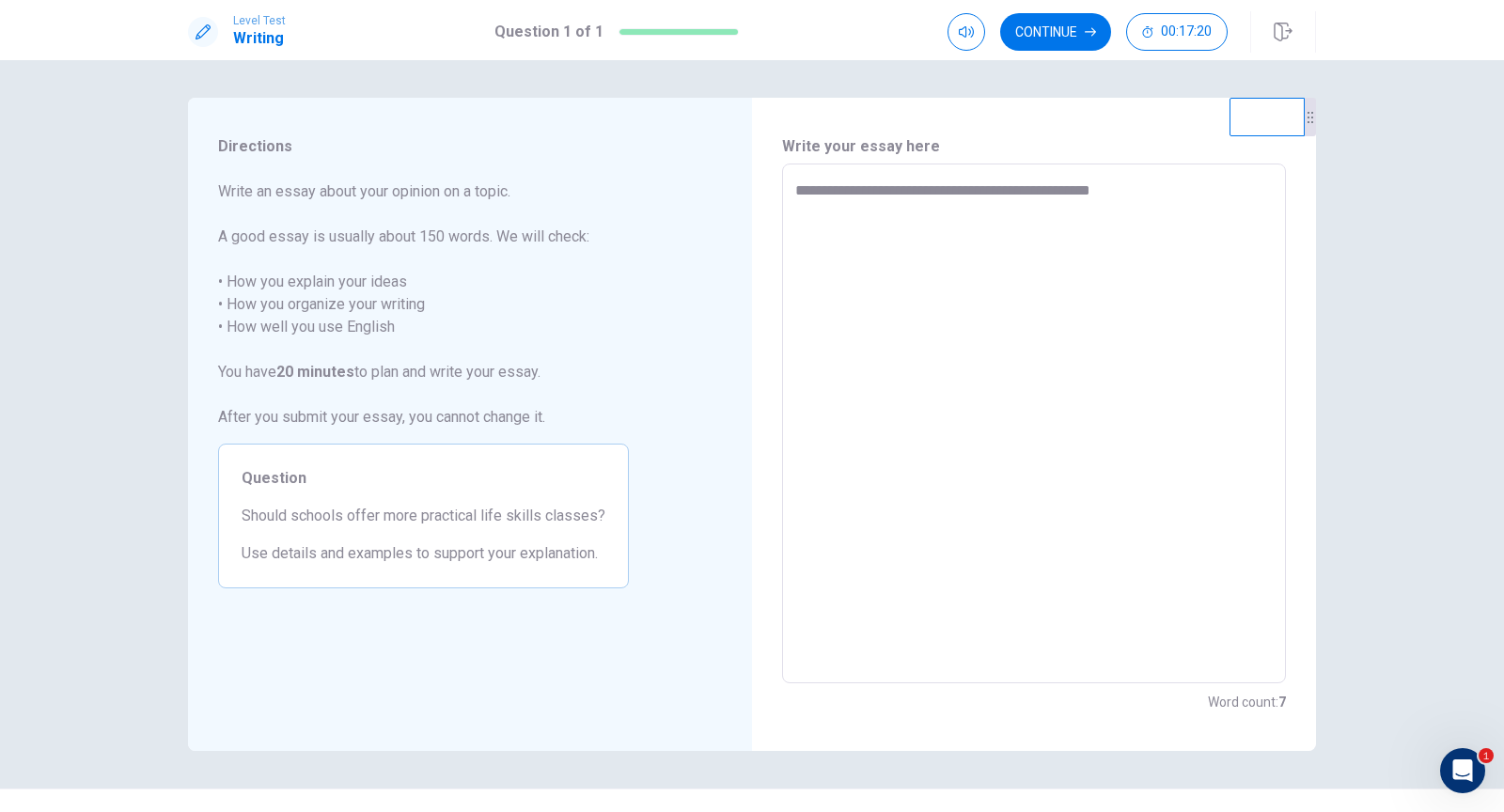 type on "*" 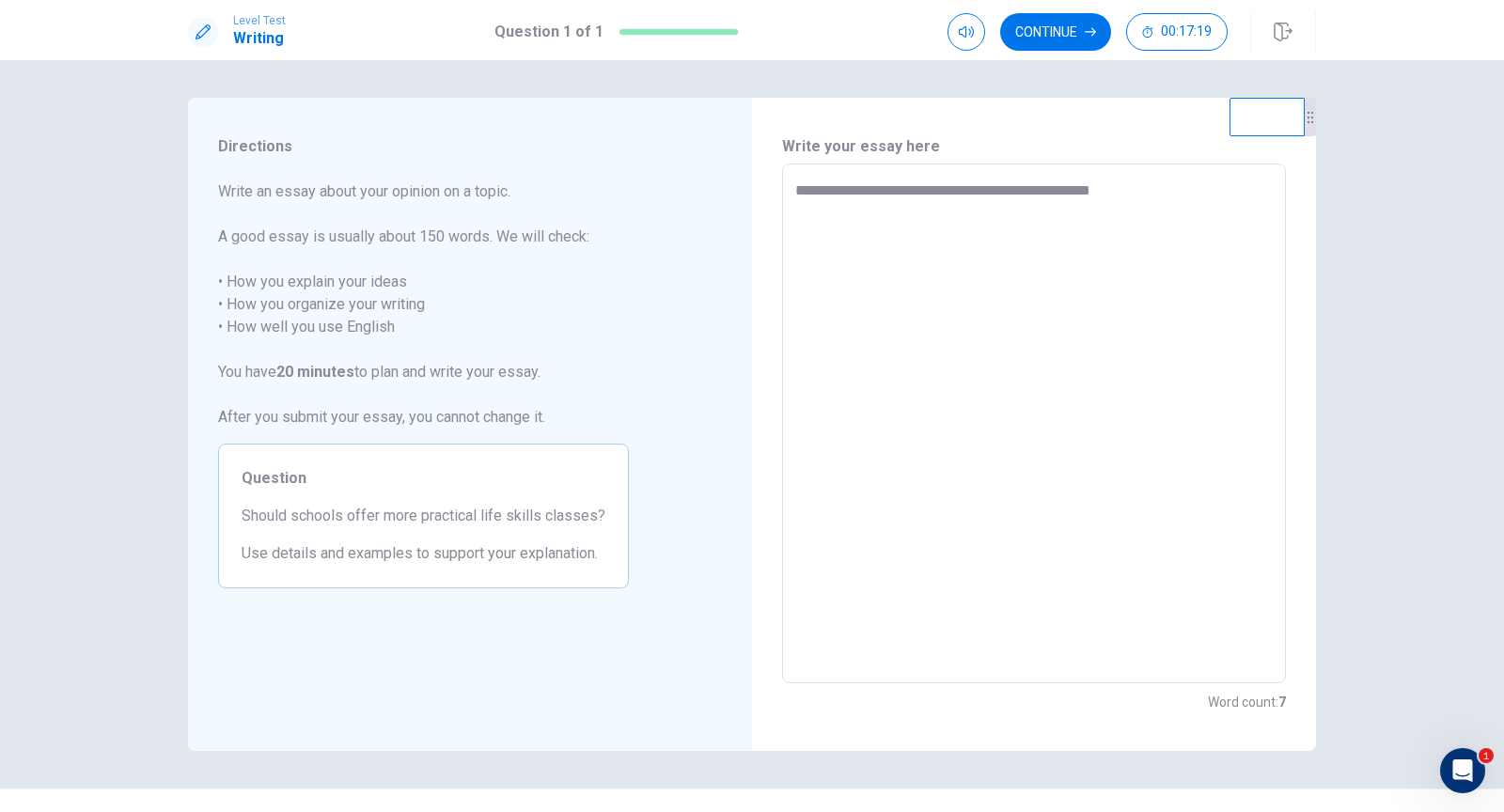 type on "**********" 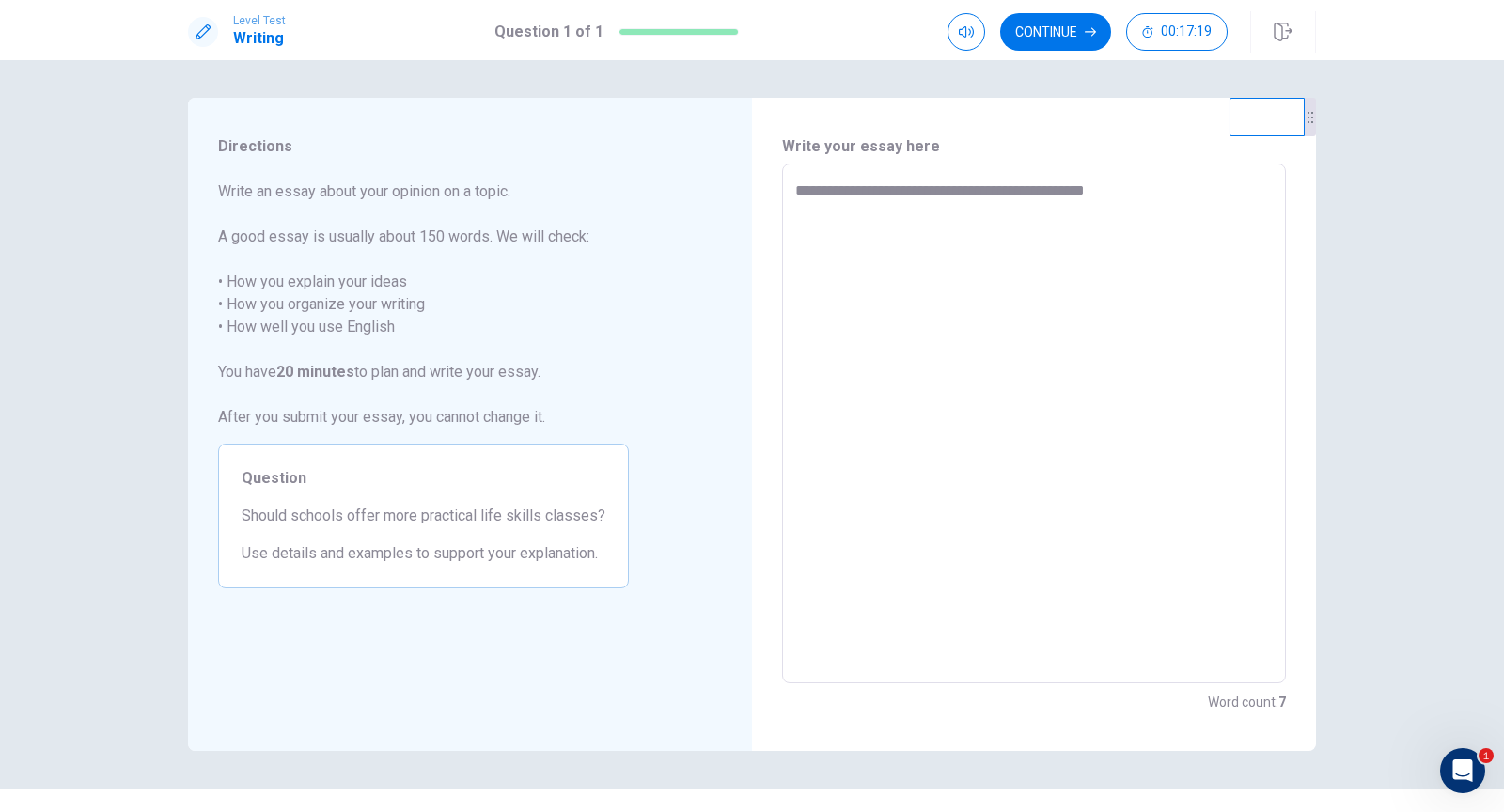 type on "*" 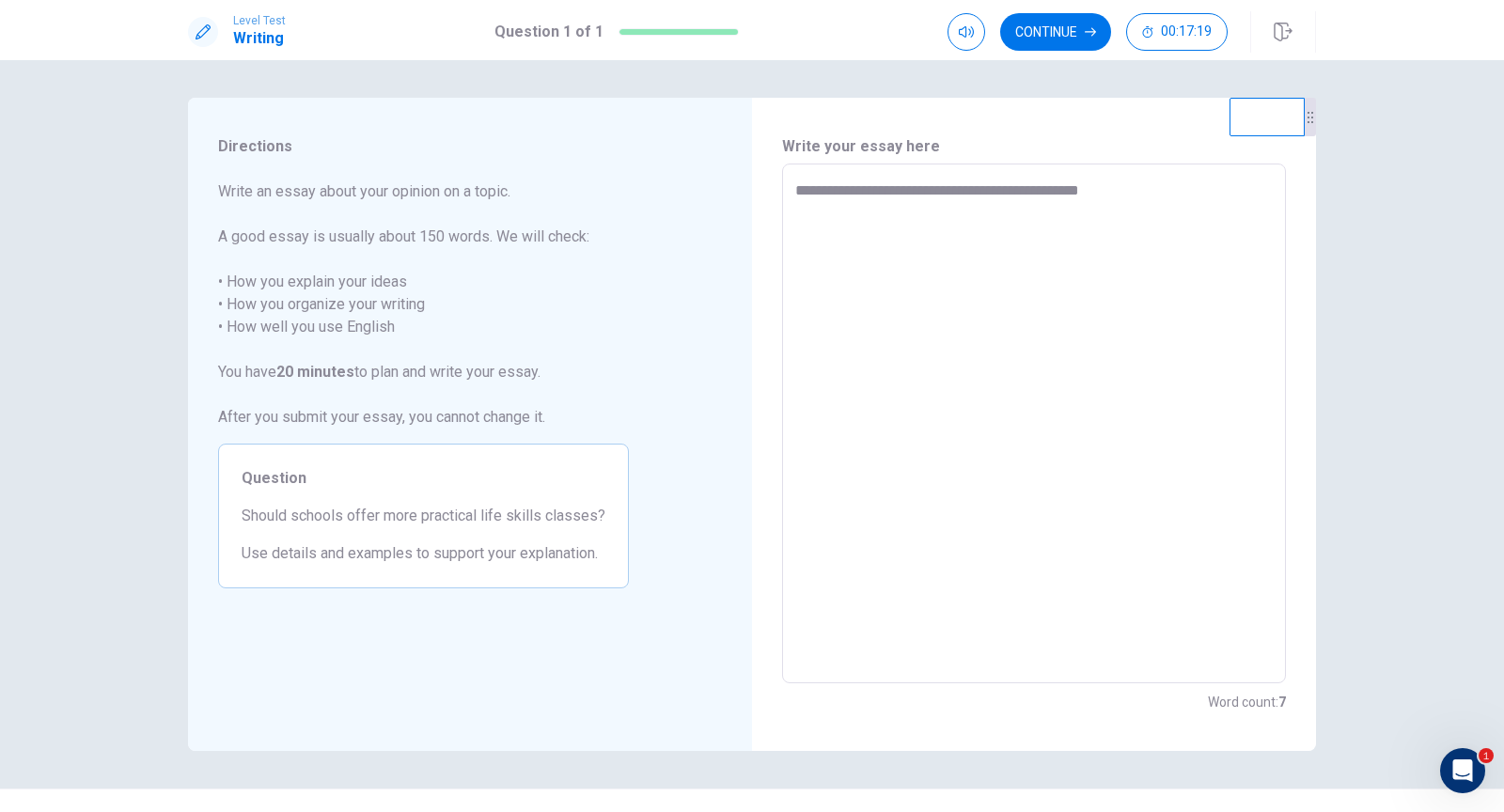 type on "*" 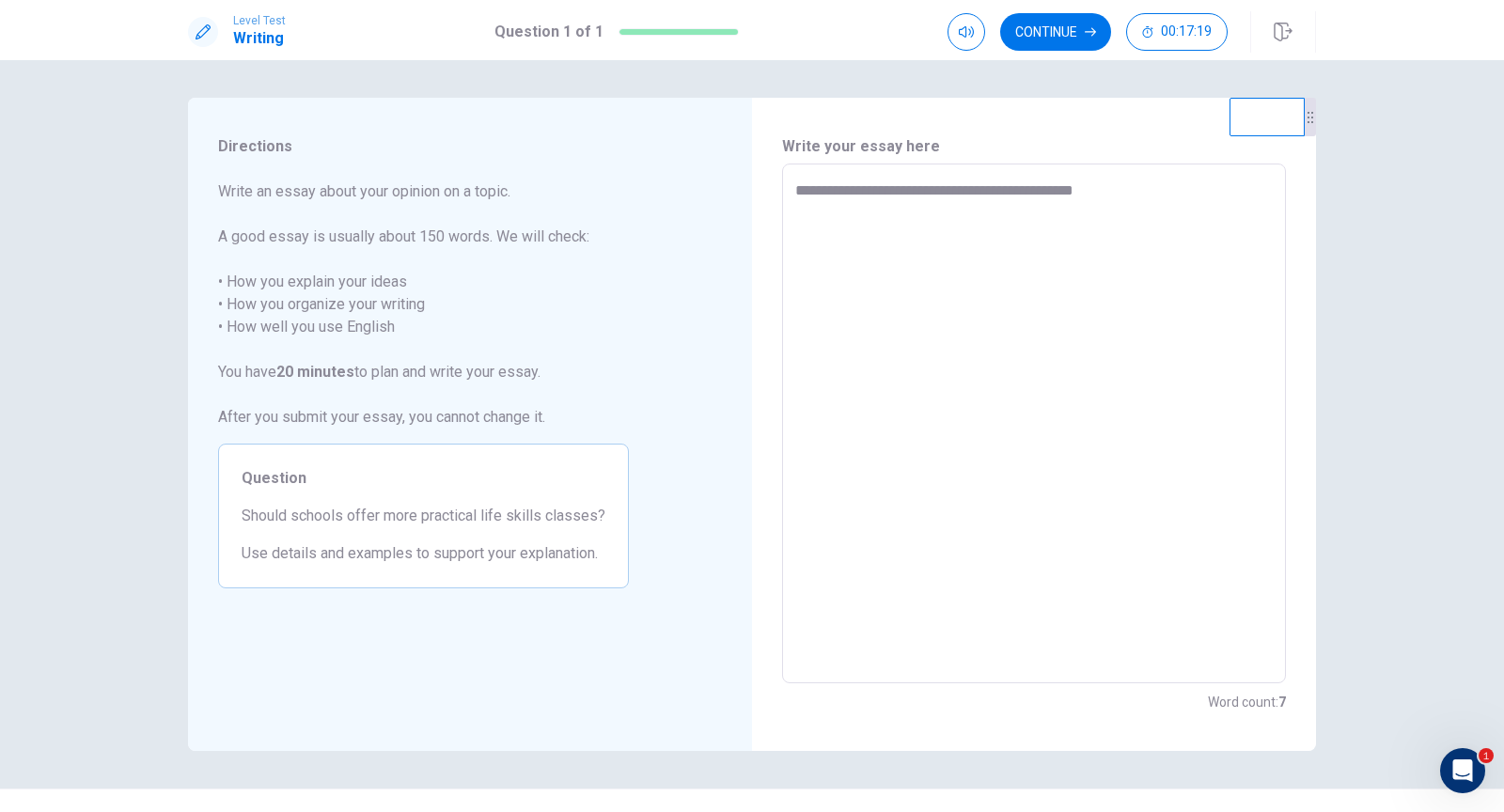 type on "*" 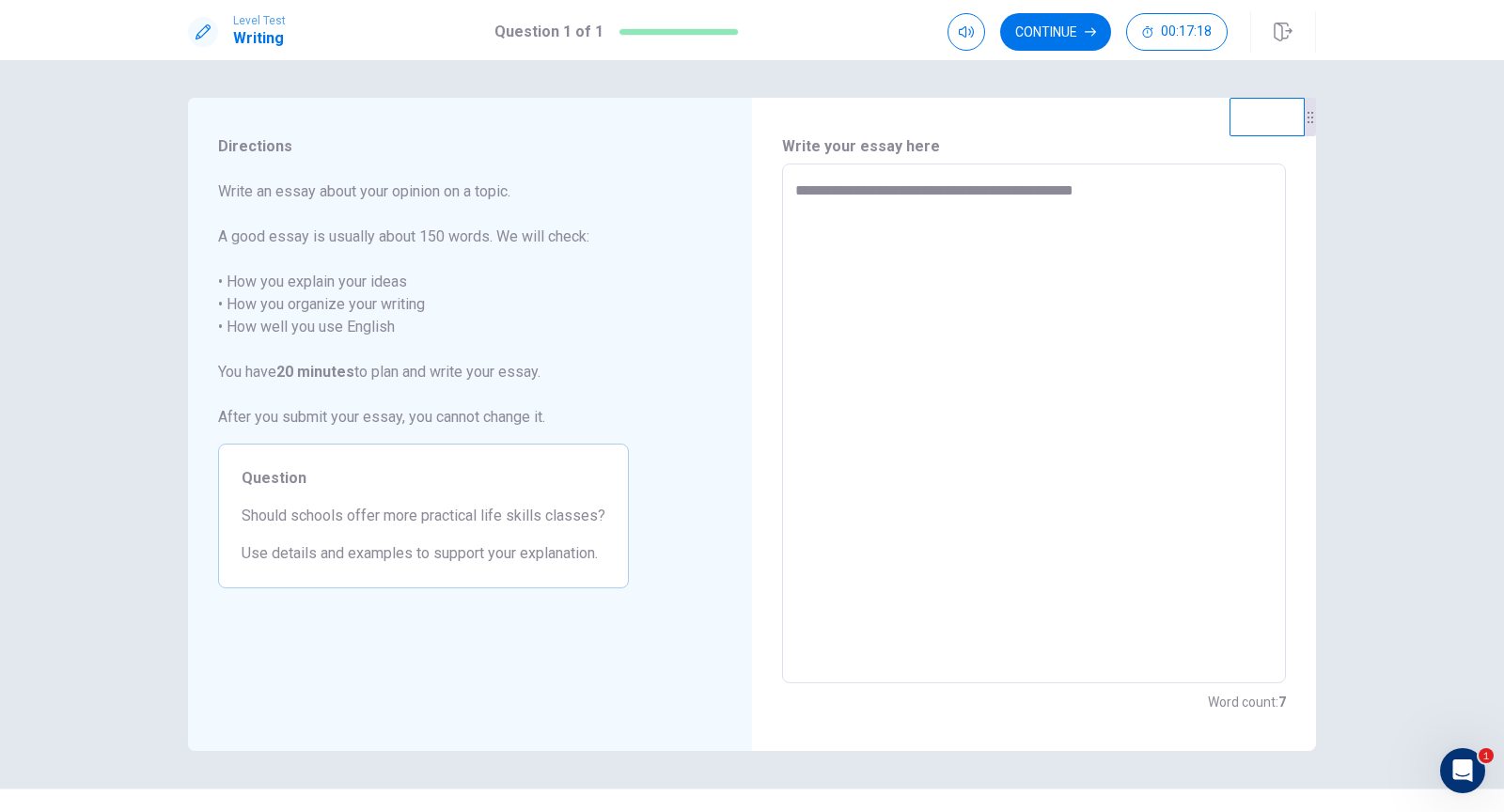 type on "**********" 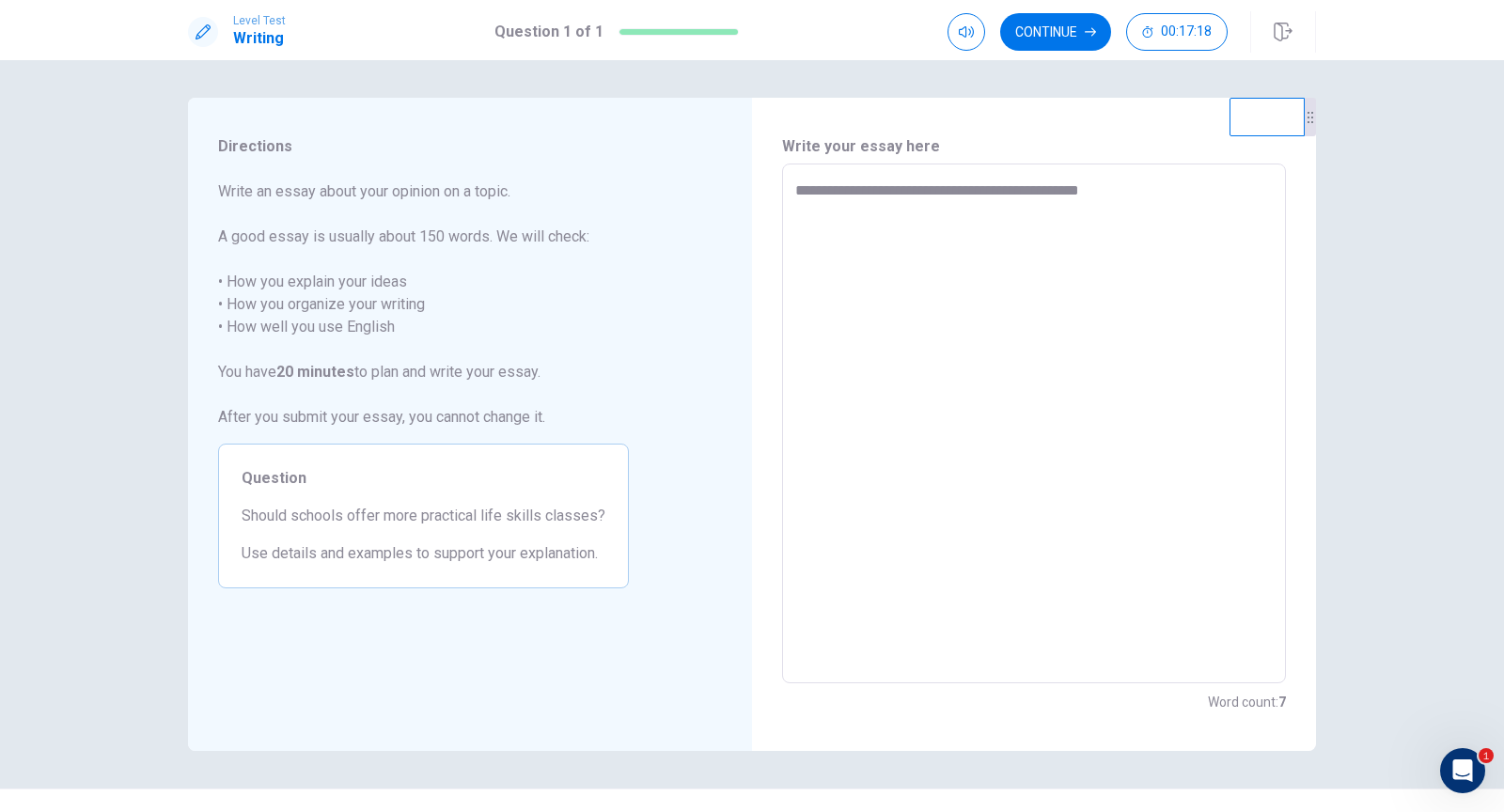 type on "*" 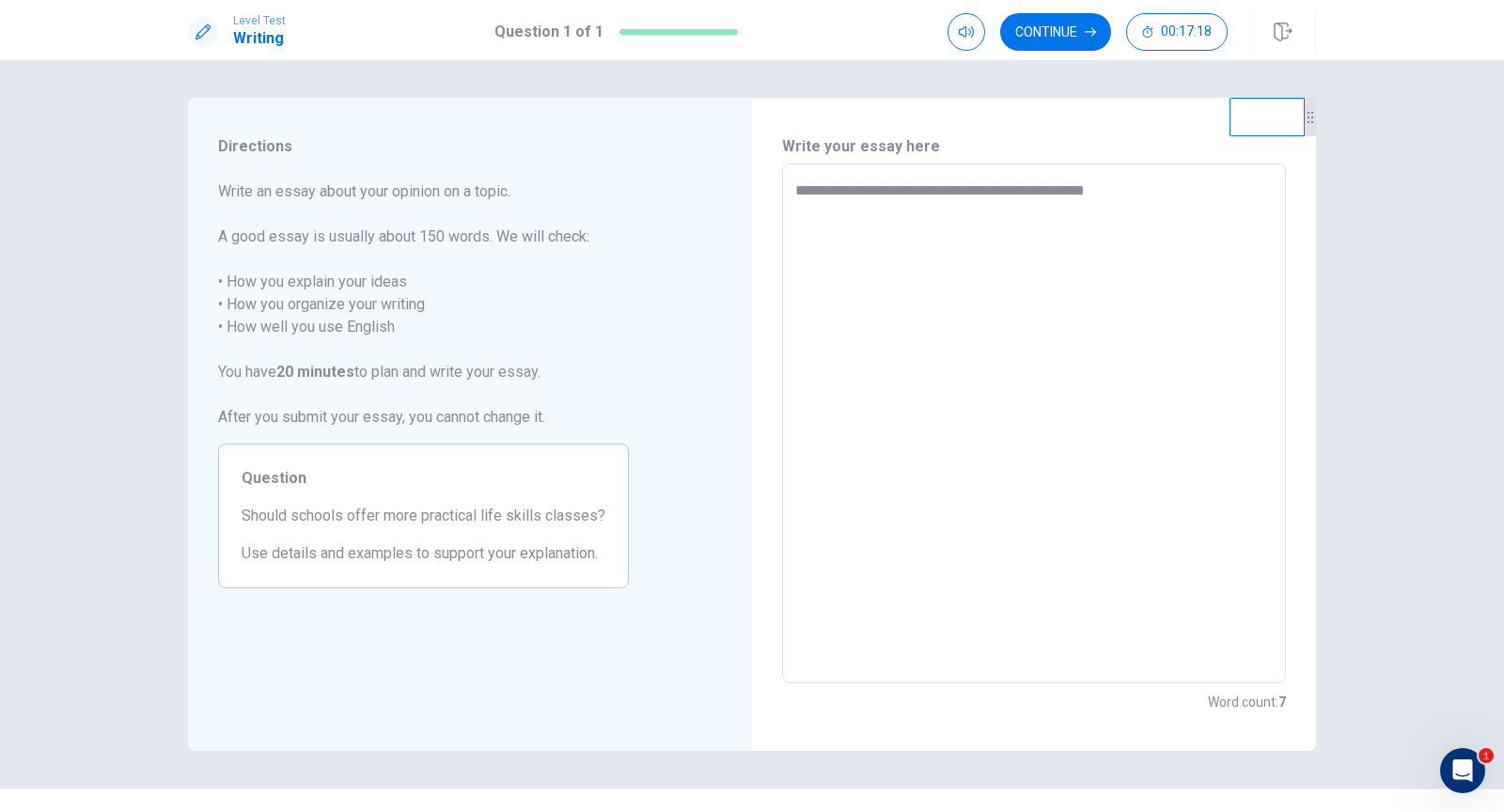 type on "*" 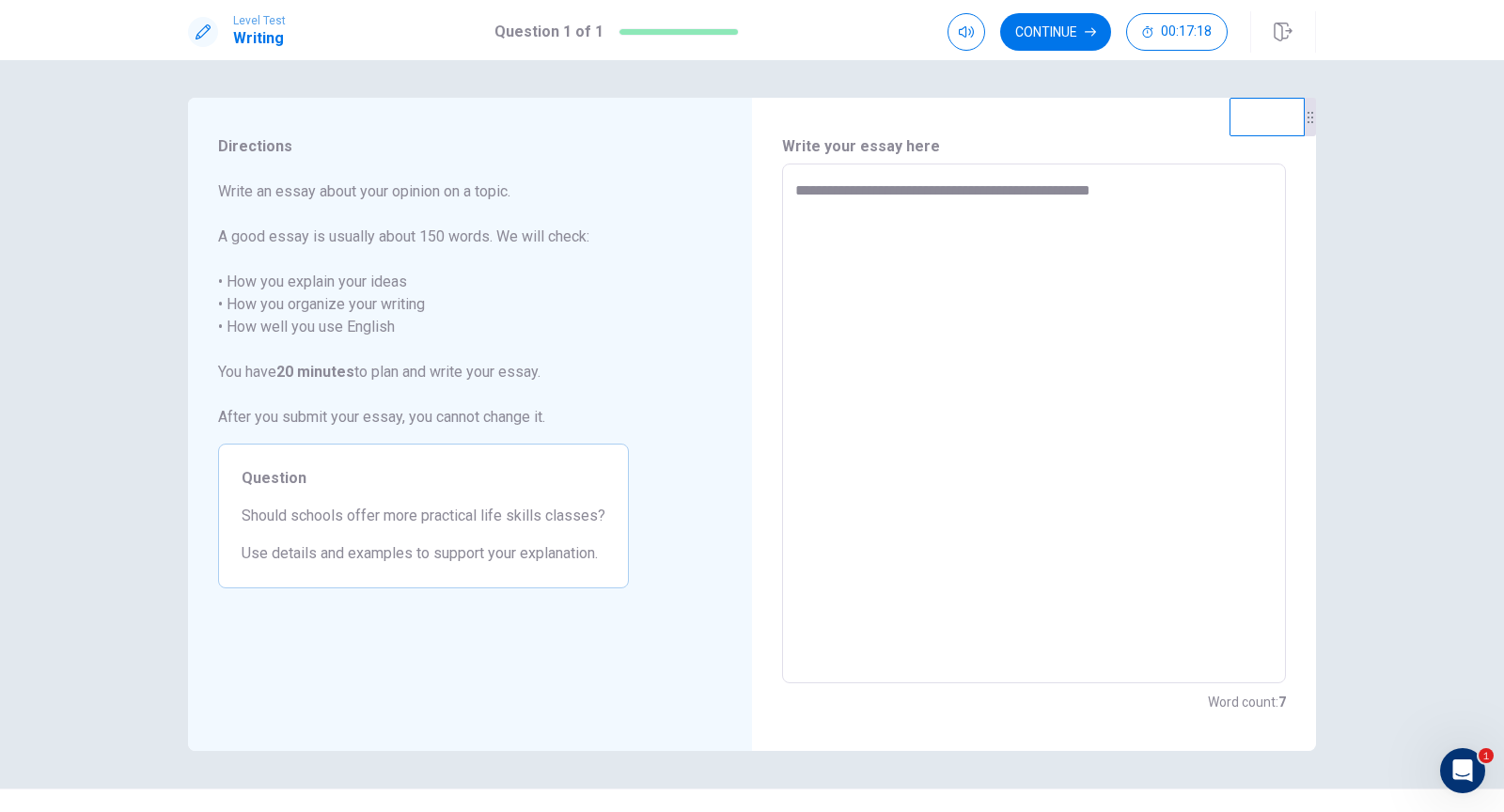type on "*" 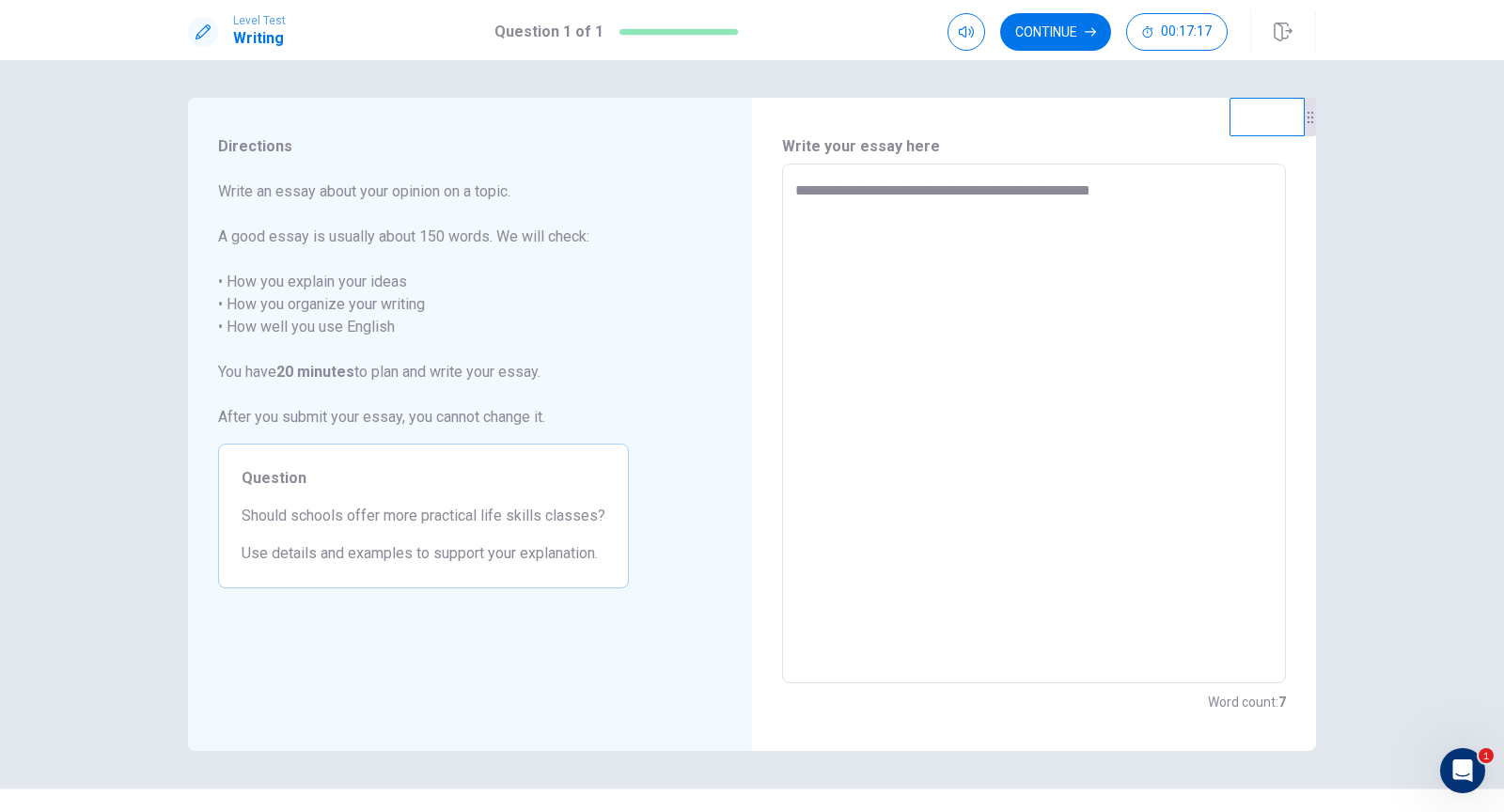 type on "**********" 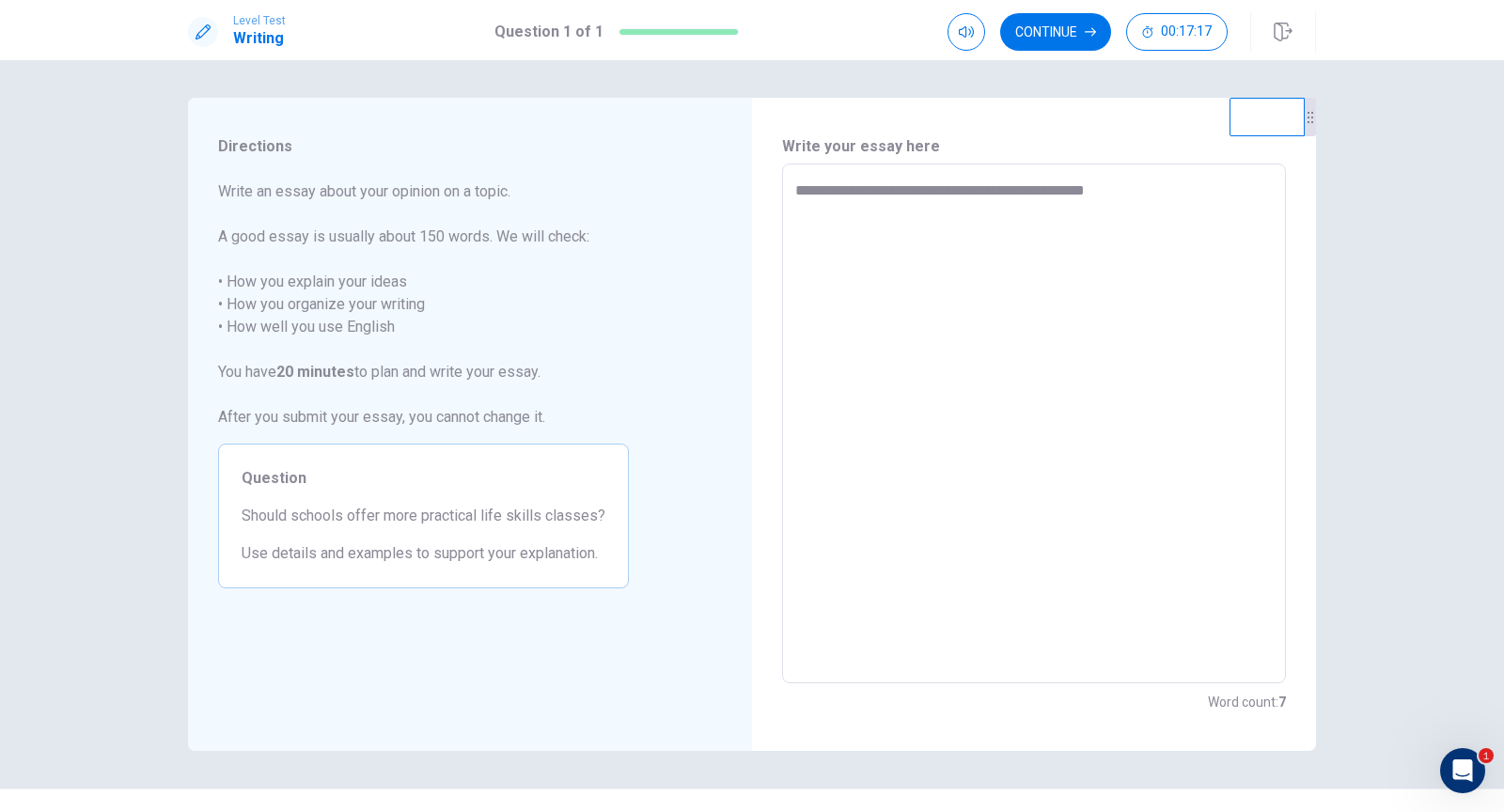 type on "*" 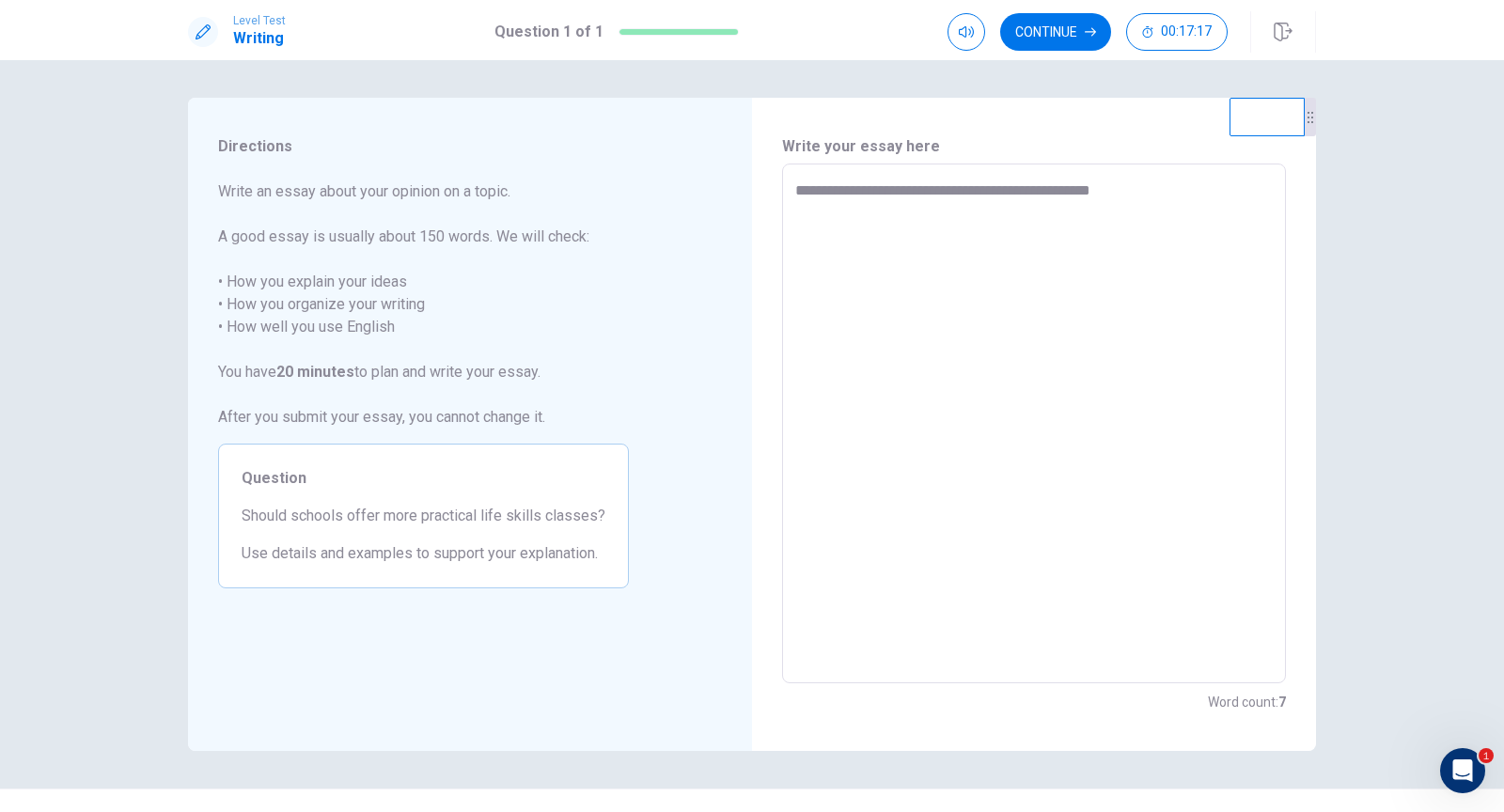 type on "*" 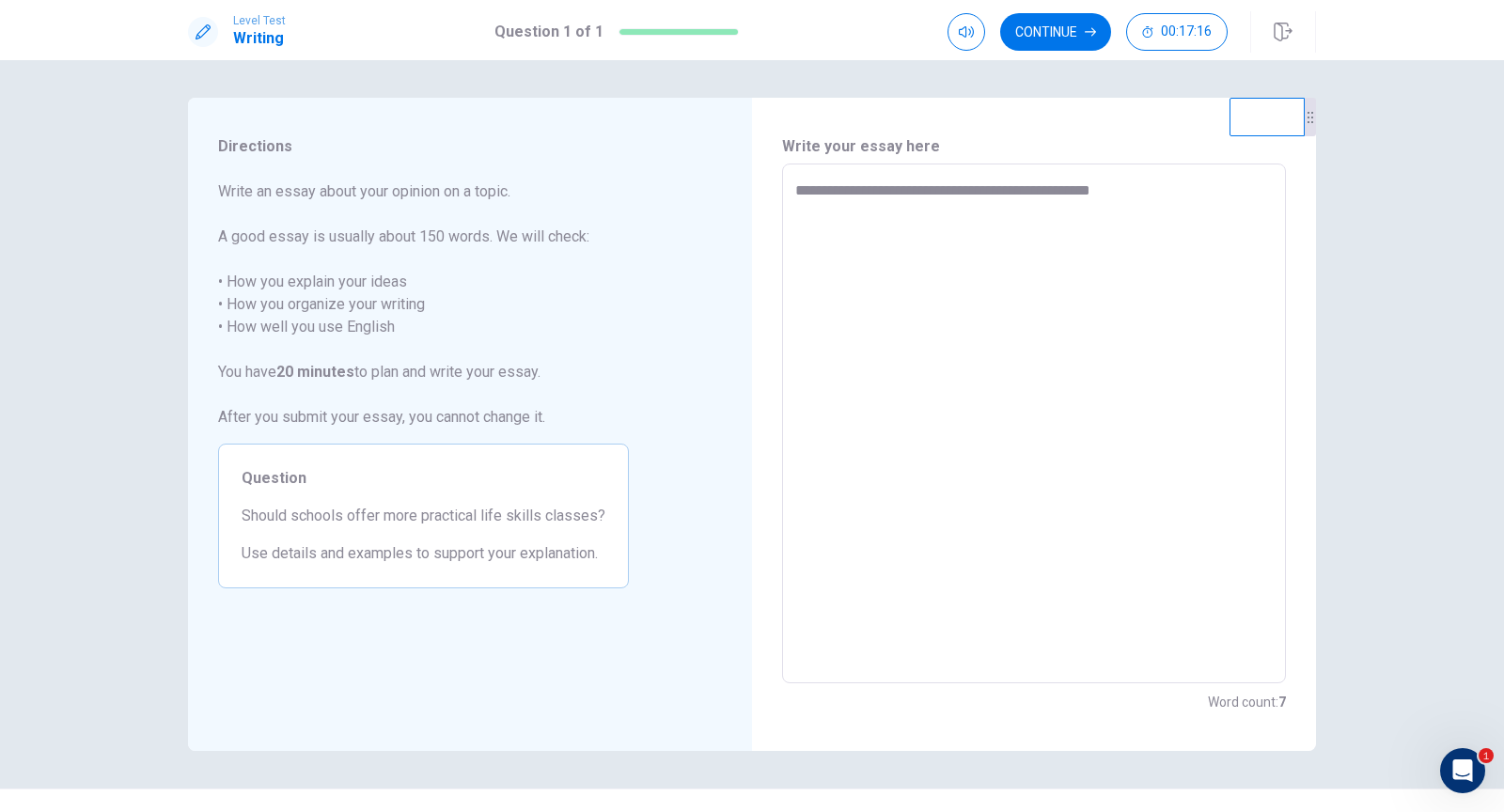 type on "**********" 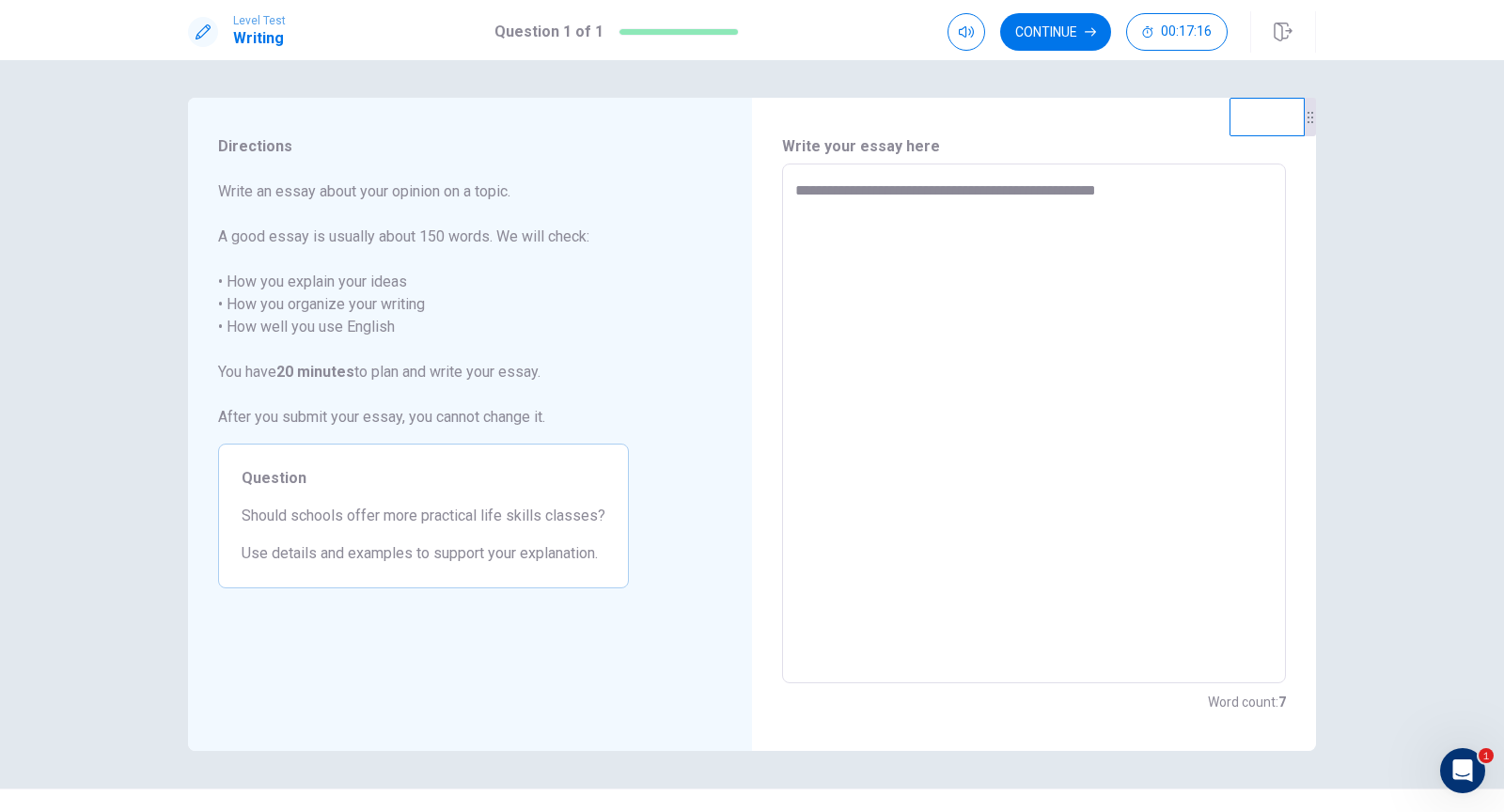 type on "*" 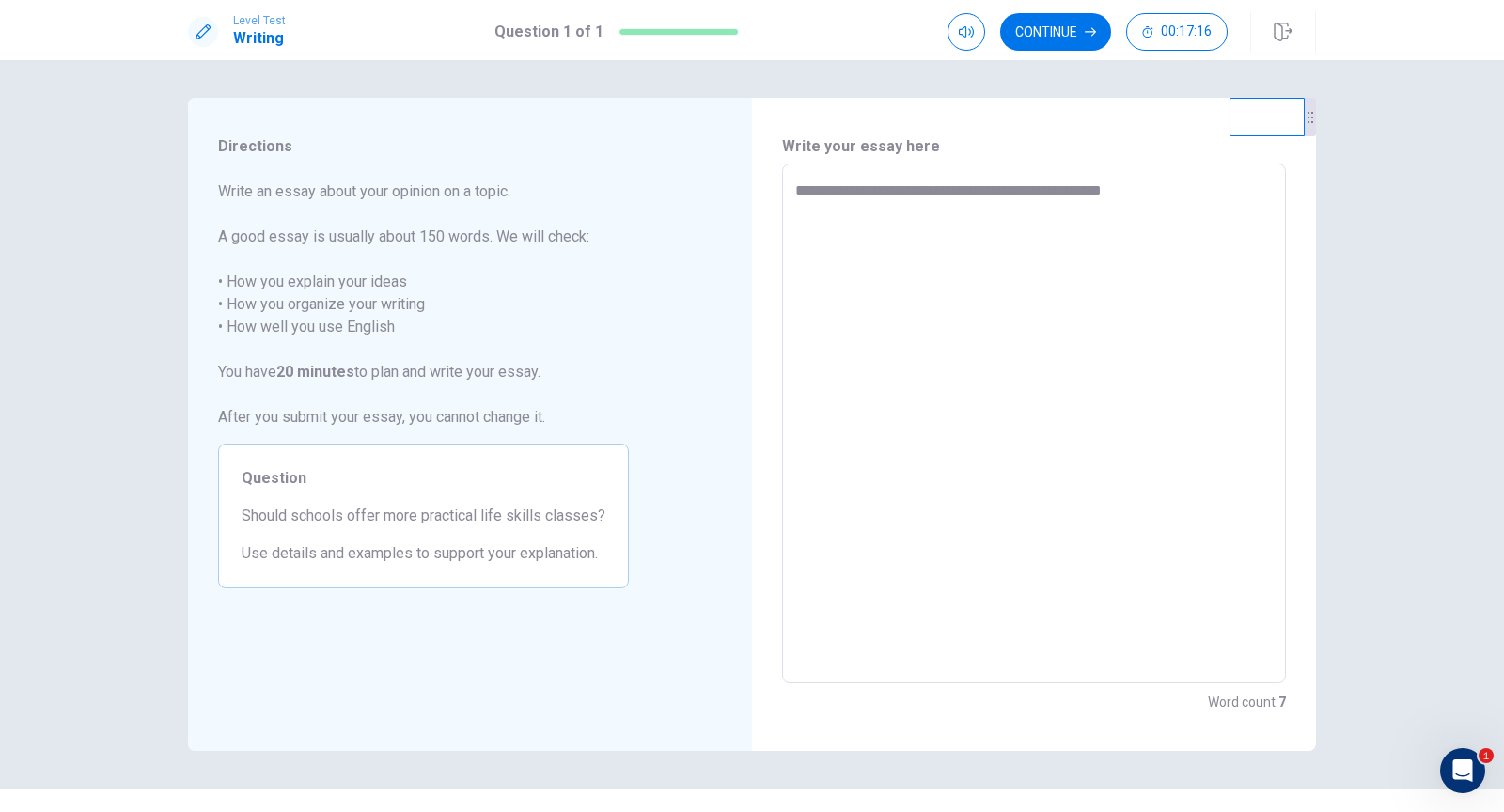 type on "*" 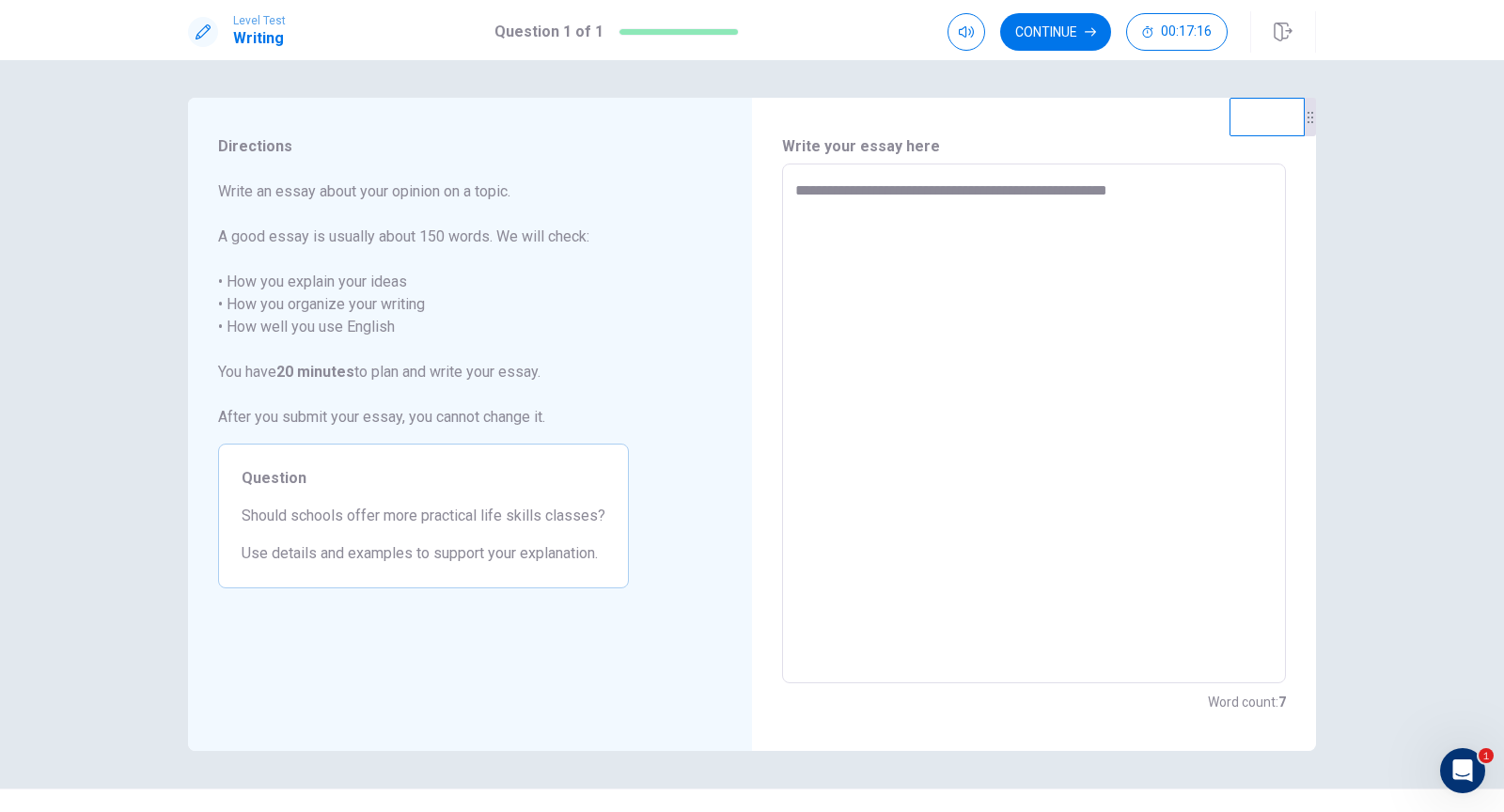type on "*" 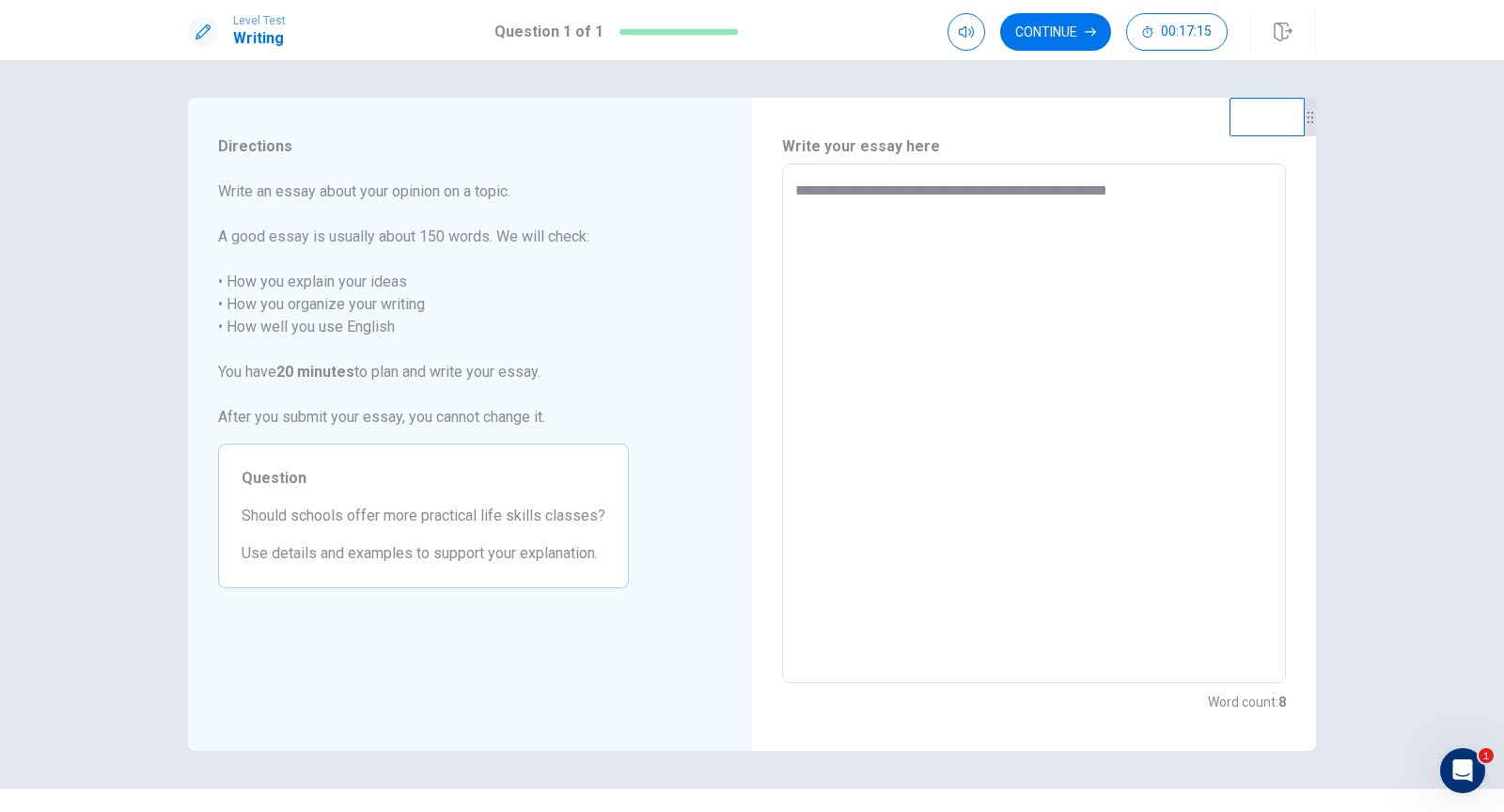 type on "**********" 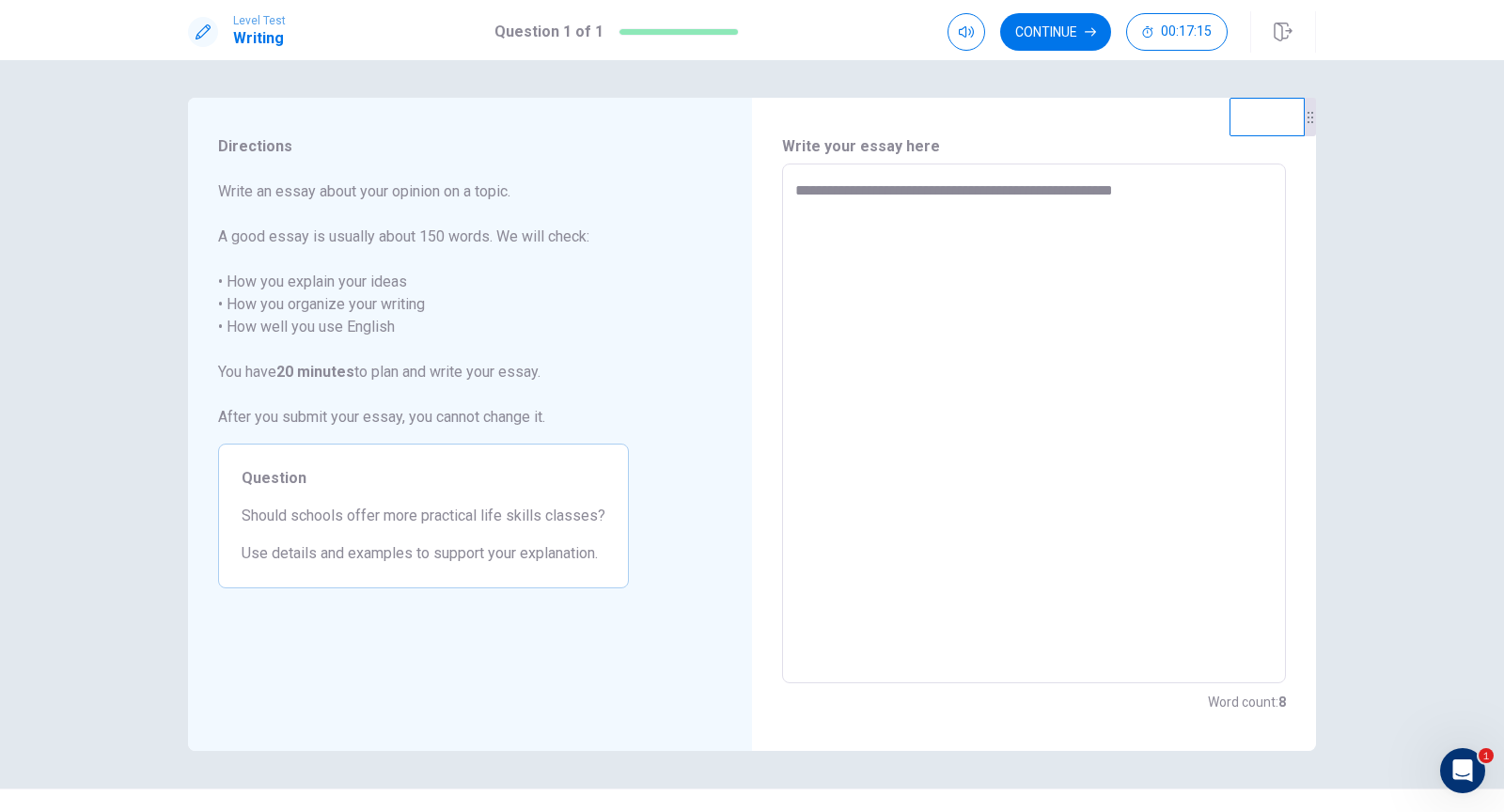 type on "*" 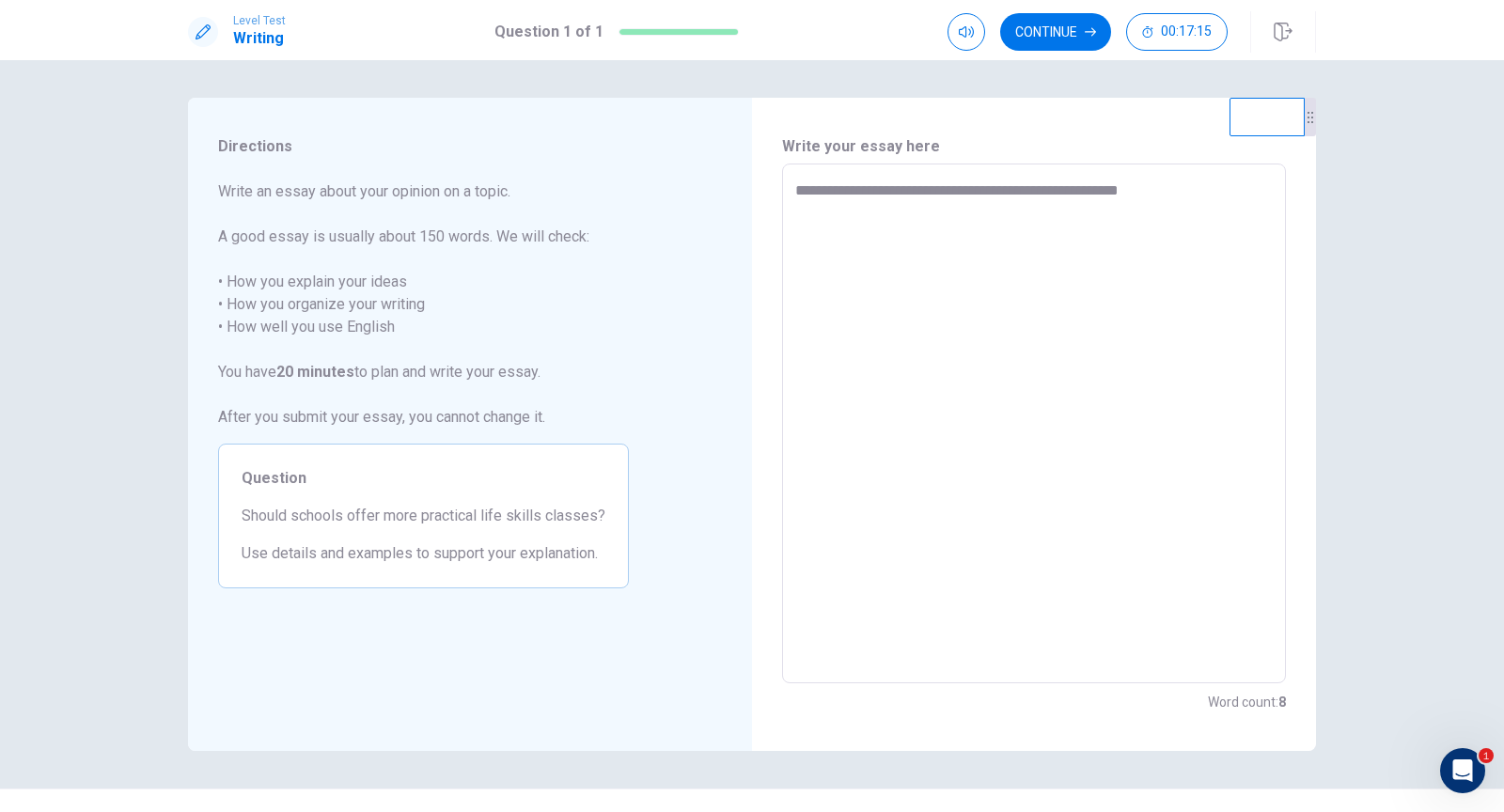 type on "*" 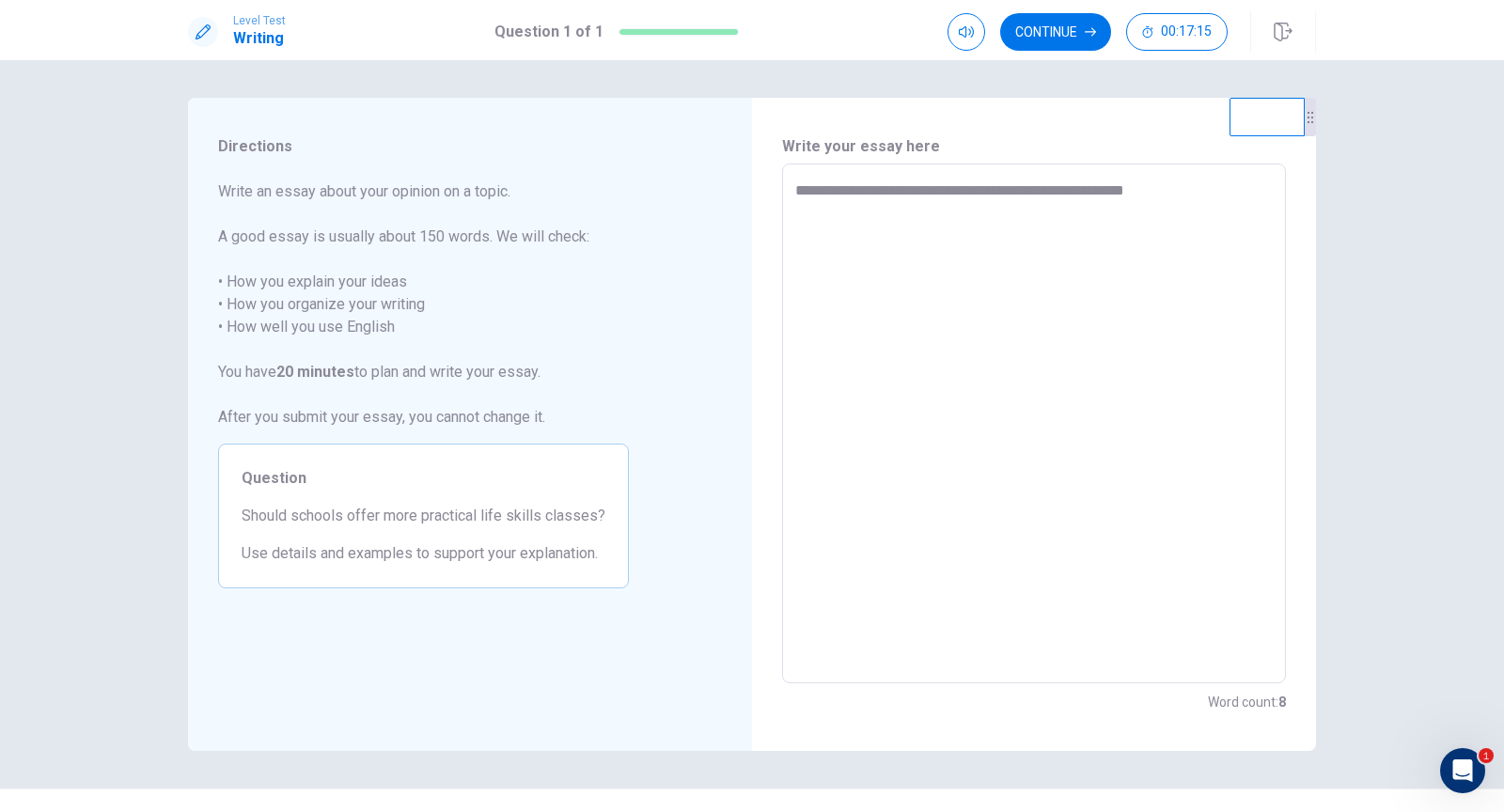 type on "*" 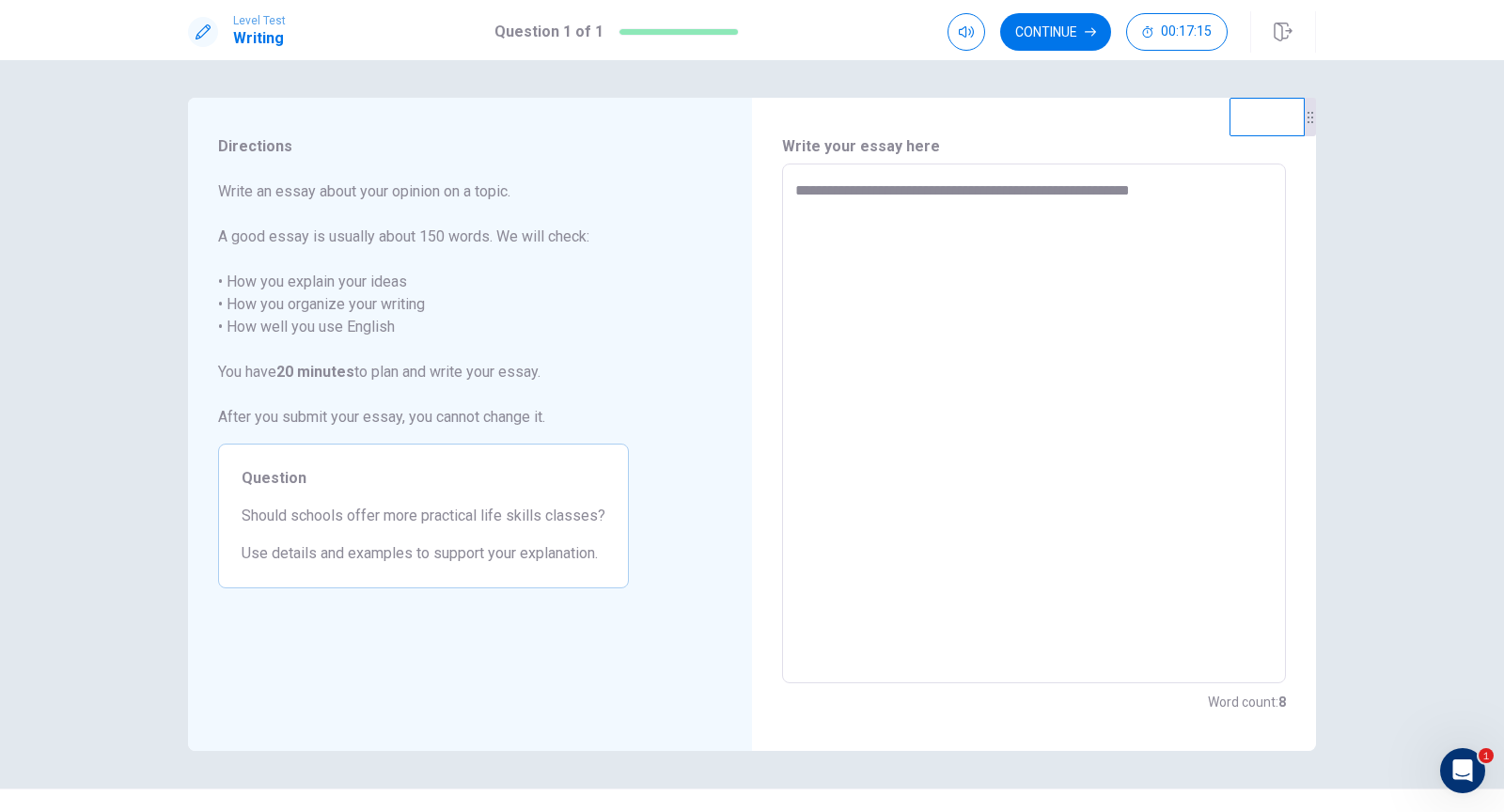 type on "*" 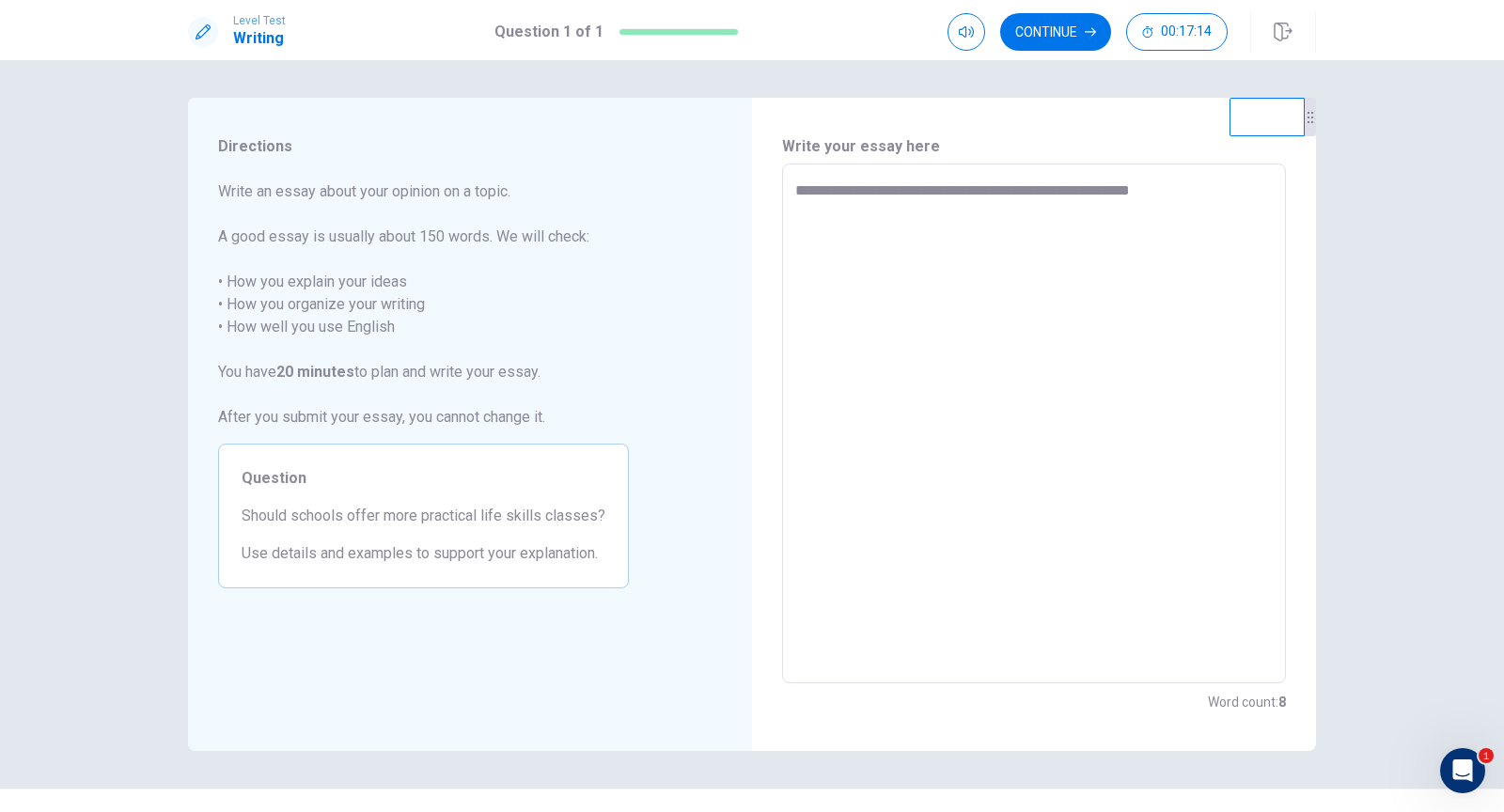 type on "**********" 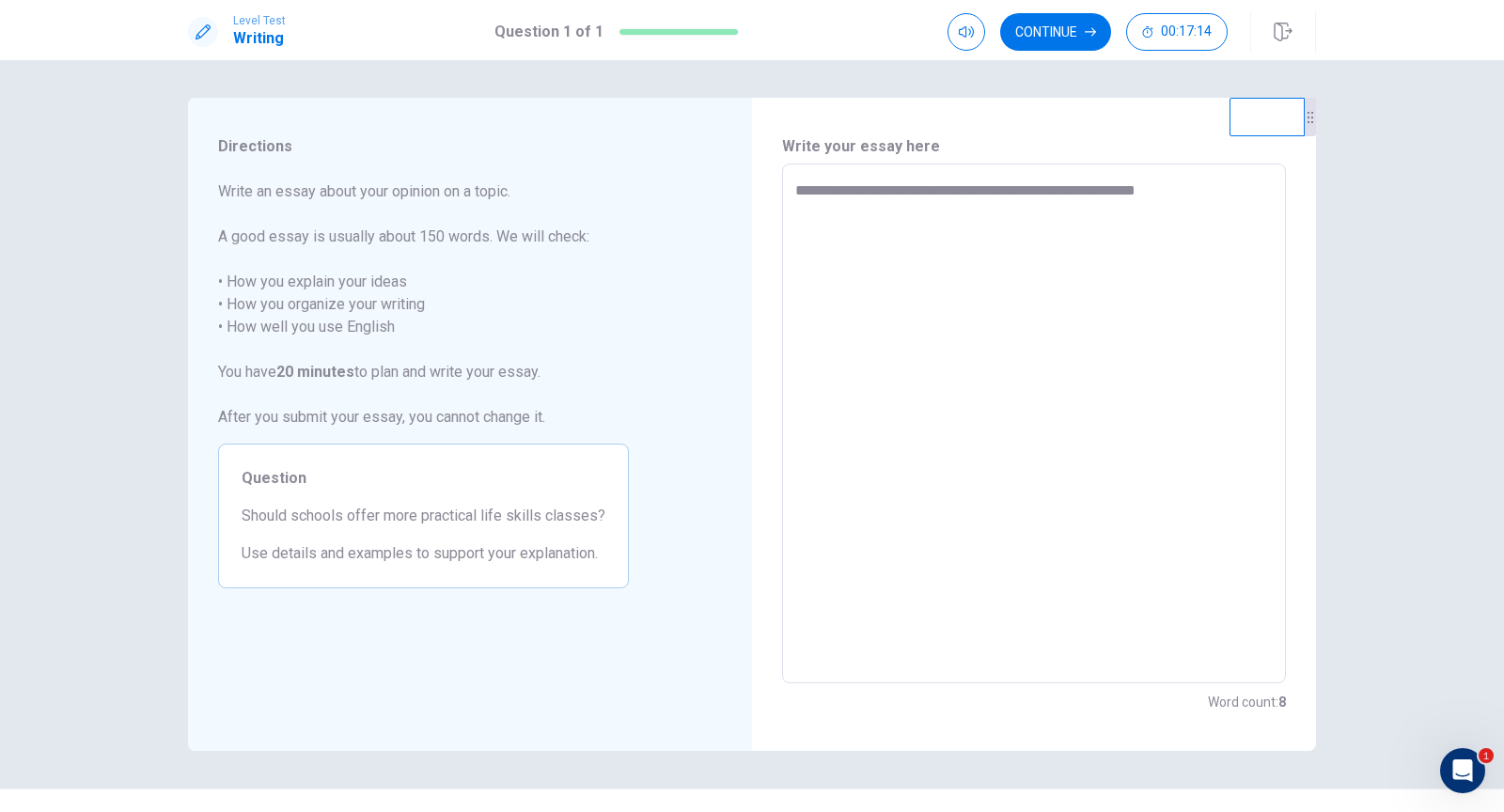 type on "*" 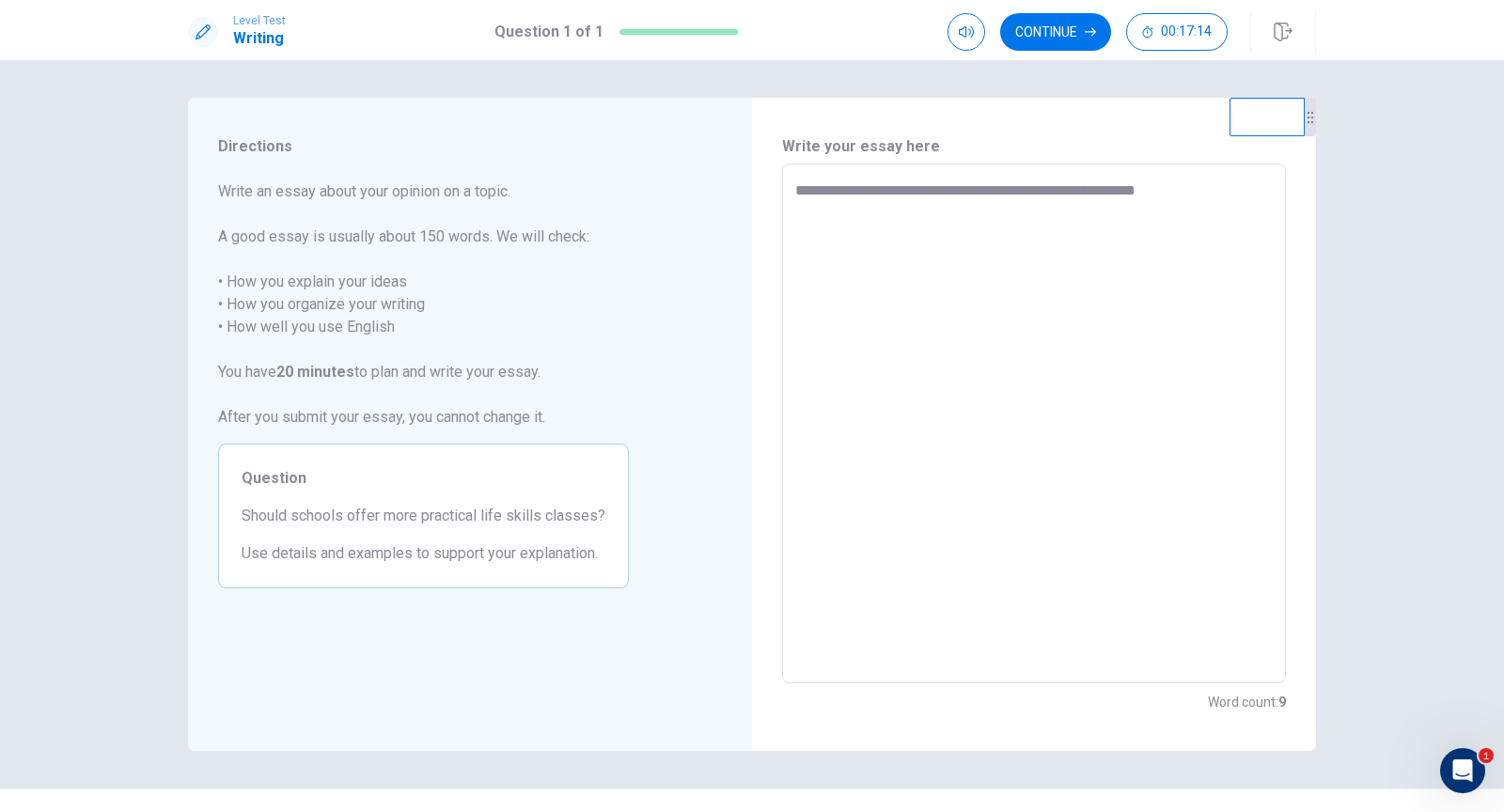 type on "**********" 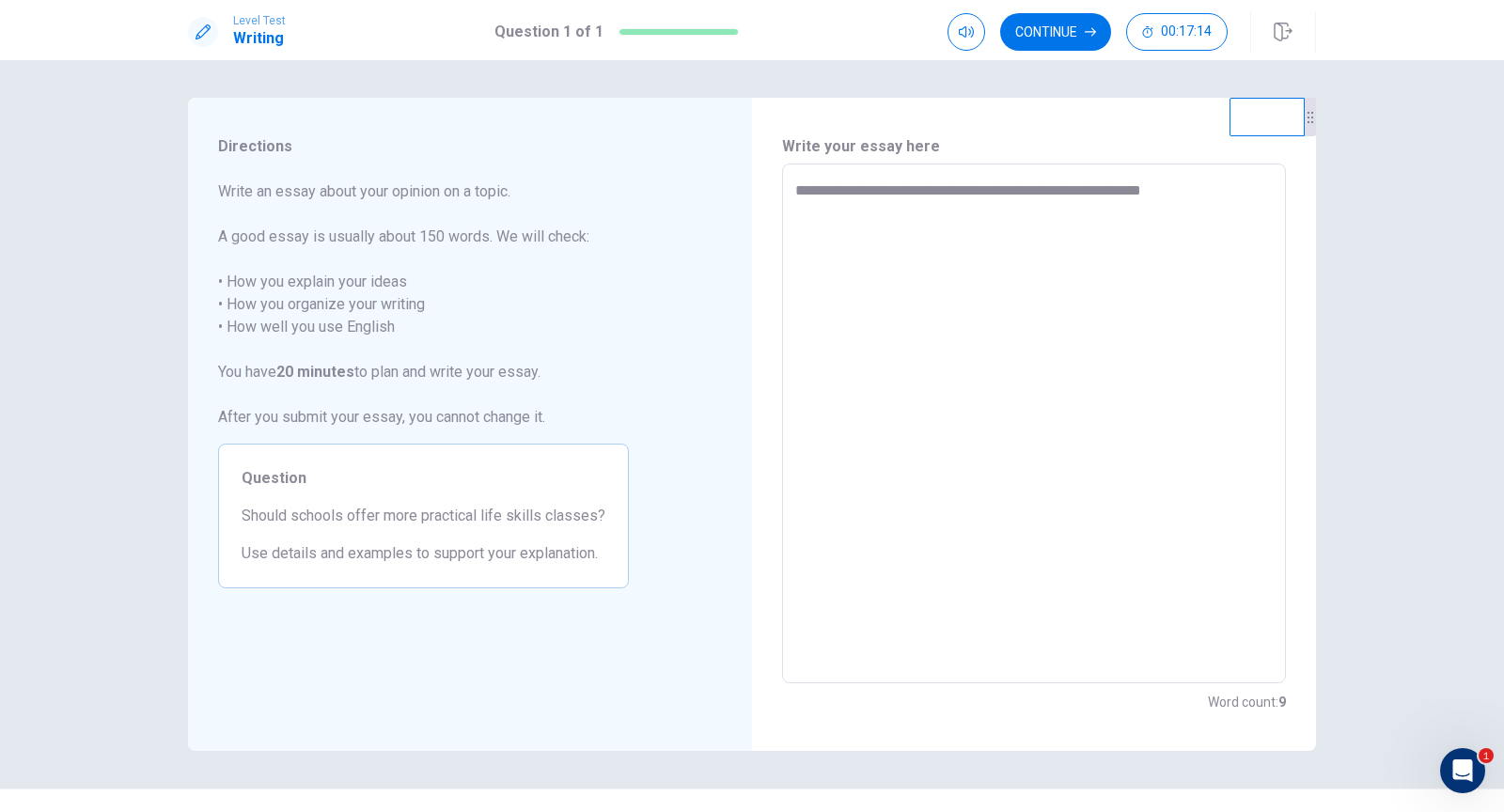 type on "*" 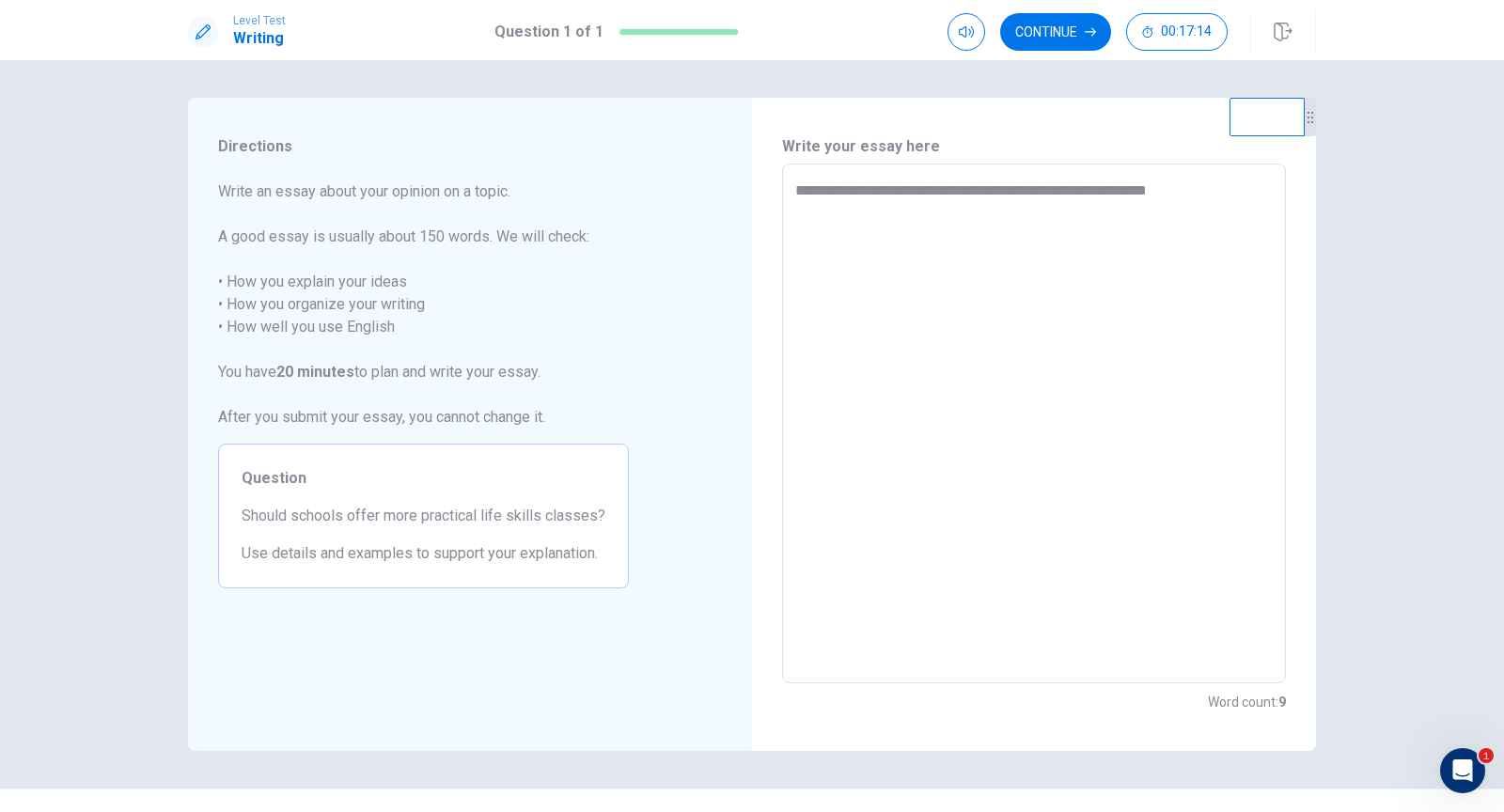 type on "*" 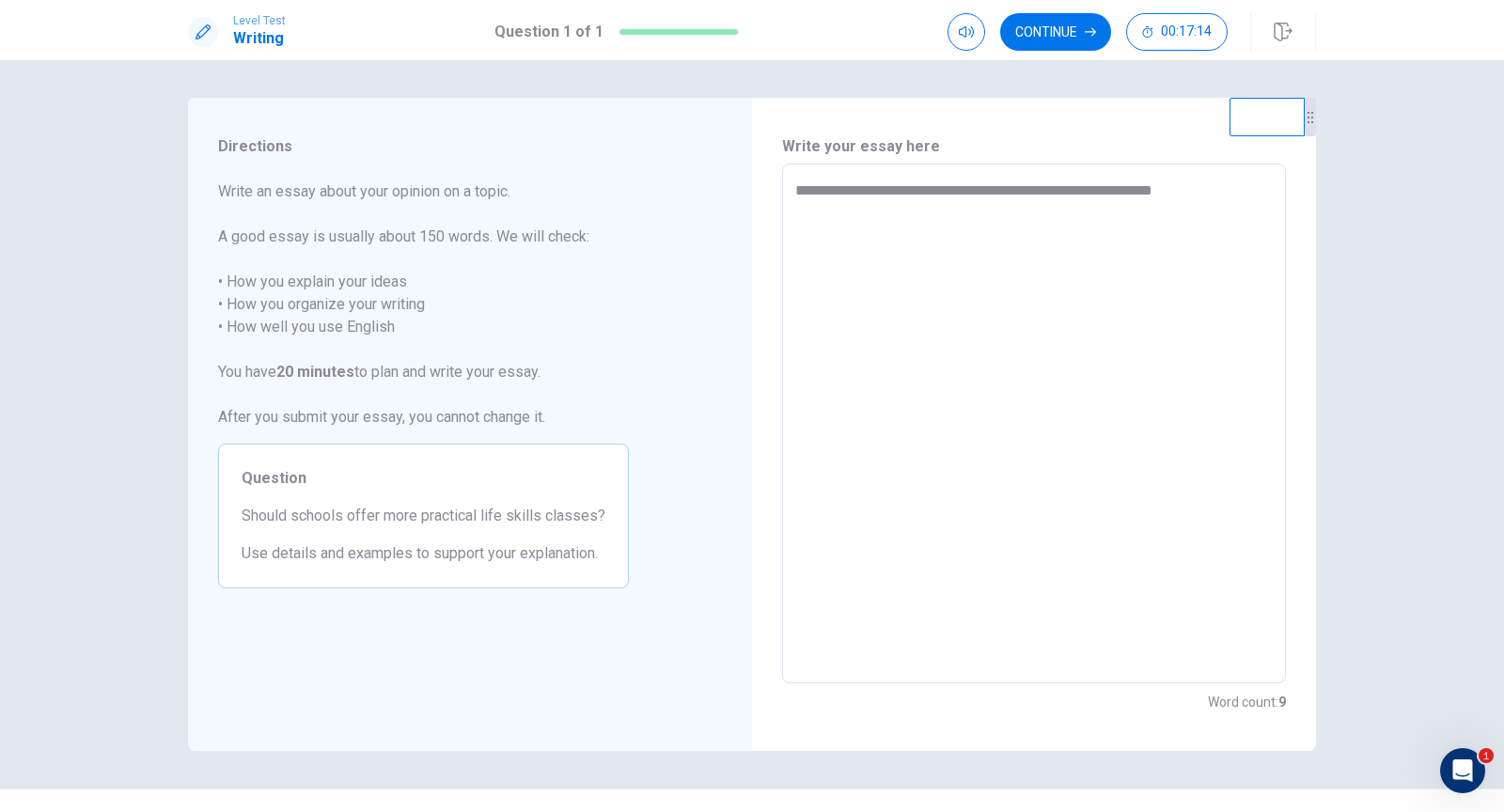 type on "*" 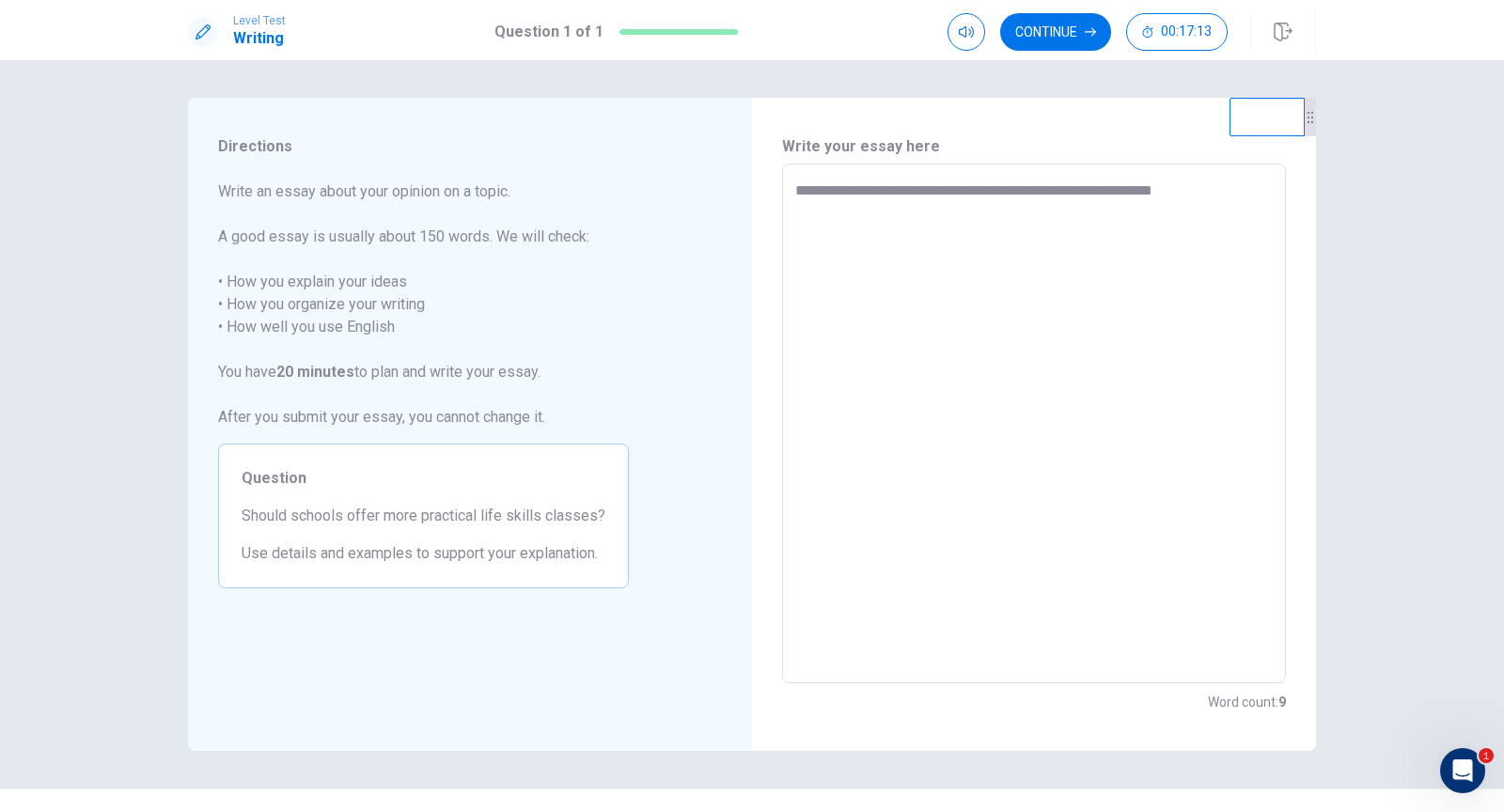 type on "**********" 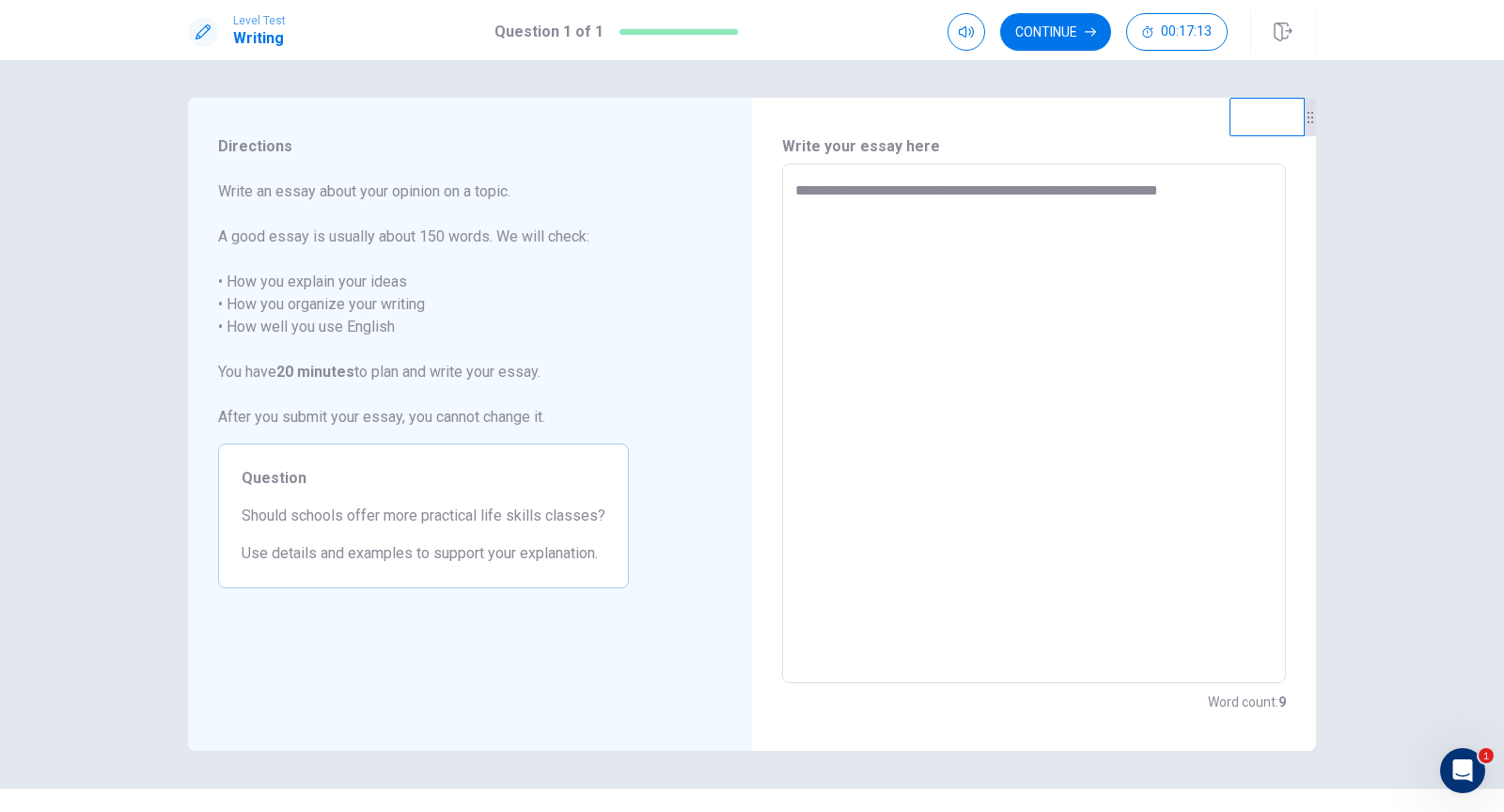 type on "*" 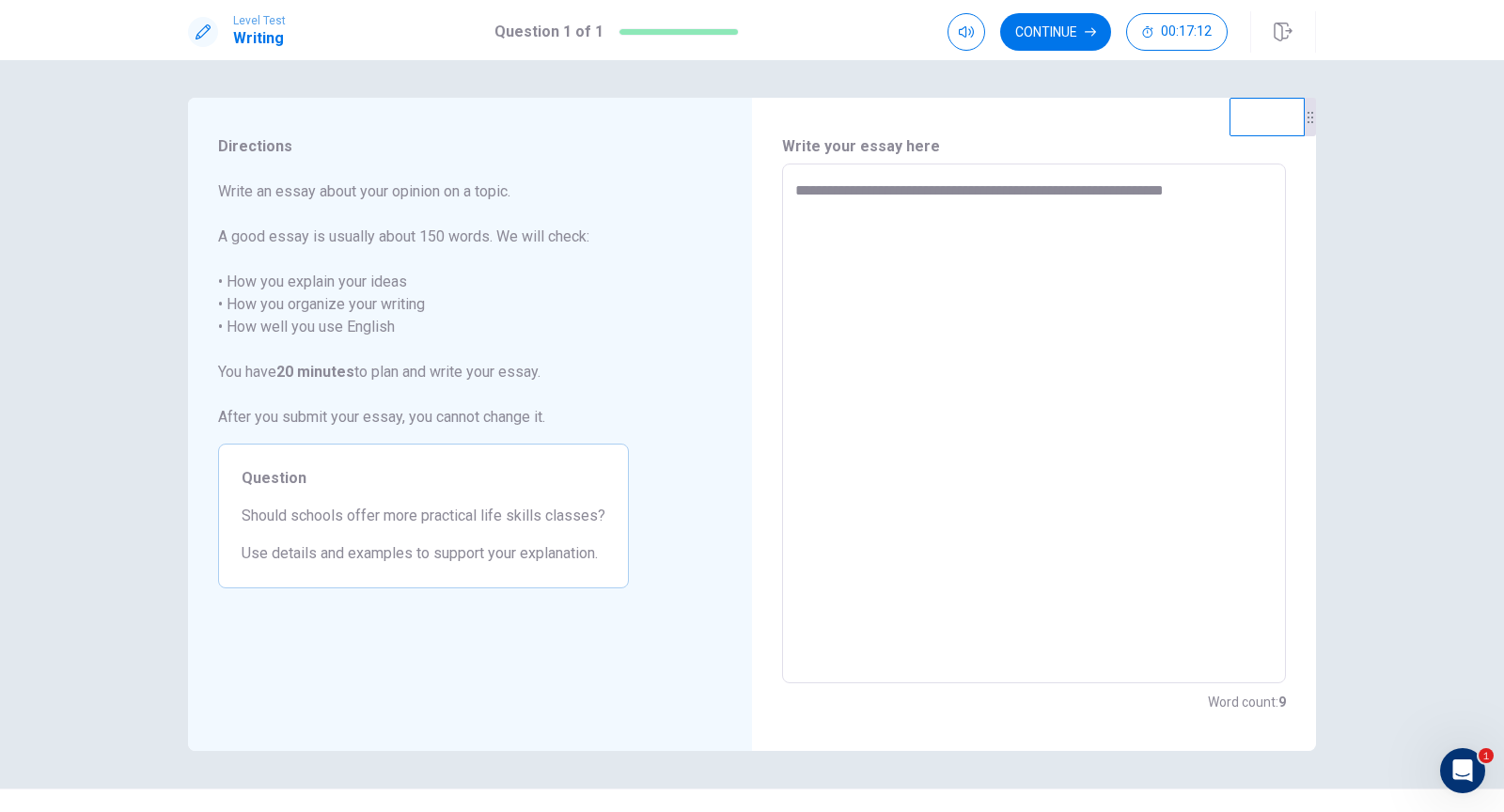 type on "*" 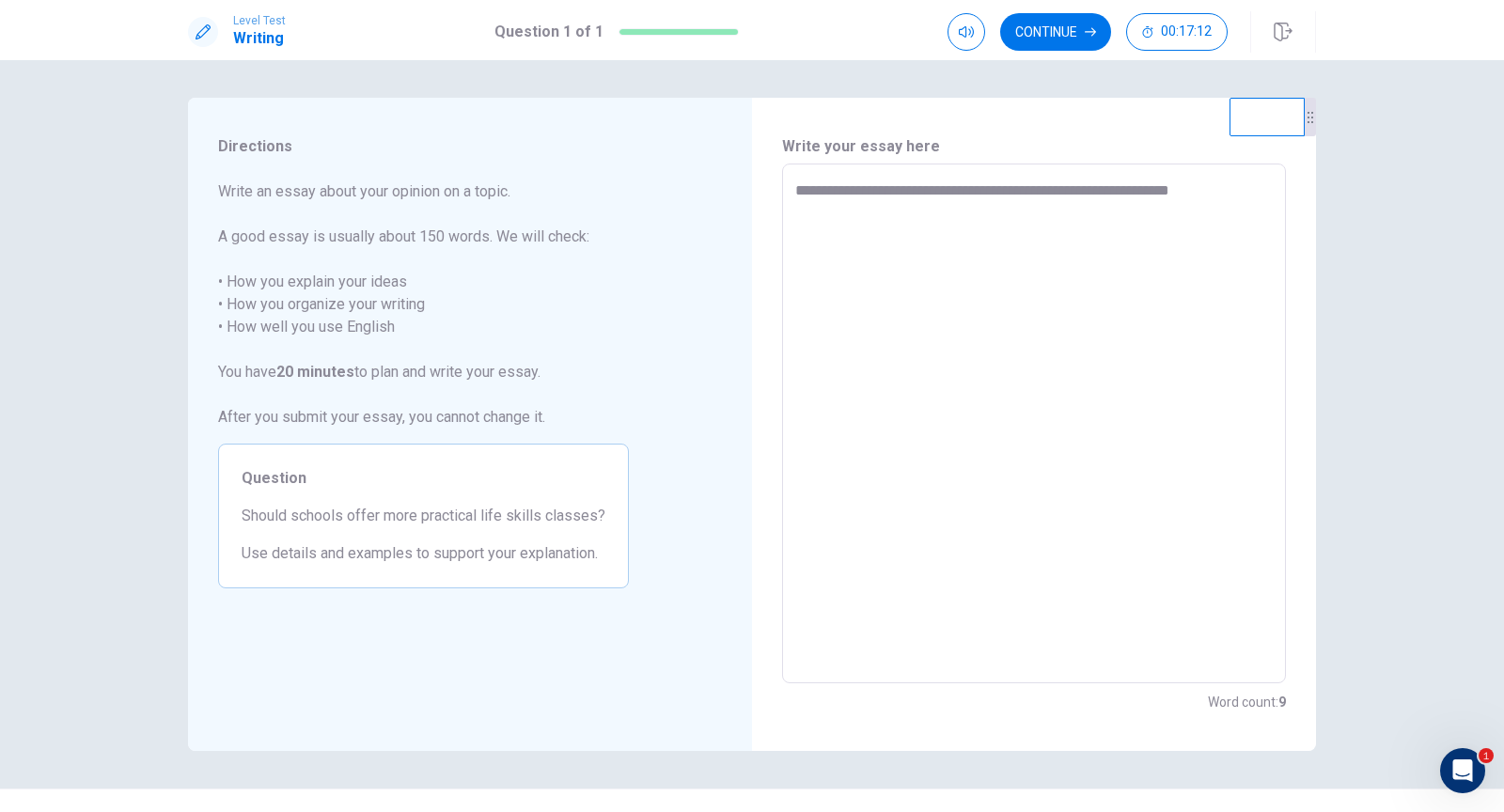 type on "*" 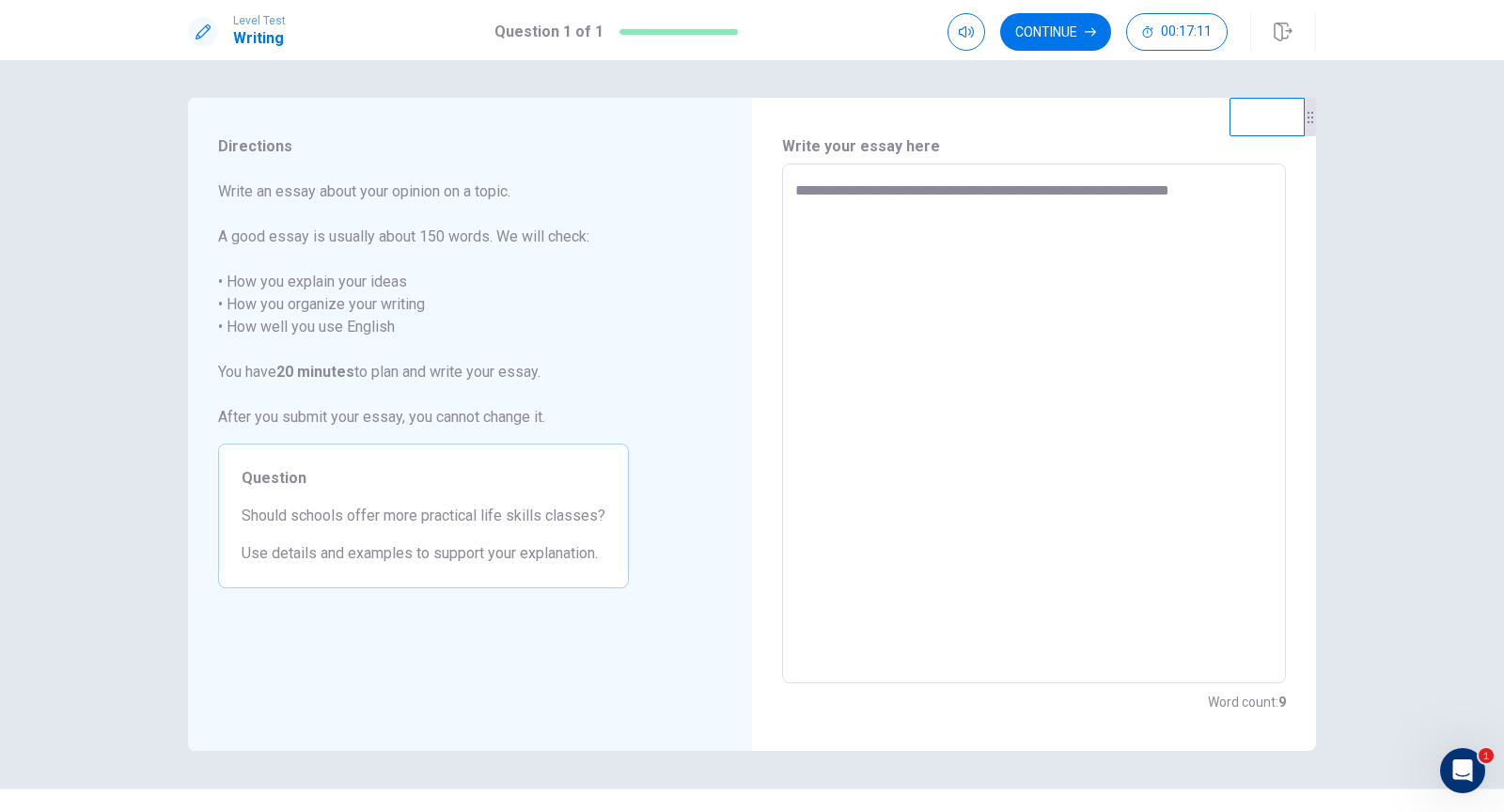 type on "**********" 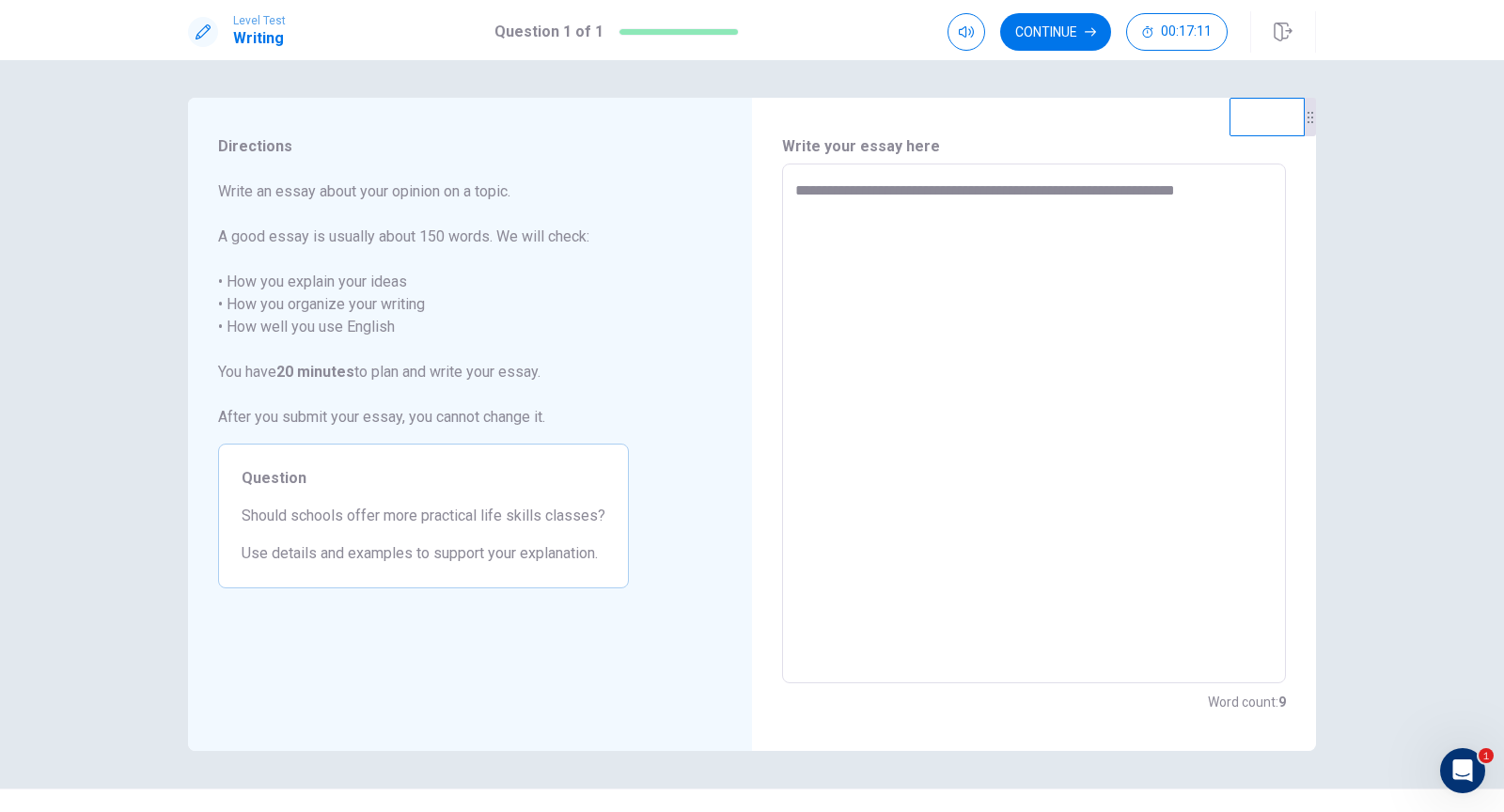 type on "*" 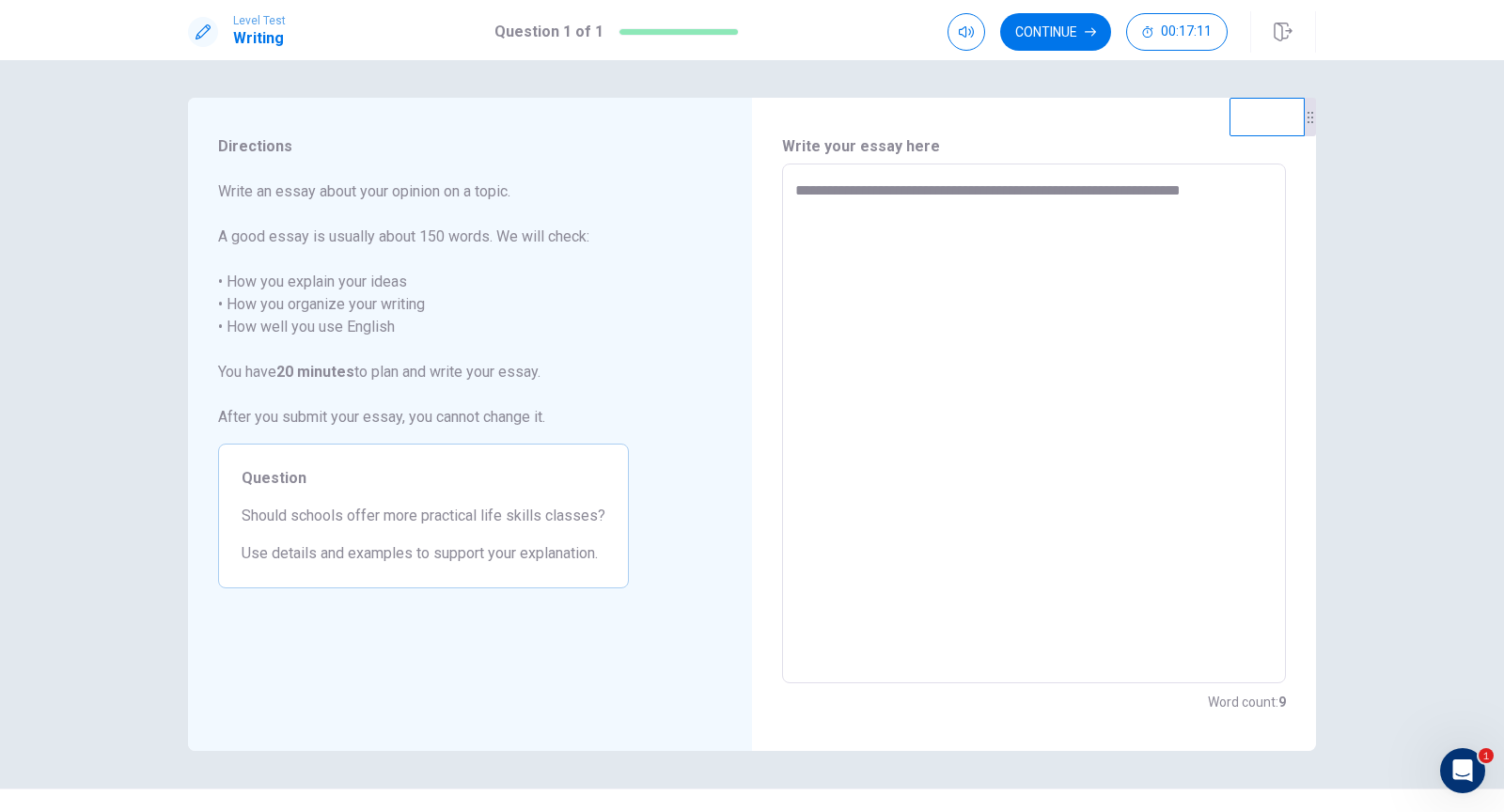 type on "*" 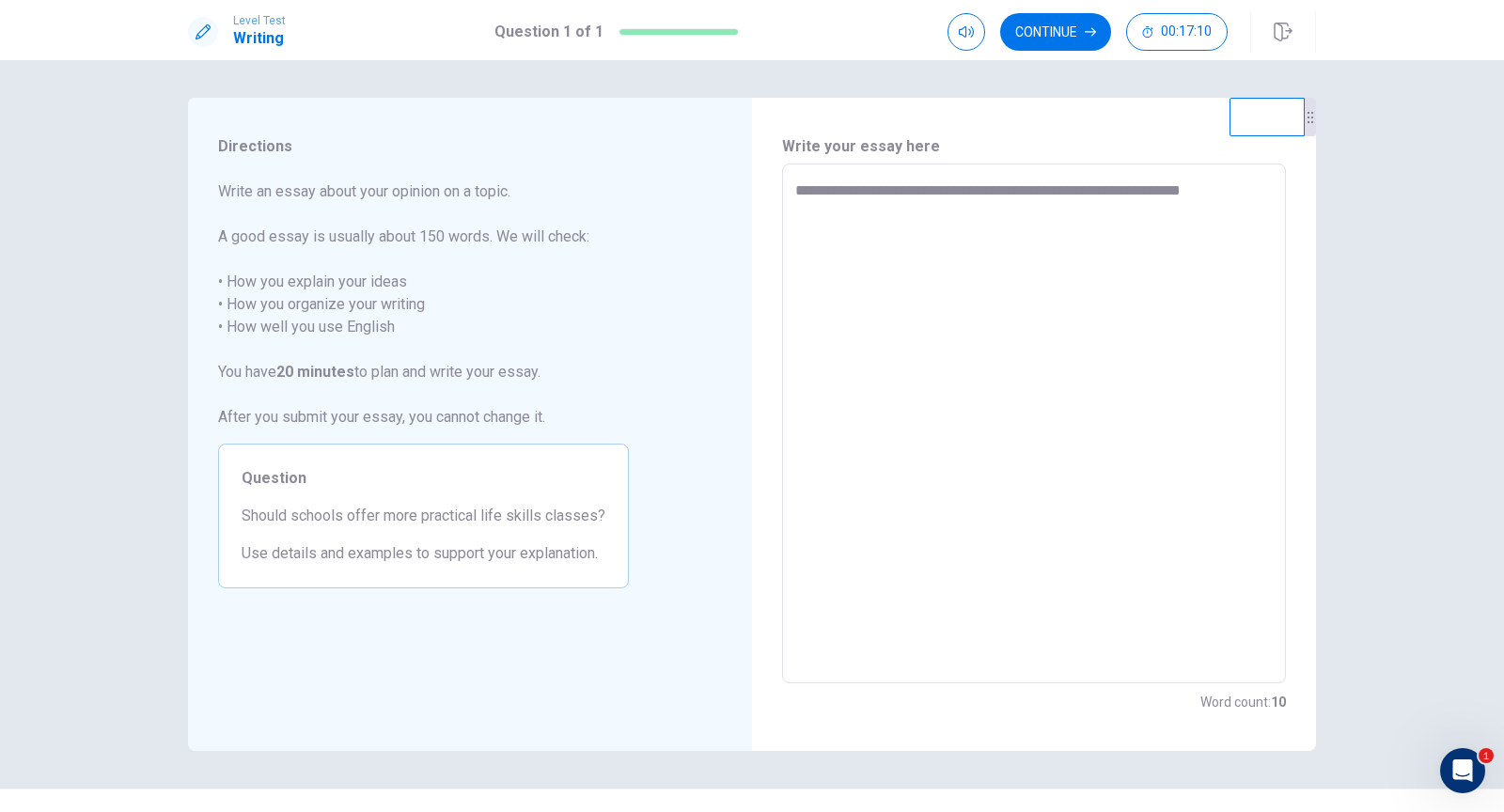 type on "**********" 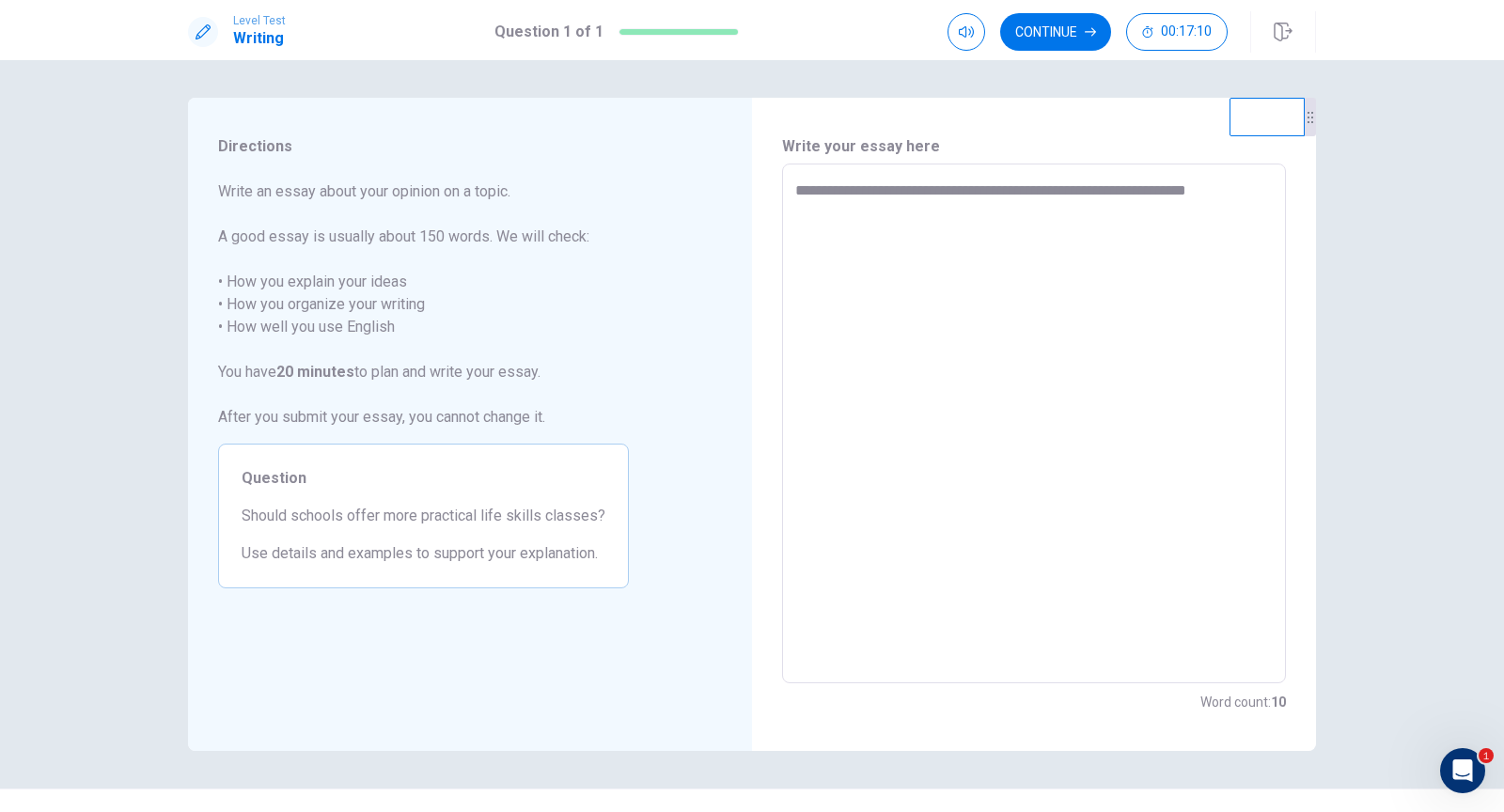 type on "*" 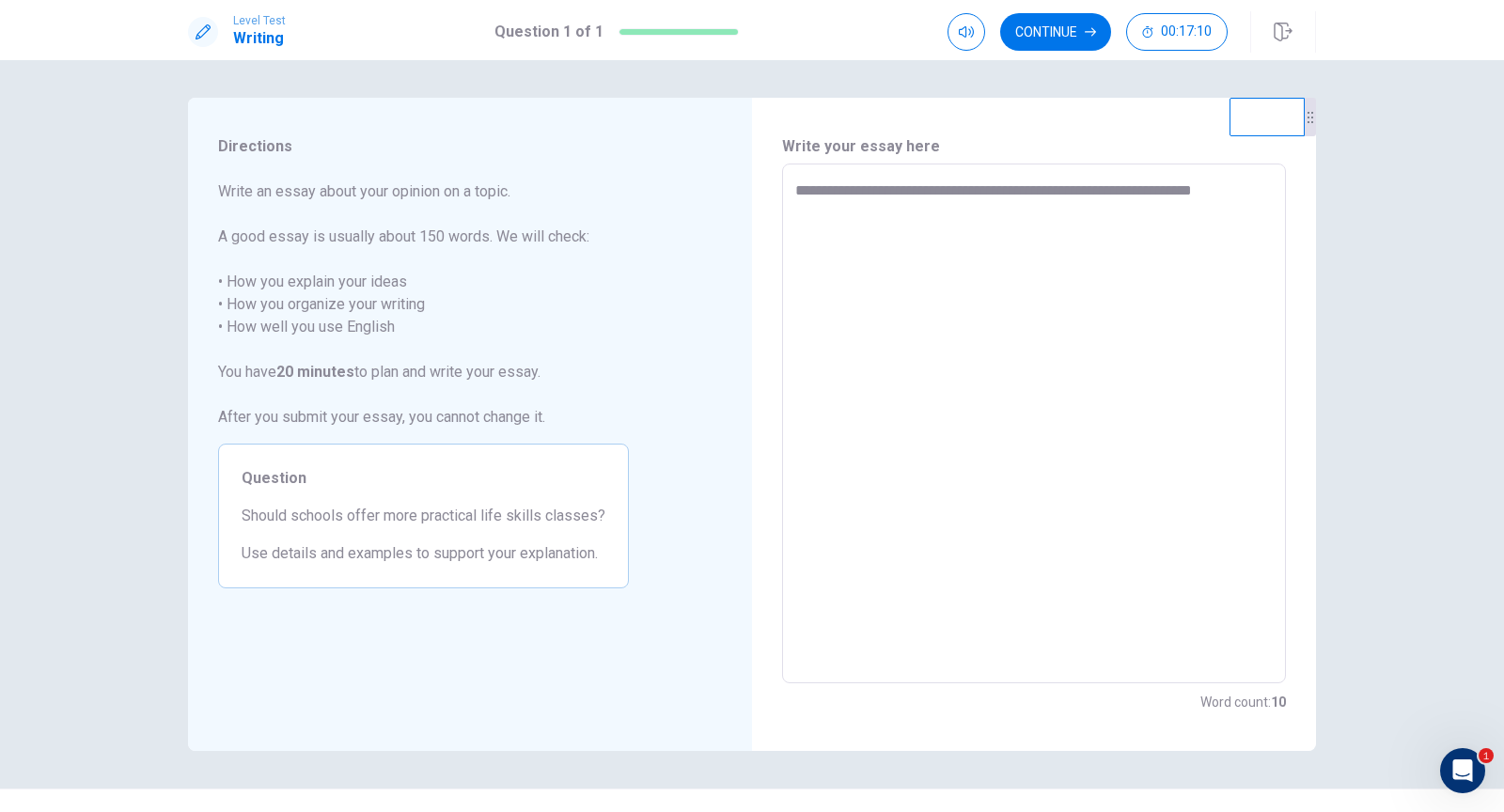 type on "*" 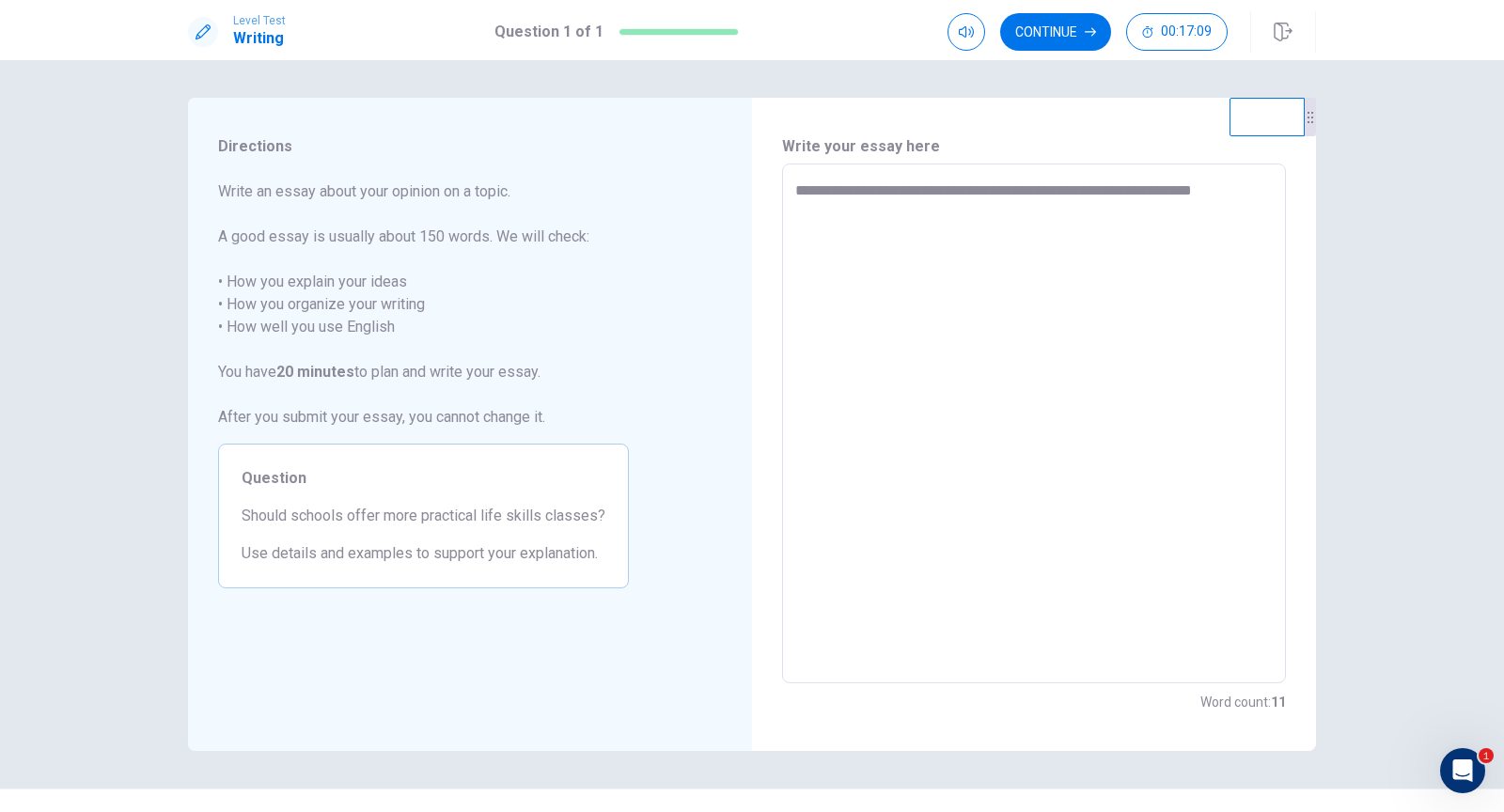 type on "**********" 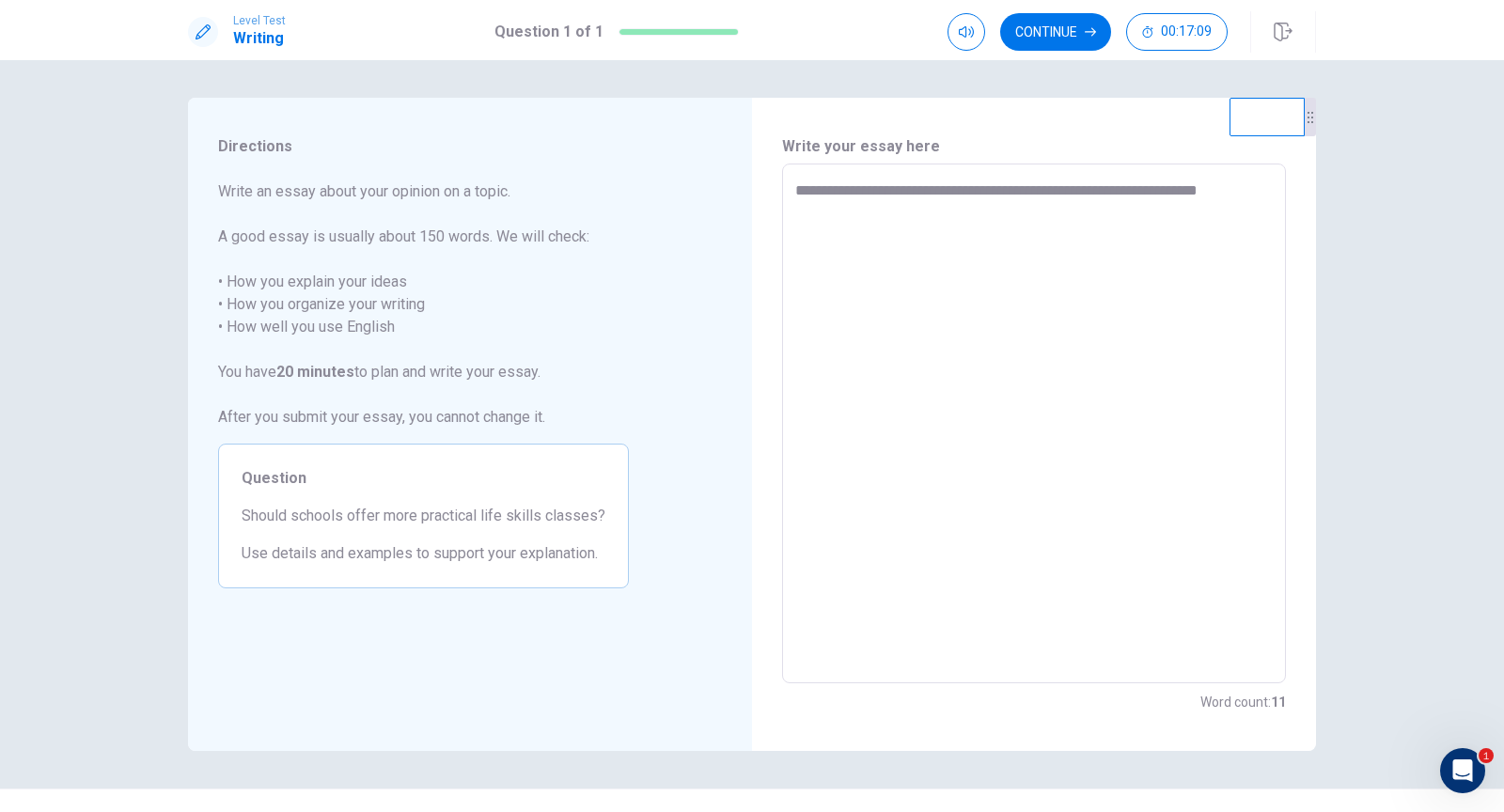 type on "*" 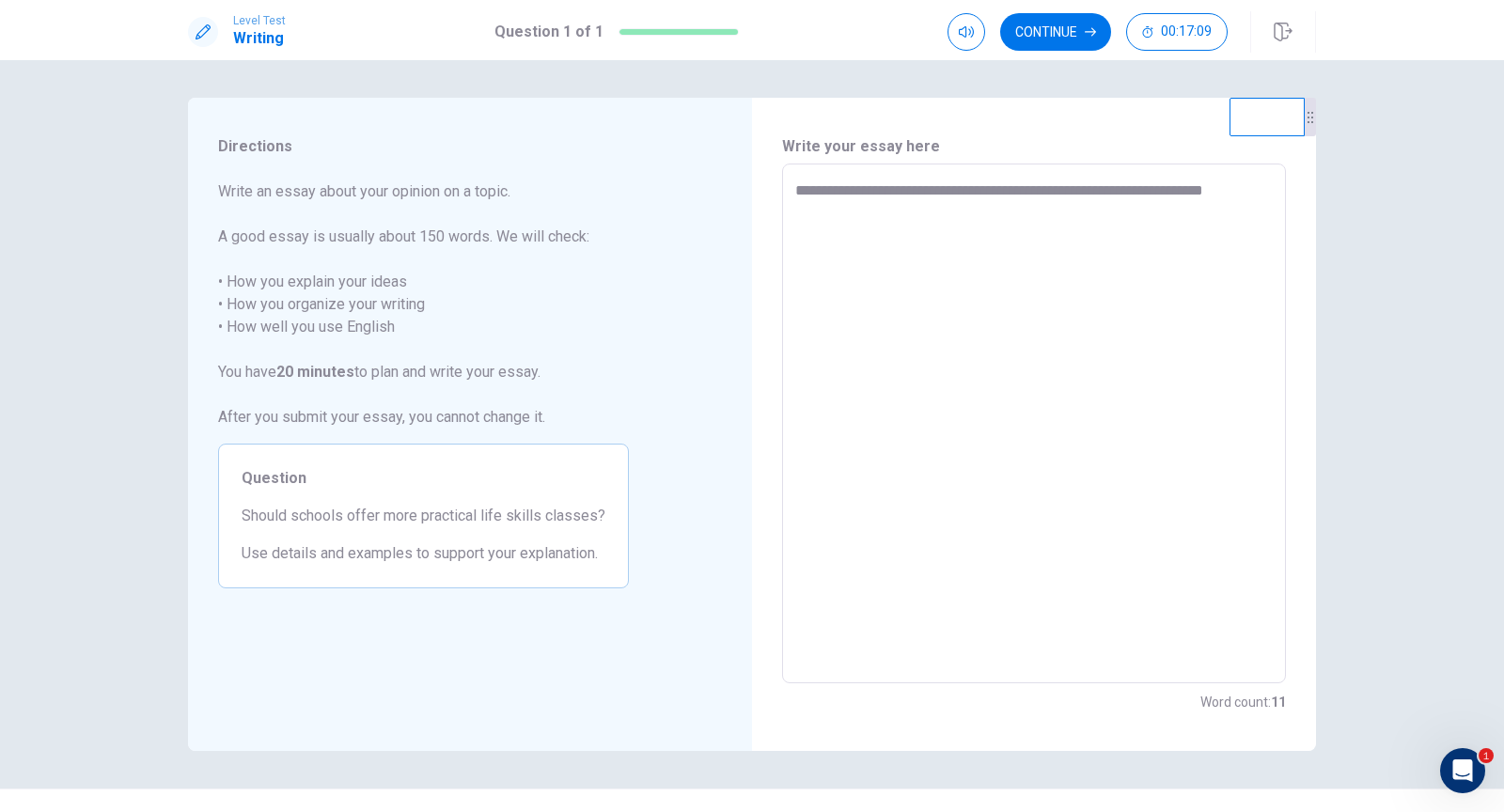 type on "*" 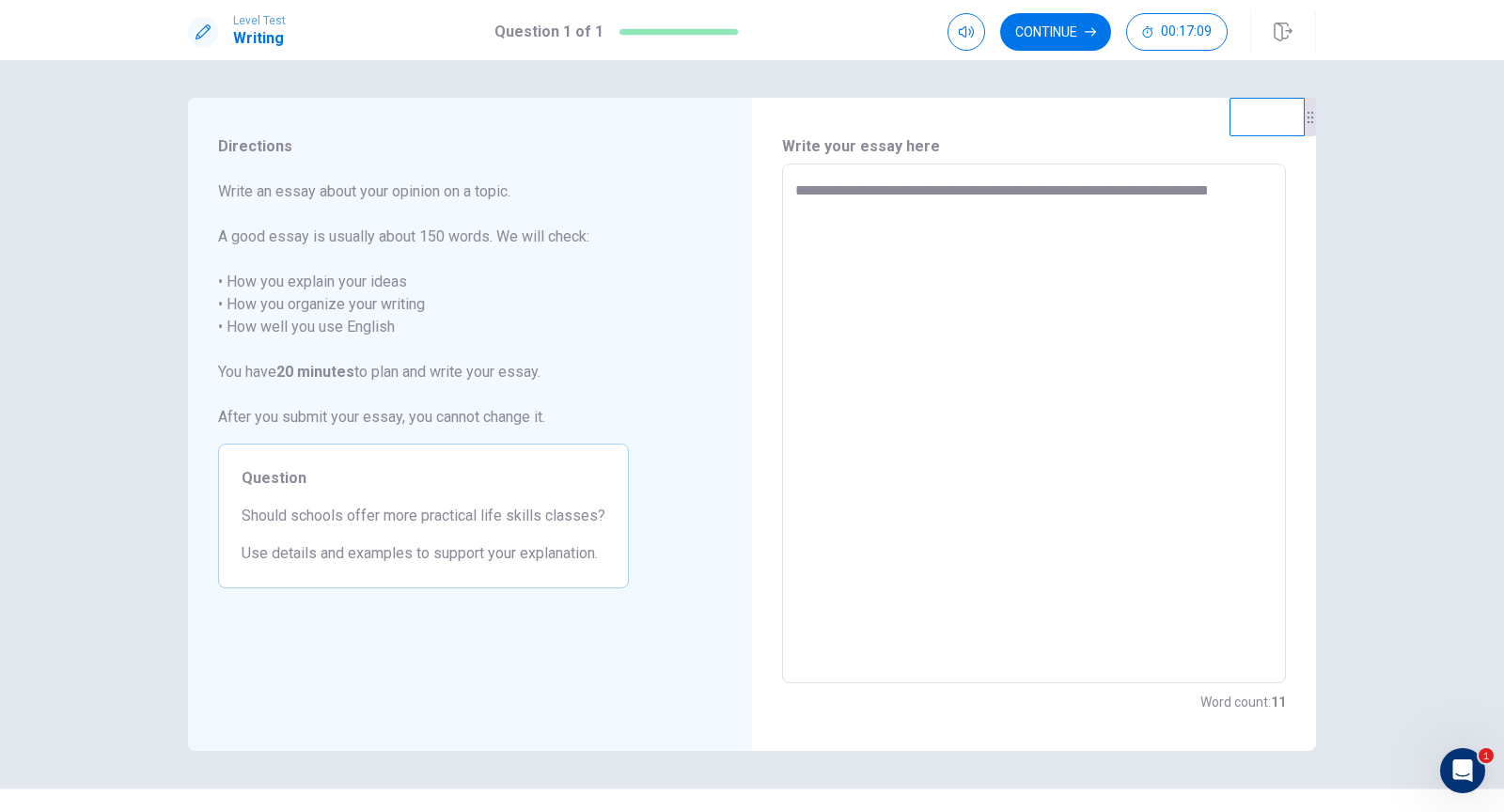 type on "*" 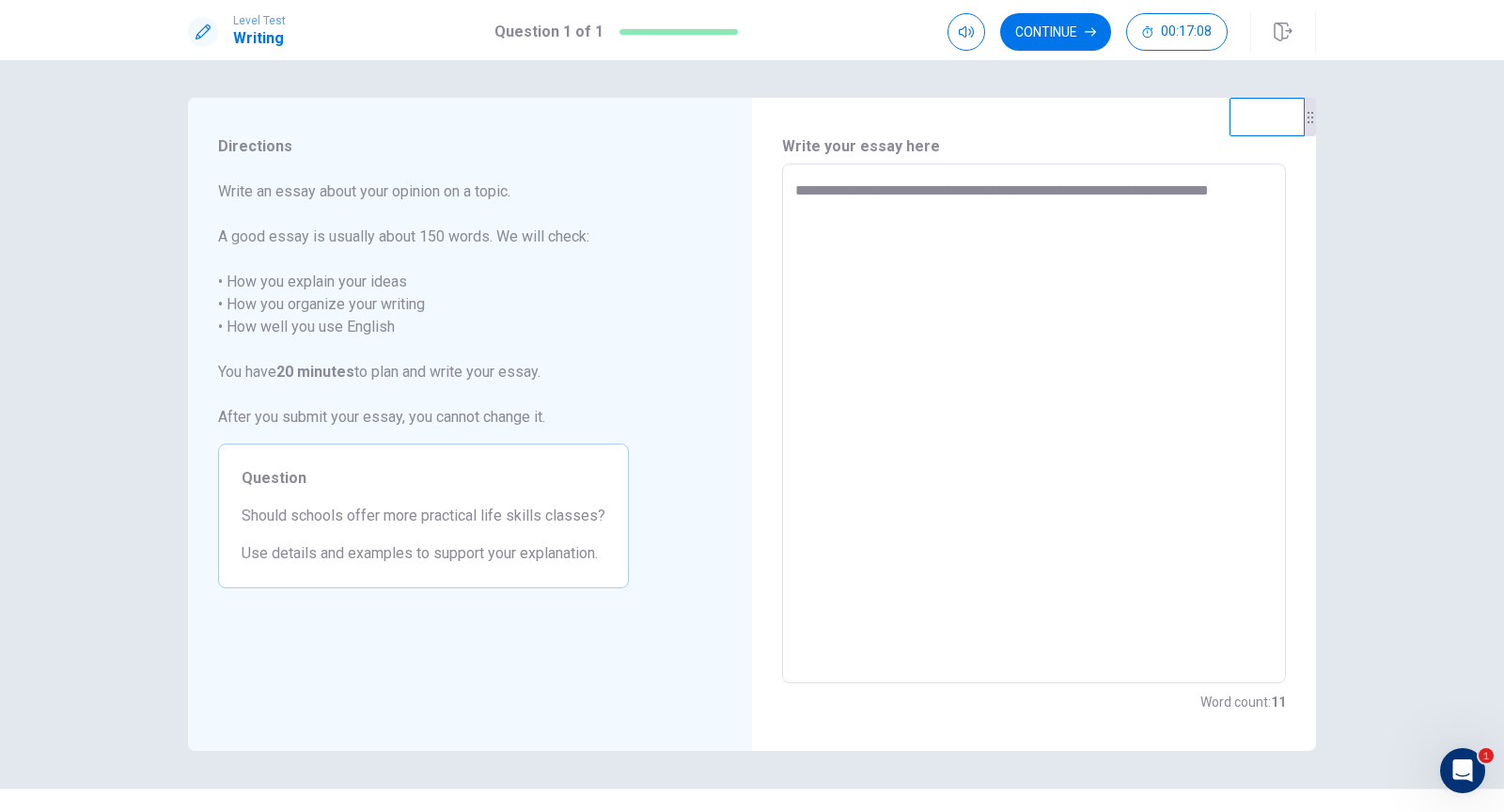 type on "**********" 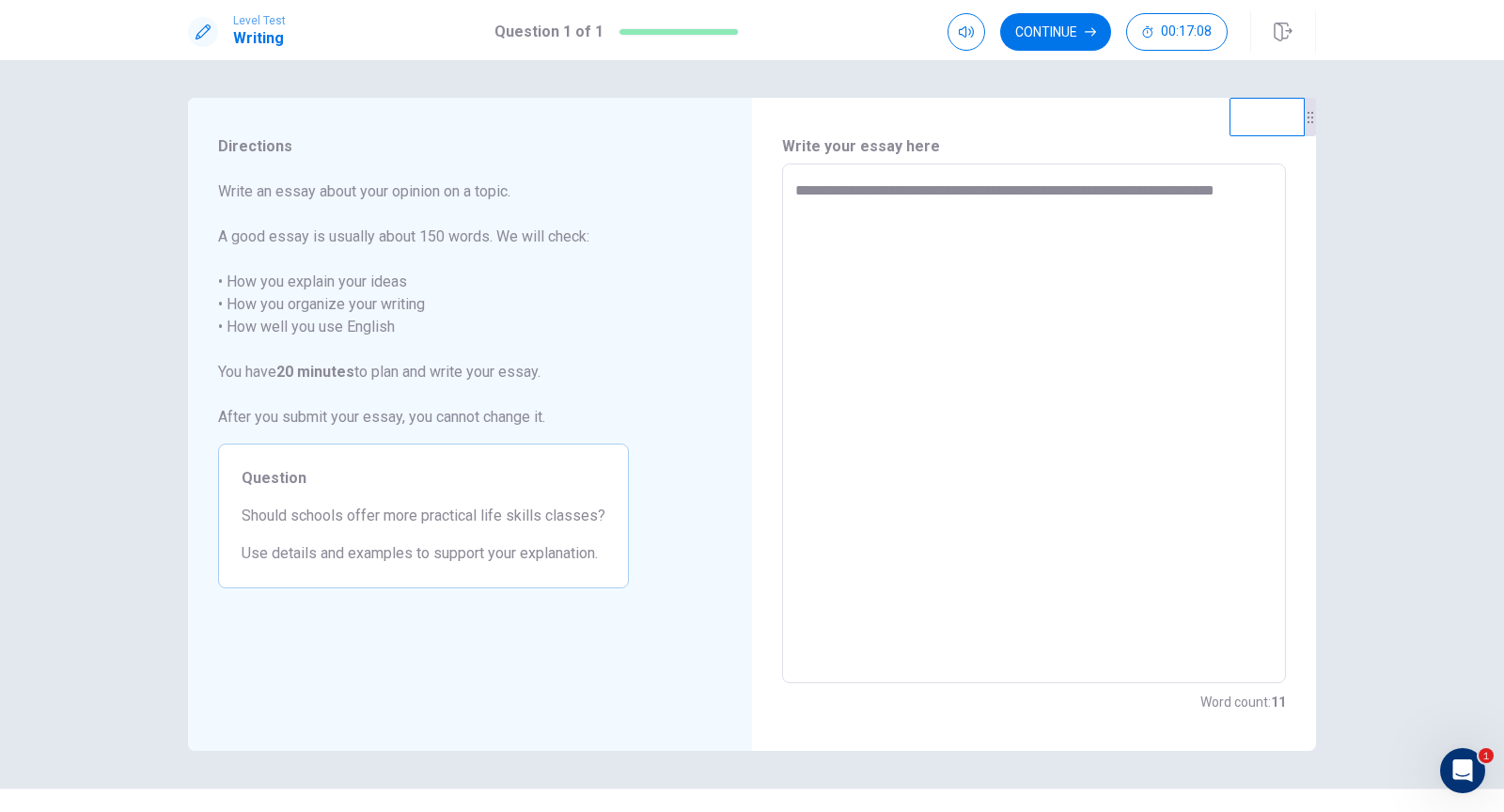 type on "*" 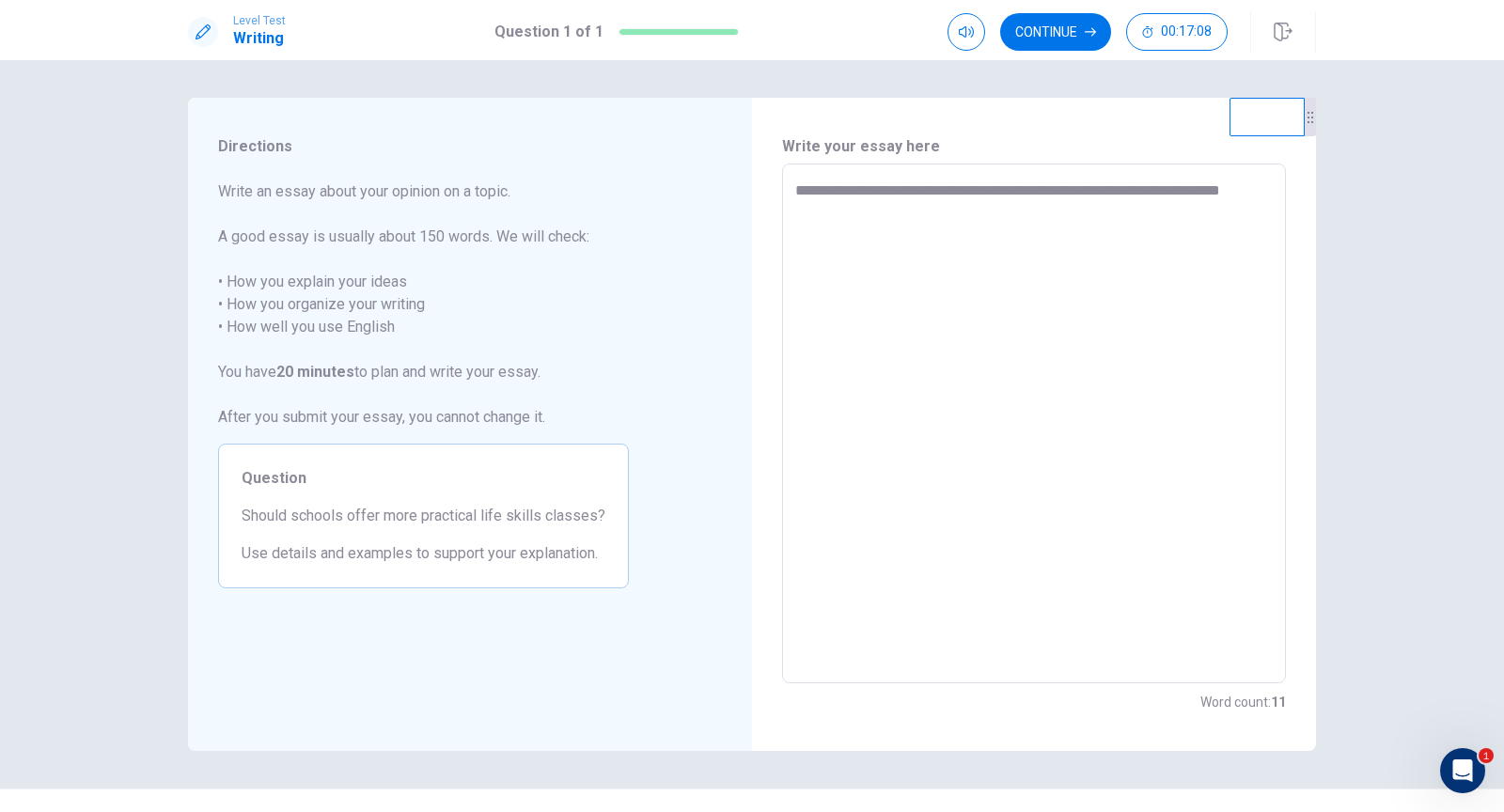 type on "*" 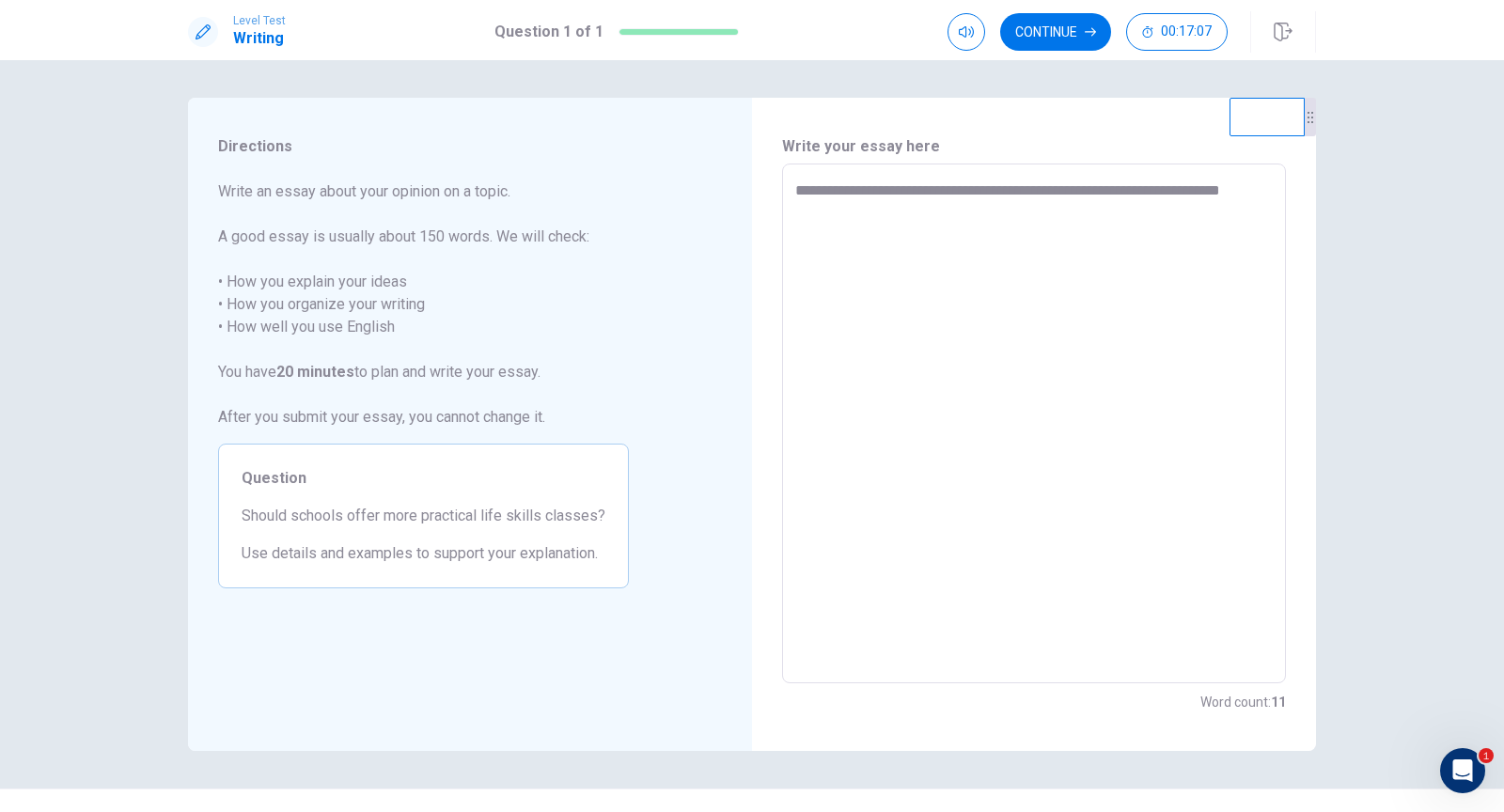 type on "**********" 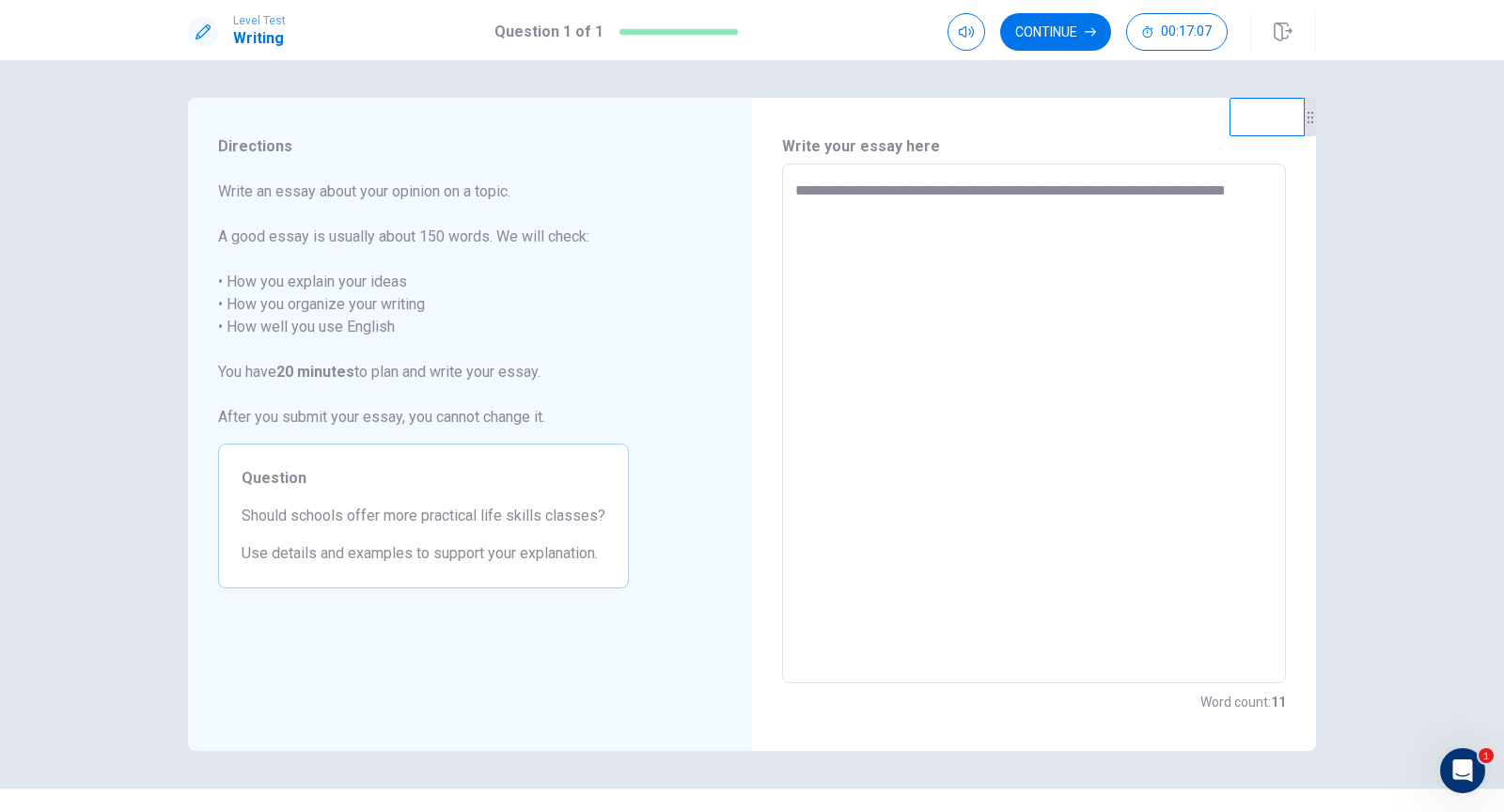 type on "*" 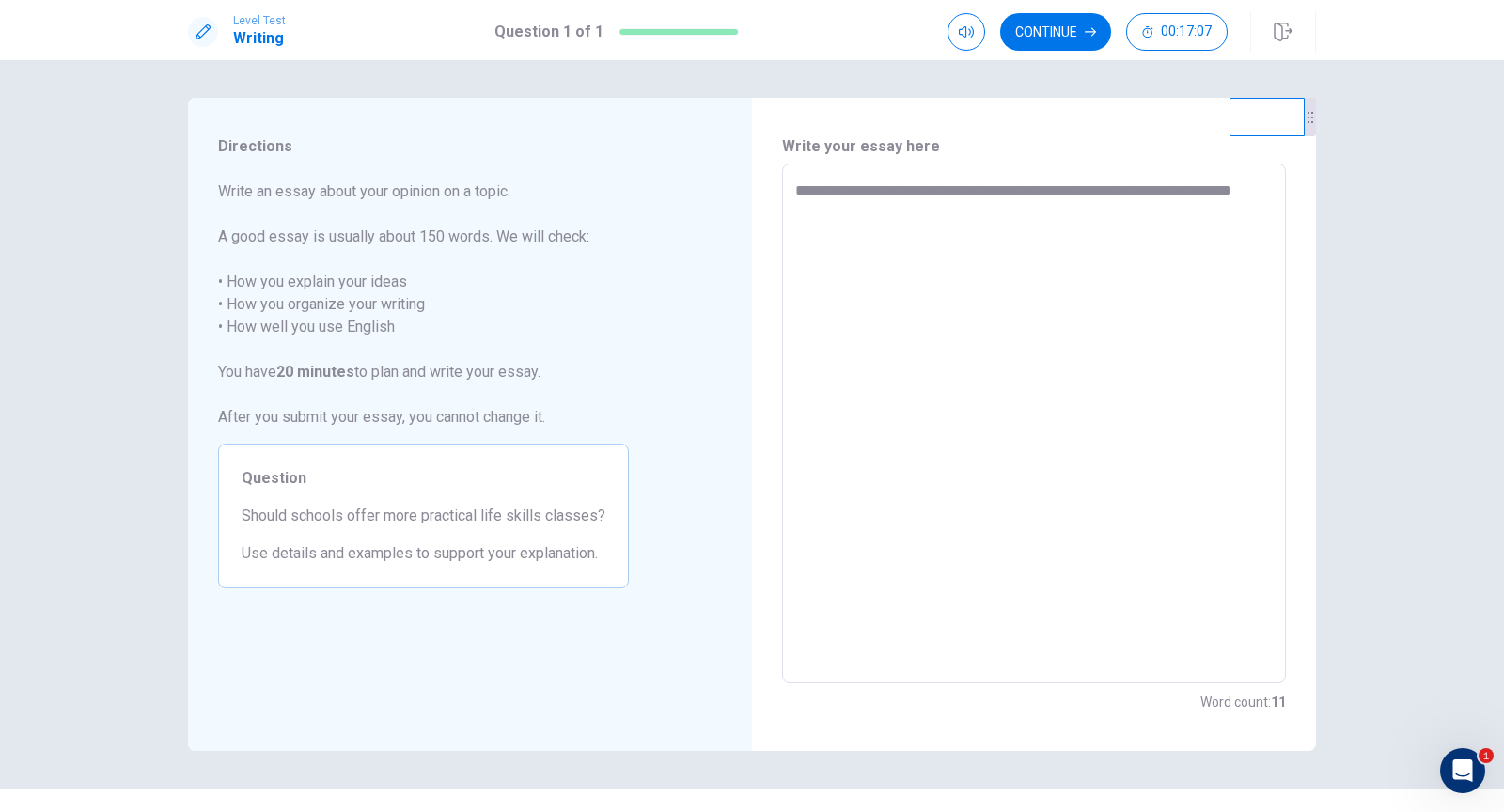 type on "*" 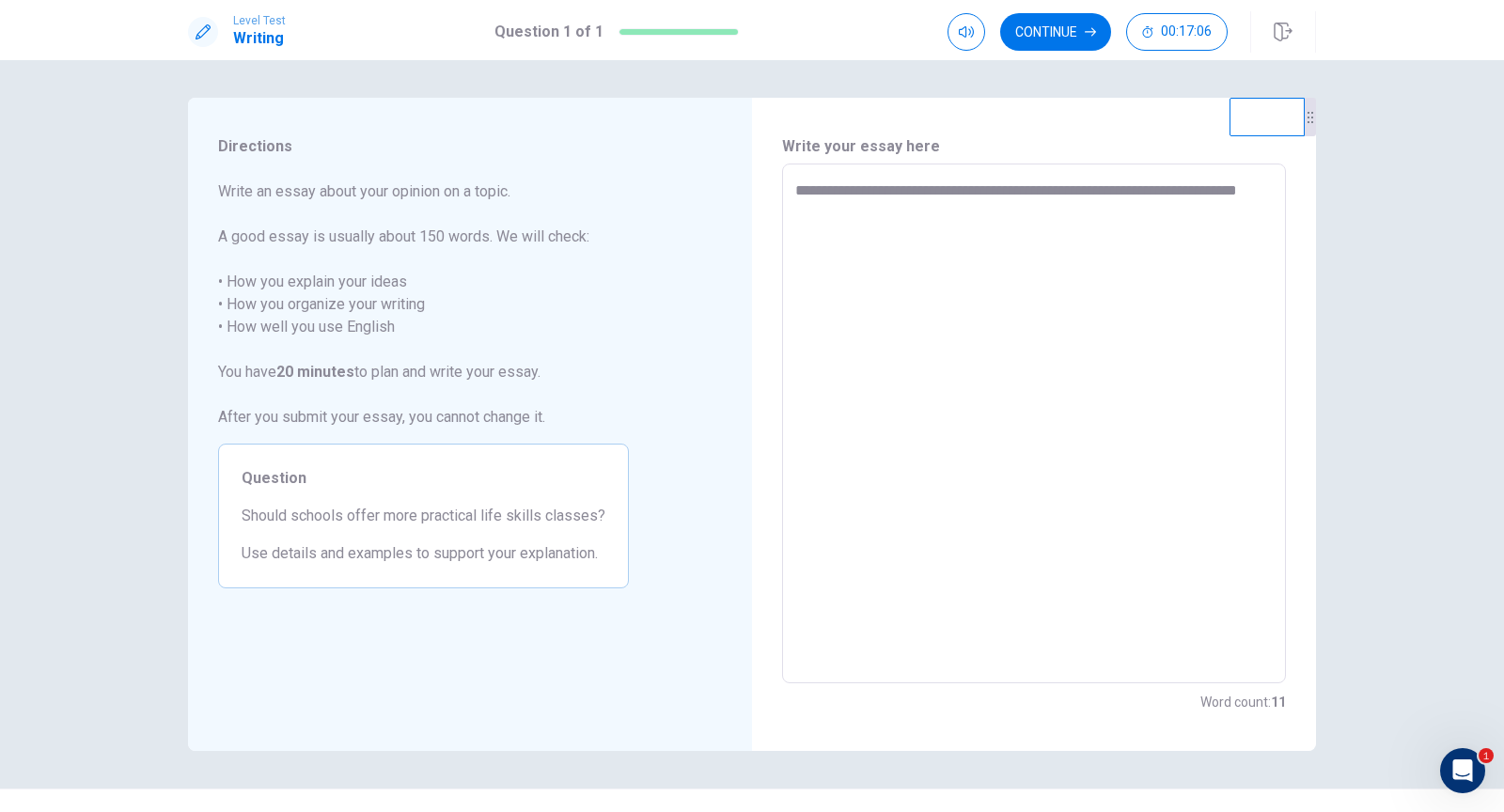 type on "*" 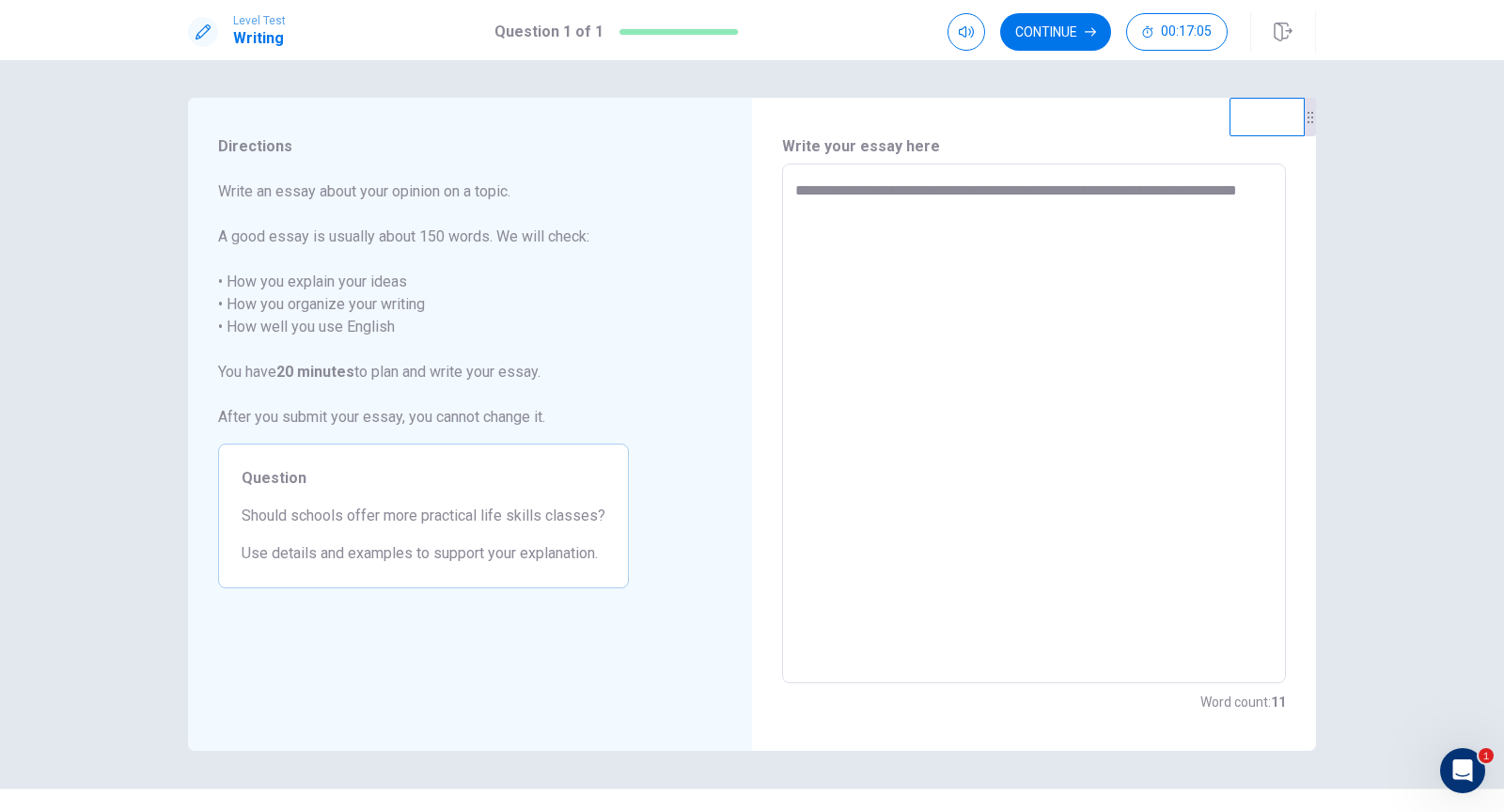 type on "**********" 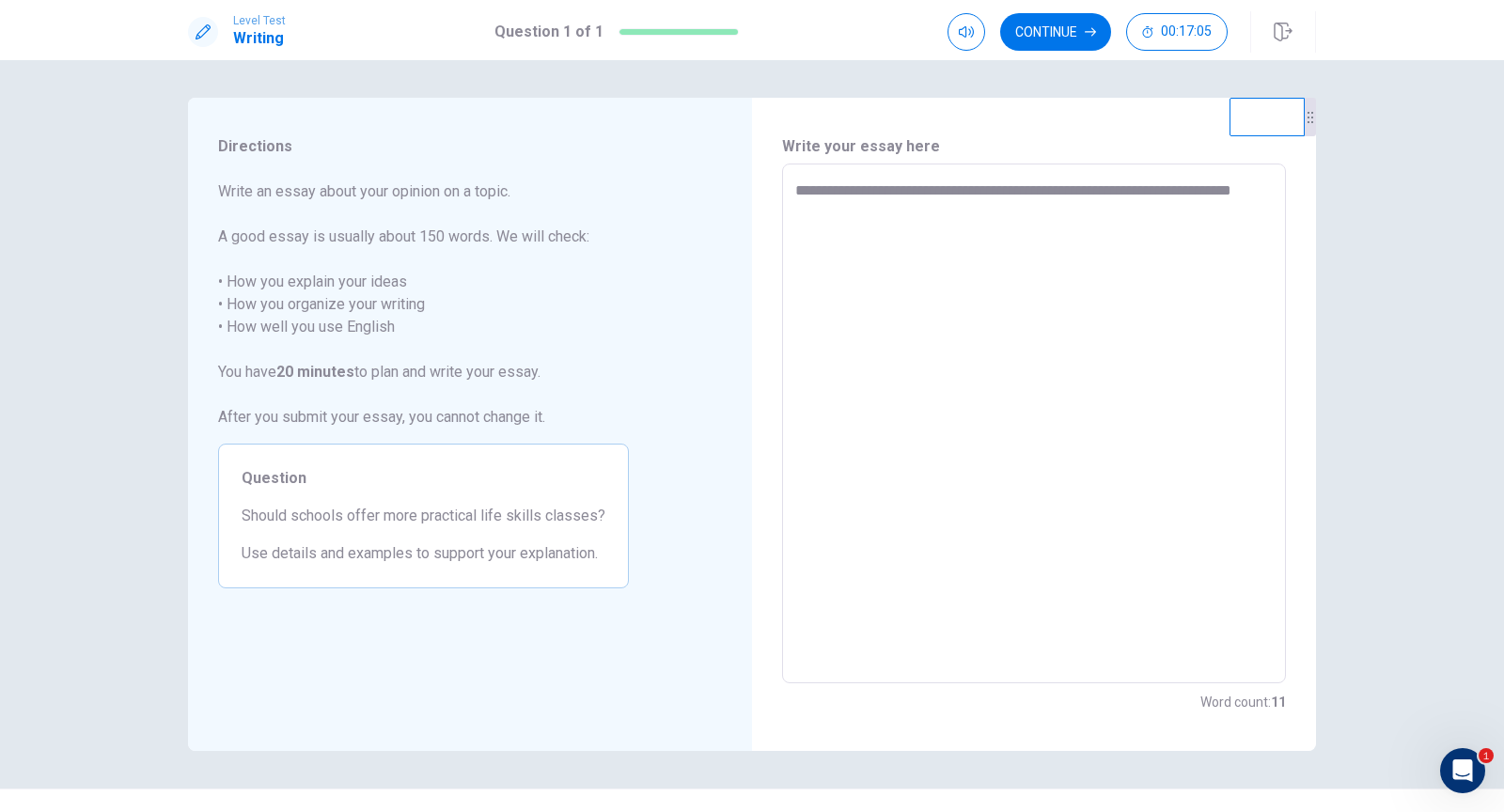 type on "*" 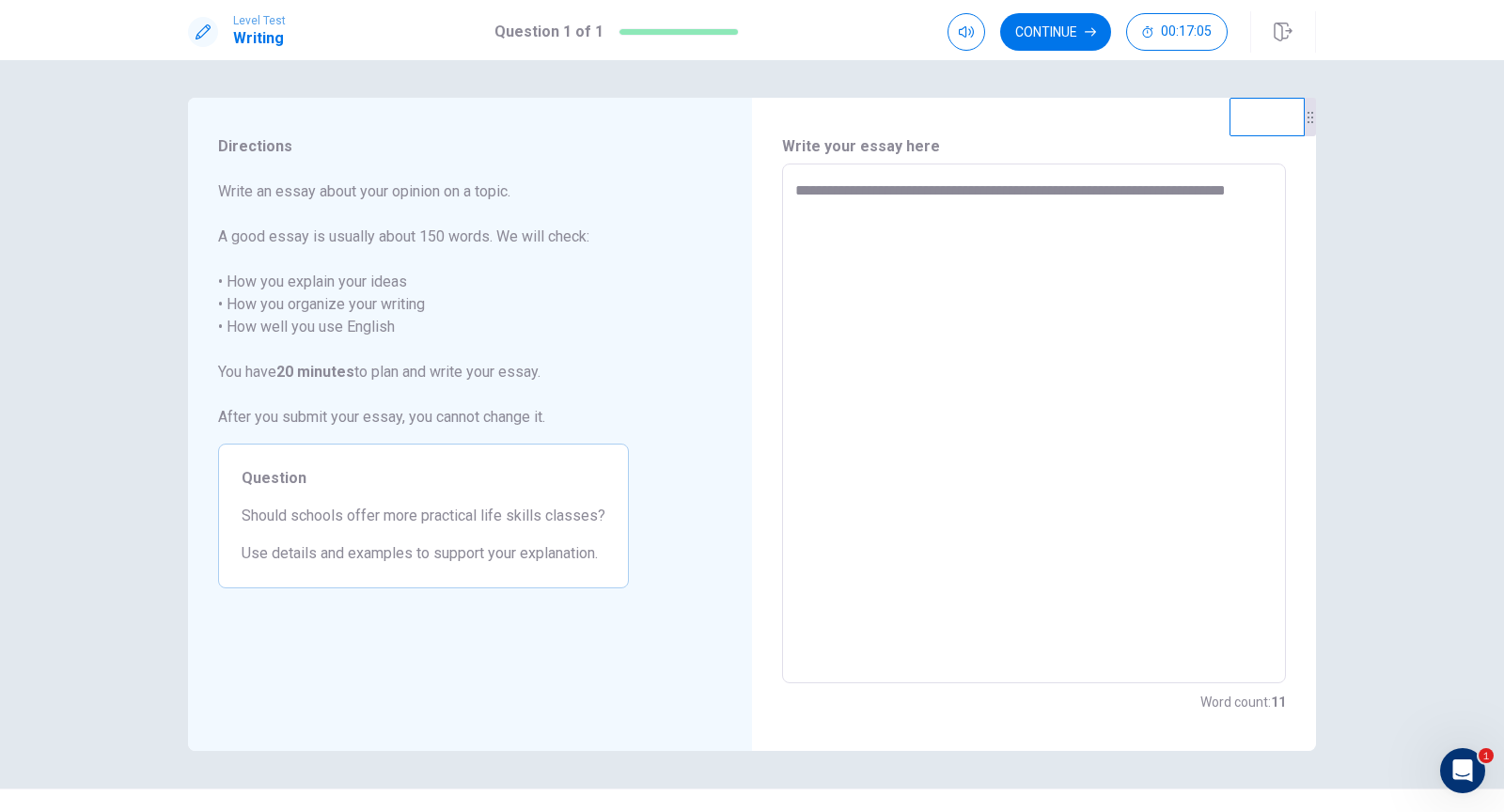 type on "*" 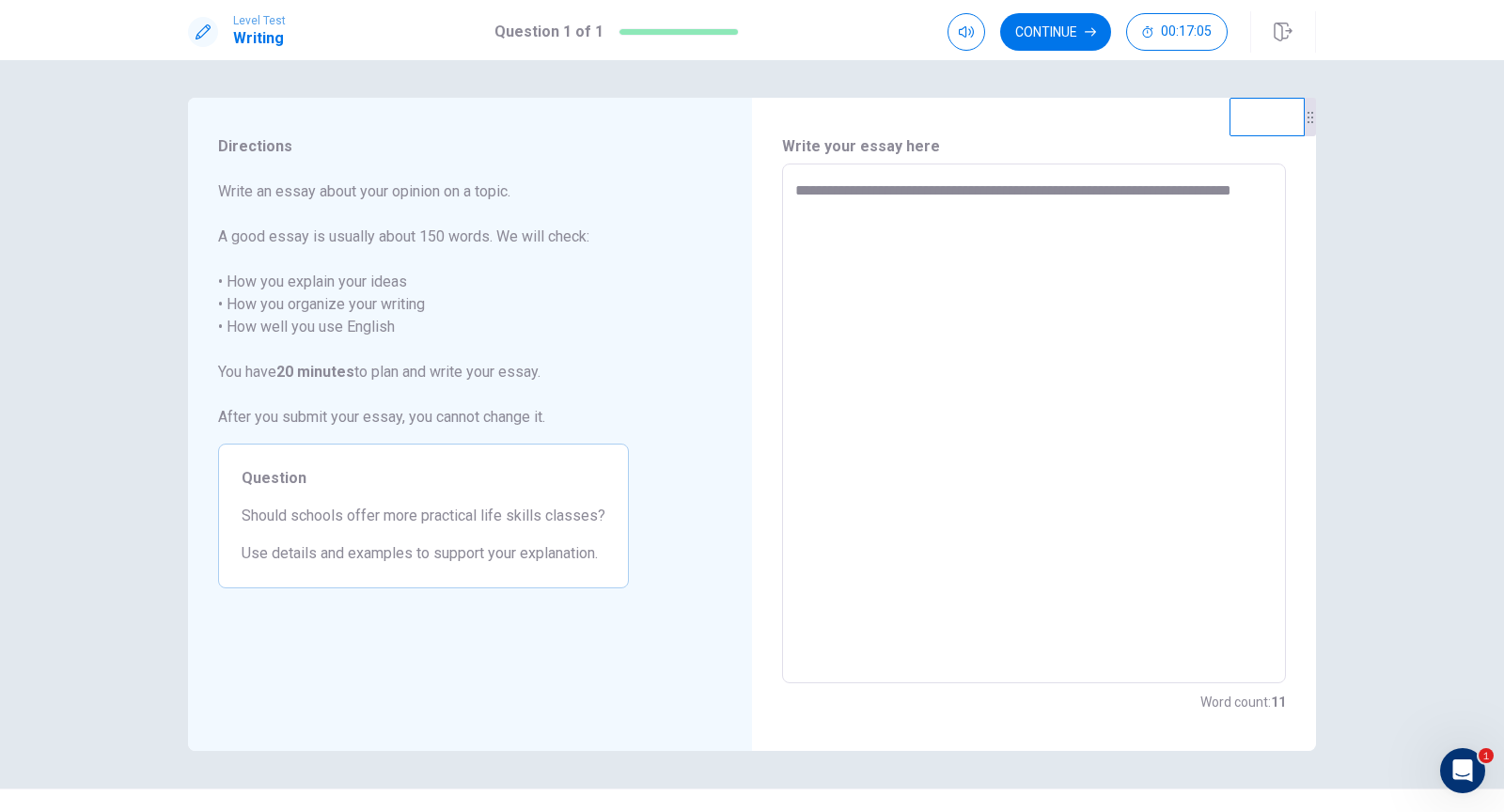type on "*" 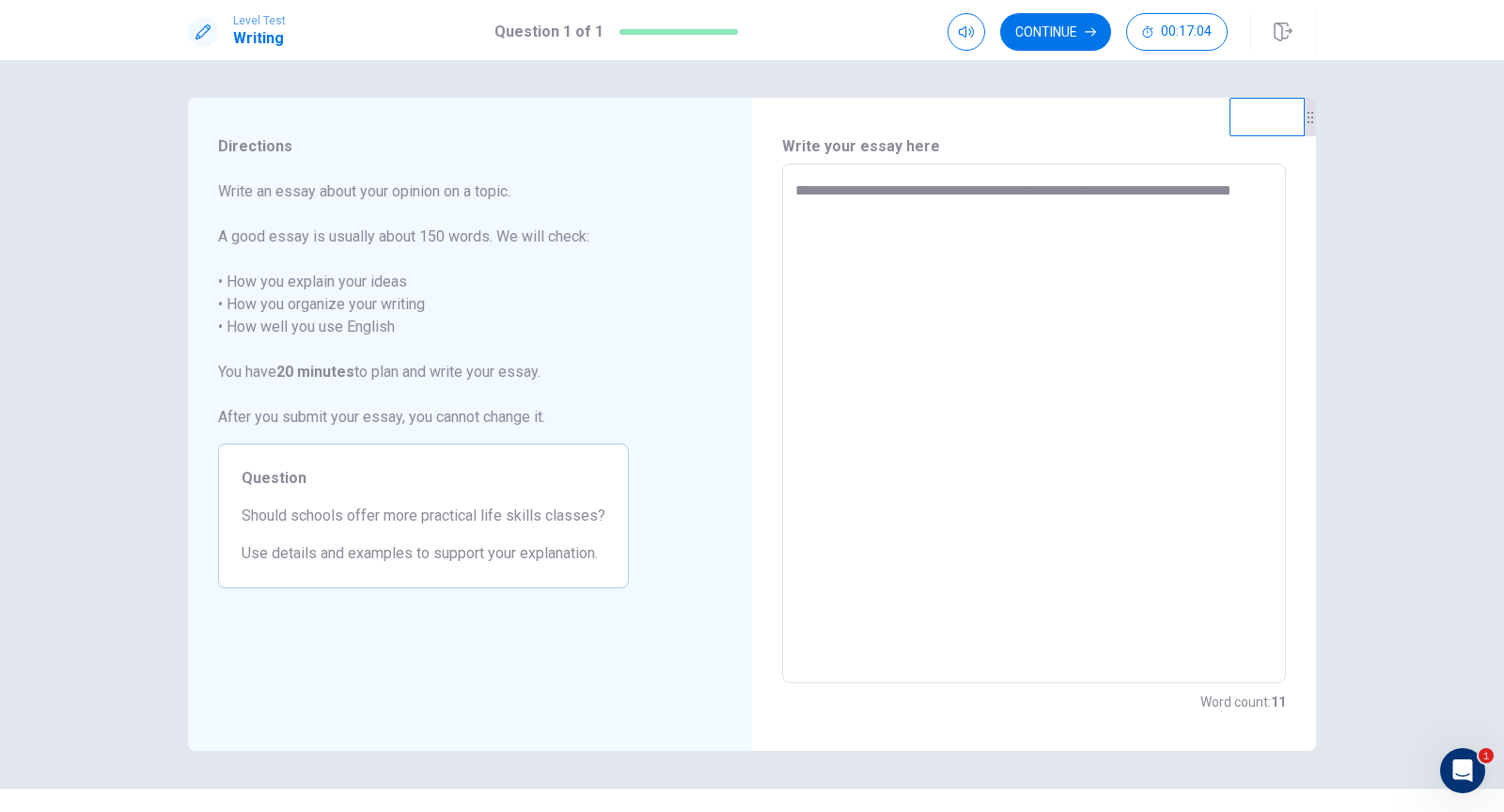 type 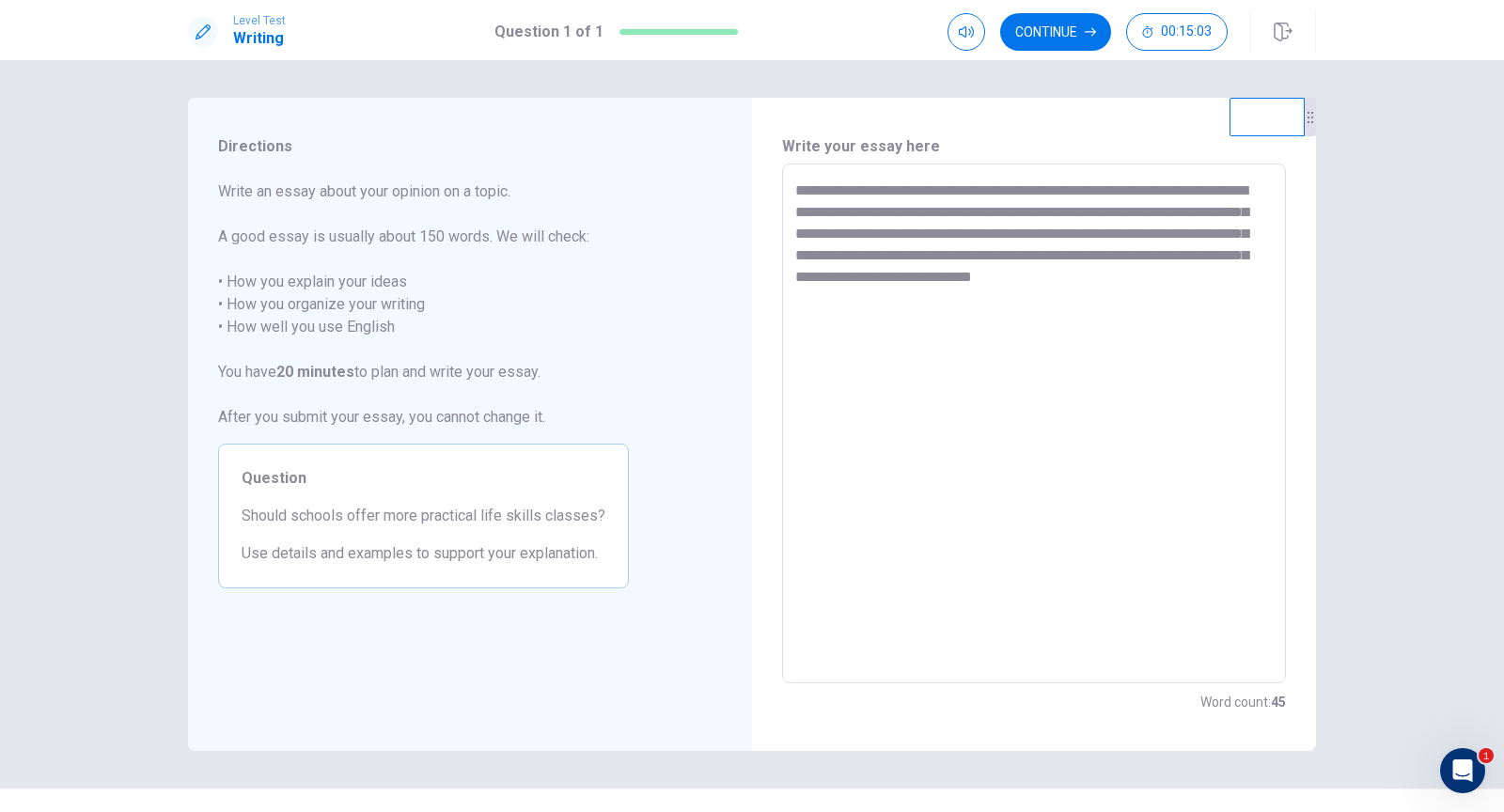 click on "**********" at bounding box center [1034, 424] 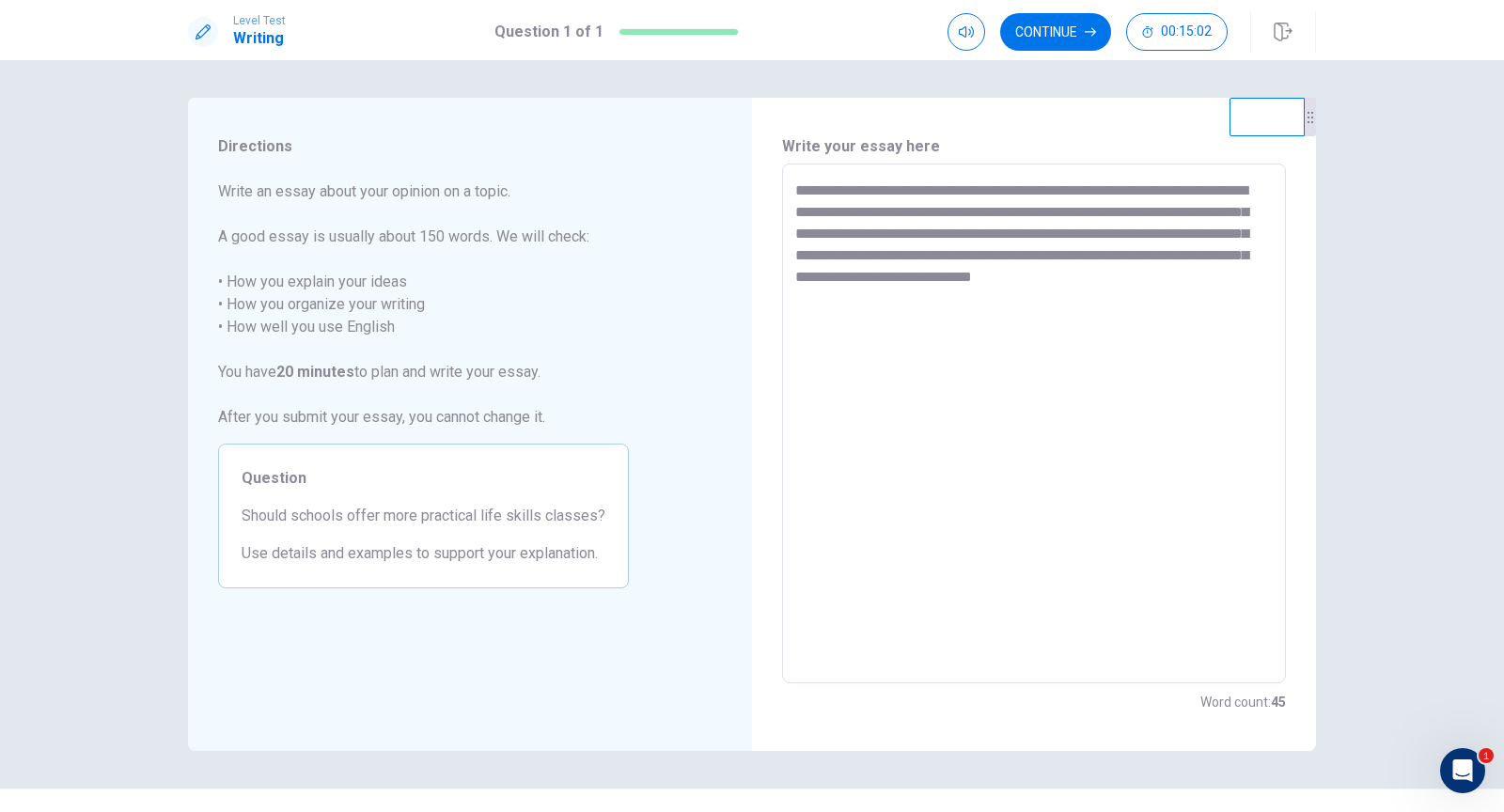 click on "**********" at bounding box center (1034, 424) 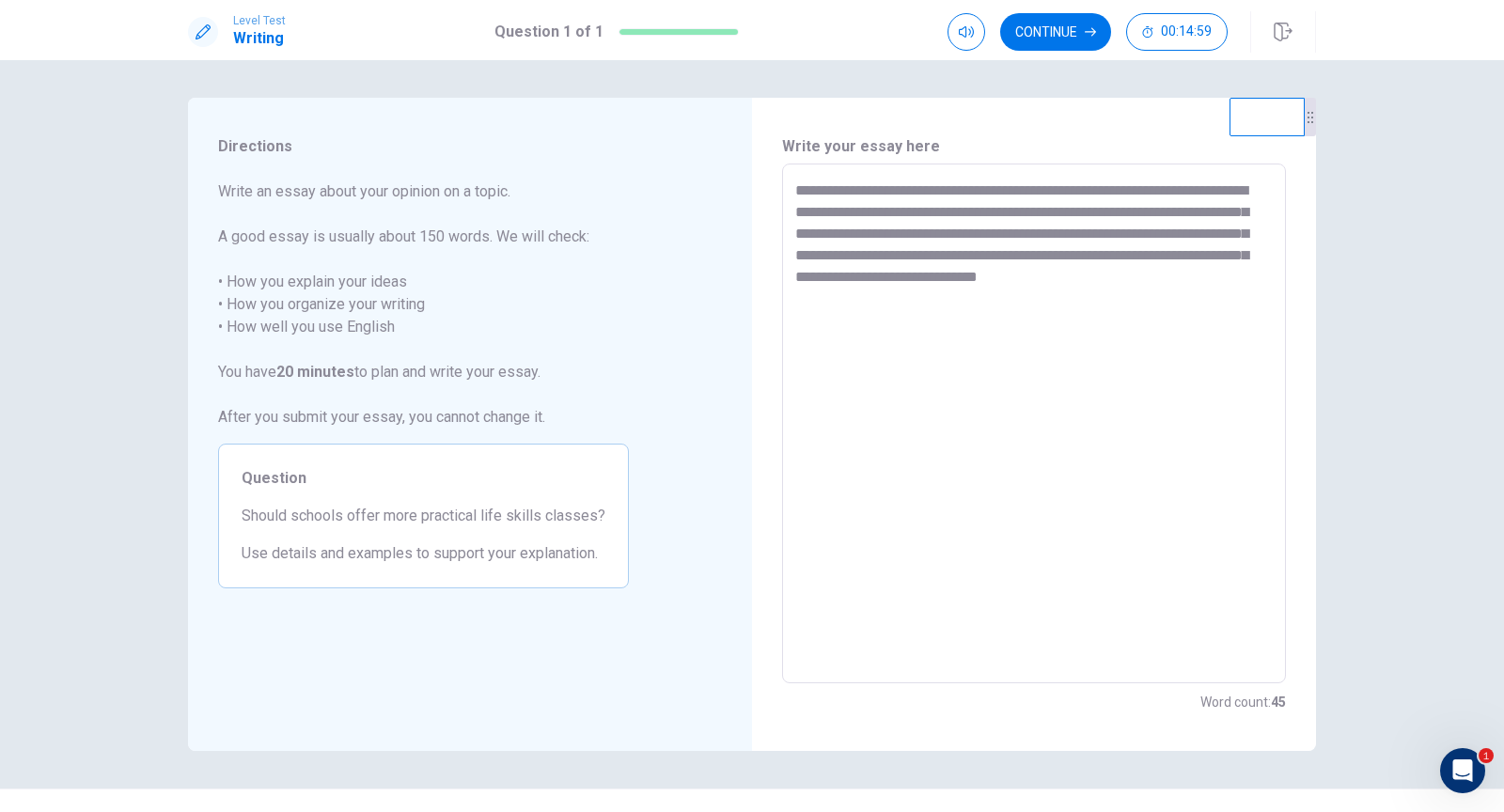click on "**********" at bounding box center [1034, 424] 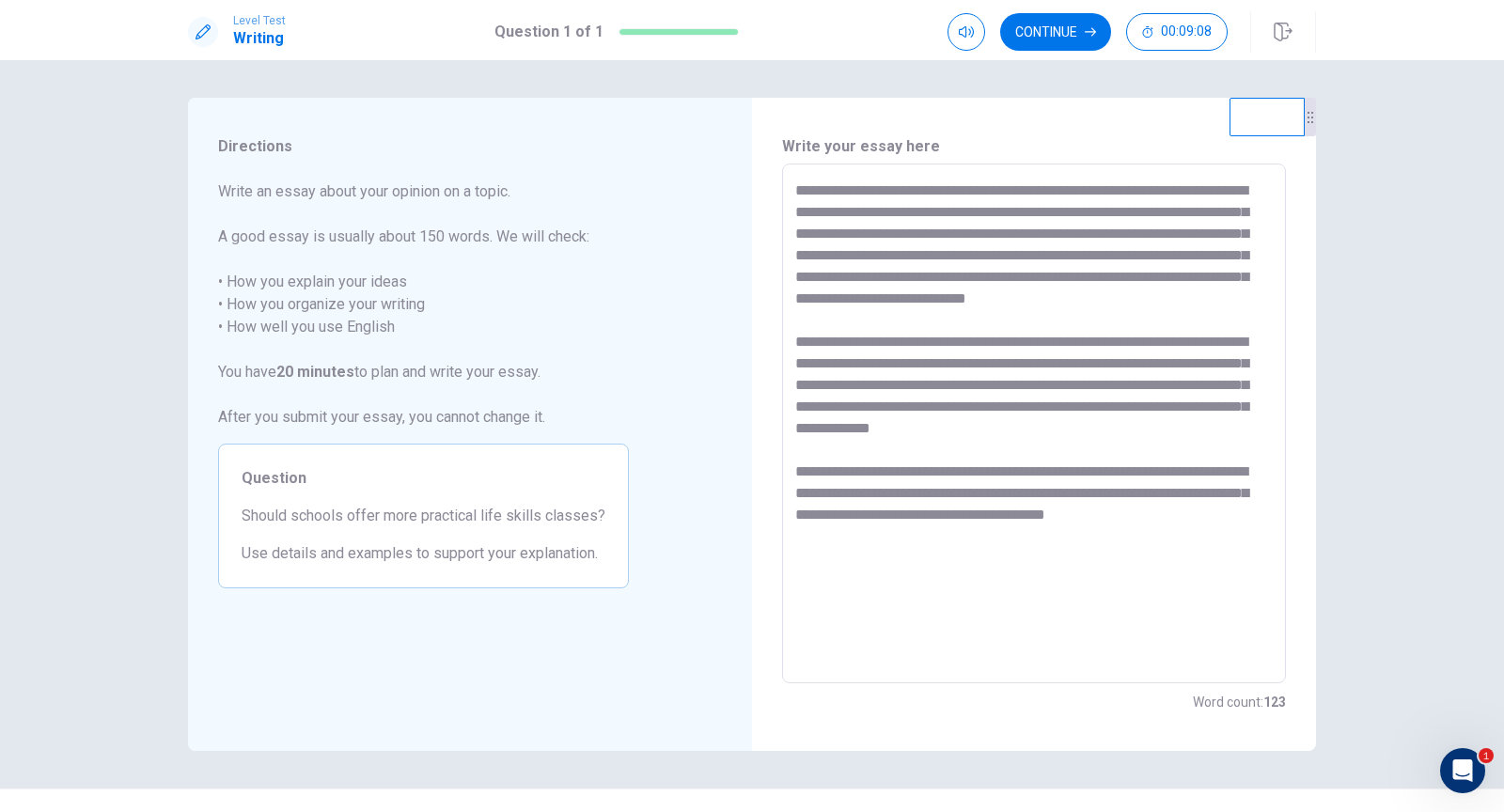 click on "**********" at bounding box center [1034, 424] 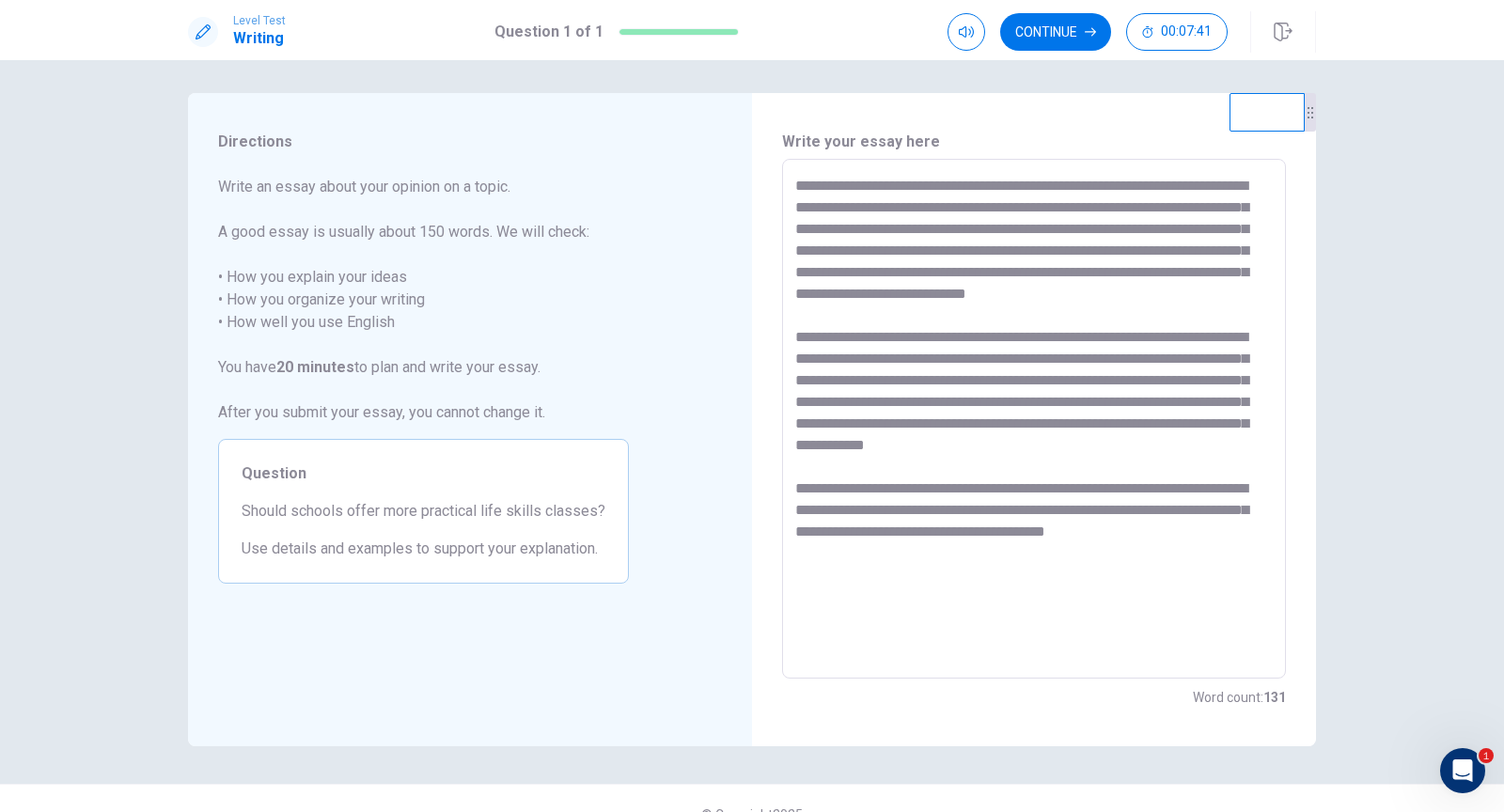 scroll, scrollTop: 36, scrollLeft: 0, axis: vertical 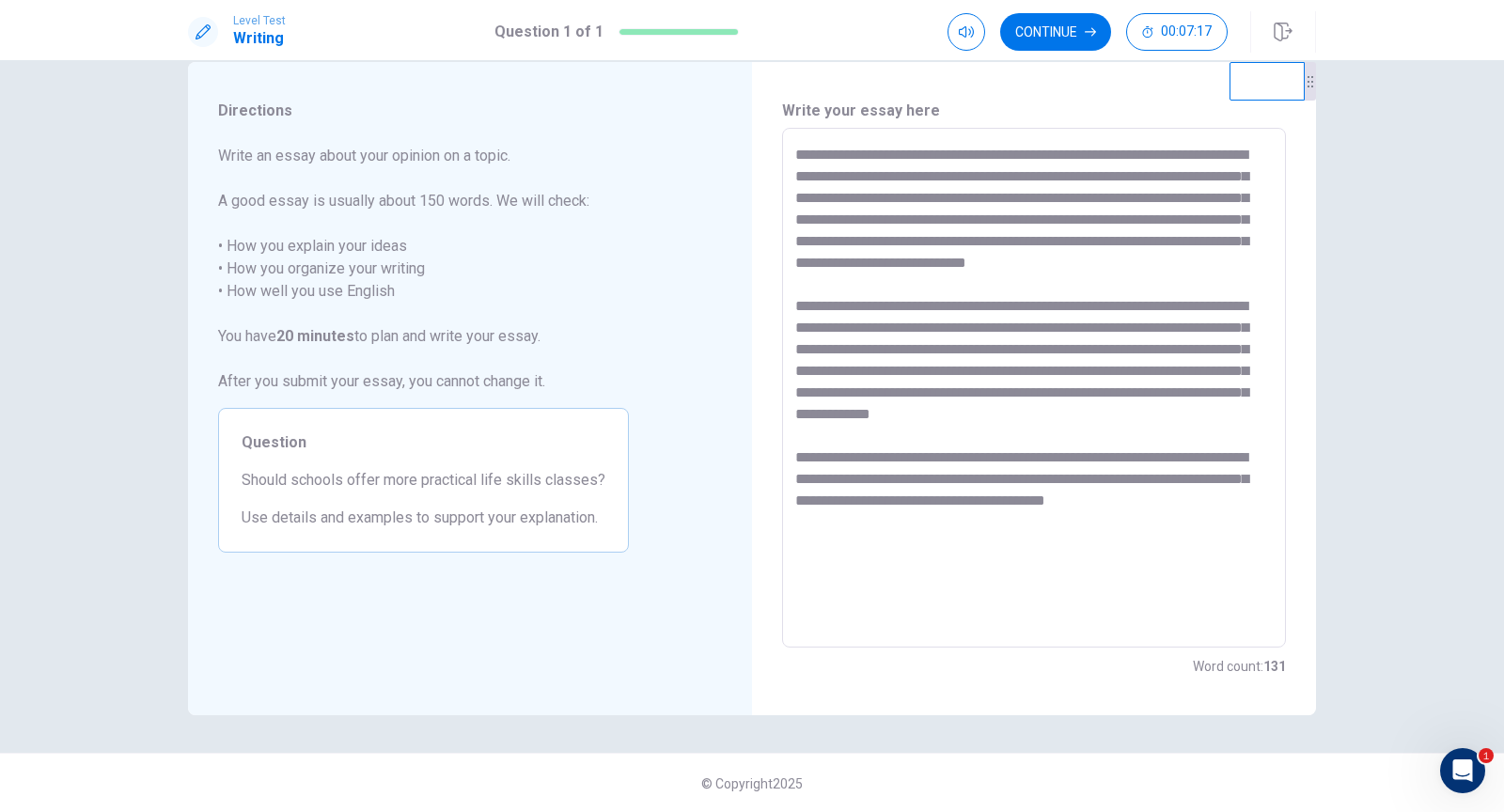 click at bounding box center (1034, 388) 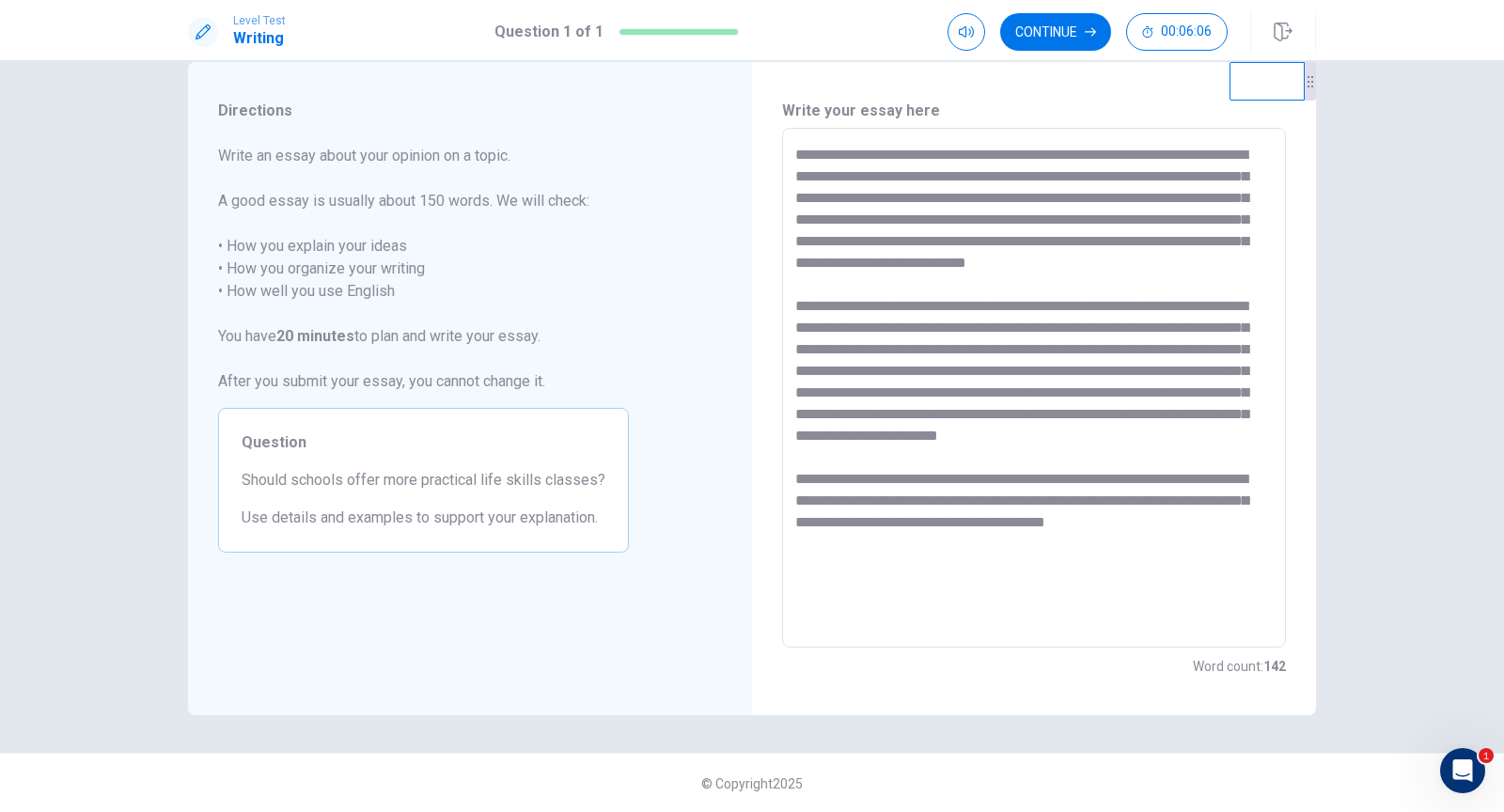 click at bounding box center (1034, 388) 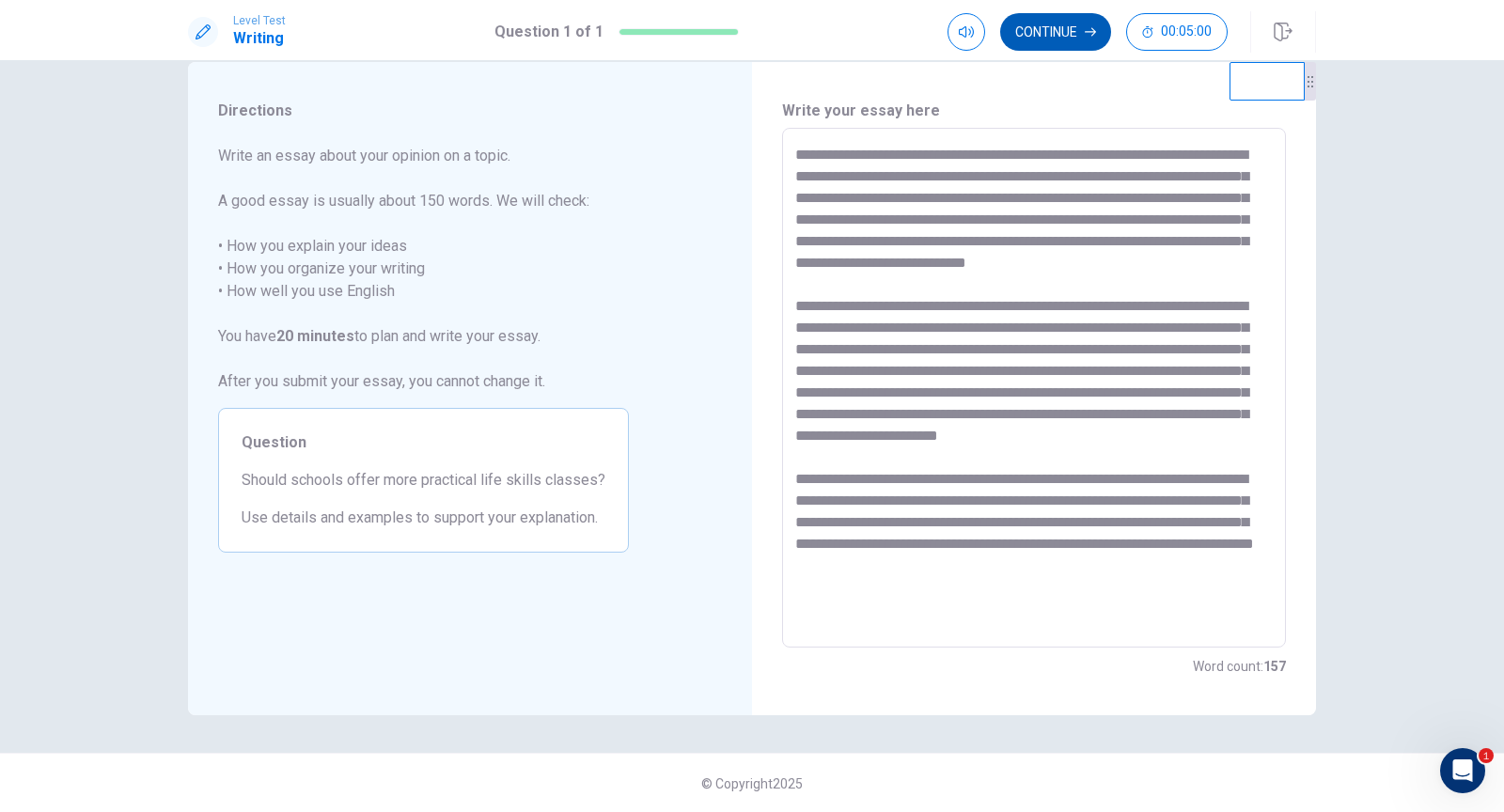 click on "Continue" at bounding box center [1056, 32] 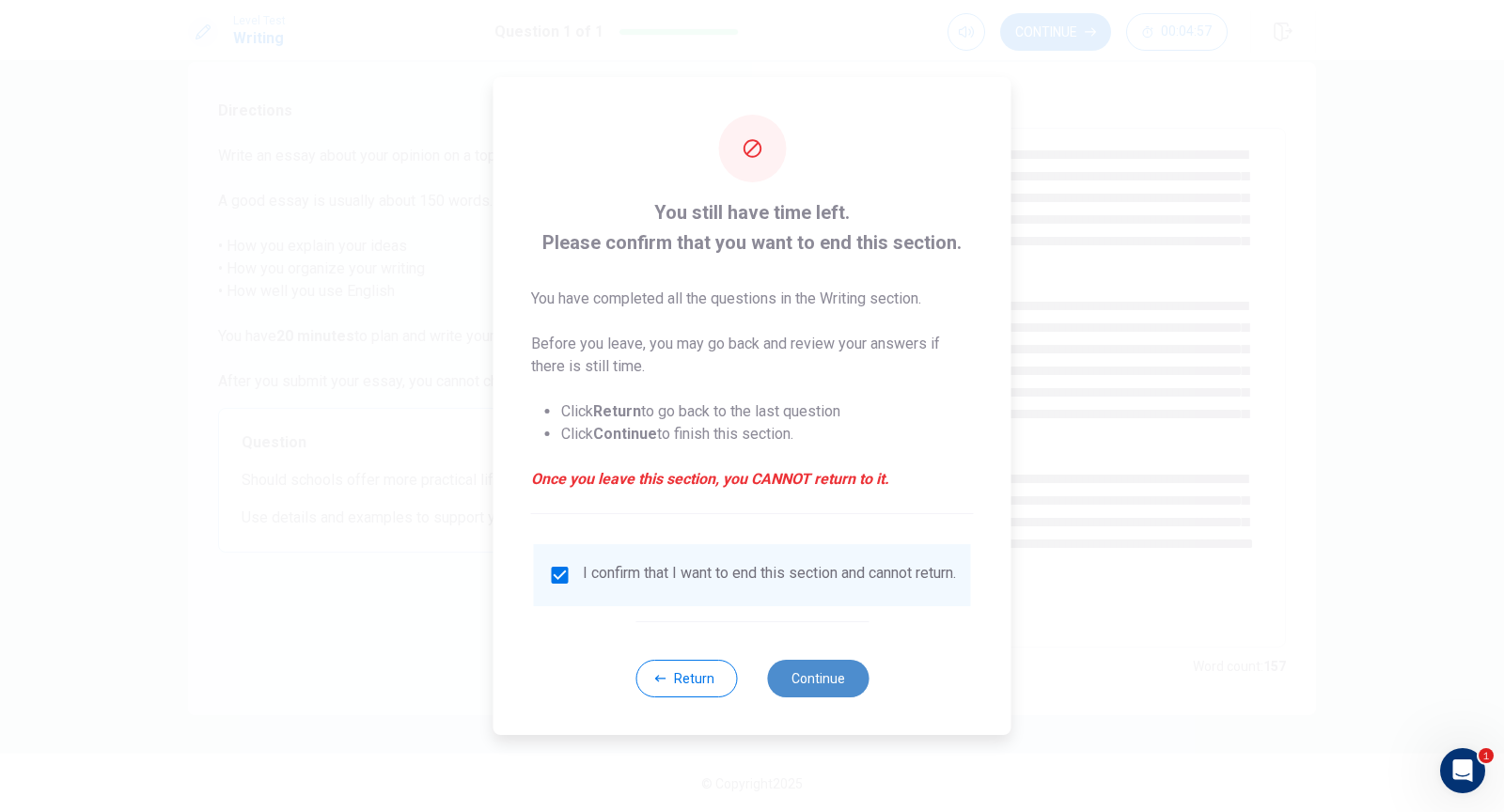 click on "Continue" at bounding box center [818, 679] 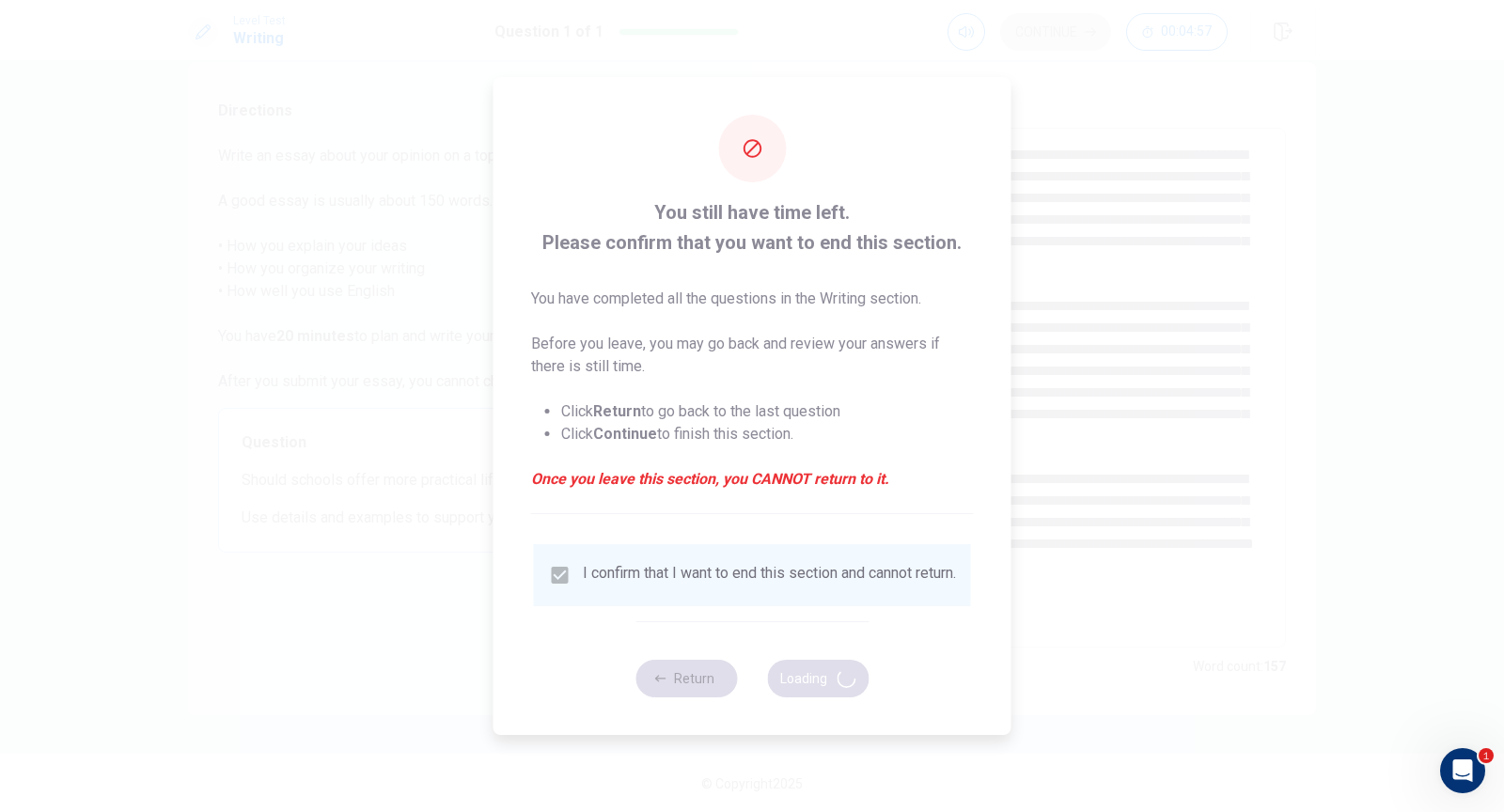 scroll, scrollTop: 0, scrollLeft: 0, axis: both 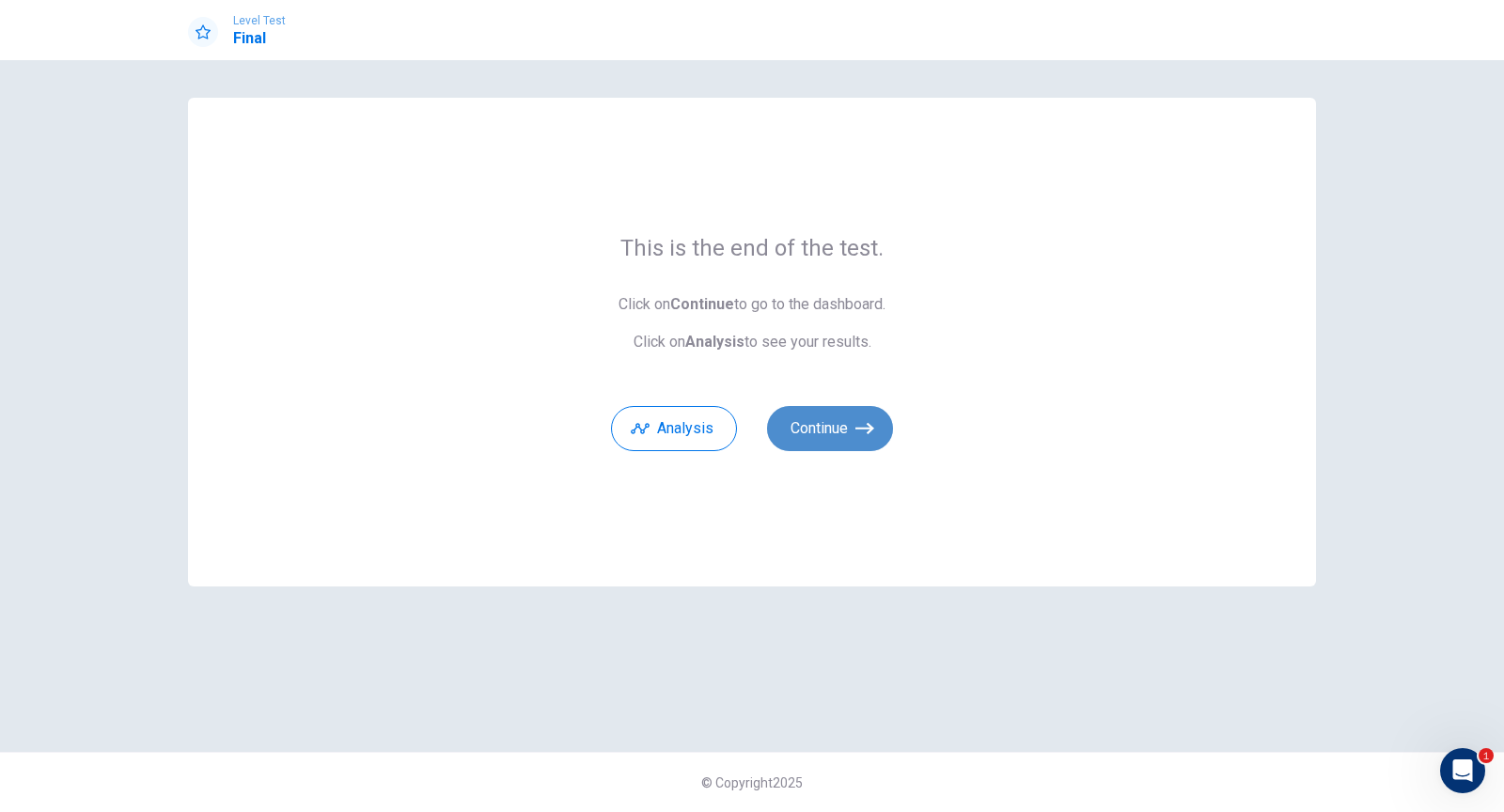 click on "Continue" at bounding box center (830, 429) 